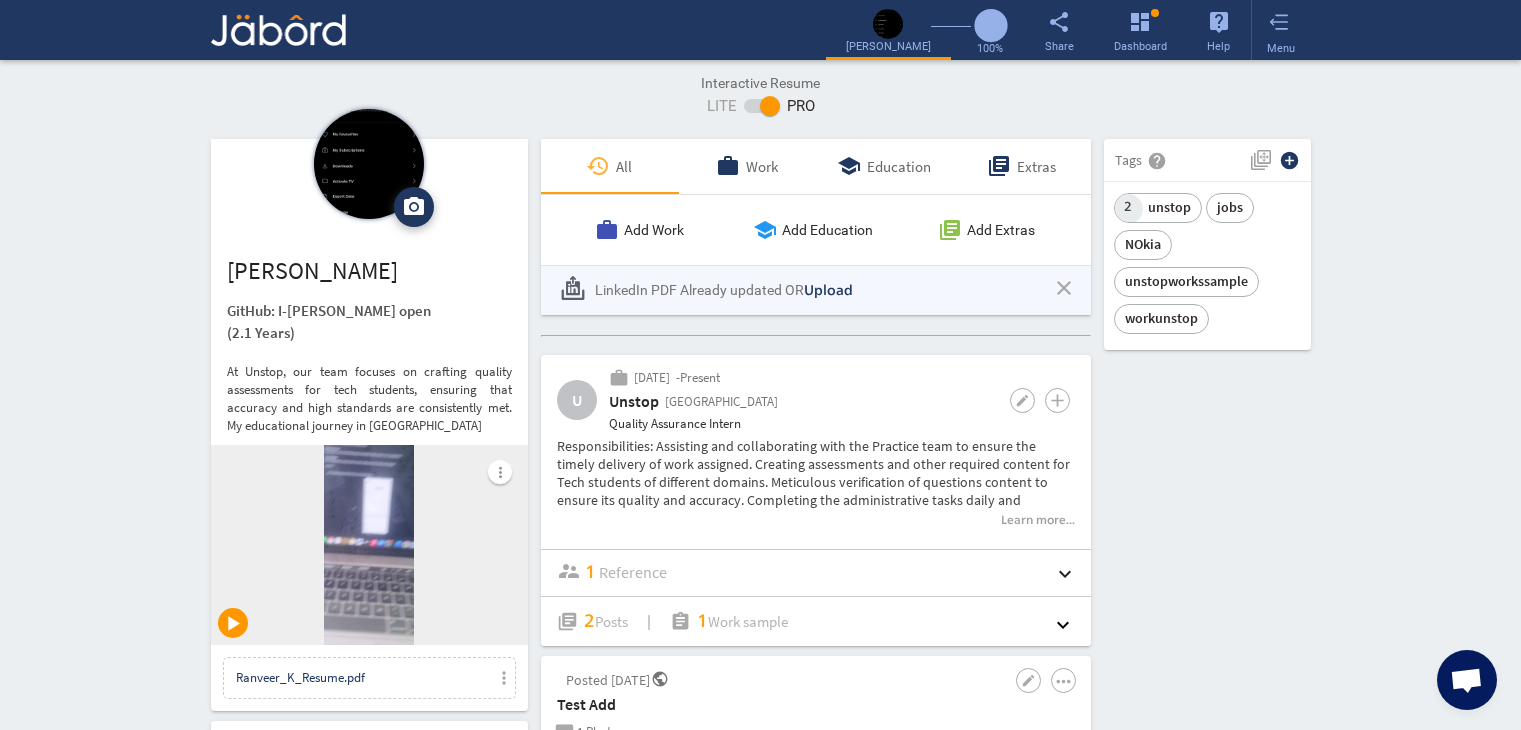 scroll, scrollTop: 0, scrollLeft: 0, axis: both 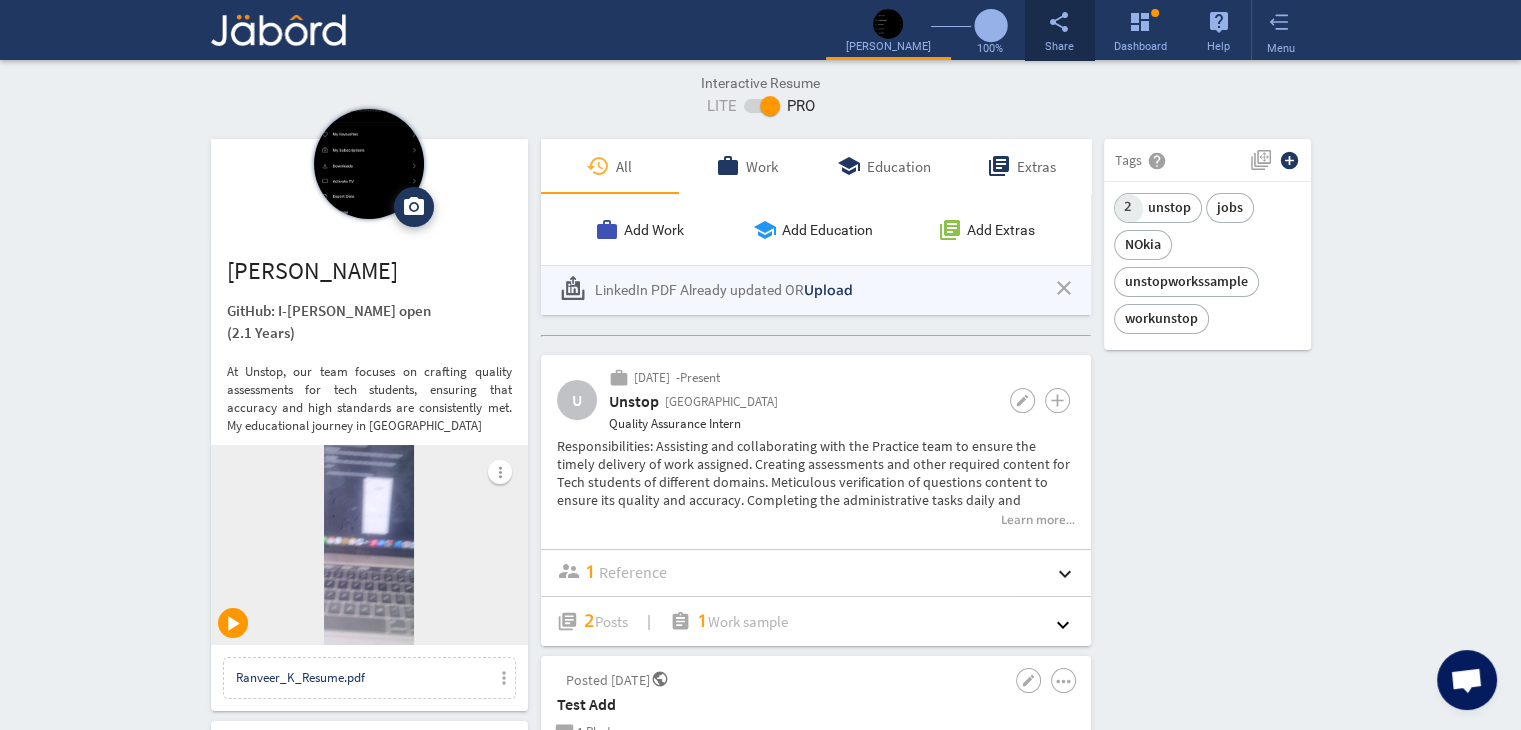 click on "share Share" 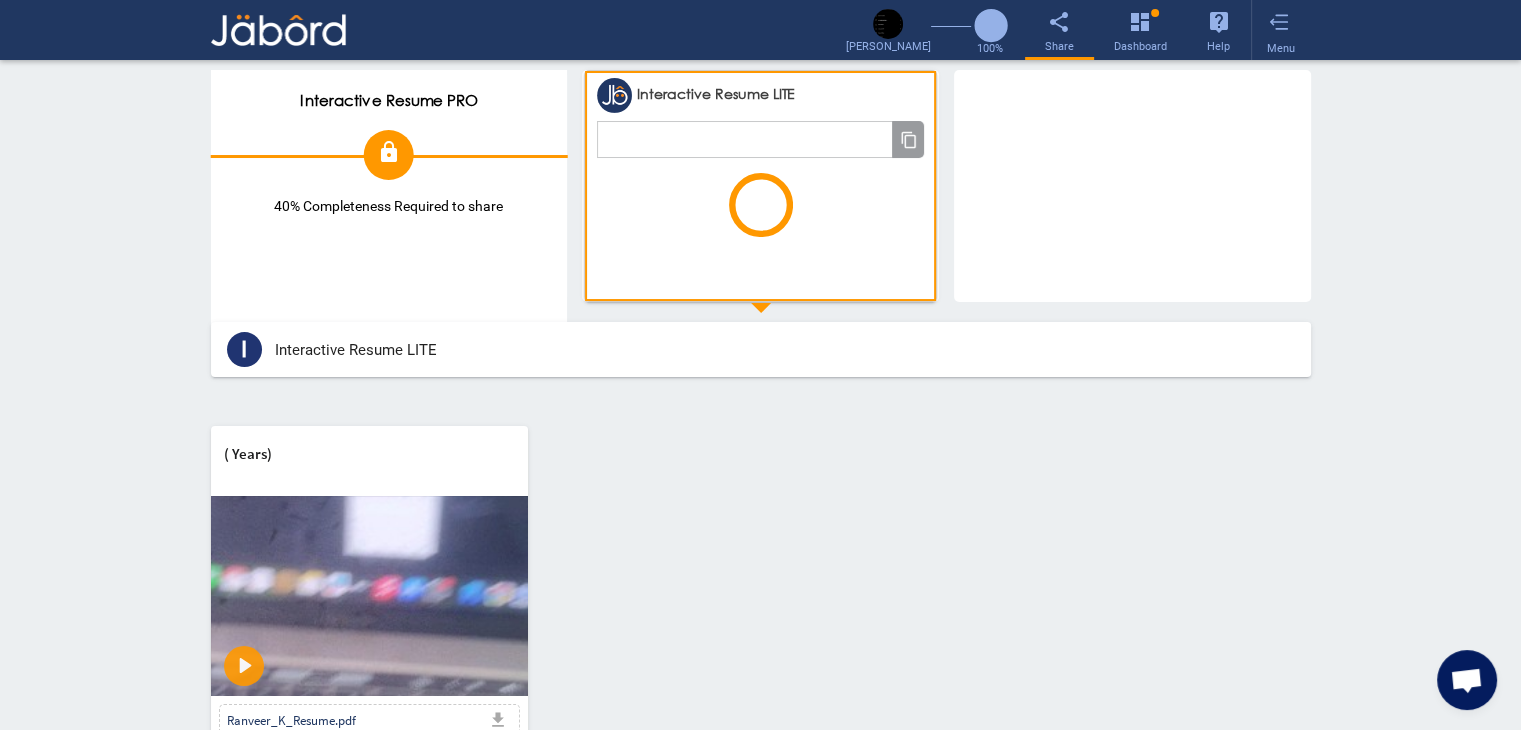 click on "description Jäbôrd PRO description Jäbôrd LITE Interactive Resume PRO lock 40% Completeness Required to share Interactive Resume PRO lock 40% Completeness Required to share Interactive Resume LITE     PDF Settings sync close Print / Download Settings Change Resume Order Work Experience  more_vert more_vert Education  more_vert more_vert Include Jabord Photo?   Include Jabord QR Code?   Include Jabord Link?   Include Social Link Button?   Include Company/Education Logos?   Include Phone Number?   Include Address?   Include Jabord Posts/Work Samples/References Button?   Include Education Grade?   Include Education Date?    I   Interactive Resume LITE  Summary   Profile PDF   ( Years) Pause Play % buffered 00:00 00:00 Unmute Mute Exit fullscreen Enter fullscreen Play Ranveer_K_Resume.pdf file_download Work Status keyboard_arrow_up Back to top" 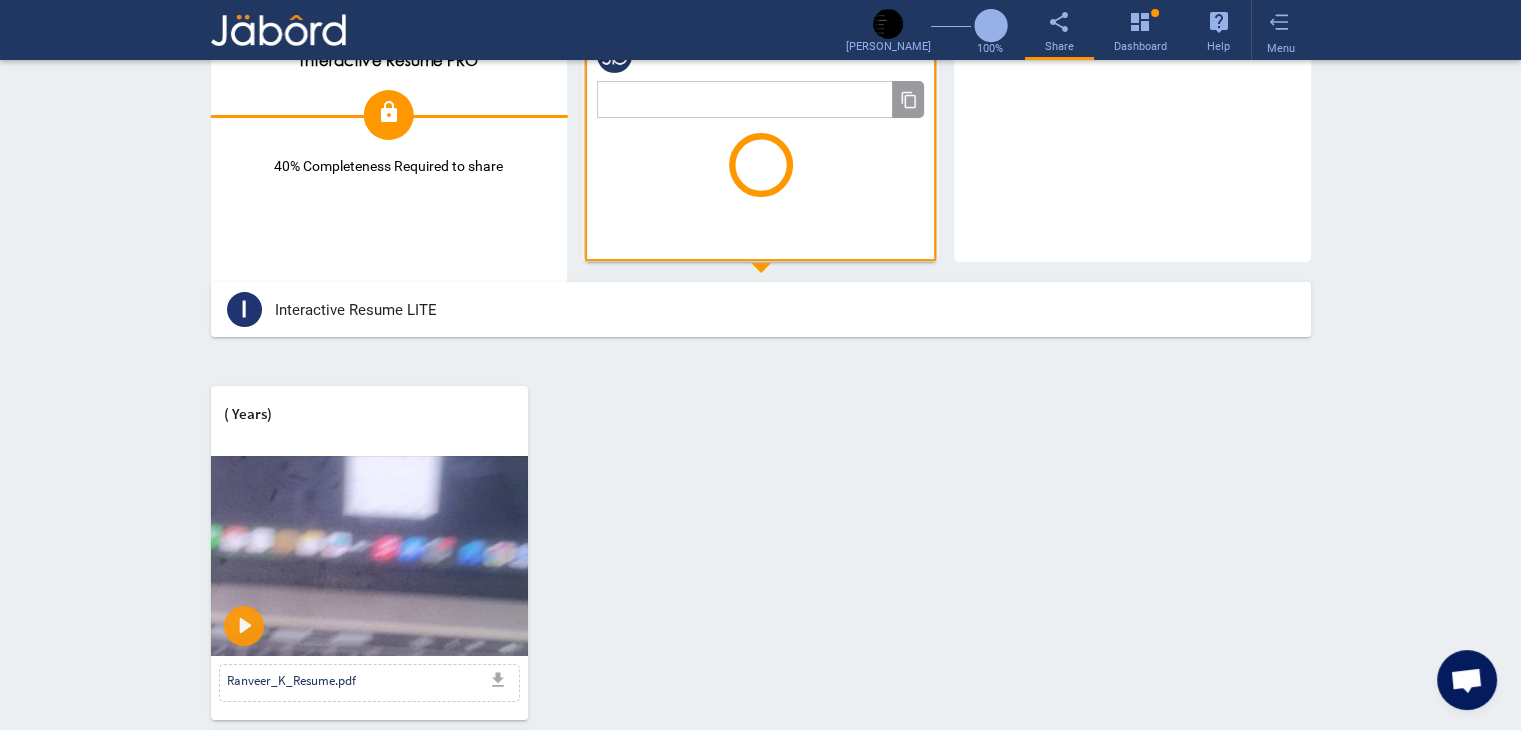 scroll, scrollTop: 98, scrollLeft: 0, axis: vertical 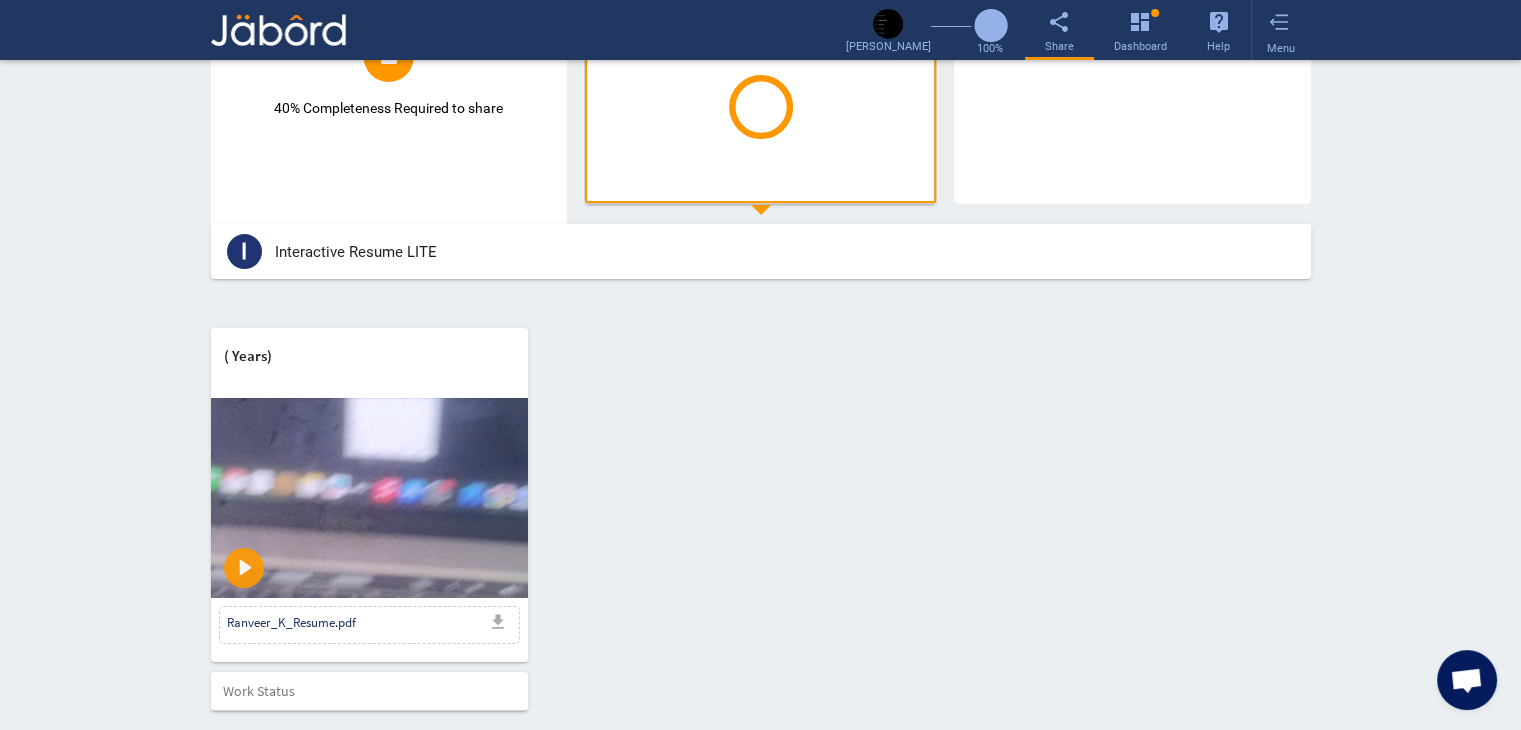 type on "**********" 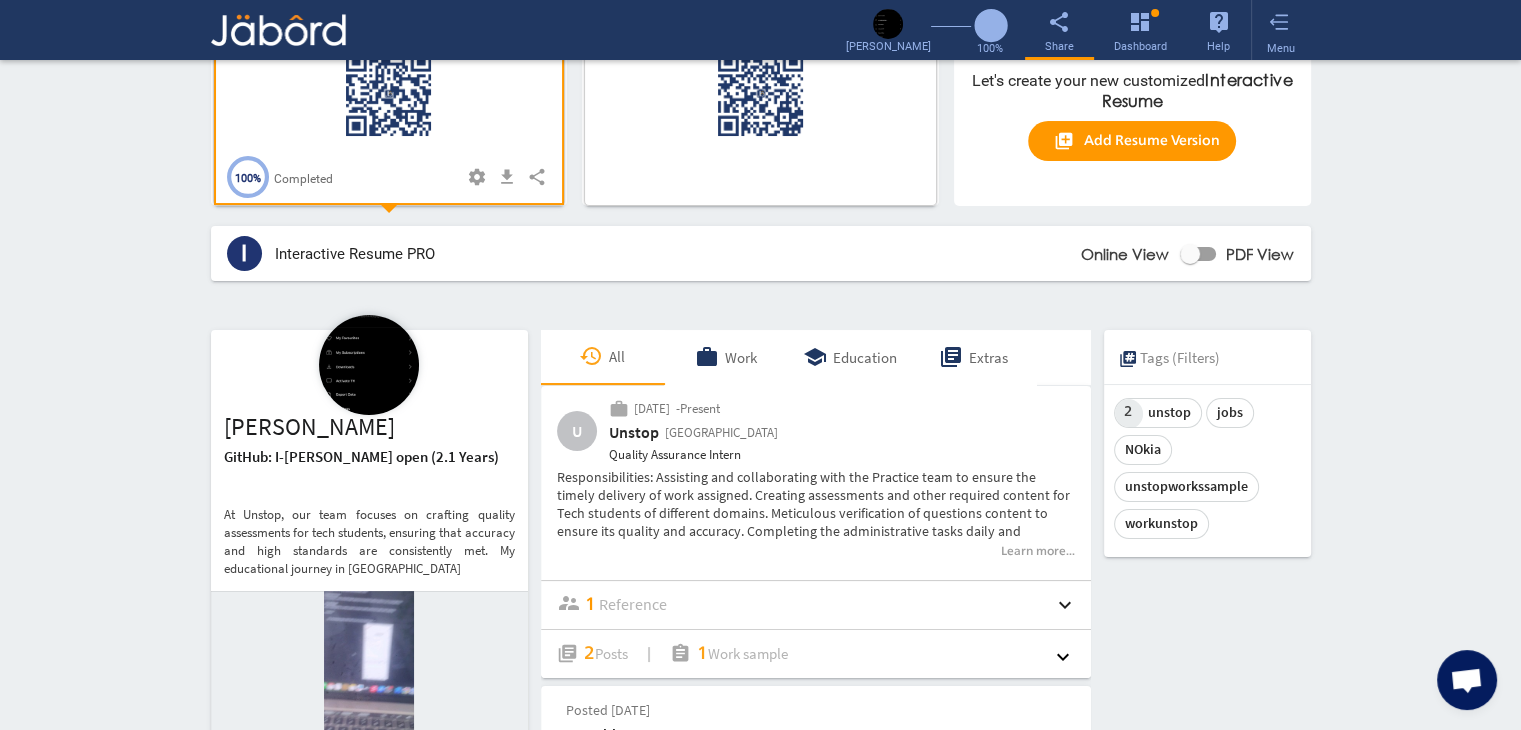 scroll, scrollTop: 0, scrollLeft: 0, axis: both 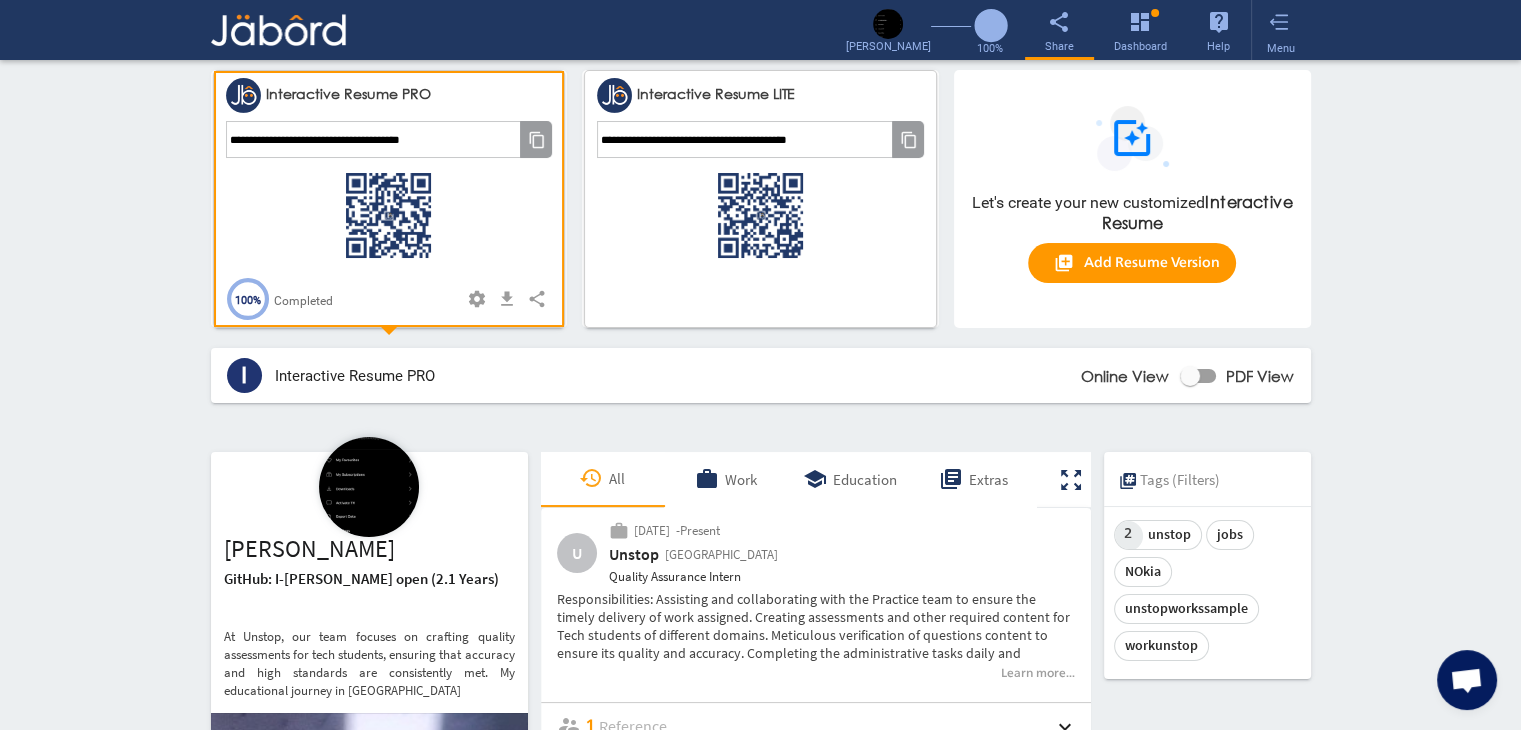 click on "**********" 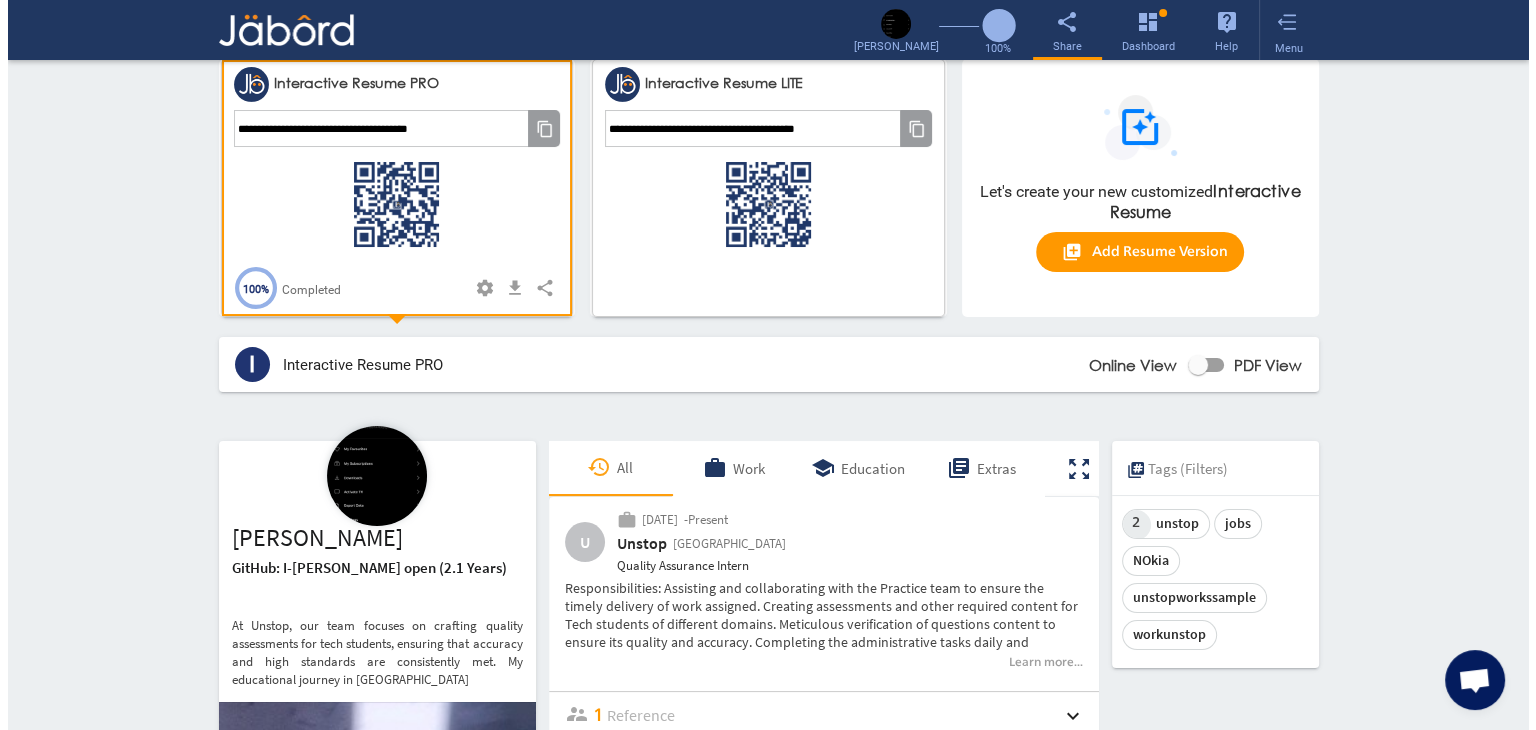 scroll, scrollTop: 0, scrollLeft: 0, axis: both 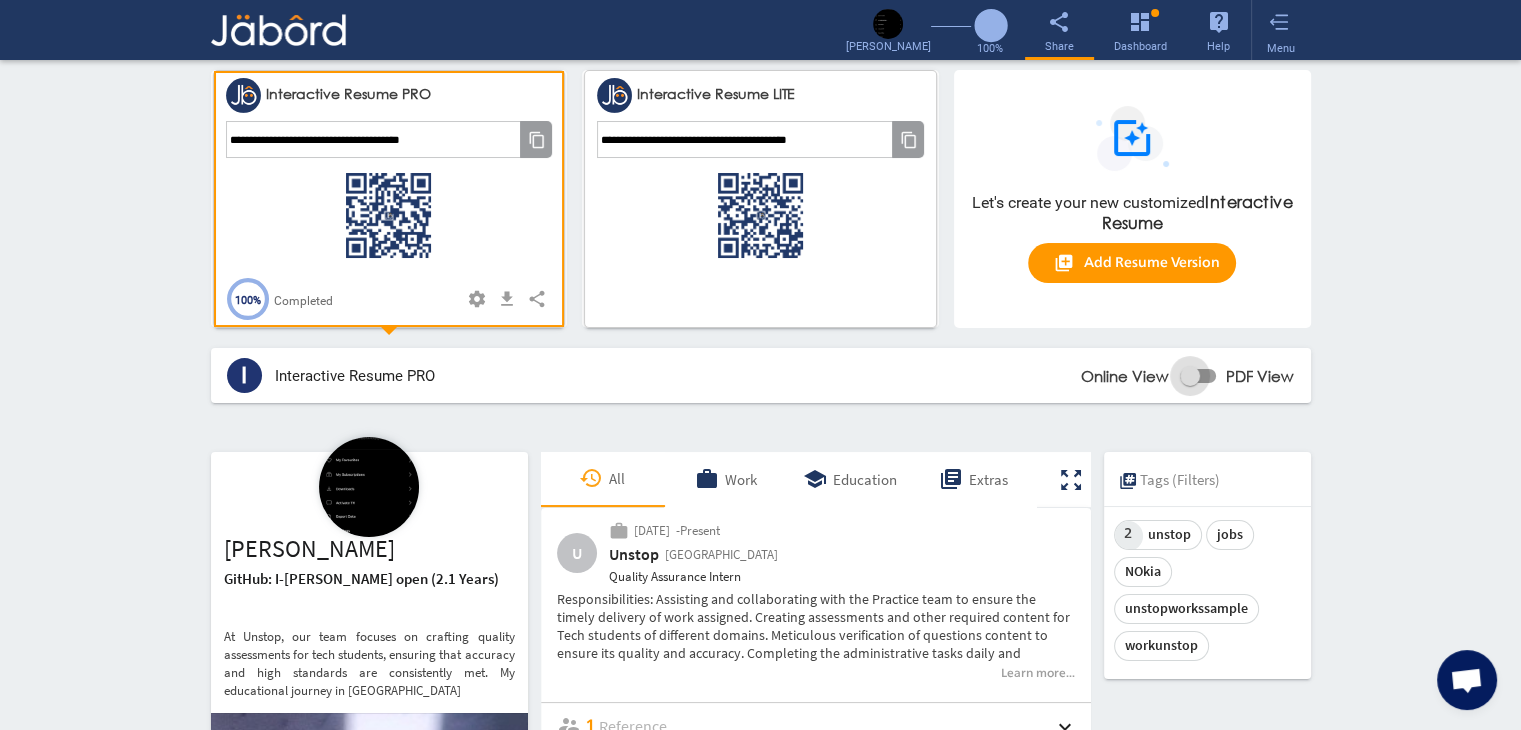 click at bounding box center [1190, 376] 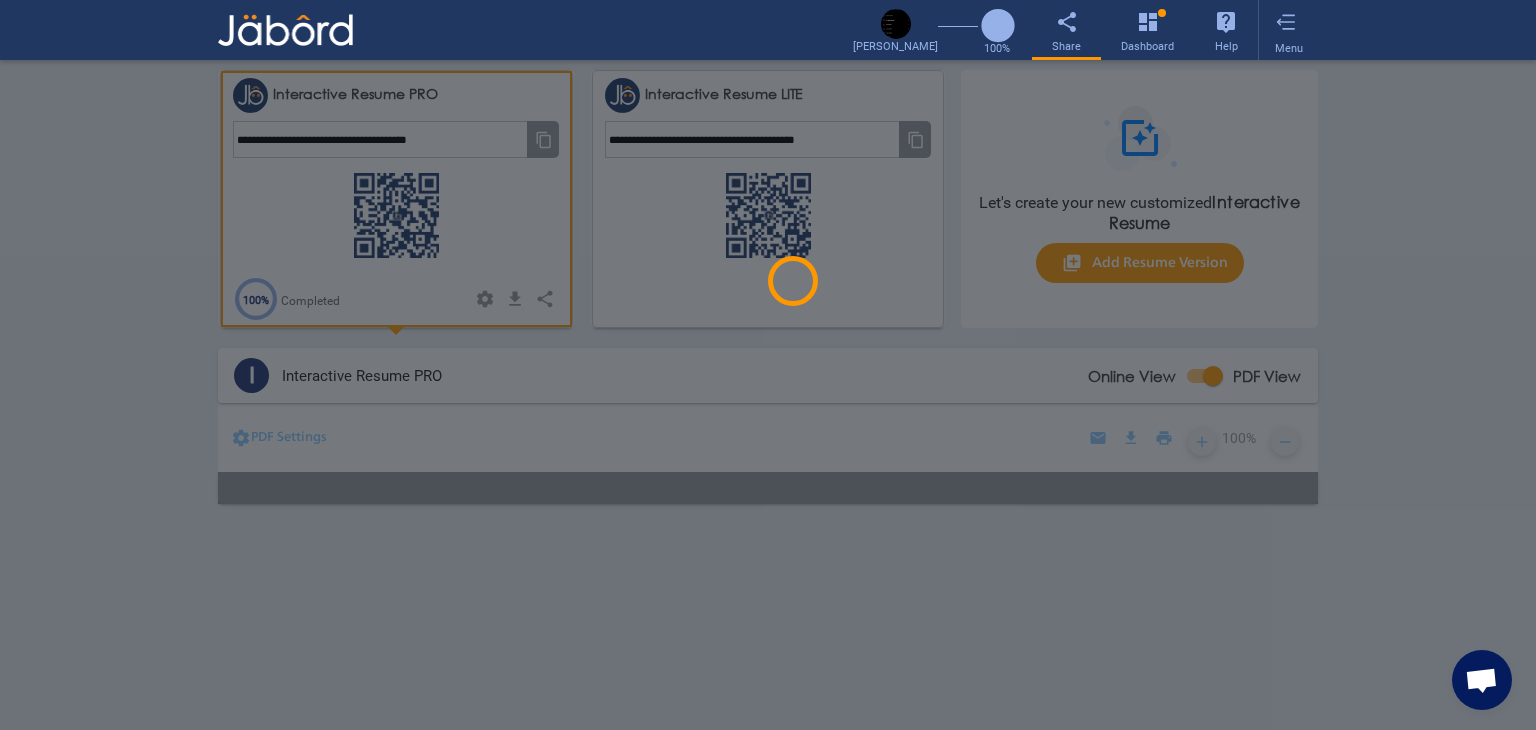 click 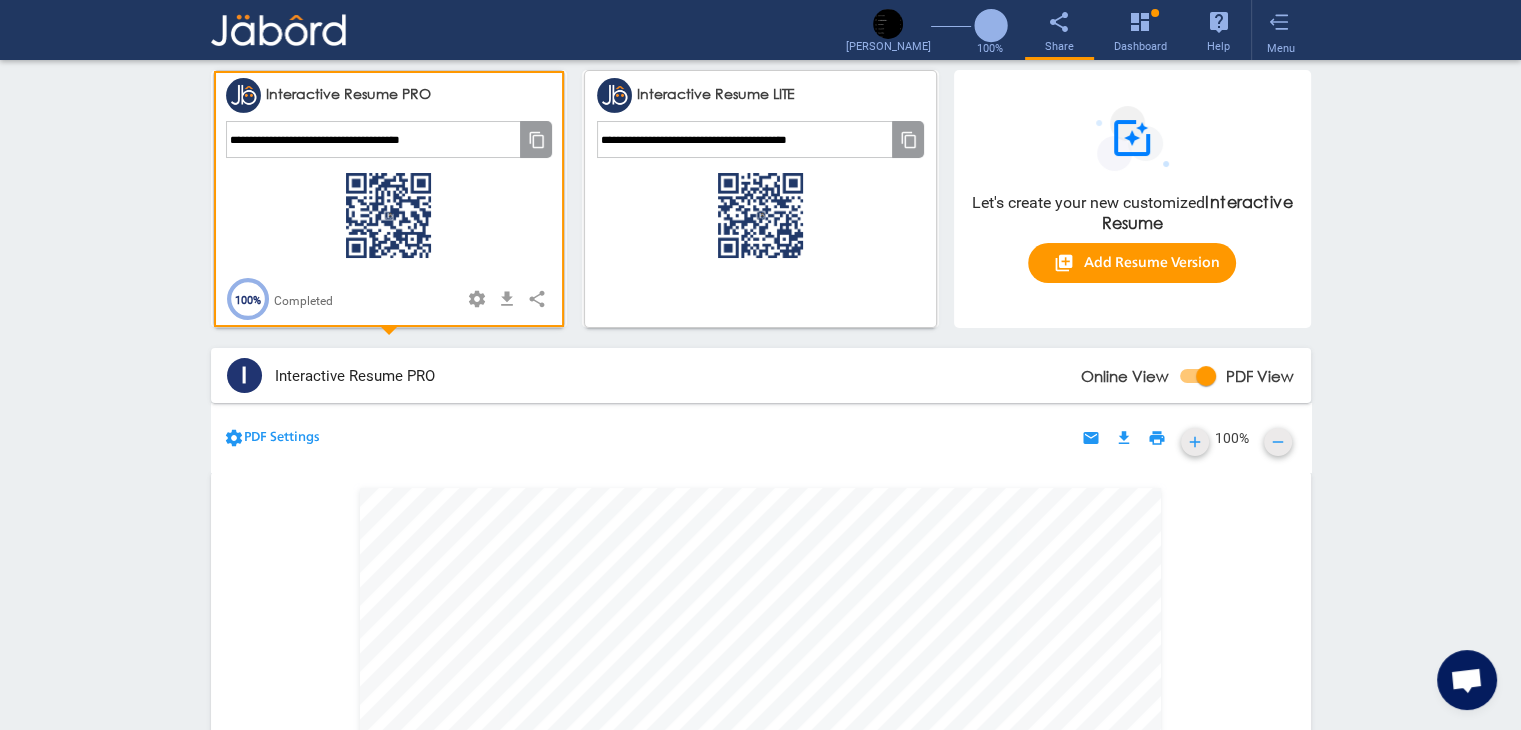 scroll, scrollTop: 40, scrollLeft: 0, axis: vertical 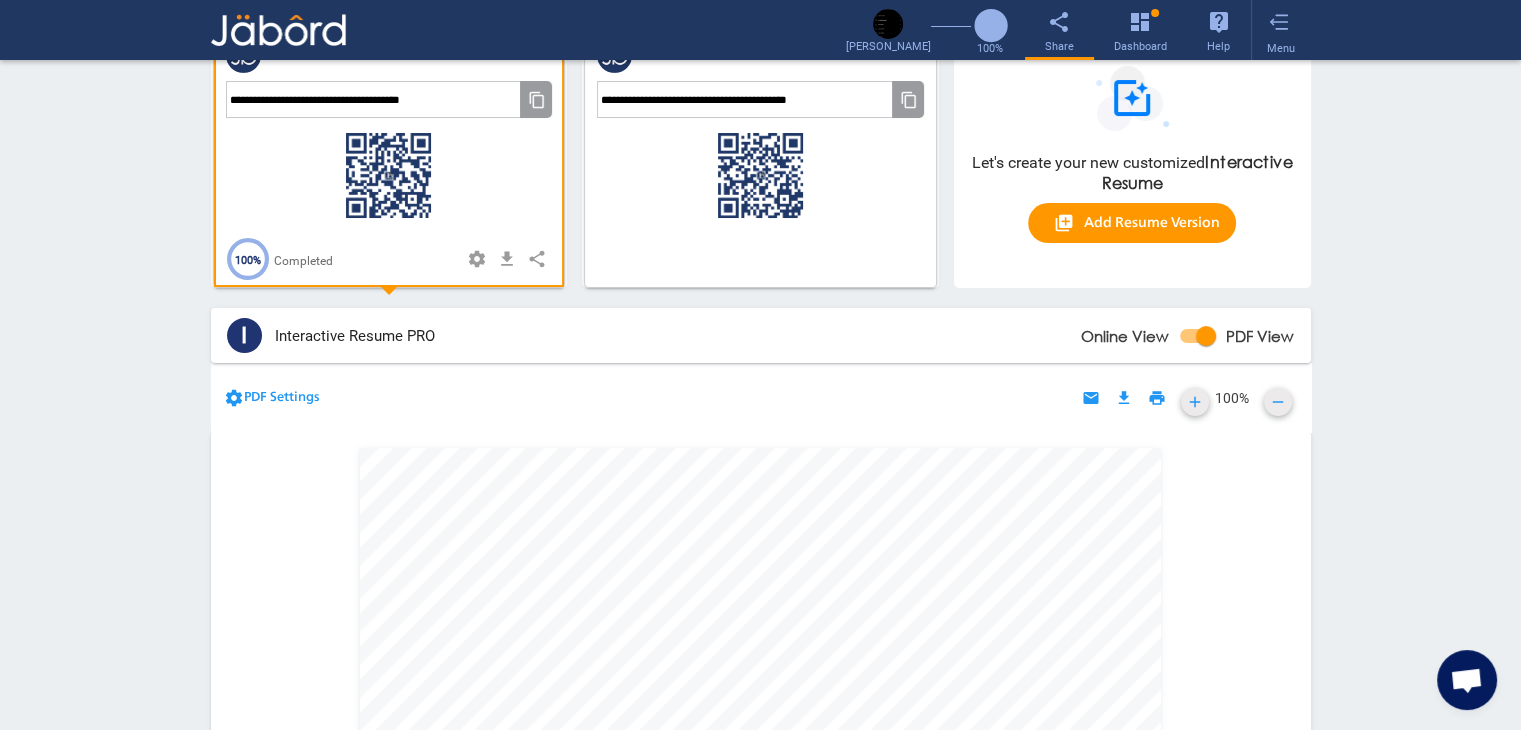 click on "I   Interactive Resume PRO Online View     PDF View" 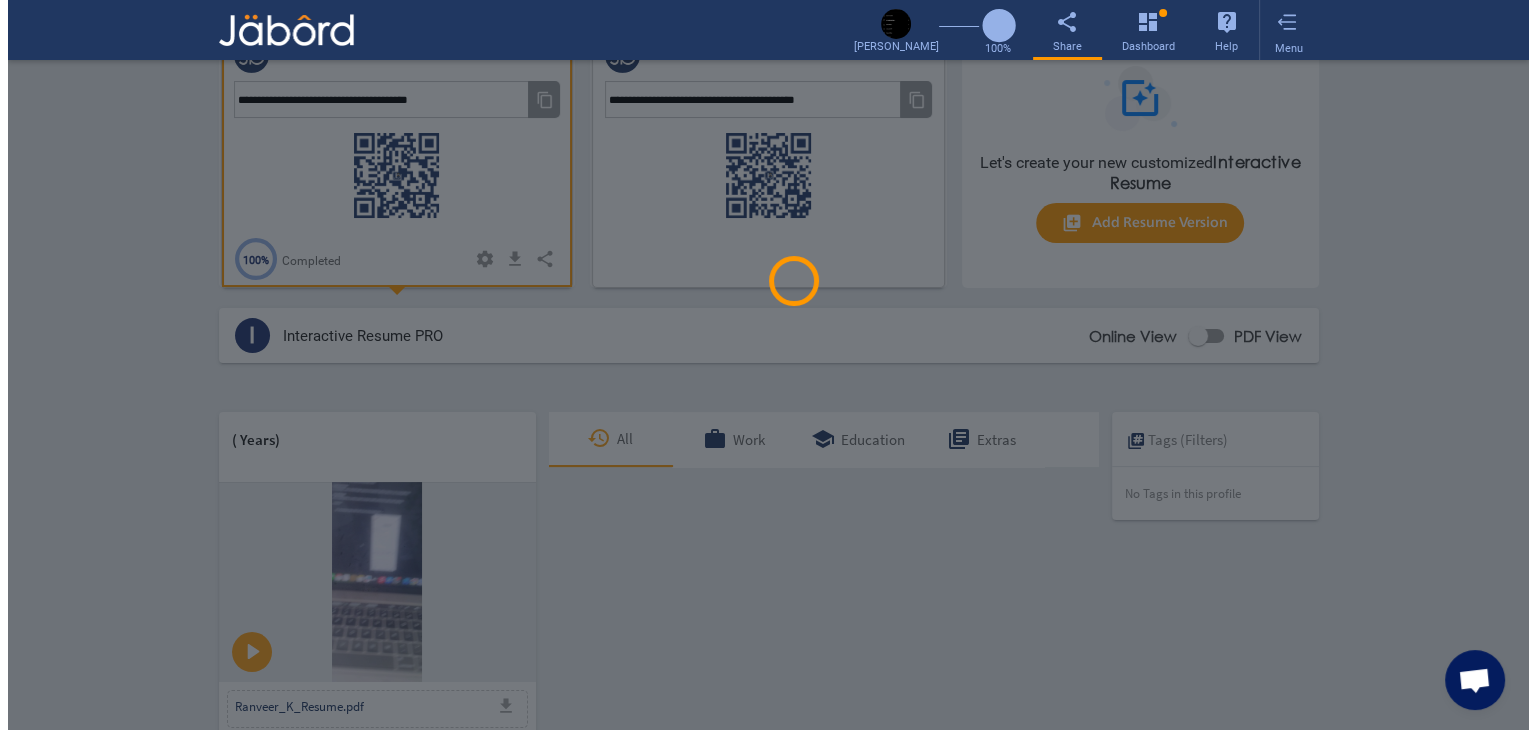scroll, scrollTop: 0, scrollLeft: 0, axis: both 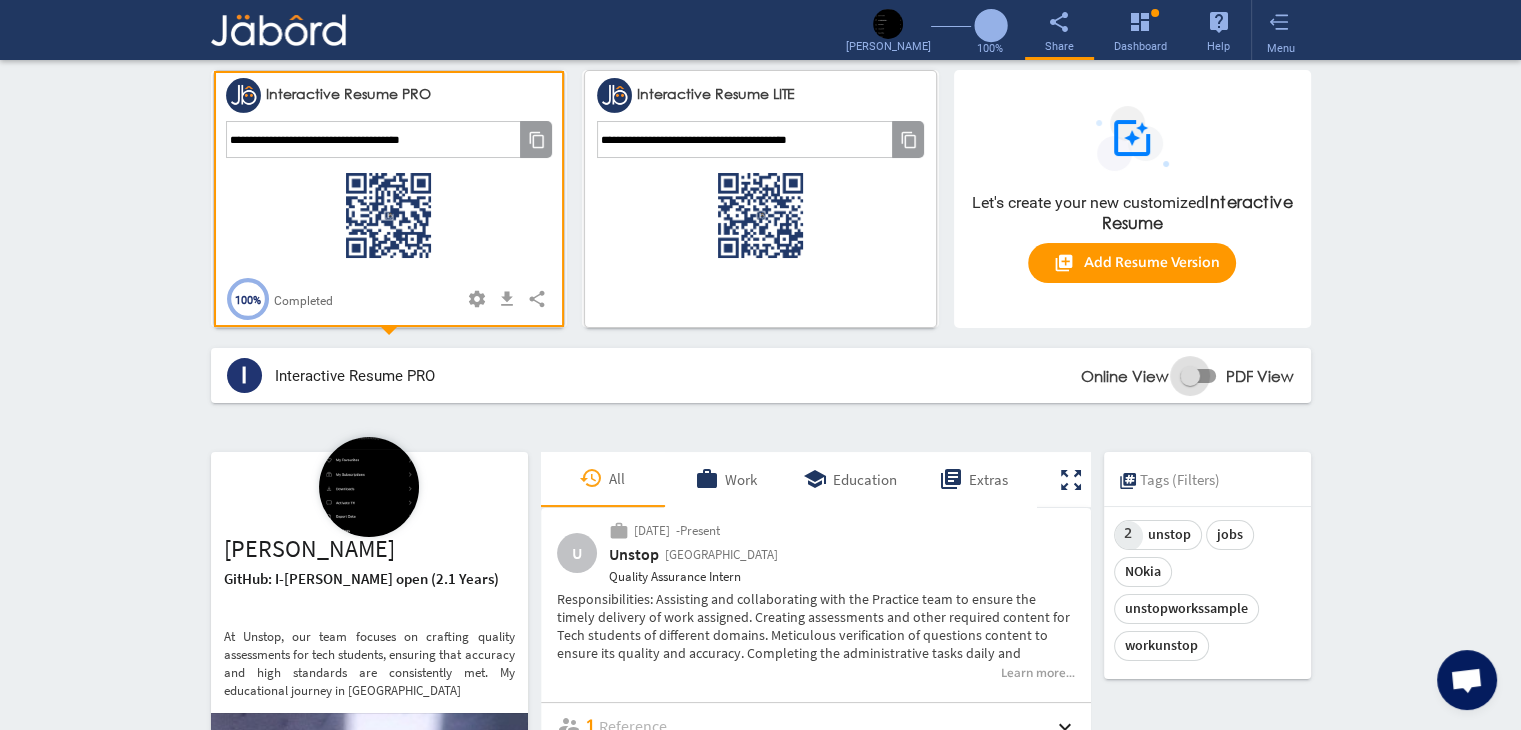 click at bounding box center (1190, 376) 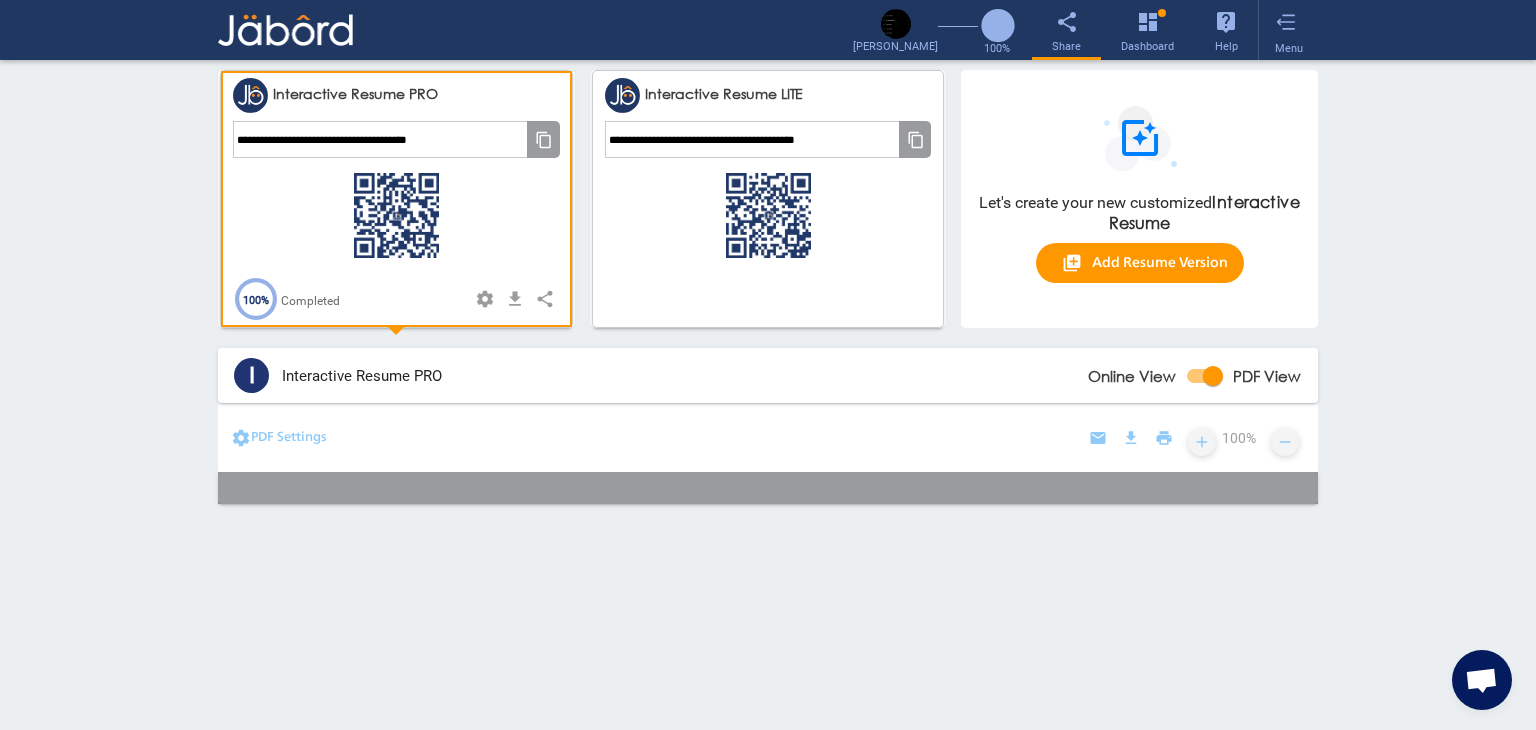 click on "settings PDF Settings email file_download print add  100%  remove" 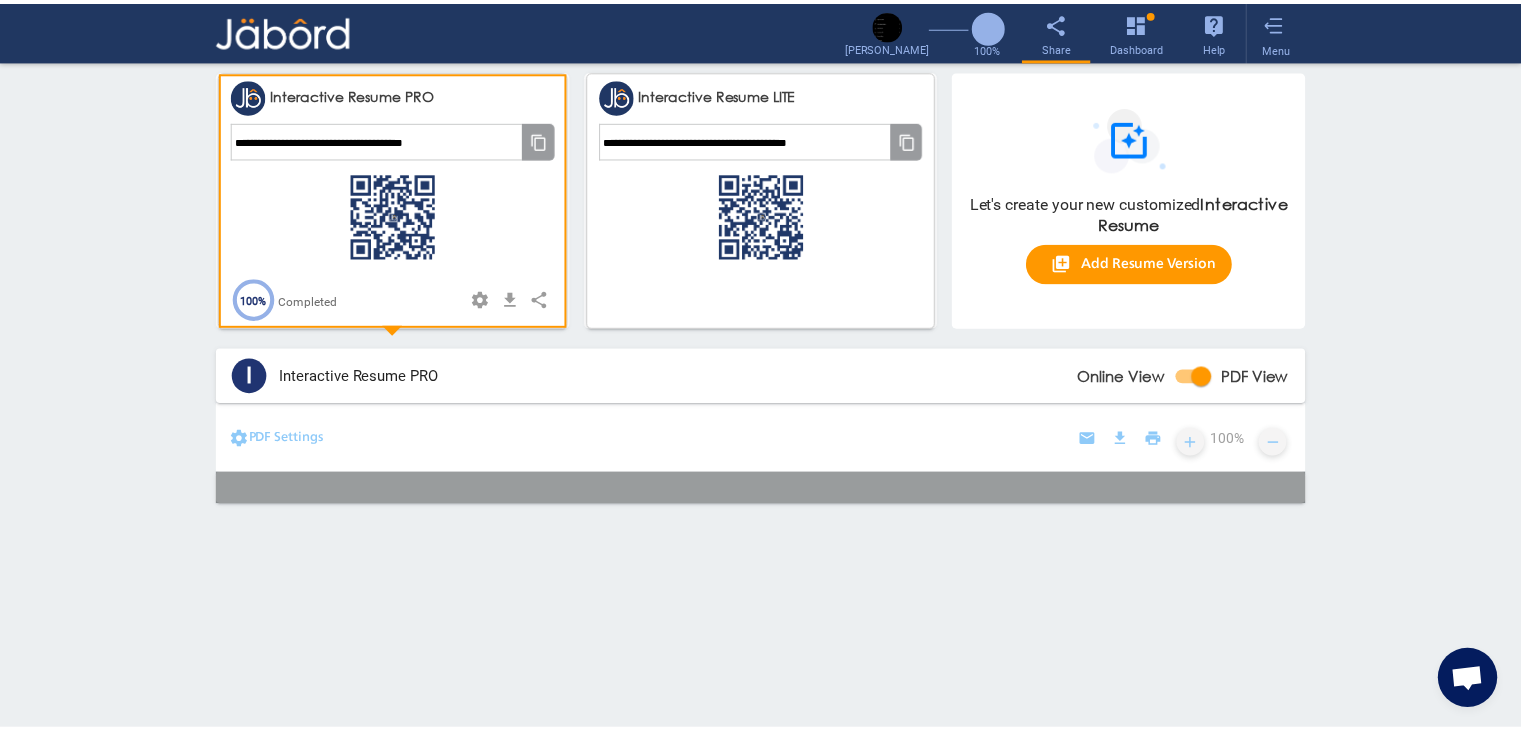 scroll, scrollTop: 0, scrollLeft: 0, axis: both 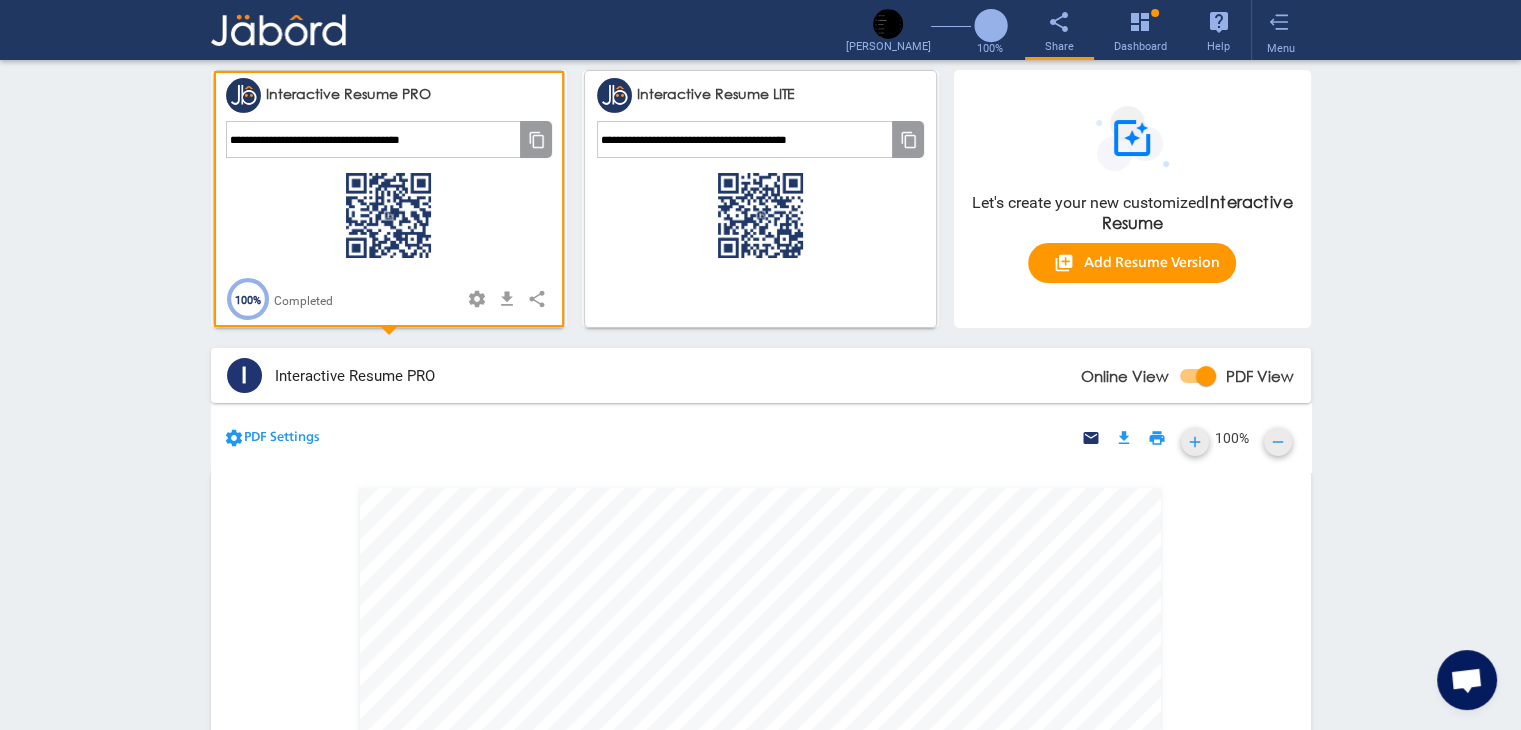 click on "email" 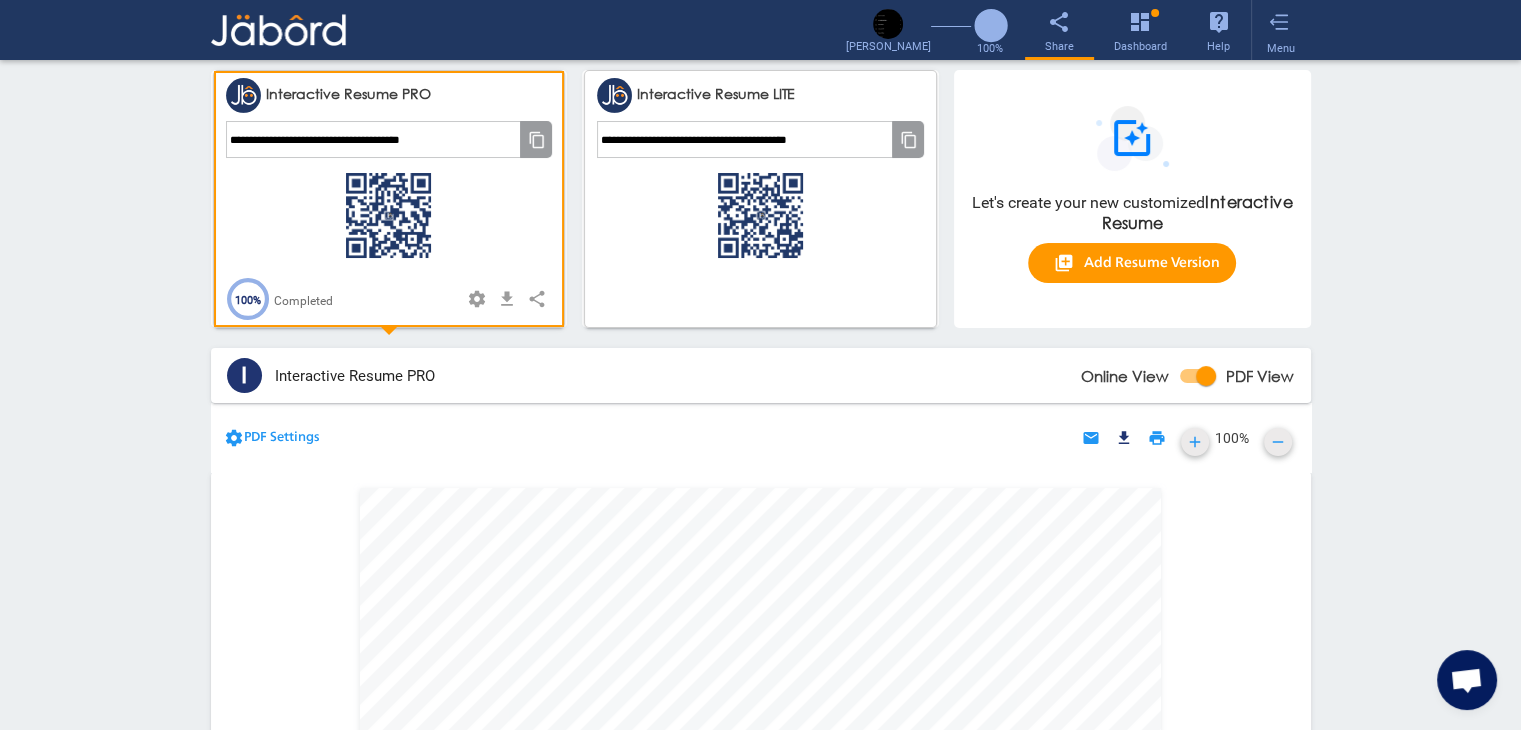 click on "file_download" 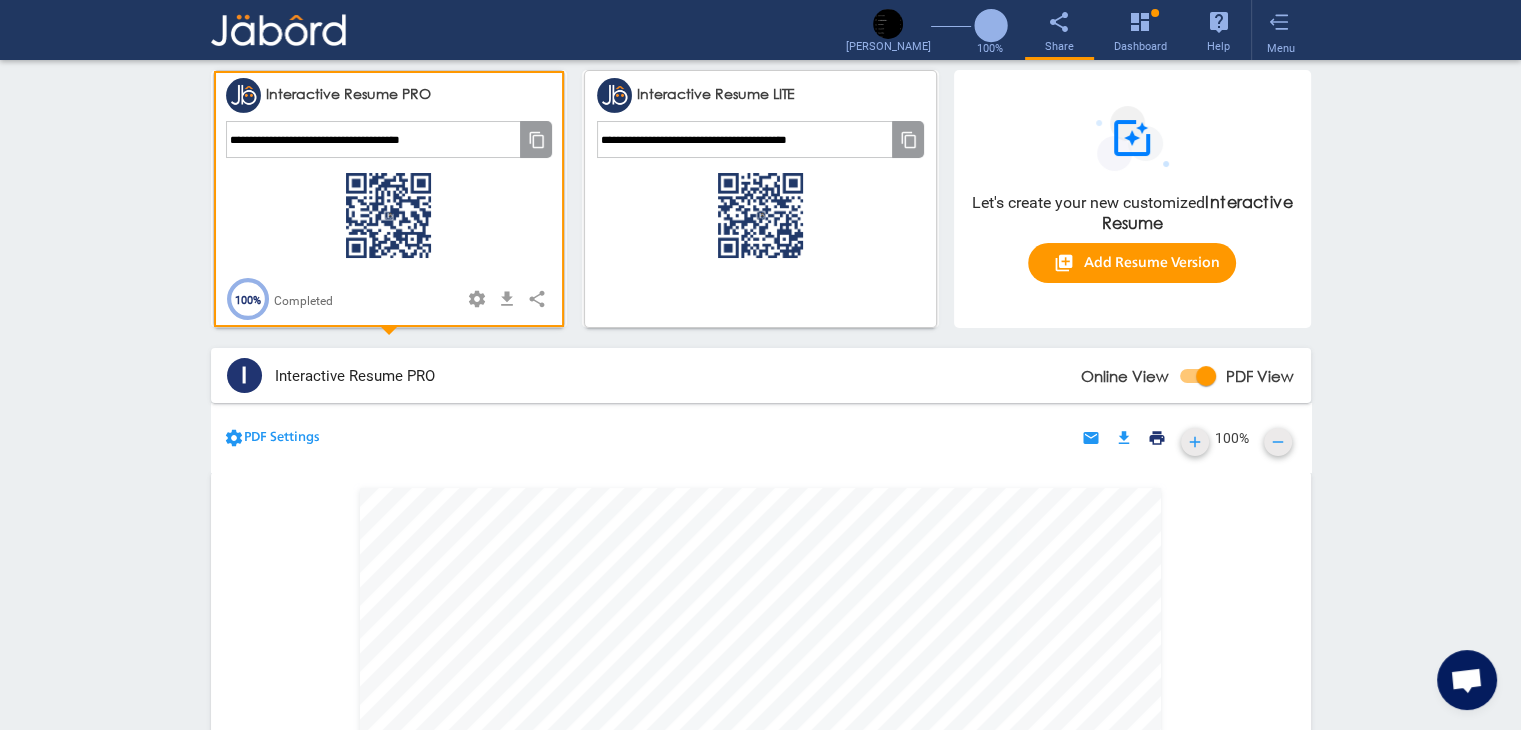 click on "print" 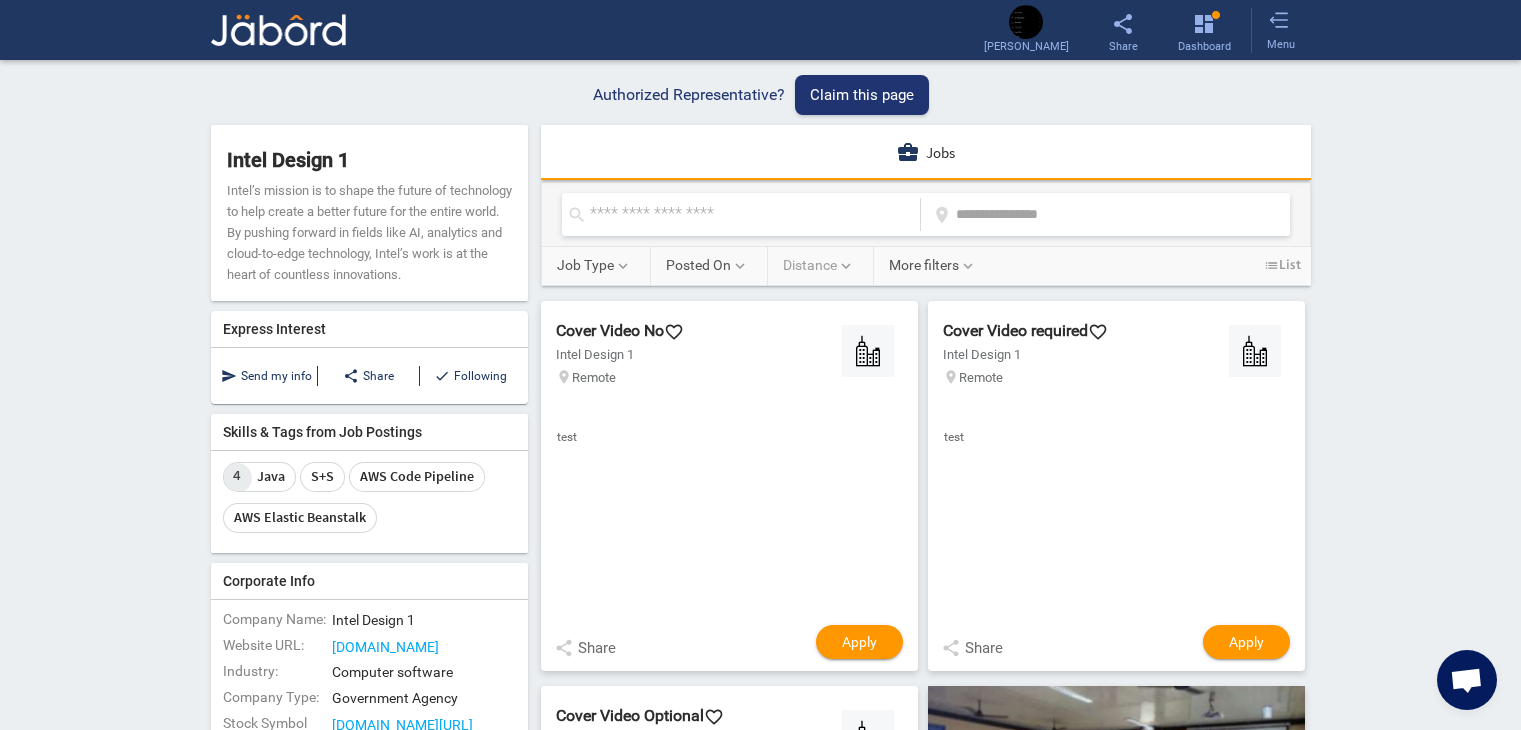 scroll, scrollTop: 0, scrollLeft: 0, axis: both 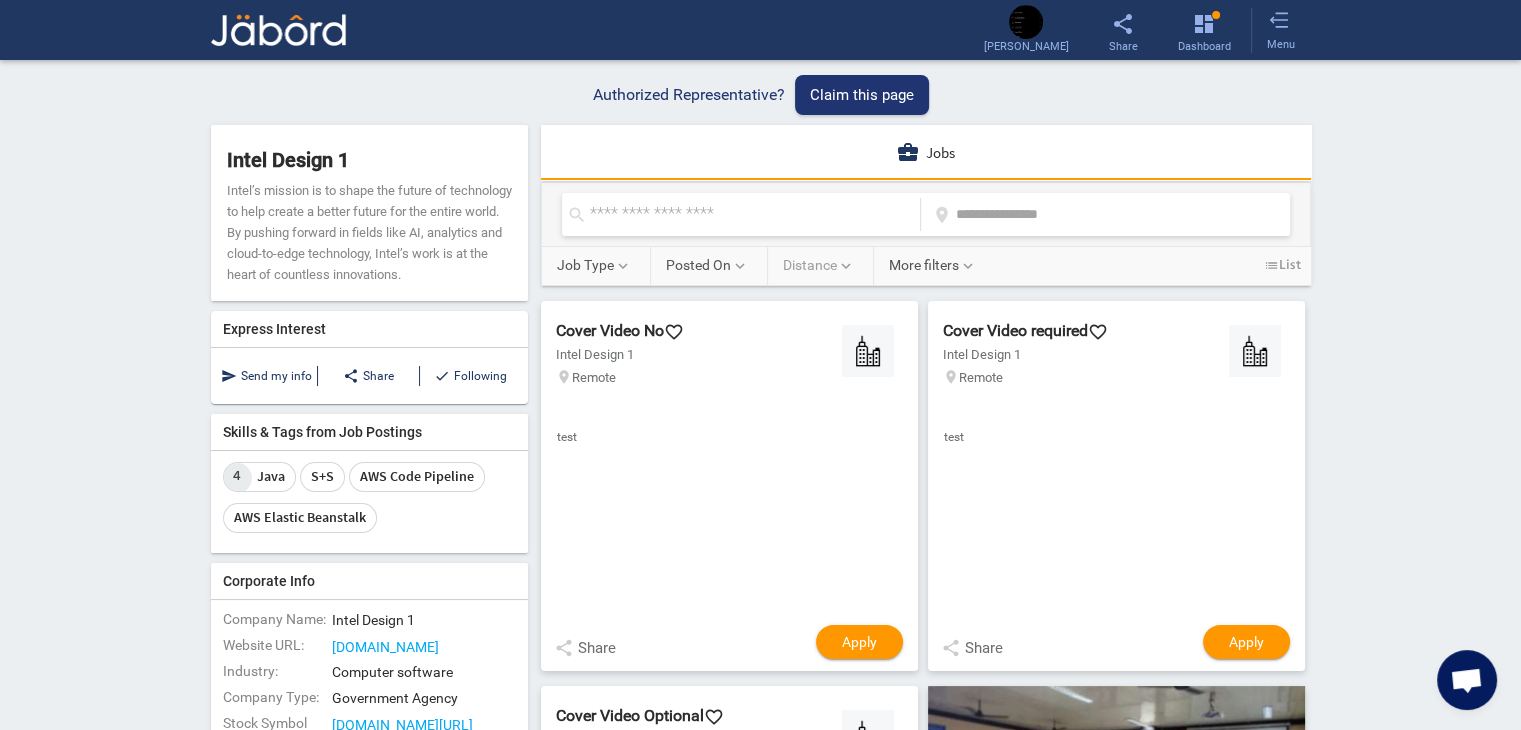 click on "Authorized Representative?  Claim this page" at bounding box center (761, 95) 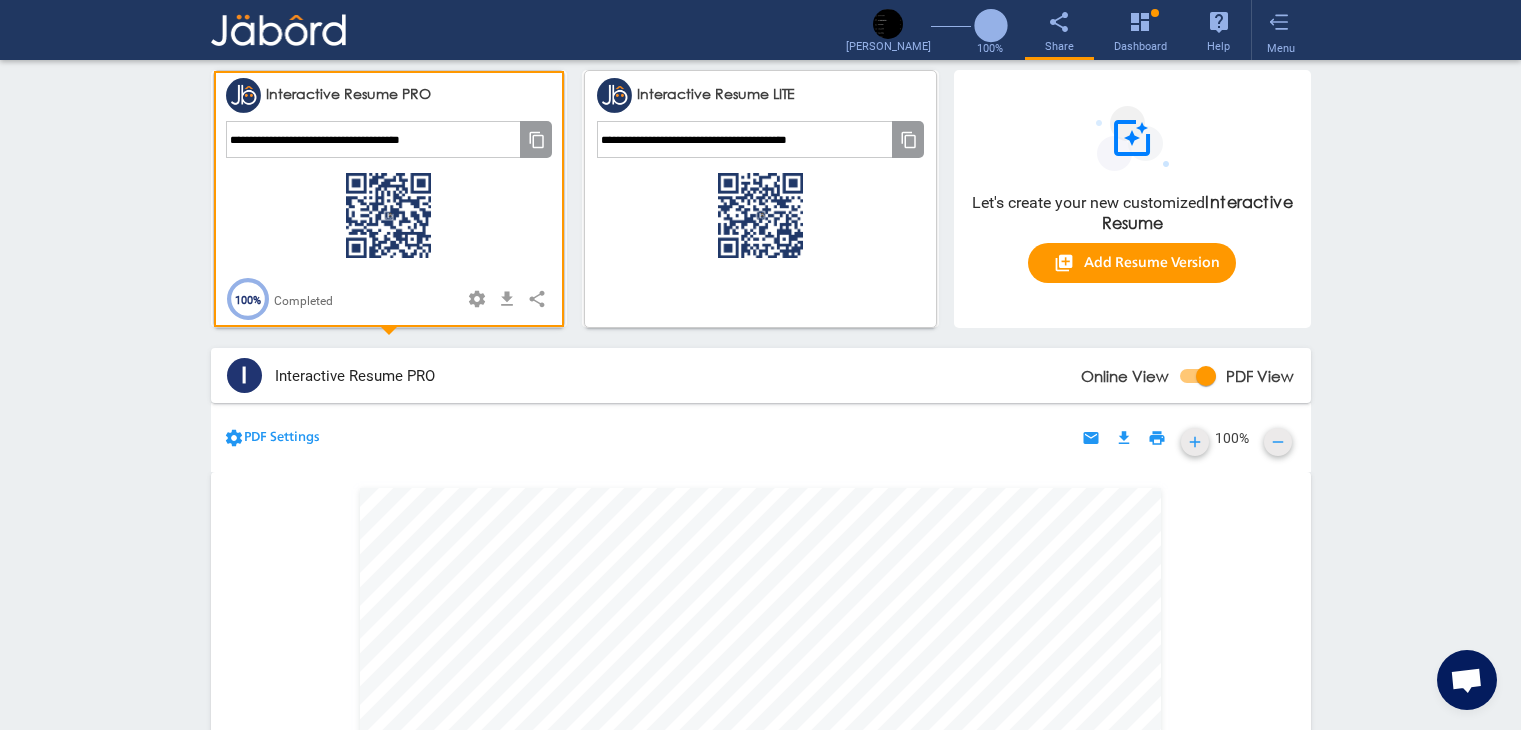 scroll, scrollTop: 0, scrollLeft: 0, axis: both 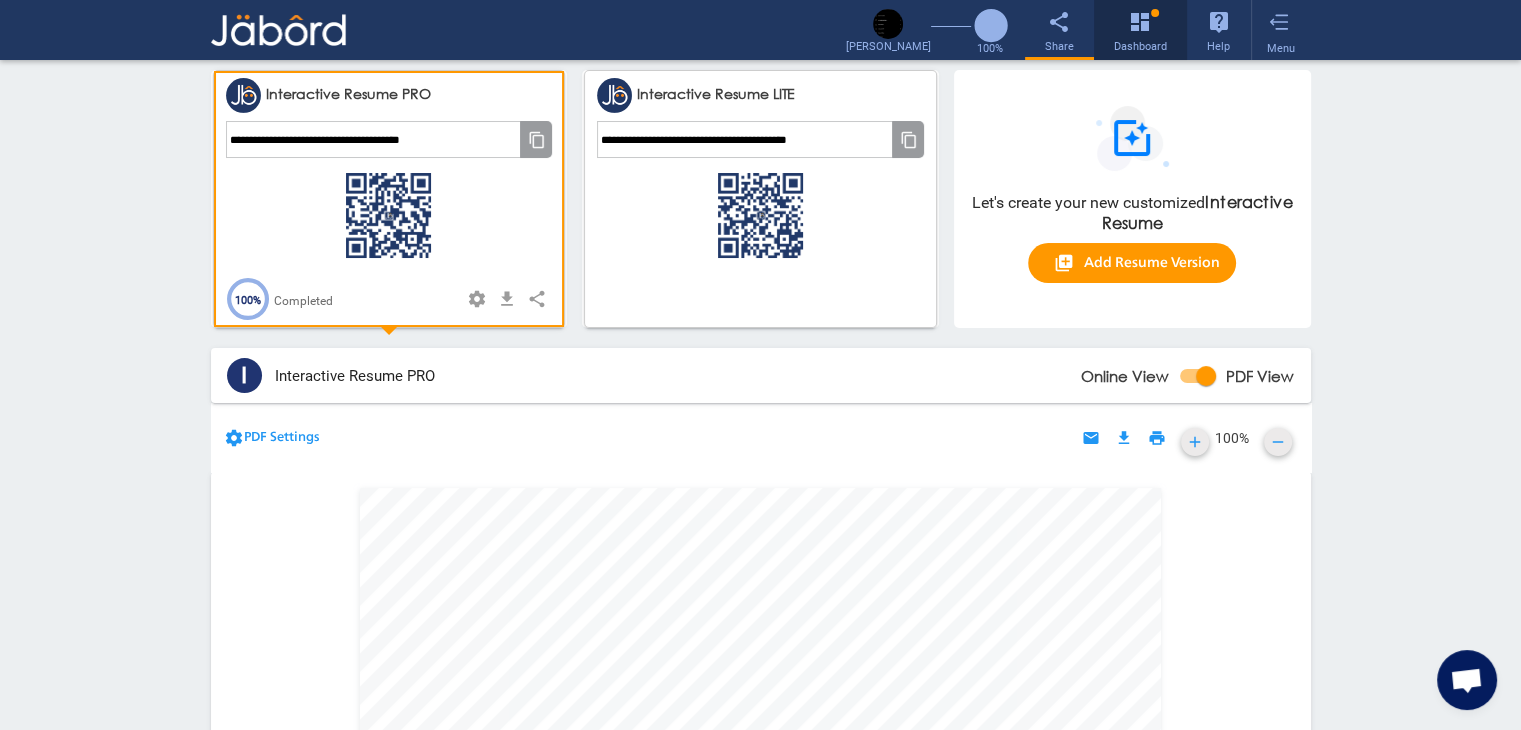 click on "Dashboard" 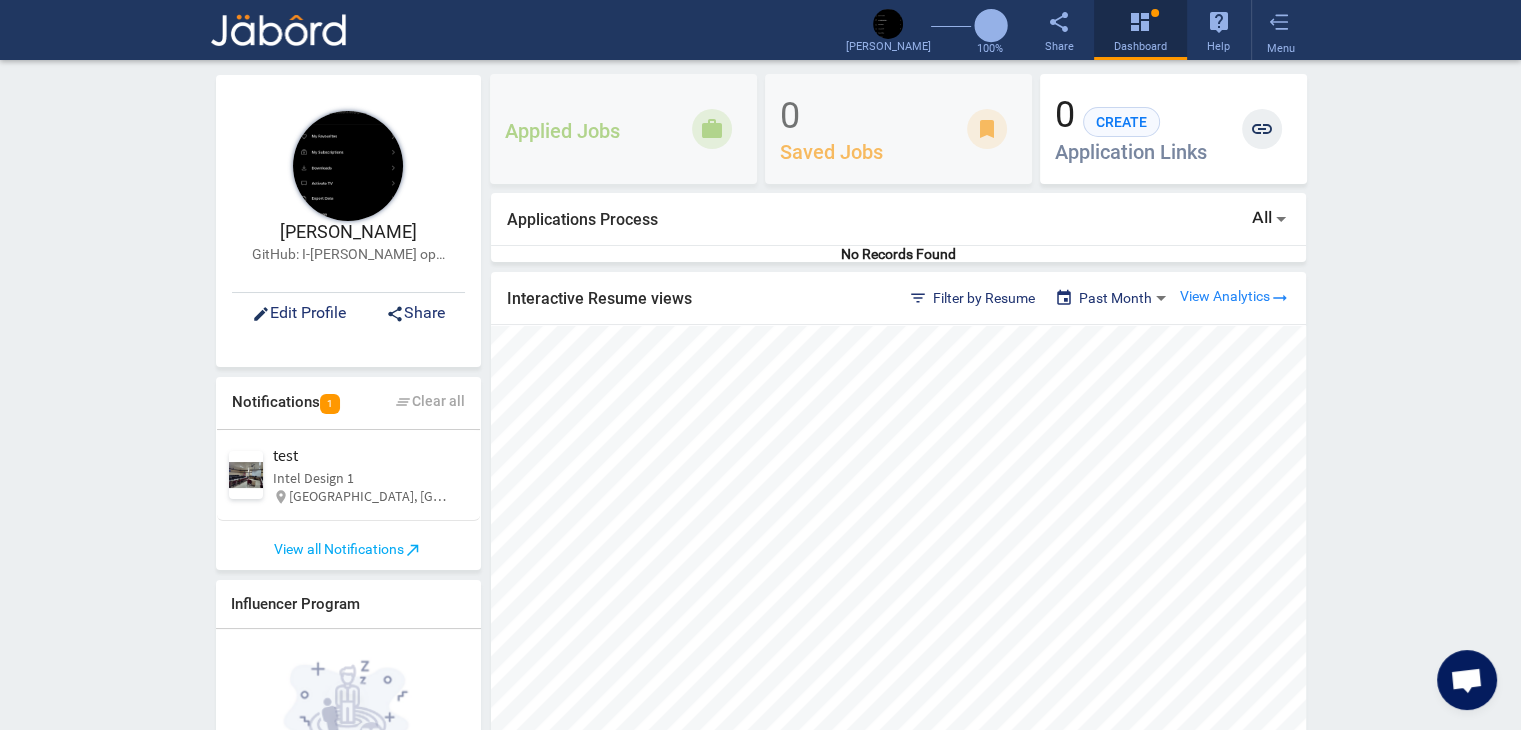 scroll, scrollTop: 999444, scrollLeft: 999184, axis: both 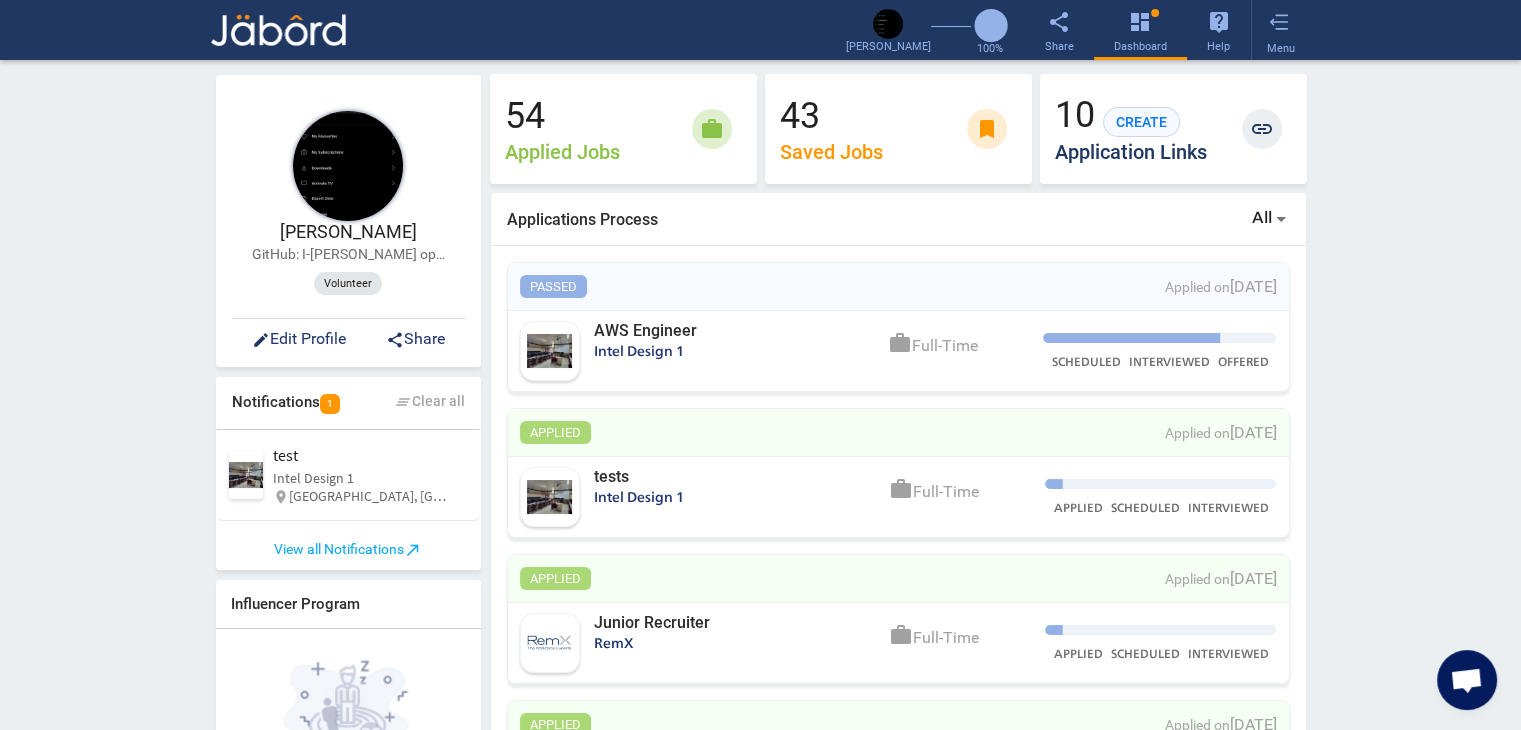 click on "edit  Edit Profile" 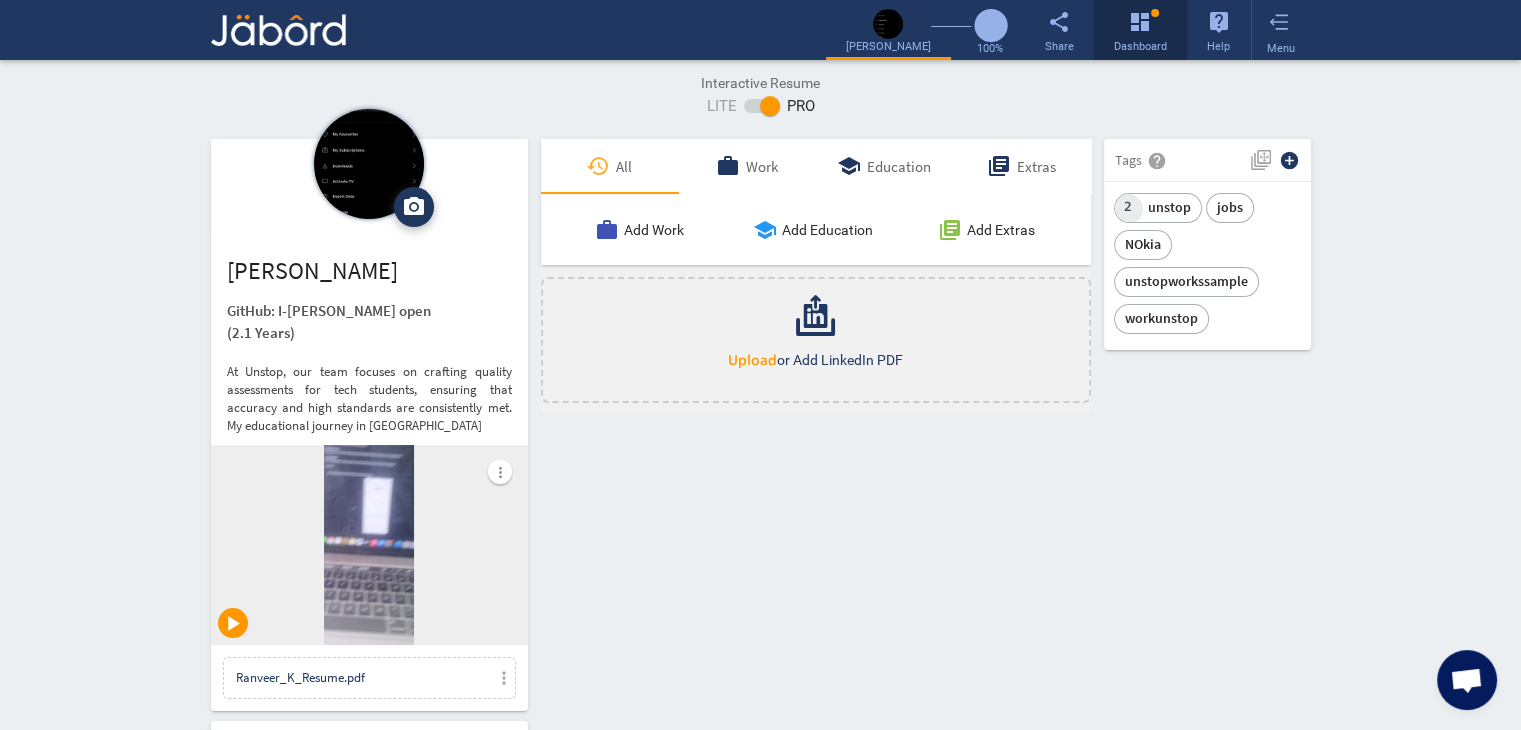 click on "dashboard" 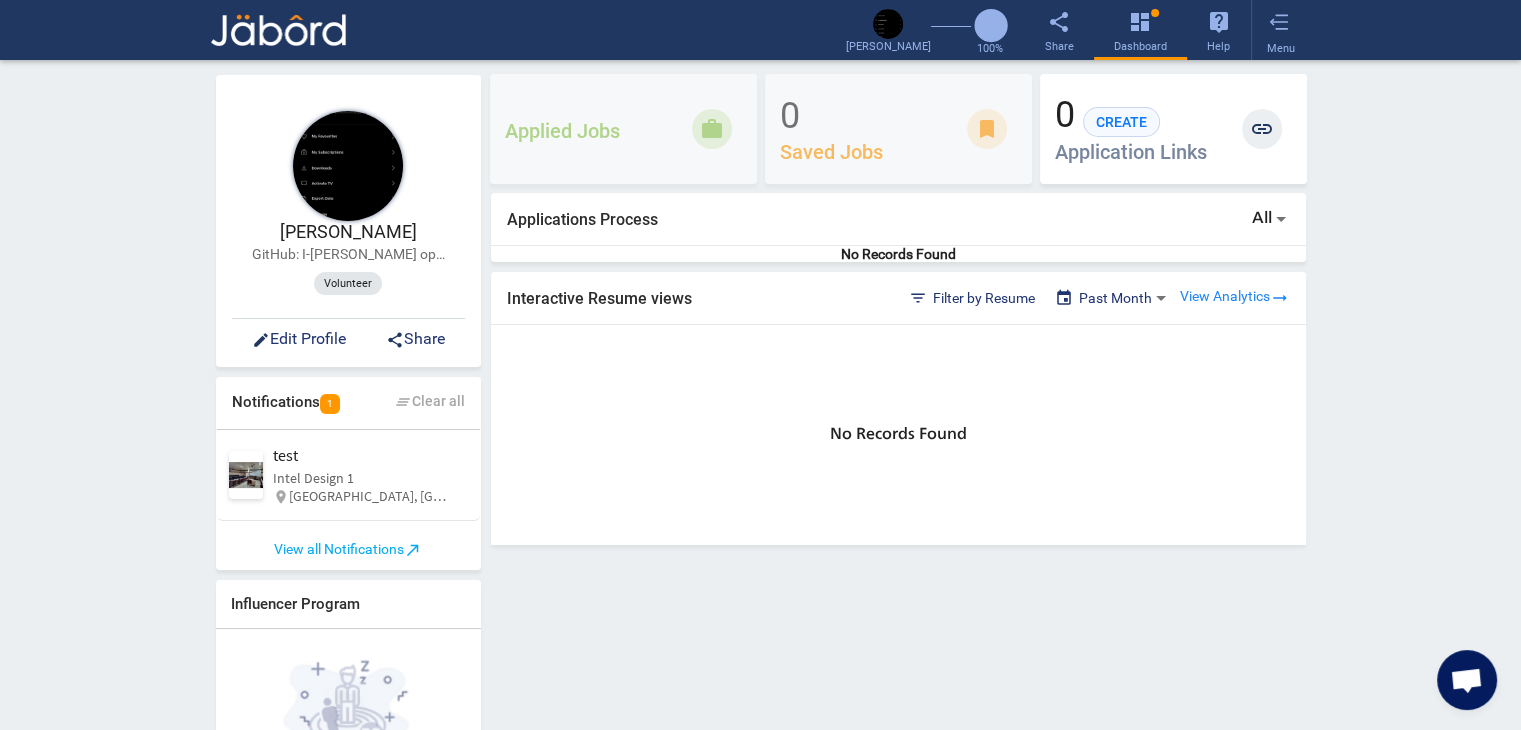 click on "Applied Jobs work 0 Saved Jobs bookmark 0  CREATE  Application Links link  Applications Process  All No Records Found  Interactive Resume views  filter_list  Filter by Resume  event Past Month  View Analytics  arrow_right_alt No Records Found" 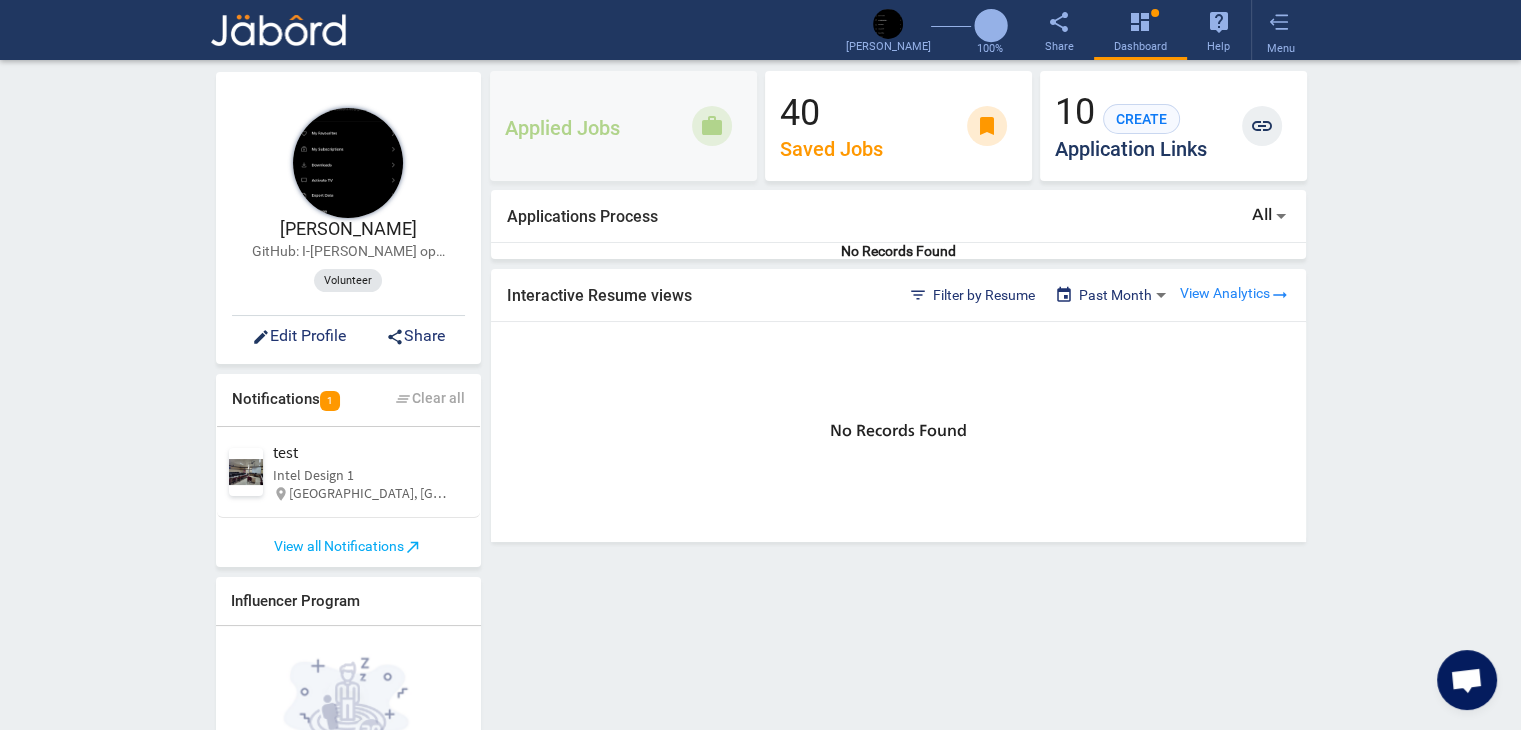 scroll, scrollTop: 0, scrollLeft: 0, axis: both 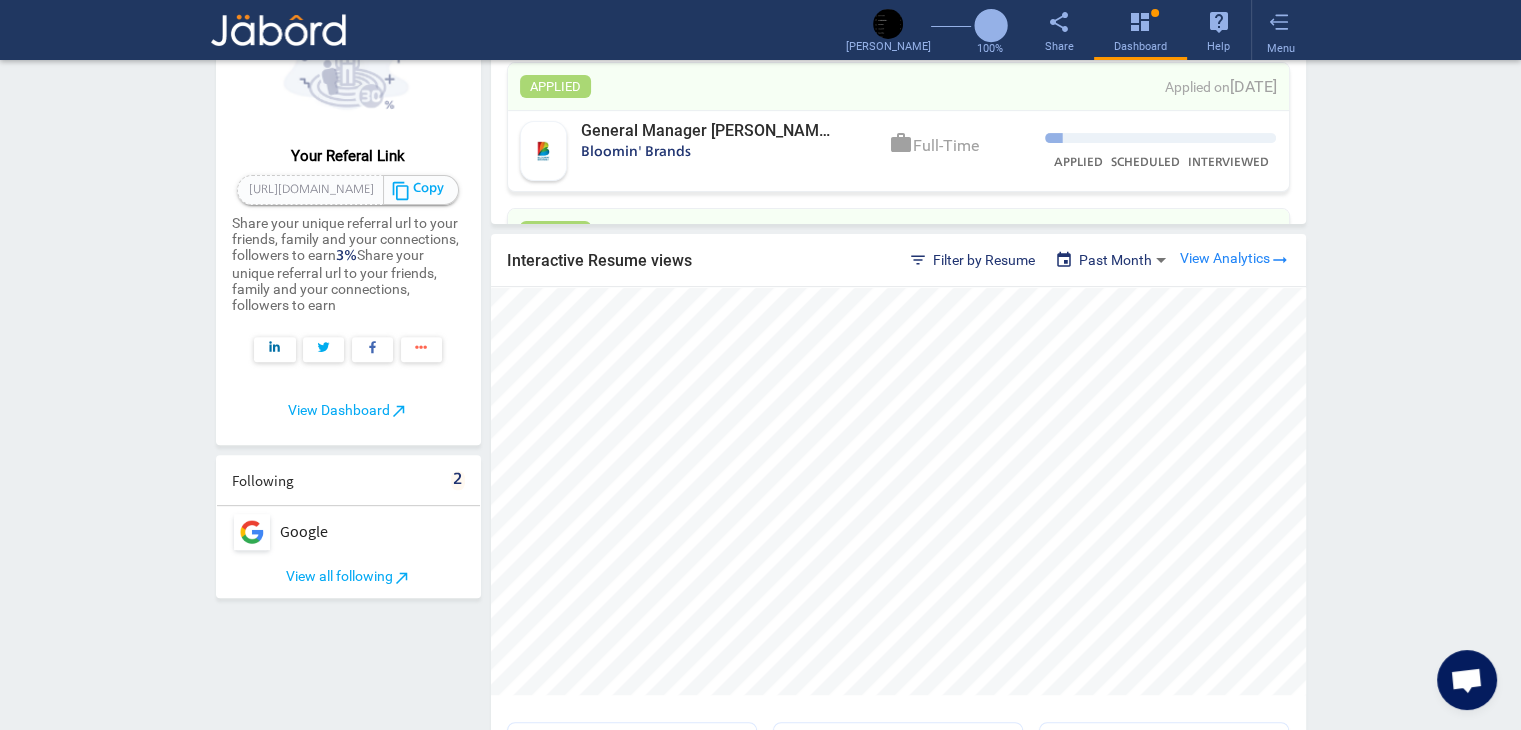 click on "Ranveer Kumar   GitHub: I-RoshanKumar open  Volunteer  edit  Edit Profile  share  Share   Notifications   1  clear_all  Clear all  test   Intel Design 1  test Intel Design 1 location_on Chennai, Tamil Nadu, India   View all Notifications  north_east  Influencer Program  Your Referal Link https://www.jabord.com/sign-up?referralId=vBdZu content_copy Copy Share your unique referral url to your friends, family and your connections, followers to earn  3% Share your unique referral url to your friends, family and your connections, followers to earn   View Dashboard  north_east  Following   2   Google  View all following  north_east  54 Applied Jobs work 43 Saved Jobs bookmark 10  CREATE  Application Links link  Applications Process  All Passed Applied on 25 Jun, 2025  AWS Engineer  Intel Design 1 work Full-Time SCHEDULED INTERVIEWED OFFERED APPLIED Applied on 23 Jun, 2025  tests  Intel Design 1 work Full-Time APPLIED SCHEDULED INTERVIEWED APPLIED Applied on 23 Jun, 2025  Junior Recruiter  RemX work Full-Time work" 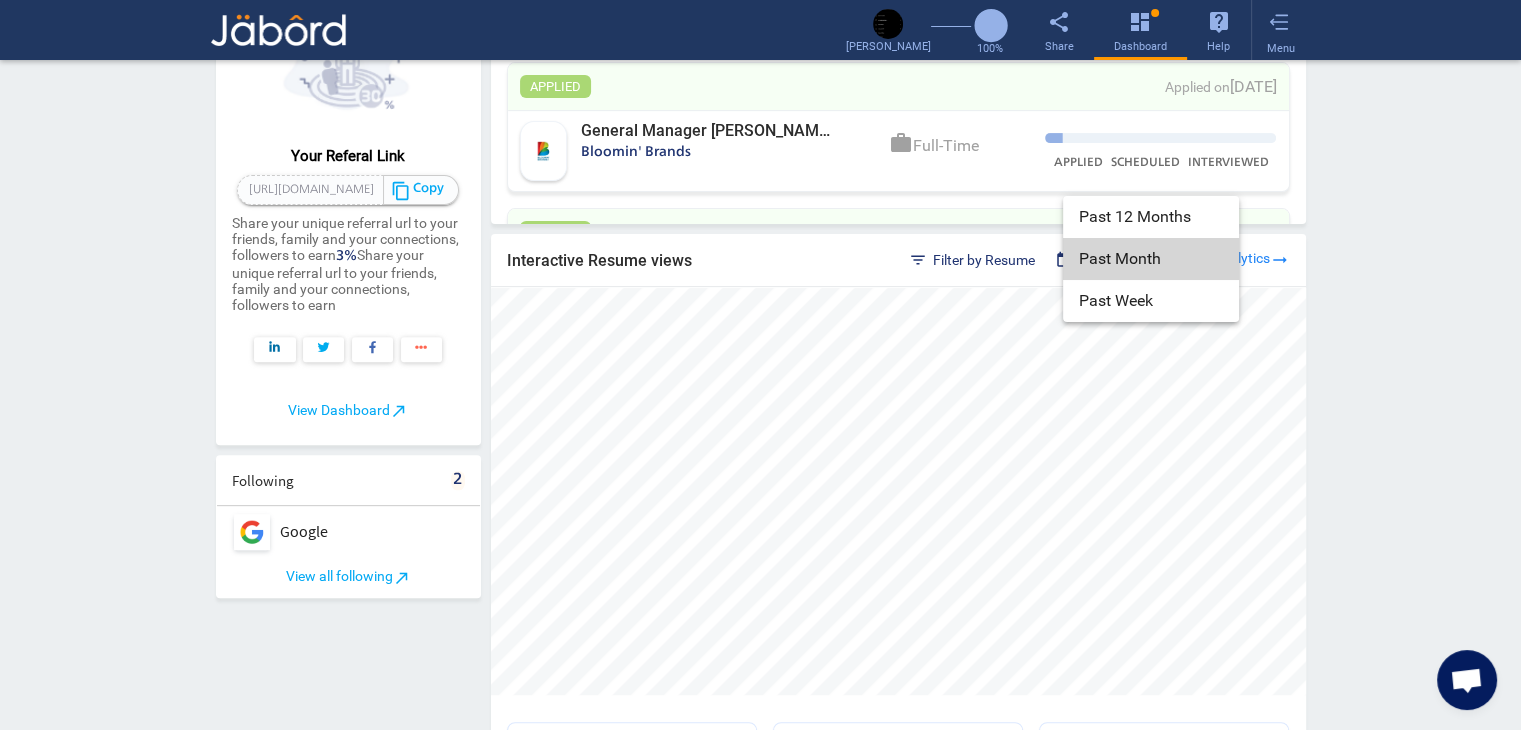 click on "Past Month" at bounding box center (1151, 259) 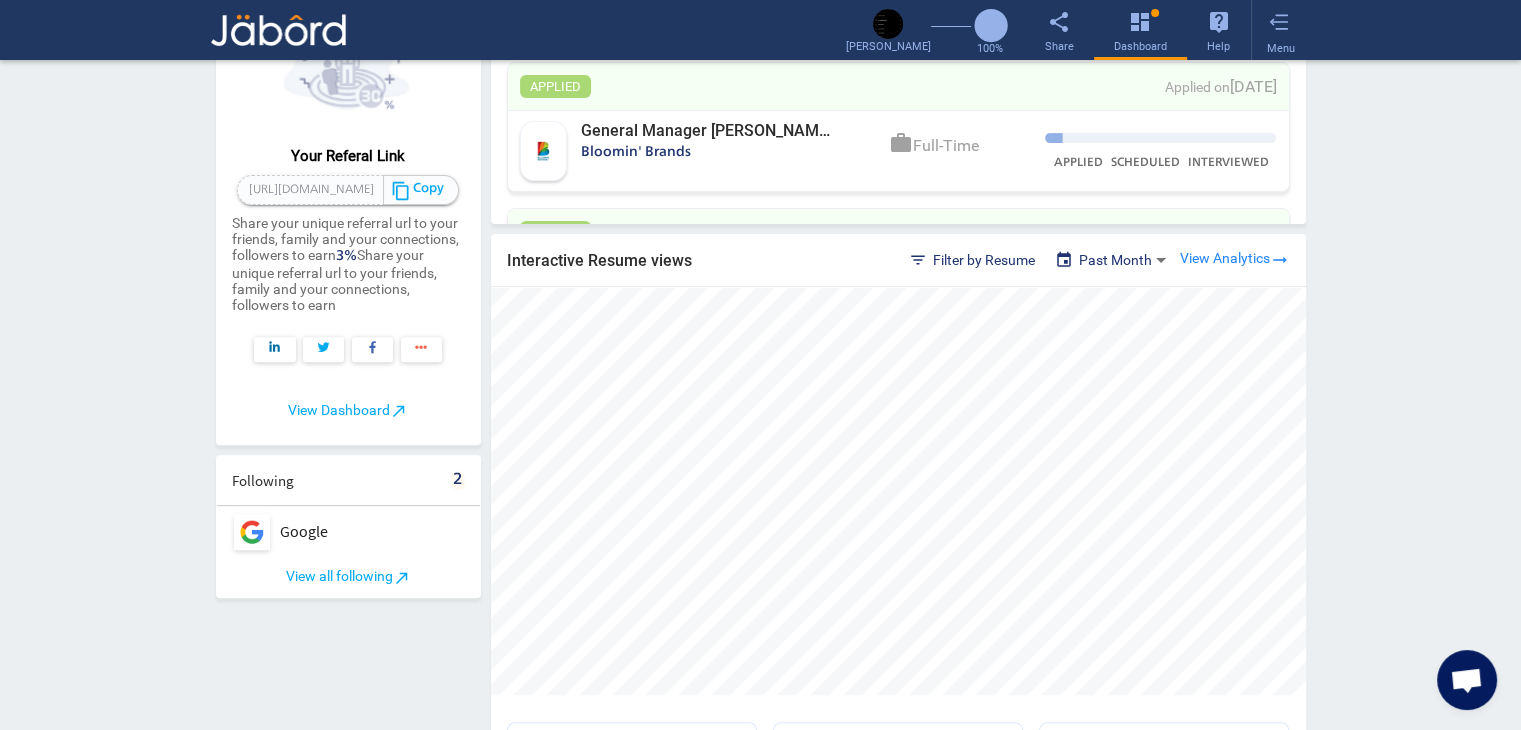 click on "Past Month" at bounding box center [1115, 260] 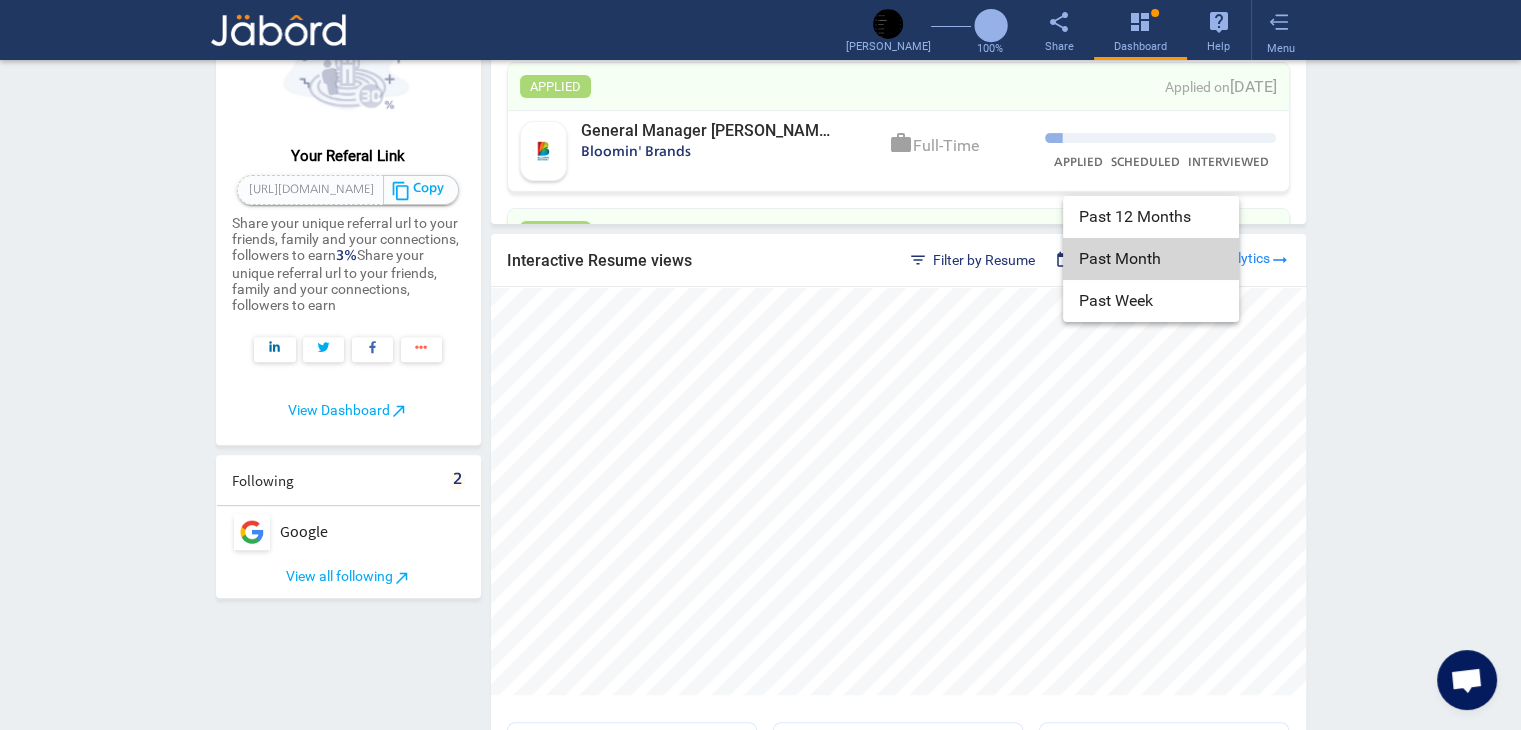 click on "Past Month" at bounding box center (1151, 259) 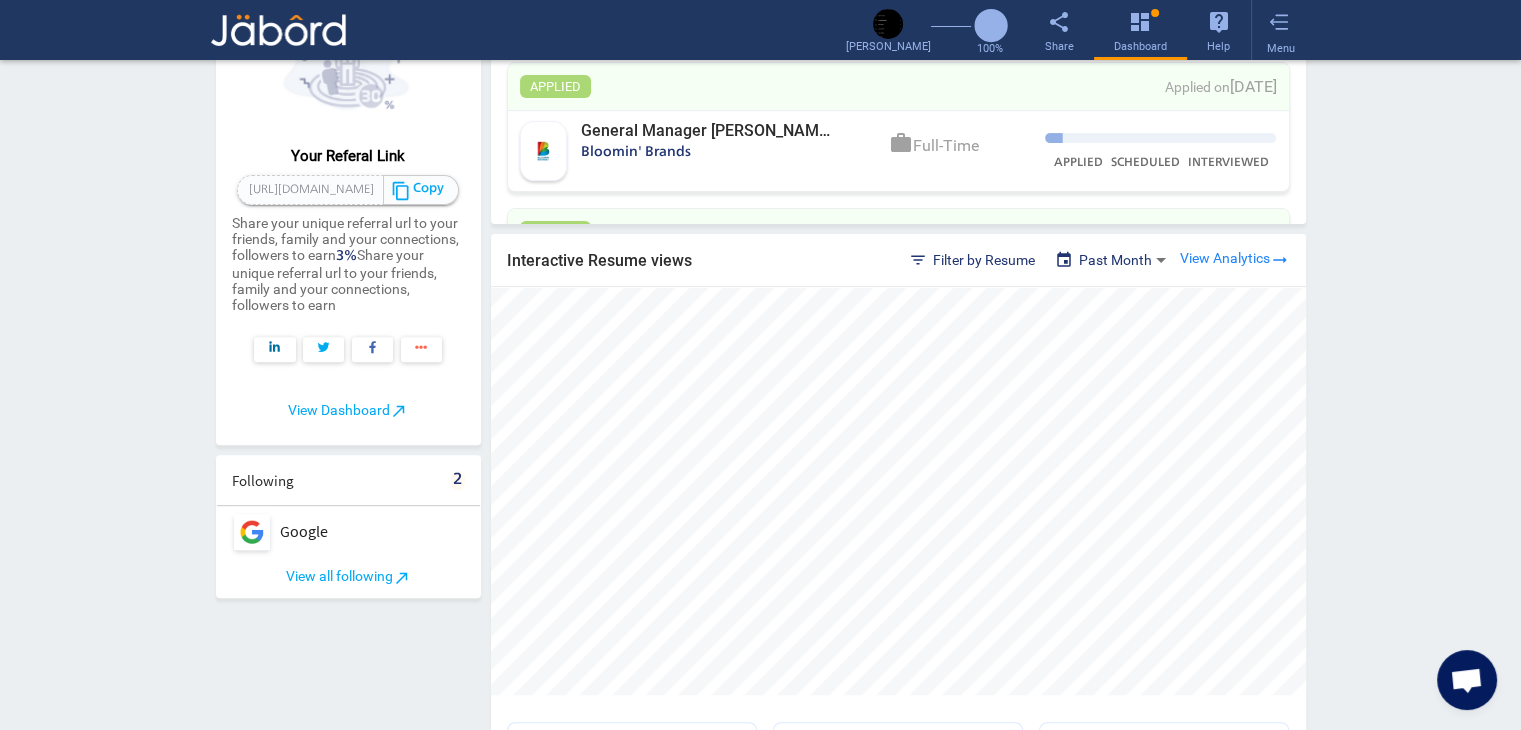 click on "Past Month" at bounding box center (1115, 260) 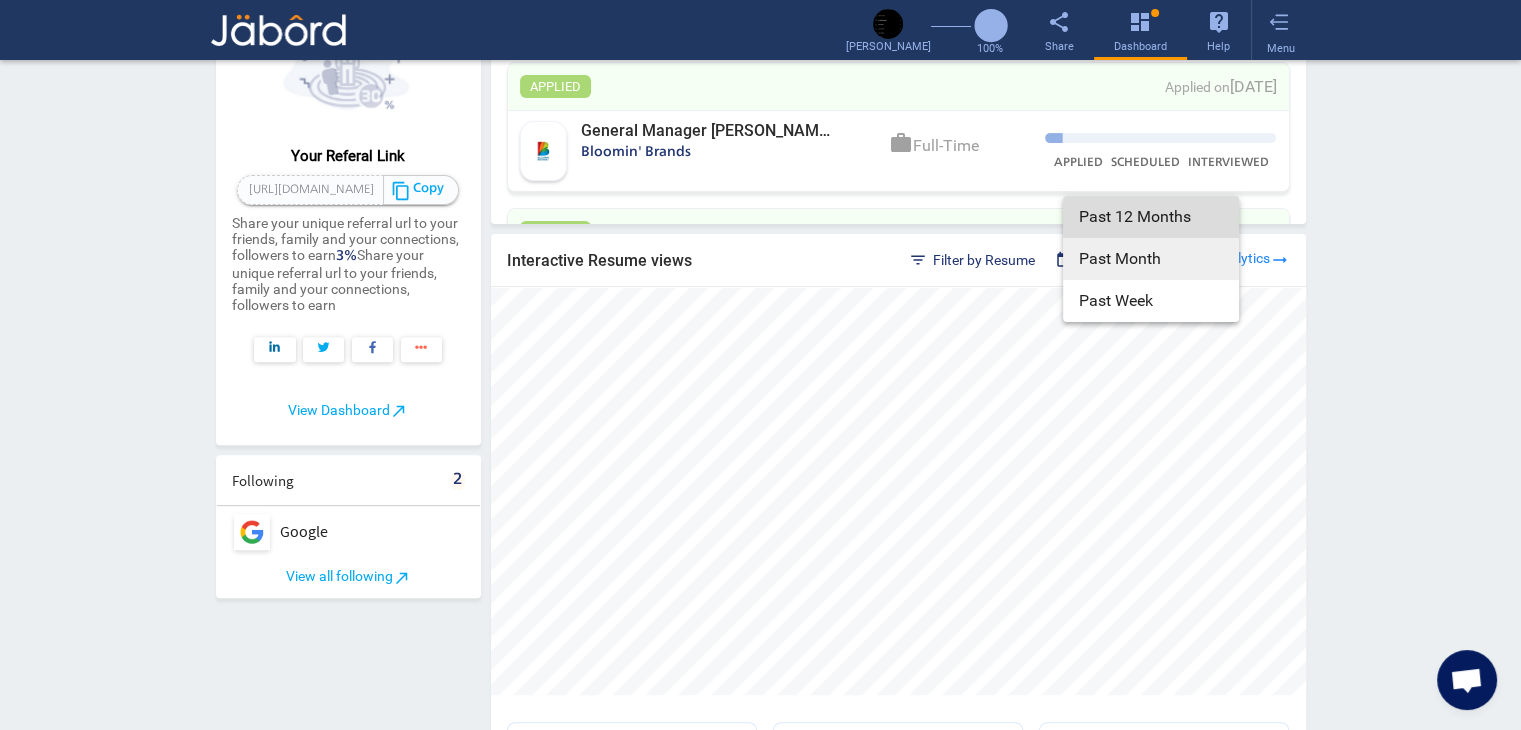 click on "Past 12 Months" at bounding box center (1151, 217) 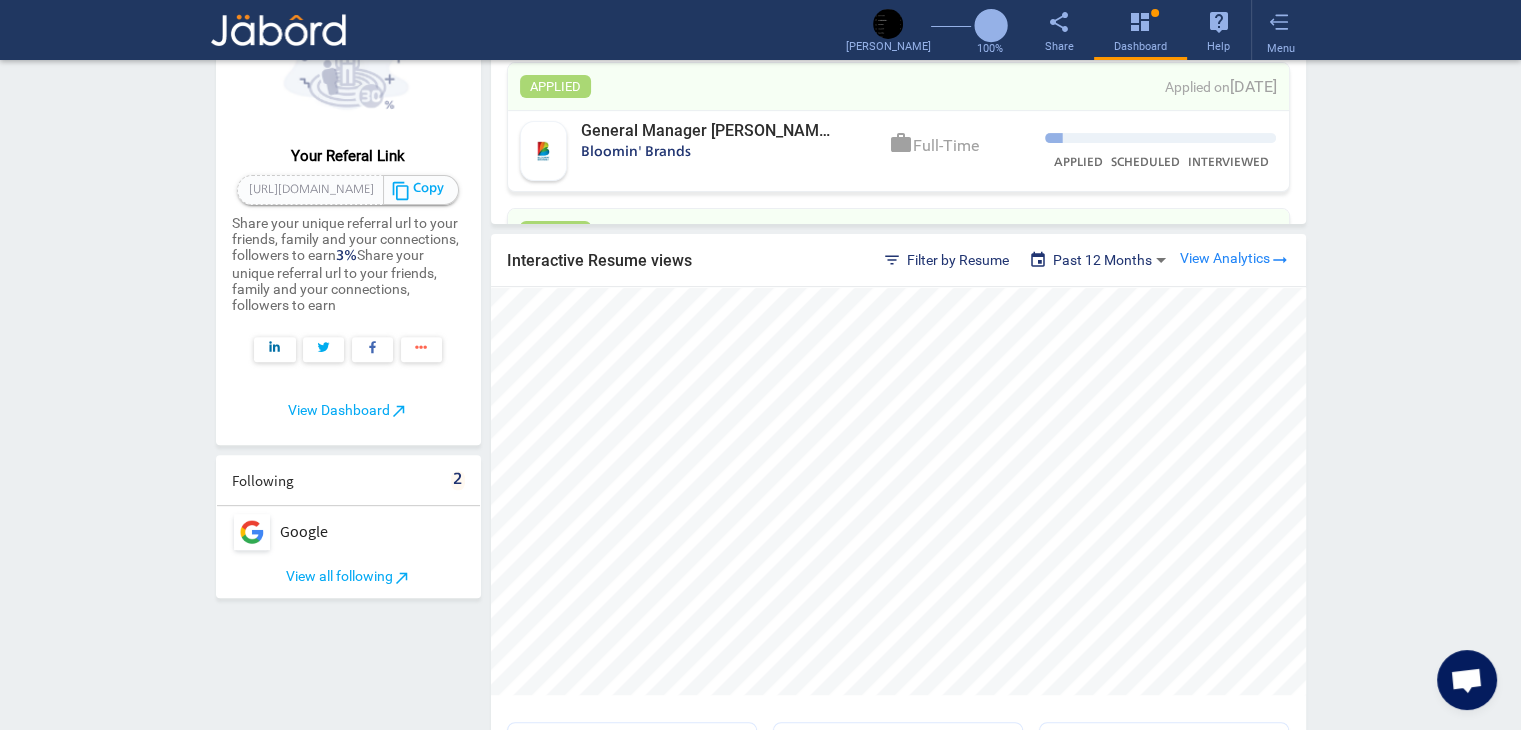 click on "Ranveer Kumar   GitHub: I-RoshanKumar open  Volunteer  edit  Edit Profile  share  Share   Notifications   1  clear_all  Clear all  test   Intel Design 1  test Intel Design 1 location_on Chennai, Tamil Nadu, India   View all Notifications  north_east  Influencer Program  Your Referal Link https://www.jabord.com/sign-up?referralId=vBdZu content_copy Copy Share your unique referral url to your friends, family and your connections, followers to earn  3% Share your unique referral url to your friends, family and your connections, followers to earn   View Dashboard  north_east  Following   2   Google  View all following  north_east  54 Applied Jobs work 43 Saved Jobs bookmark 10  CREATE  Application Links link  Applications Process  All Passed Applied on 25 Jun, 2025  AWS Engineer  Intel Design 1 work Full-Time SCHEDULED INTERVIEWED OFFERED APPLIED Applied on 23 Jun, 2025  tests  Intel Design 1 work Full-Time APPLIED SCHEDULED INTERVIEWED APPLIED Applied on 23 Jun, 2025  Junior Recruiter  RemX work Full-Time work" 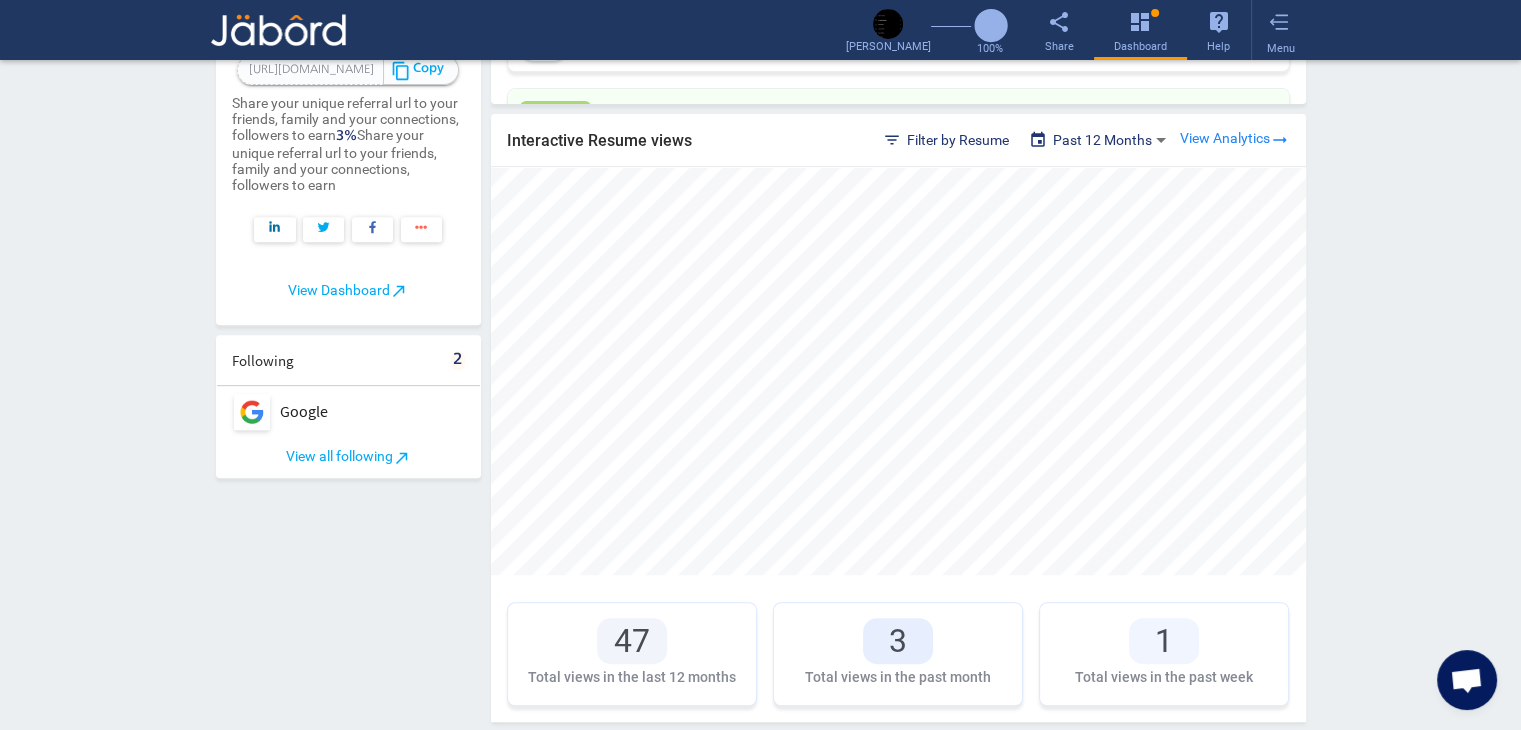 scroll, scrollTop: 765, scrollLeft: 0, axis: vertical 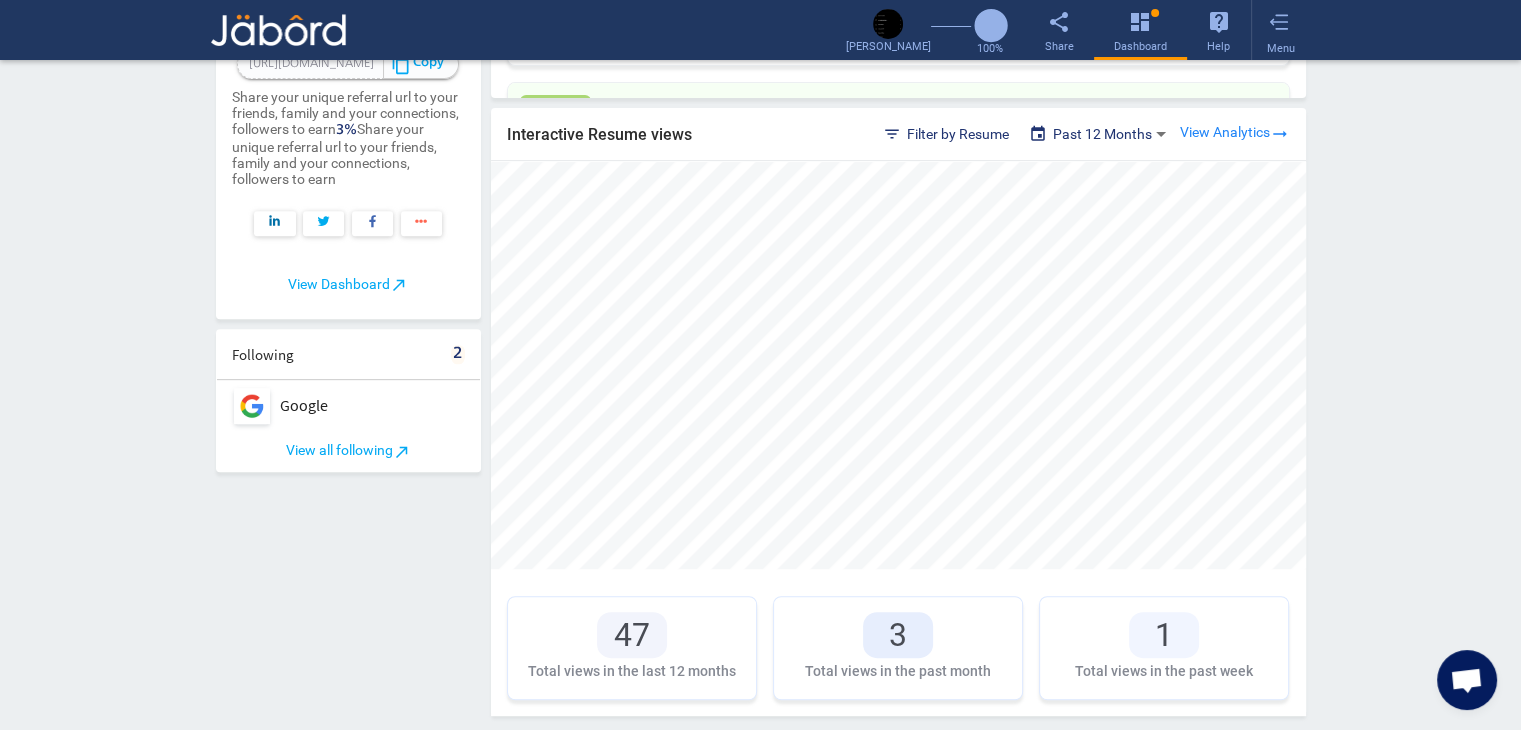 click on "filter_list  Filter by Resume" 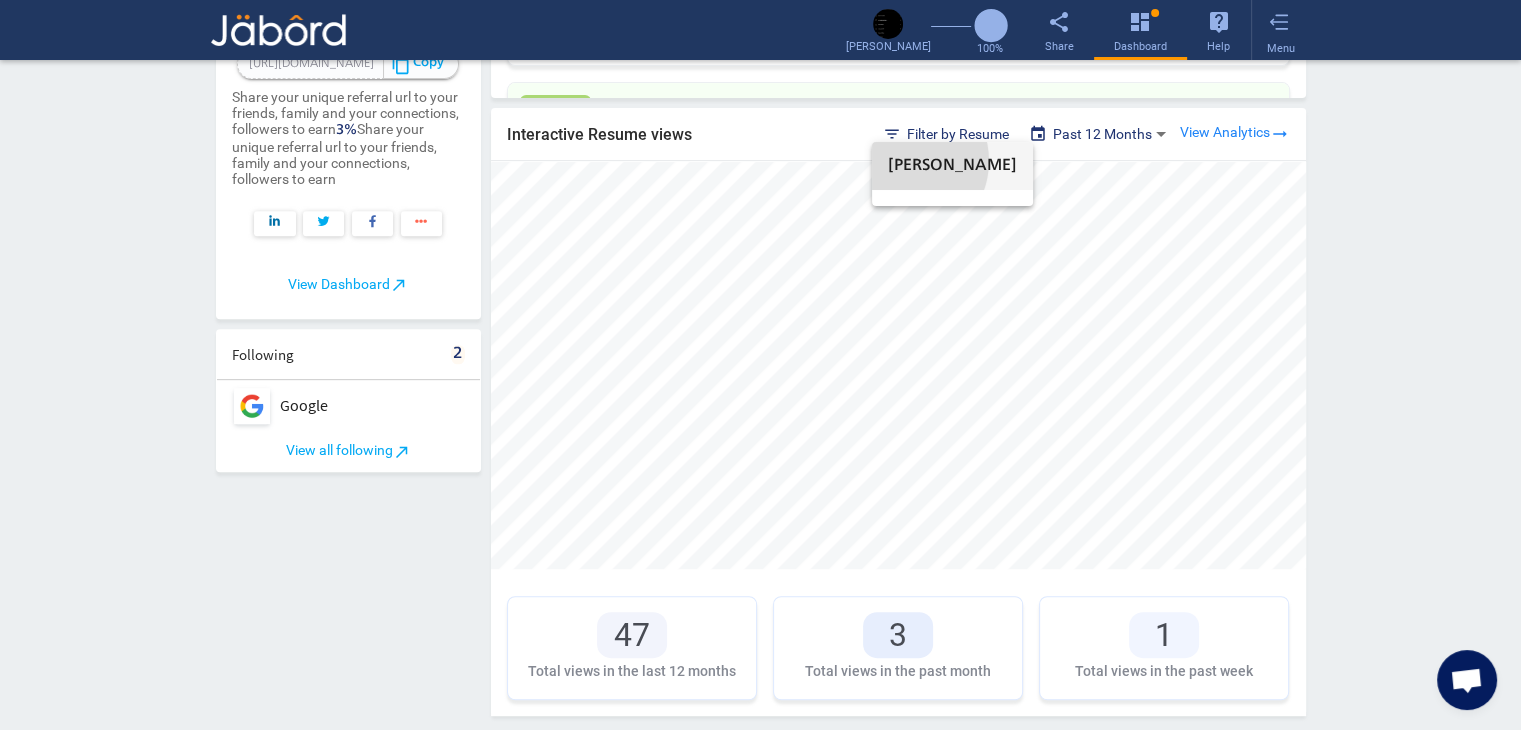 click on "Ranveer" at bounding box center (952, 166) 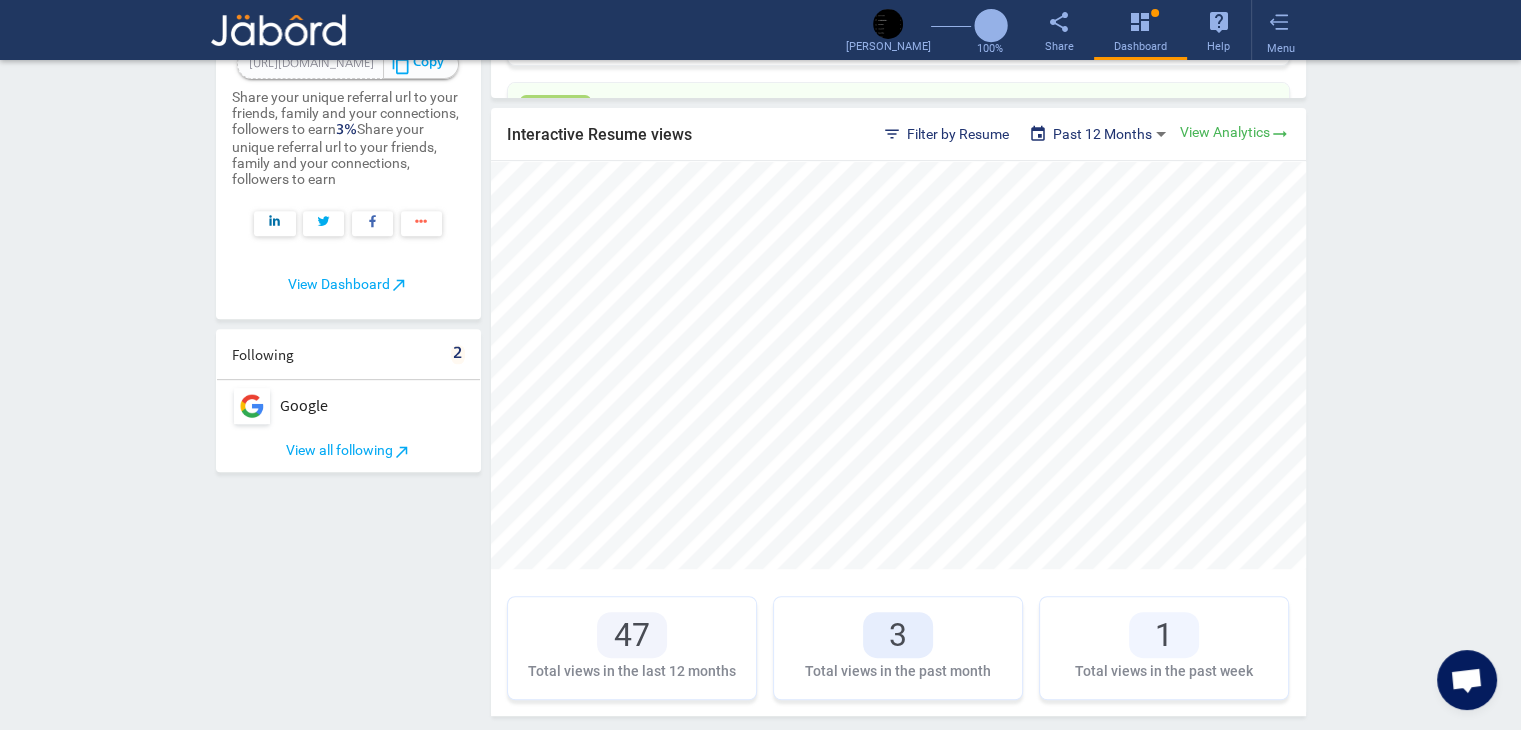 click on "View Analytics  arrow_right_alt" 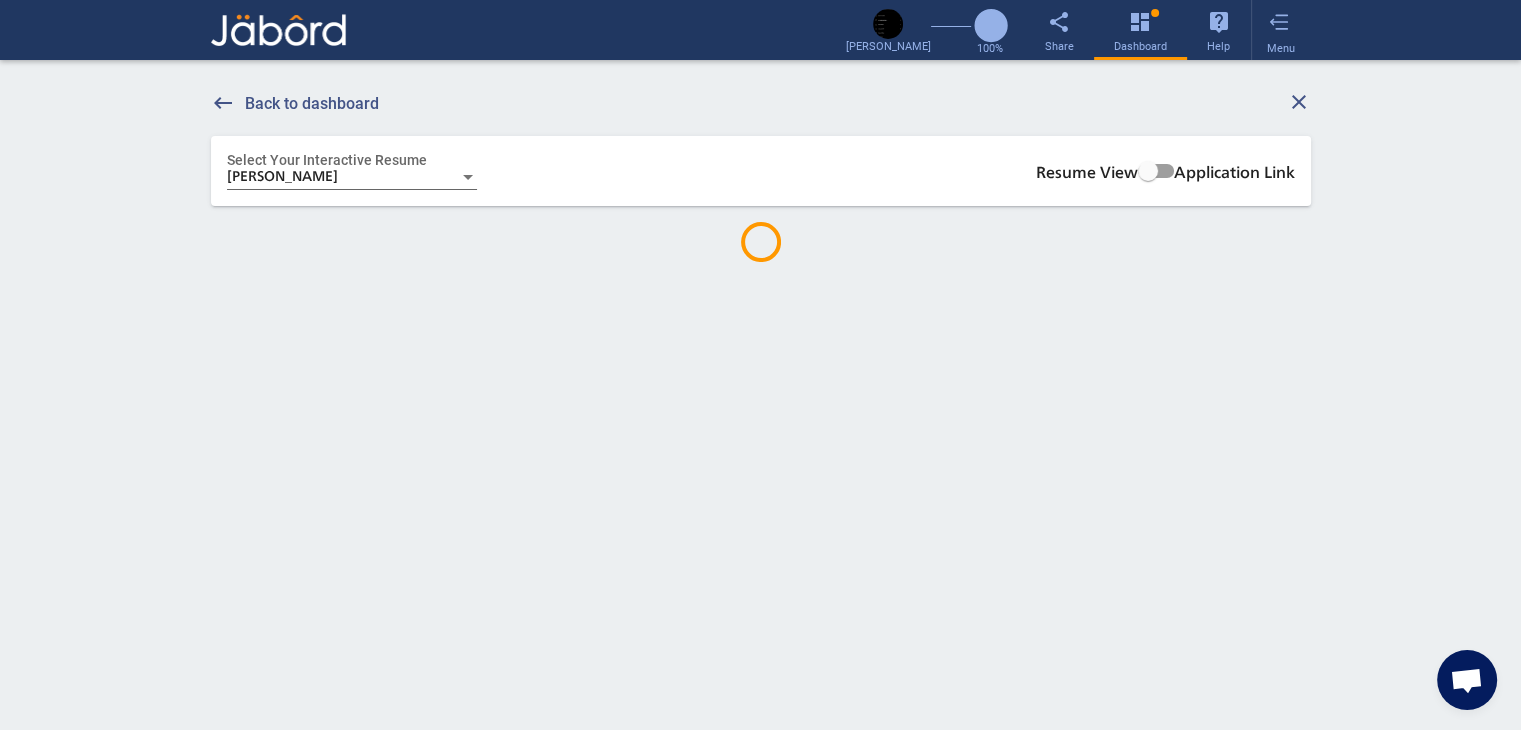 scroll, scrollTop: 0, scrollLeft: 0, axis: both 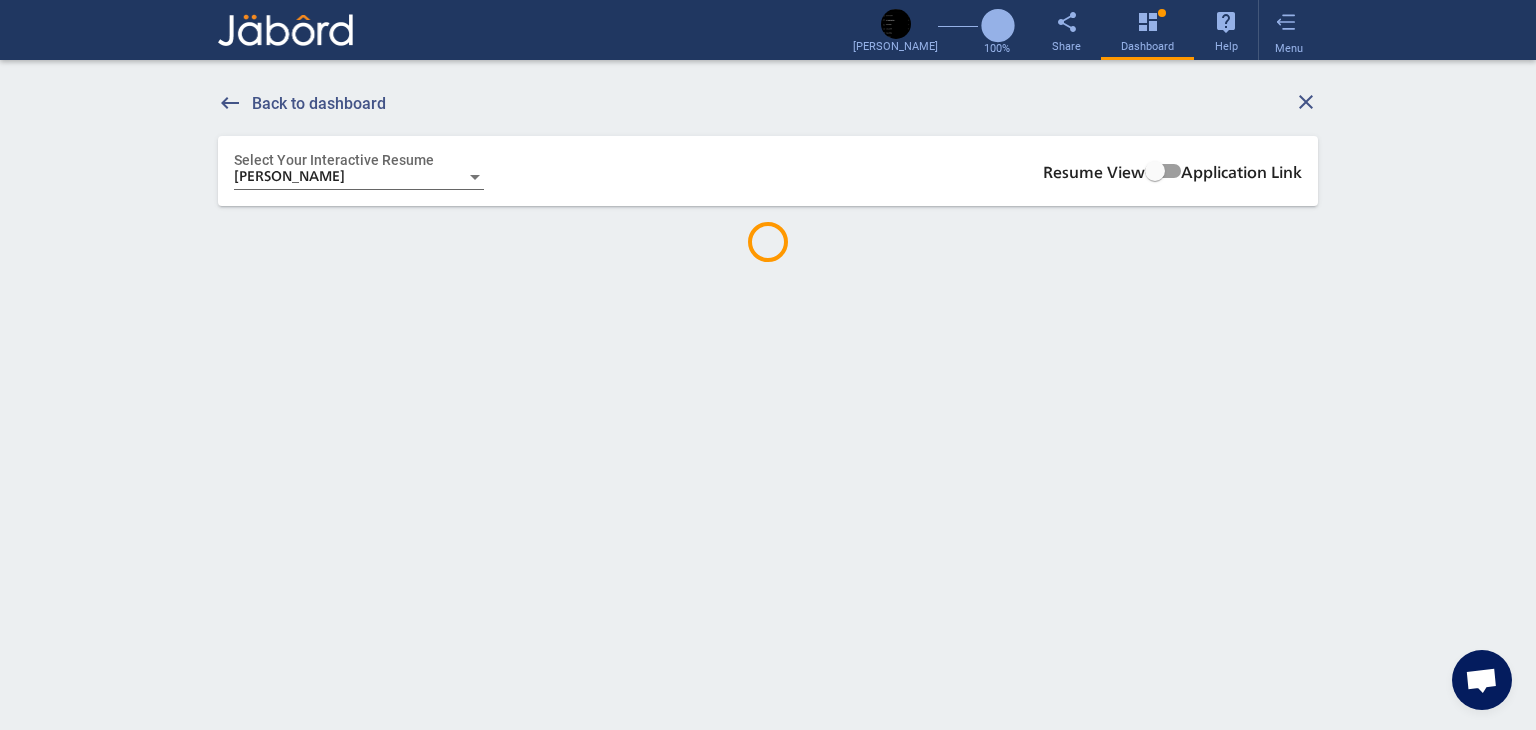 click on "Ranveer Kumar GitHub: I-RoshanKumar open (2.1 Years) At Unstop, our team focuses on crafting quality assessments for tech students, ensuring that accuracy and high standards are consistently met. My educational journey in Artificial  link https://www.jabord.com/Resume/ranvek-h421j Work Experience U  Unstop Quality Assurance Intern chennai  Sep/2024   -   Present   Responsibilities: Assisting and collaborating with the Practice team to ensure the timely delivery of work assigned. Creating assessments and other required content for Tech students of different domains. Meticulous verification of questions content to ensure its quality and accuracy. Completing the administrative tasks daily and reporting them to the concerned Person. Reference (1) Posts (2) Work Sample (1) C  CoreLogic Software Engineering Intern Kolkata, West Bengal, India  Jun/2024   -   Aug/2024  Post (1) R  ResTech Content writer and Admin Intern   May/2024   -   Jun/2024   United States LL  LYBL - Live Your Best Life SDE Intern  -" 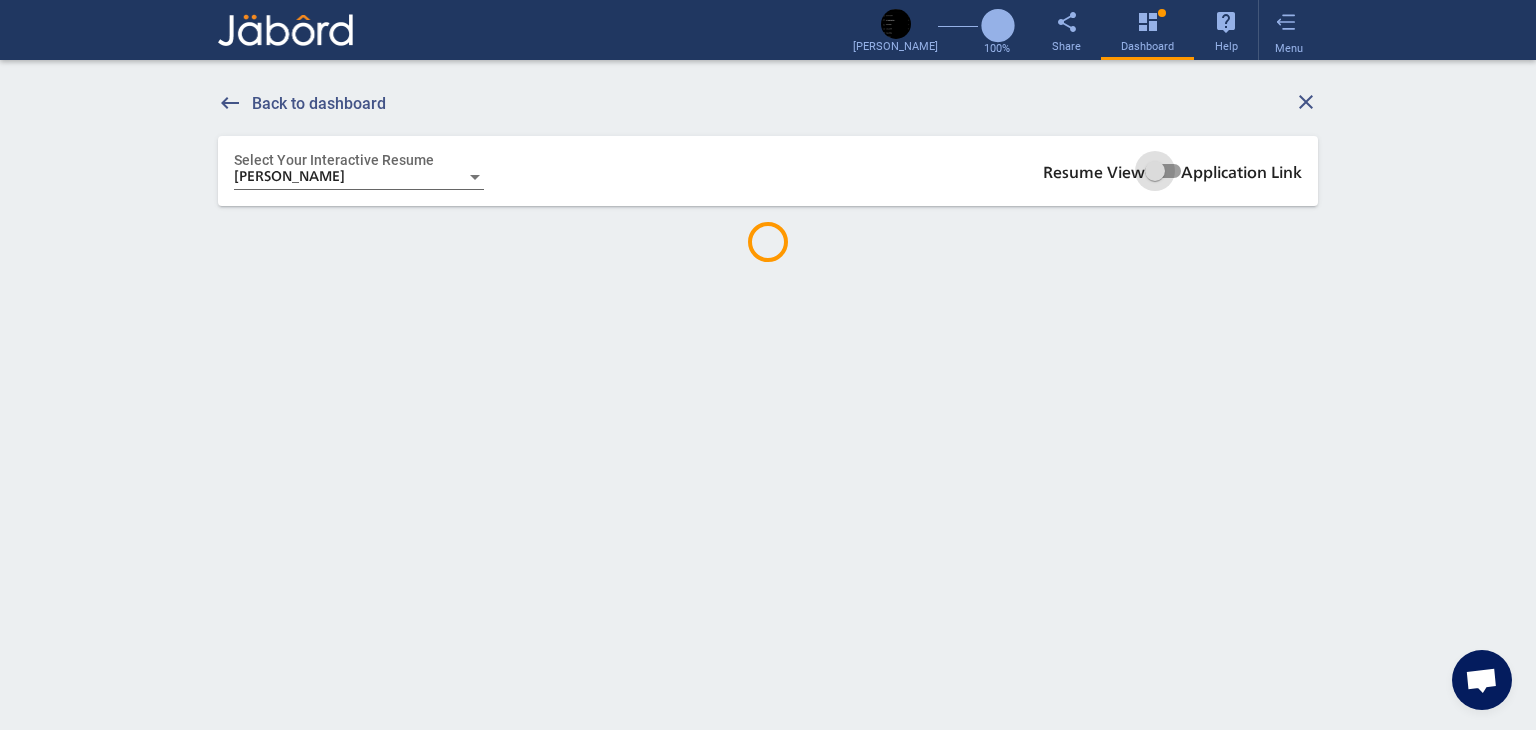 click at bounding box center [1163, 171] 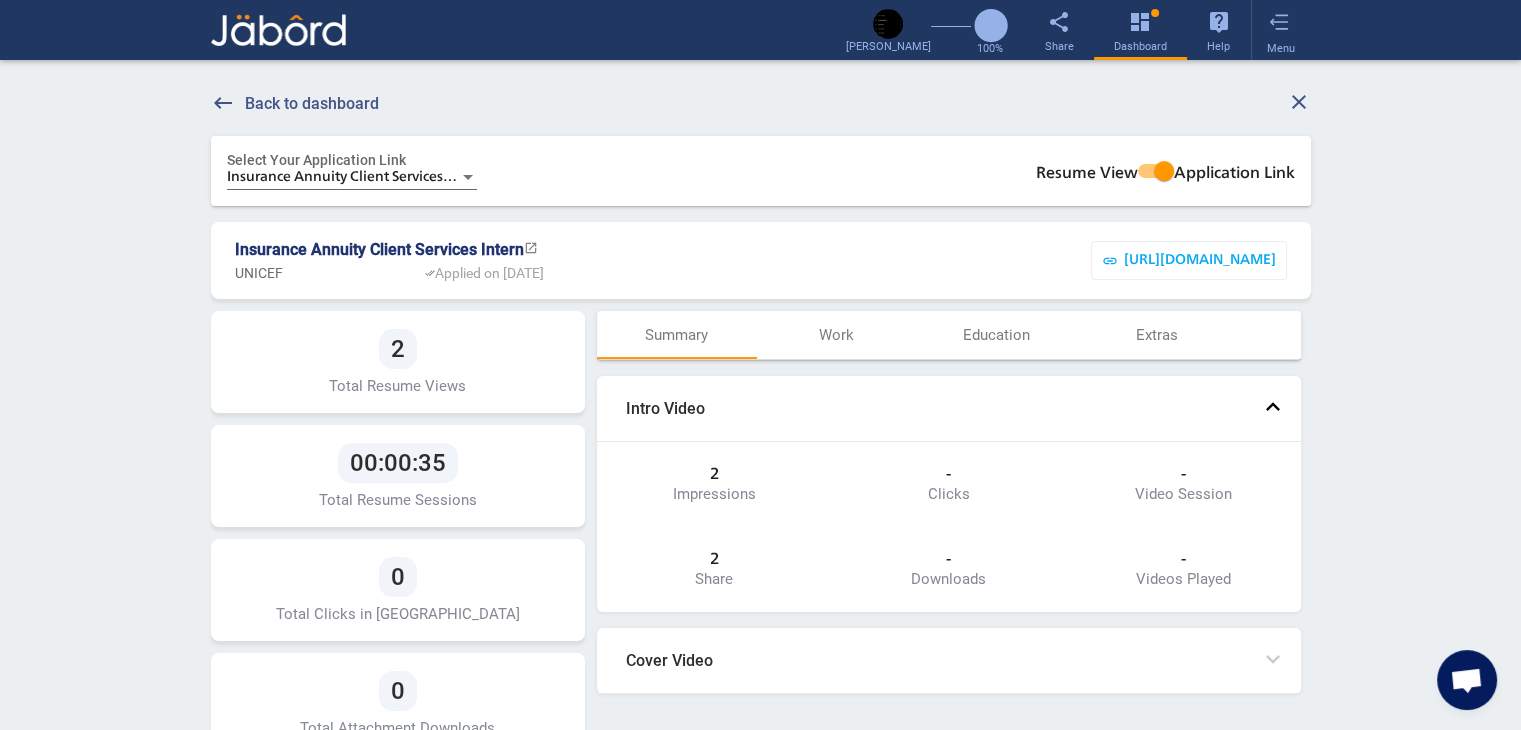click on "Insurance Annuity Client Services Intern" at bounding box center [356, 177] 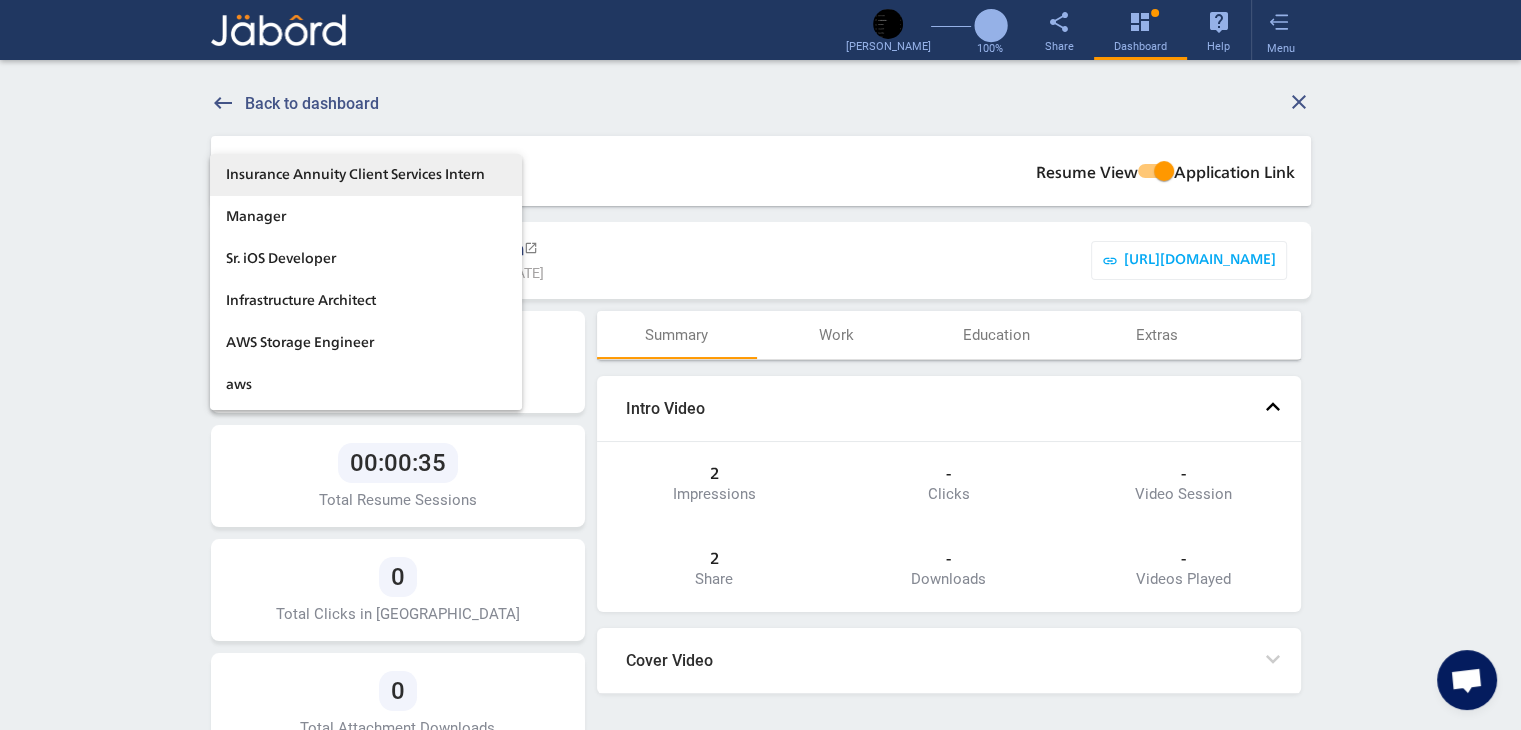 click at bounding box center (760, 365) 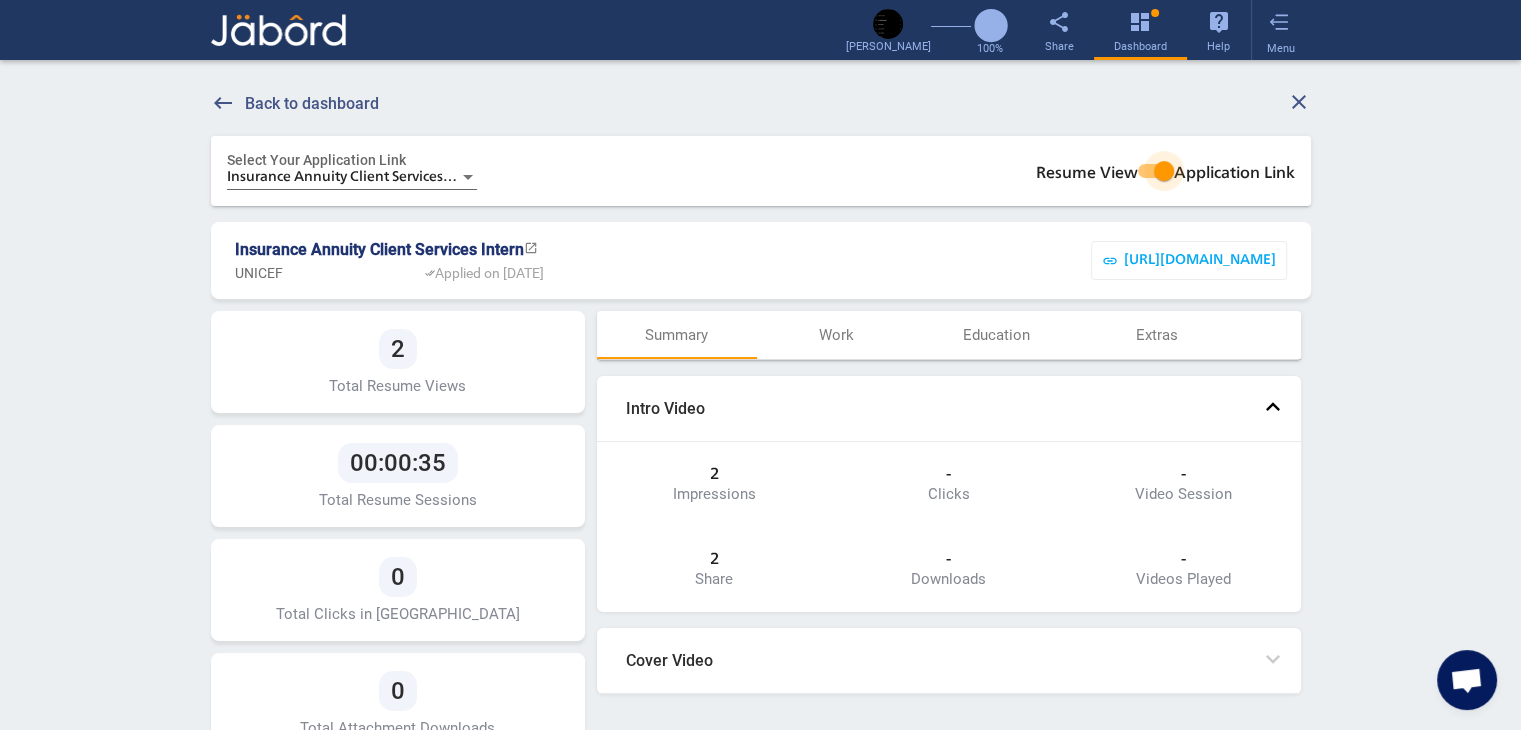 click at bounding box center (1156, 171) 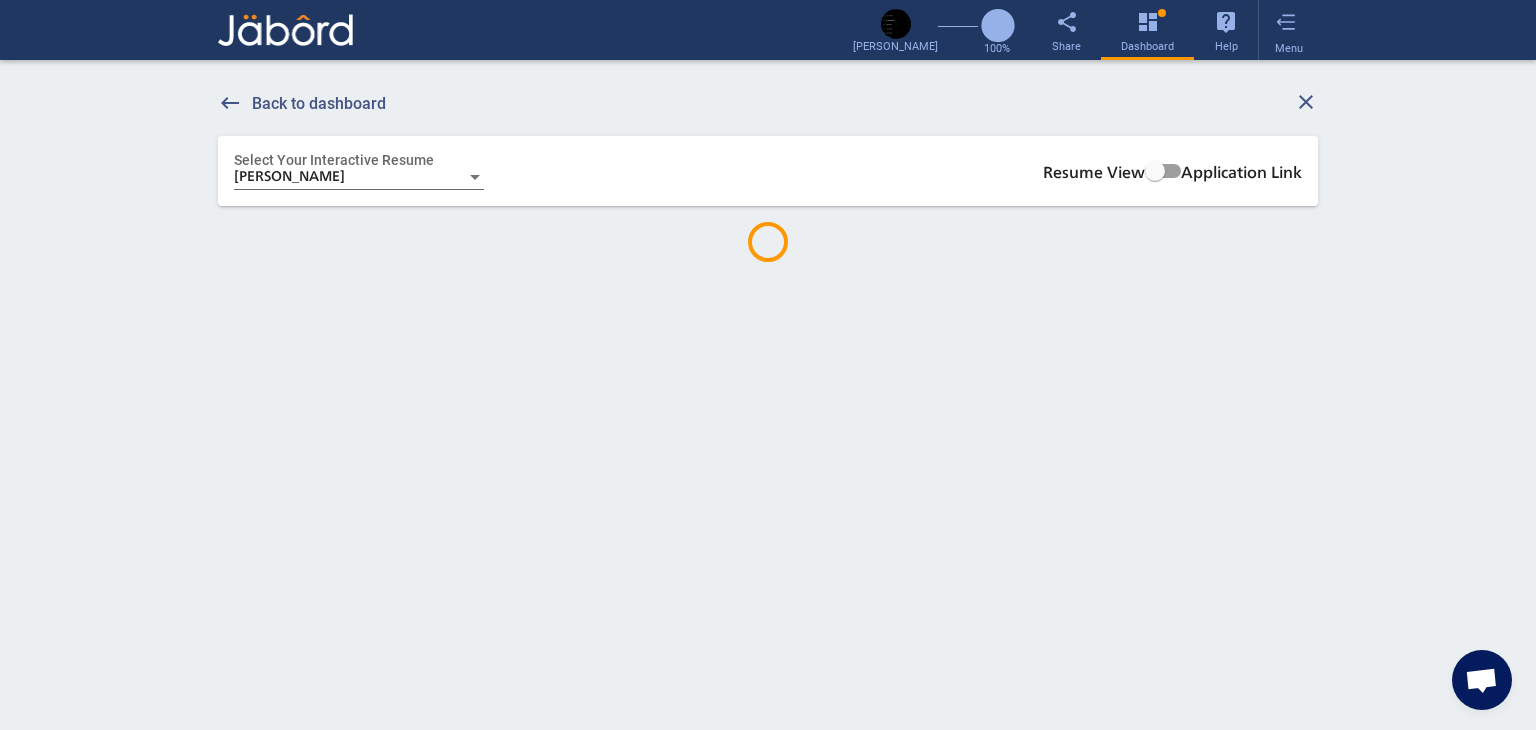 click on "Ranveer Kumar GitHub: I-RoshanKumar open (2.1 Years) At Unstop, our team focuses on crafting quality assessments for tech students, ensuring that accuracy and high standards are consistently met. My educational journey in Artificial  link https://www.jabord.com/Resume/ranvek-h421j Work Experience U  Unstop Quality Assurance Intern chennai  Sep/2024   -   Present   Responsibilities: Assisting and collaborating with the Practice team to ensure the timely delivery of work assigned. Creating assessments and other required content for Tech students of different domains. Meticulous verification of questions content to ensure its quality and accuracy. Completing the administrative tasks daily and reporting them to the concerned Person. Reference (1) Posts (2) Work Sample (1) C  CoreLogic Software Engineering Intern Kolkata, West Bengal, India  Jun/2024   -   Aug/2024  Post (1) R  ResTech Content writer and Admin Intern   May/2024   -   Jun/2024   United States LL  LYBL - Live Your Best Life SDE Intern  -" 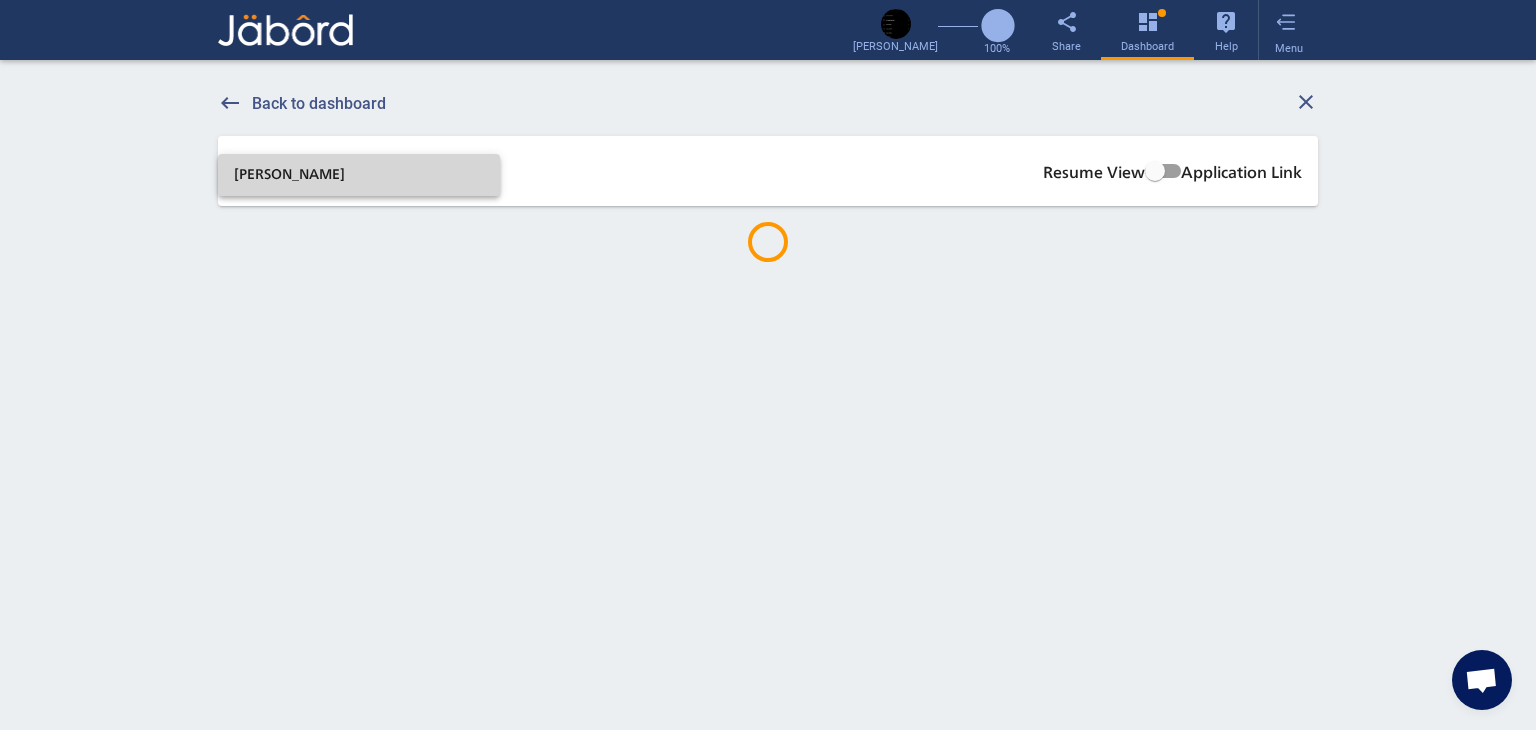 click on "Ranveer" at bounding box center (359, 175) 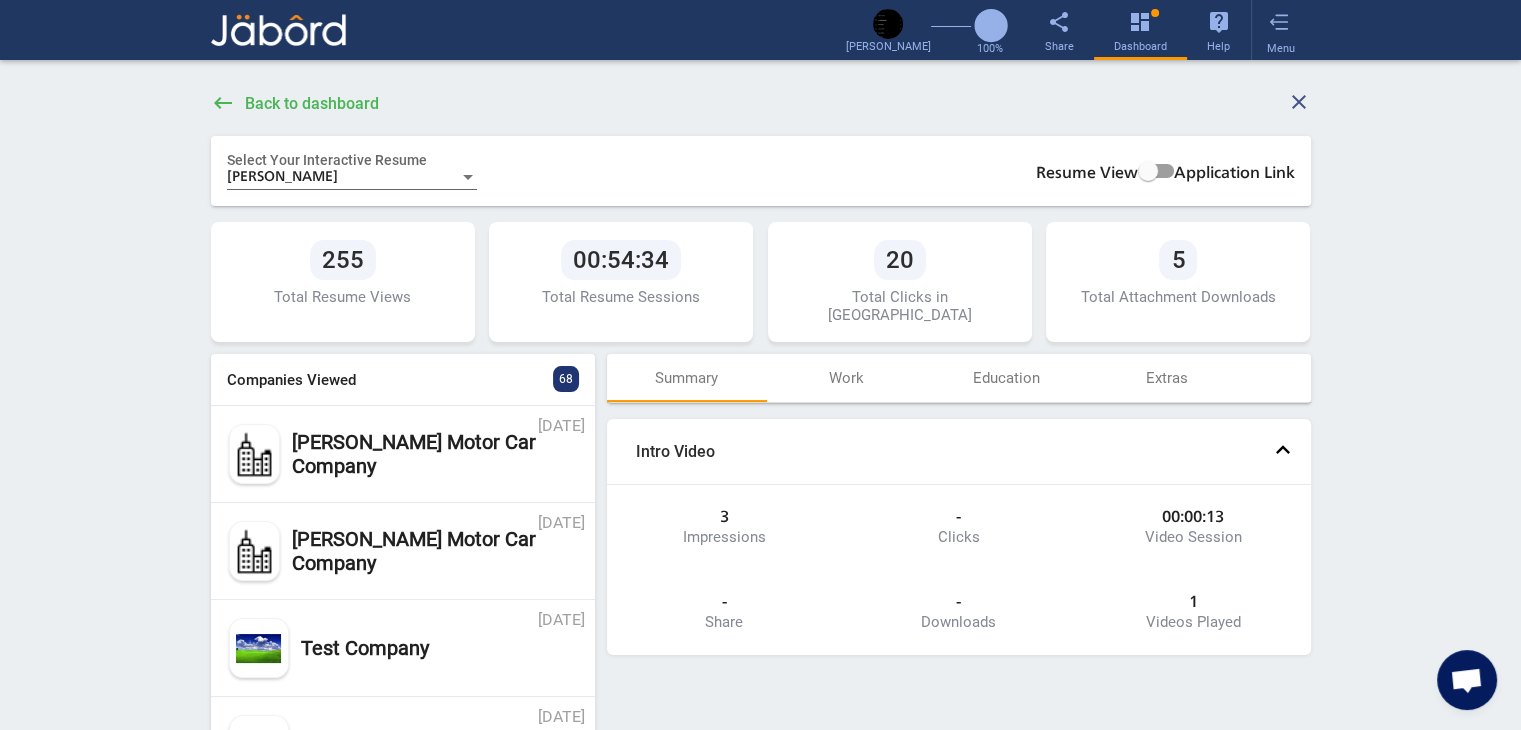 click on "keyboard_backspace" 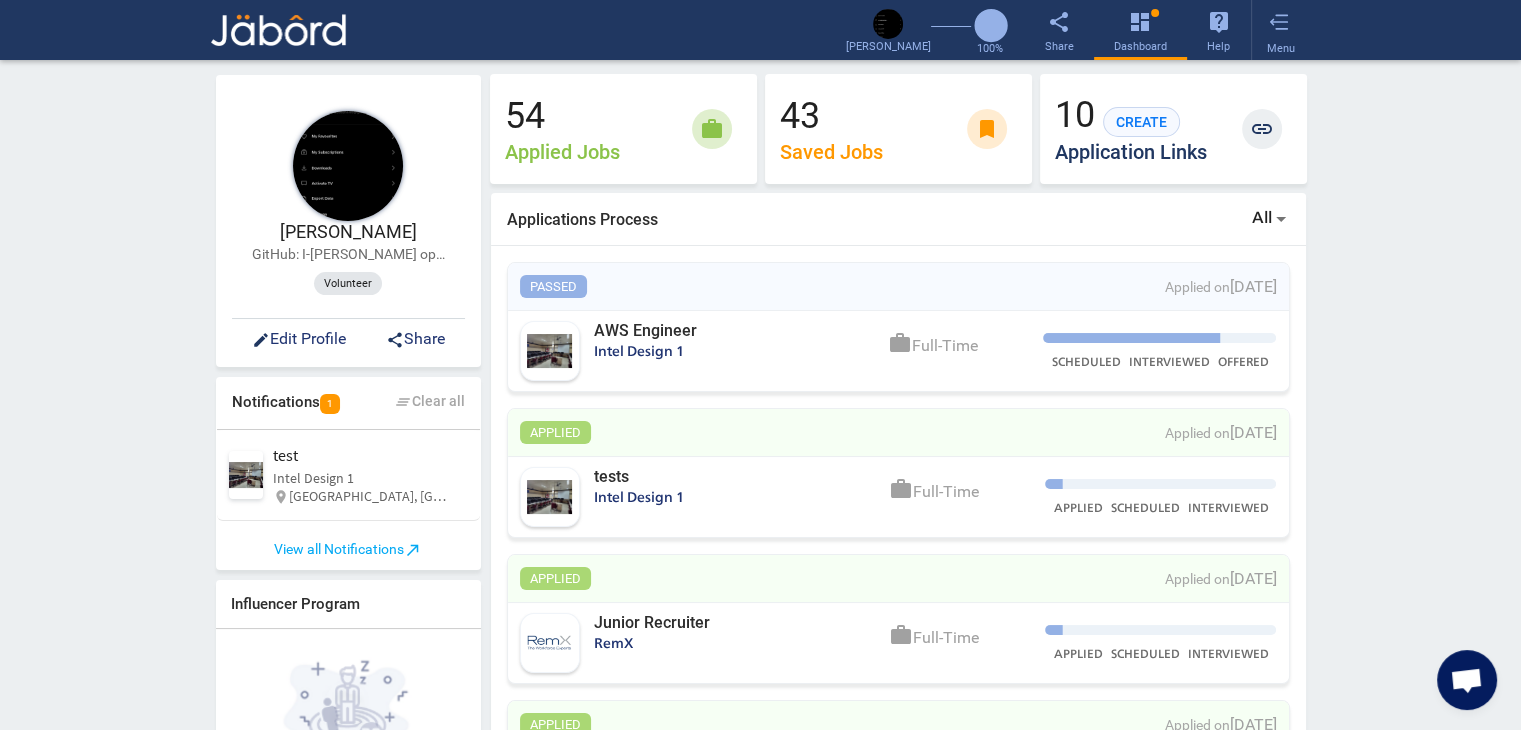 scroll, scrollTop: 999444, scrollLeft: 999184, axis: both 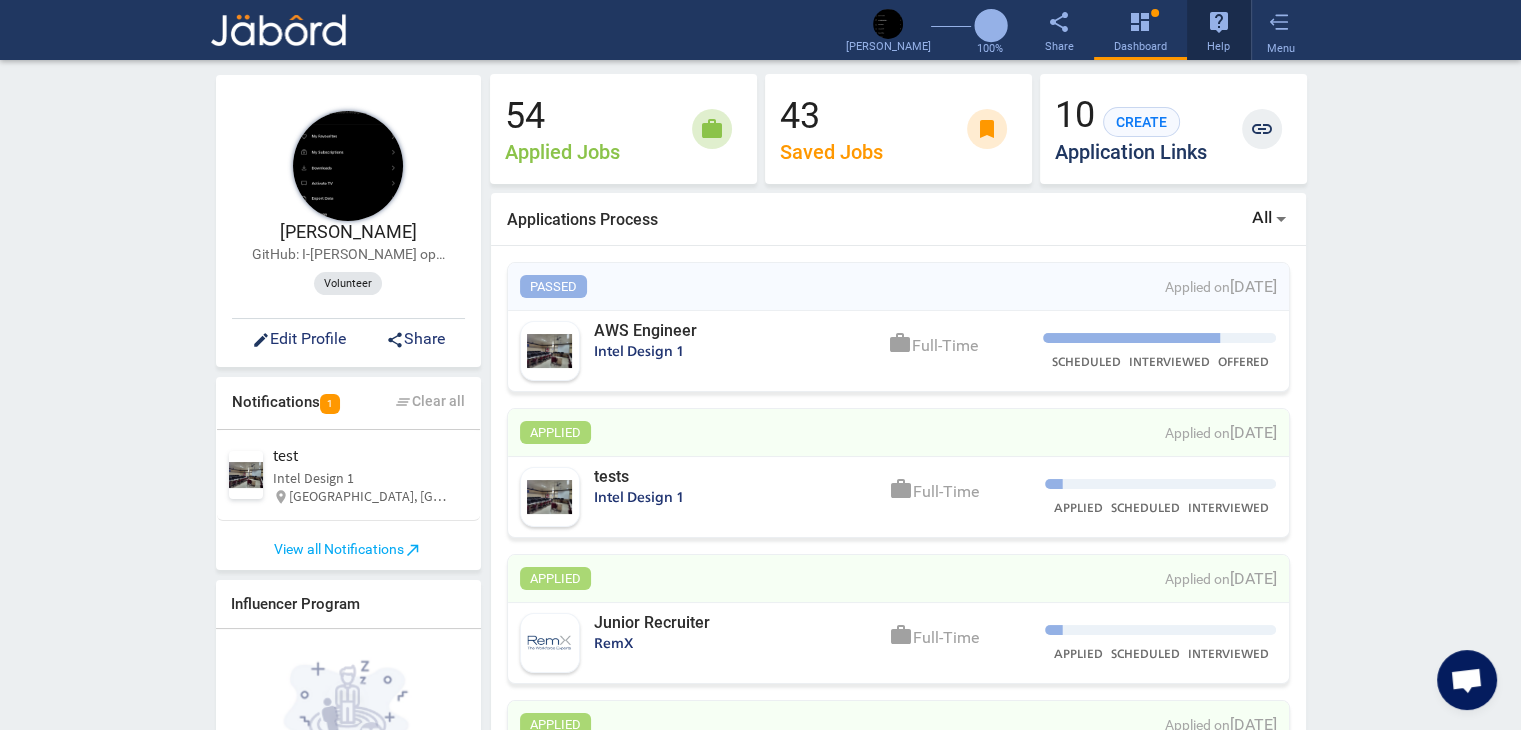 drag, startPoint x: 1191, startPoint y: 33, endPoint x: 1206, endPoint y: 33, distance: 15 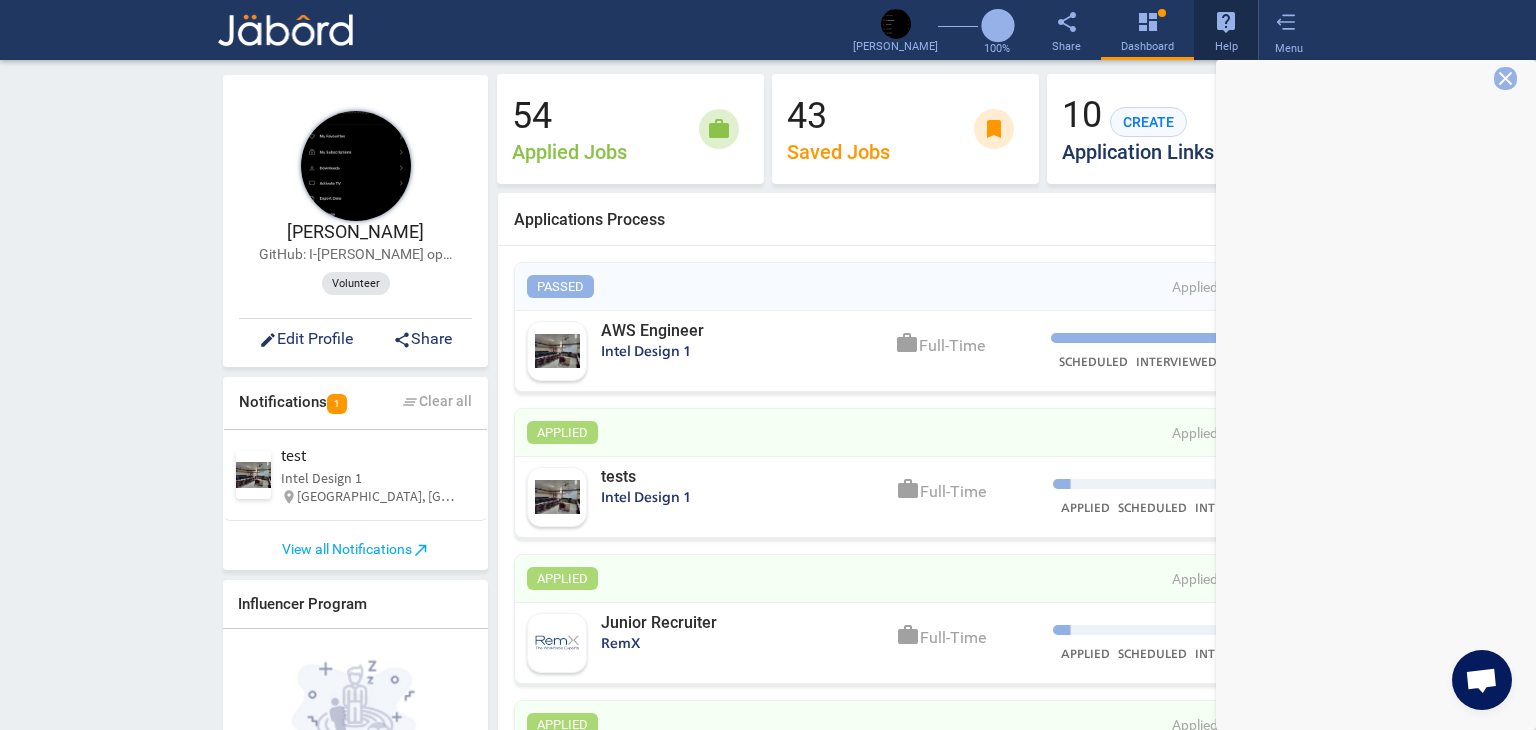 click on "live_help  Help" 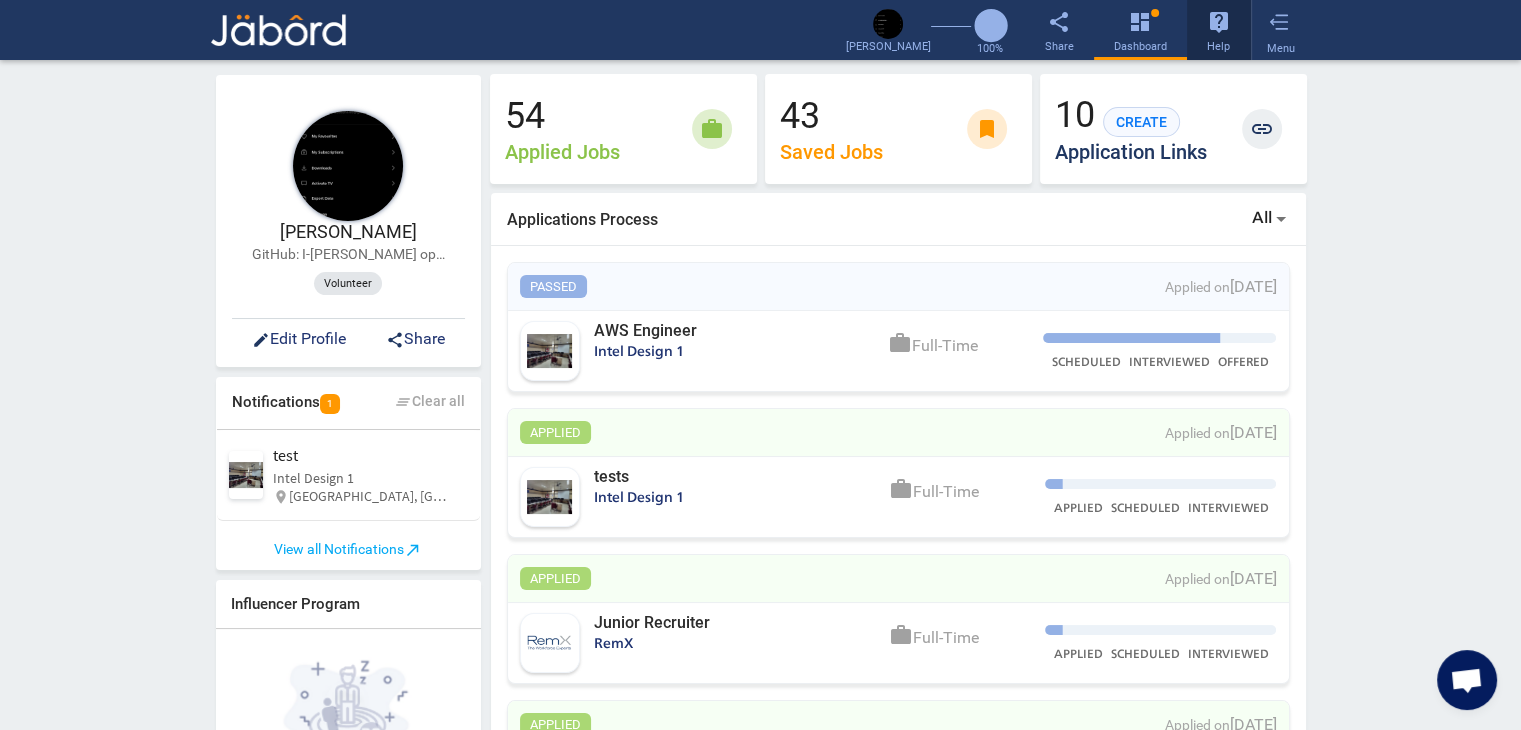 click on "live_help" 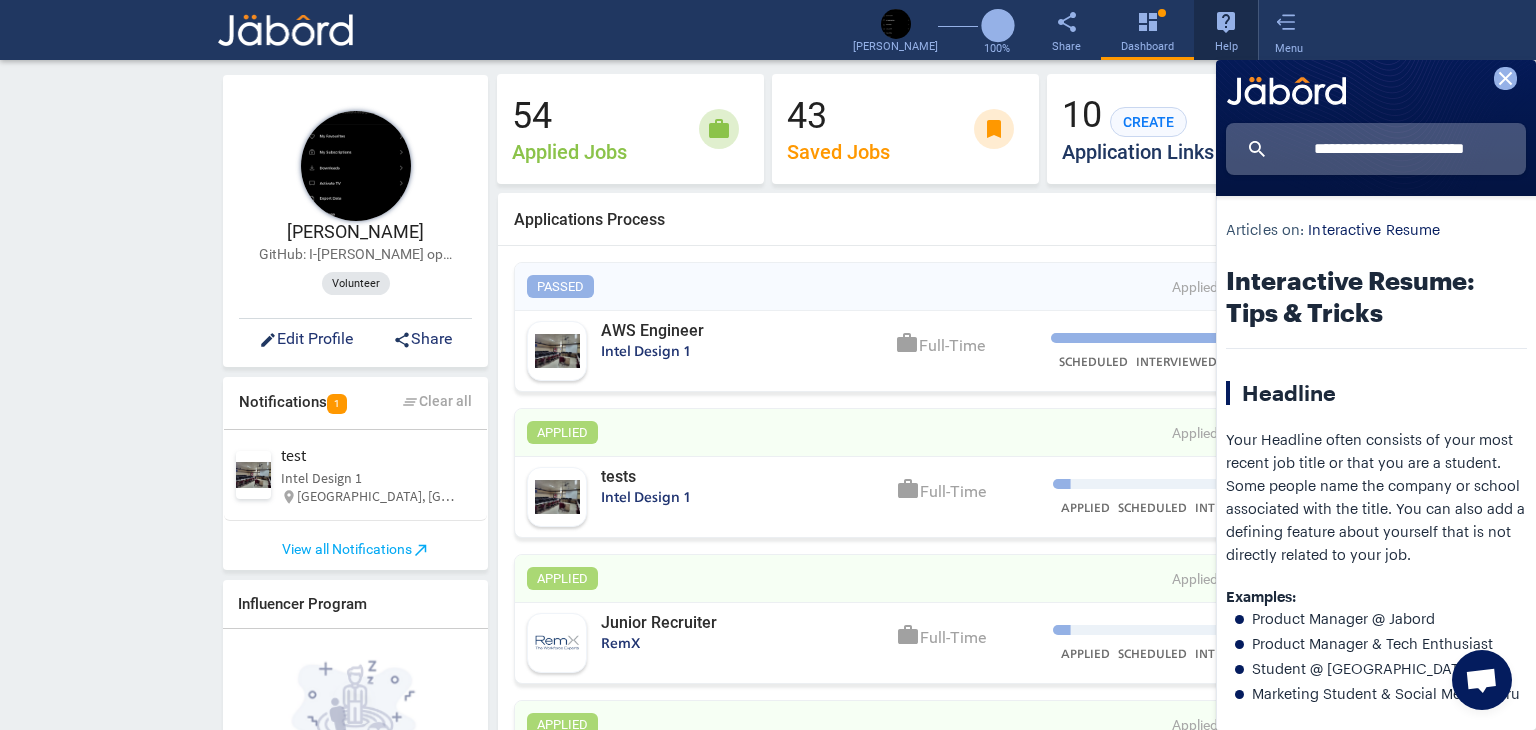 scroll, scrollTop: 0, scrollLeft: 0, axis: both 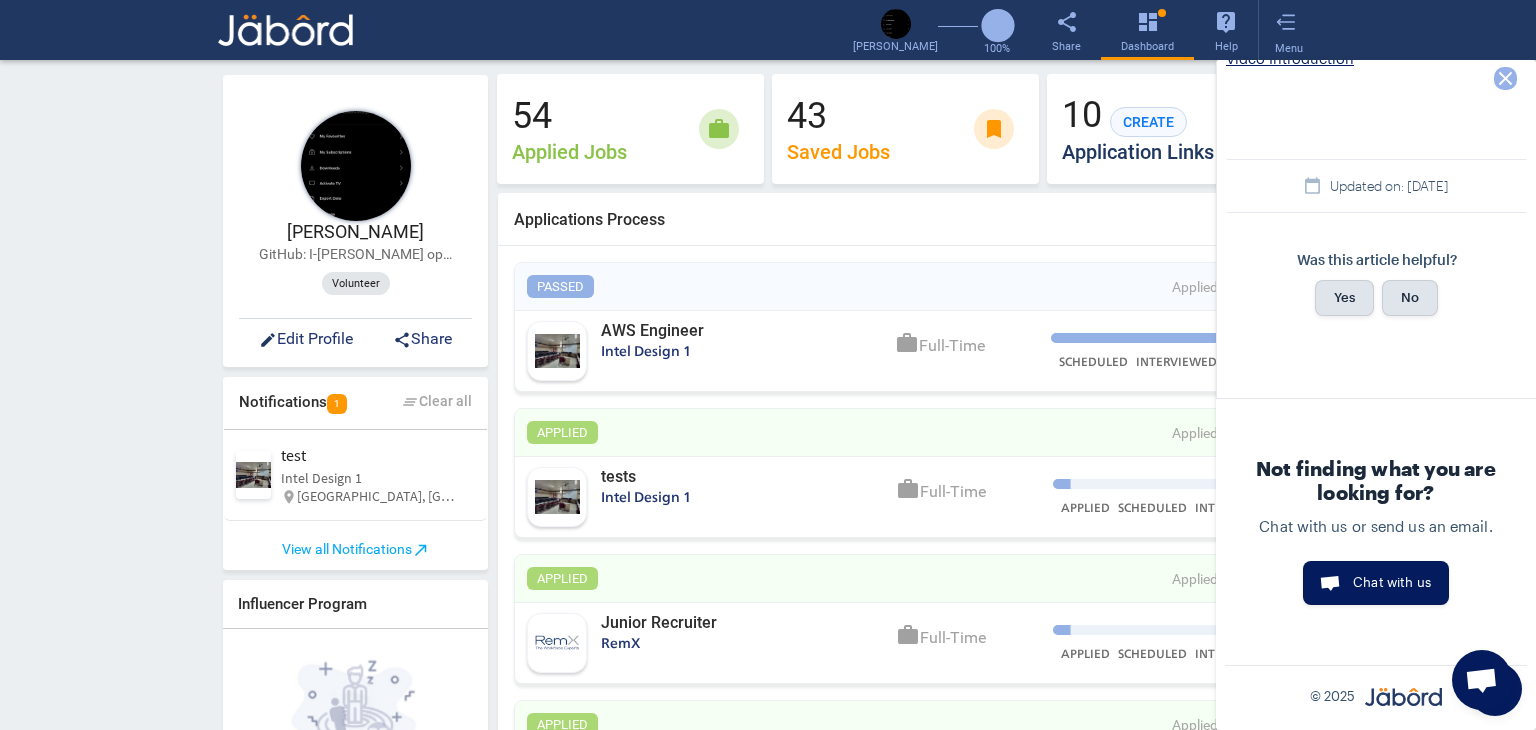 click on "close" 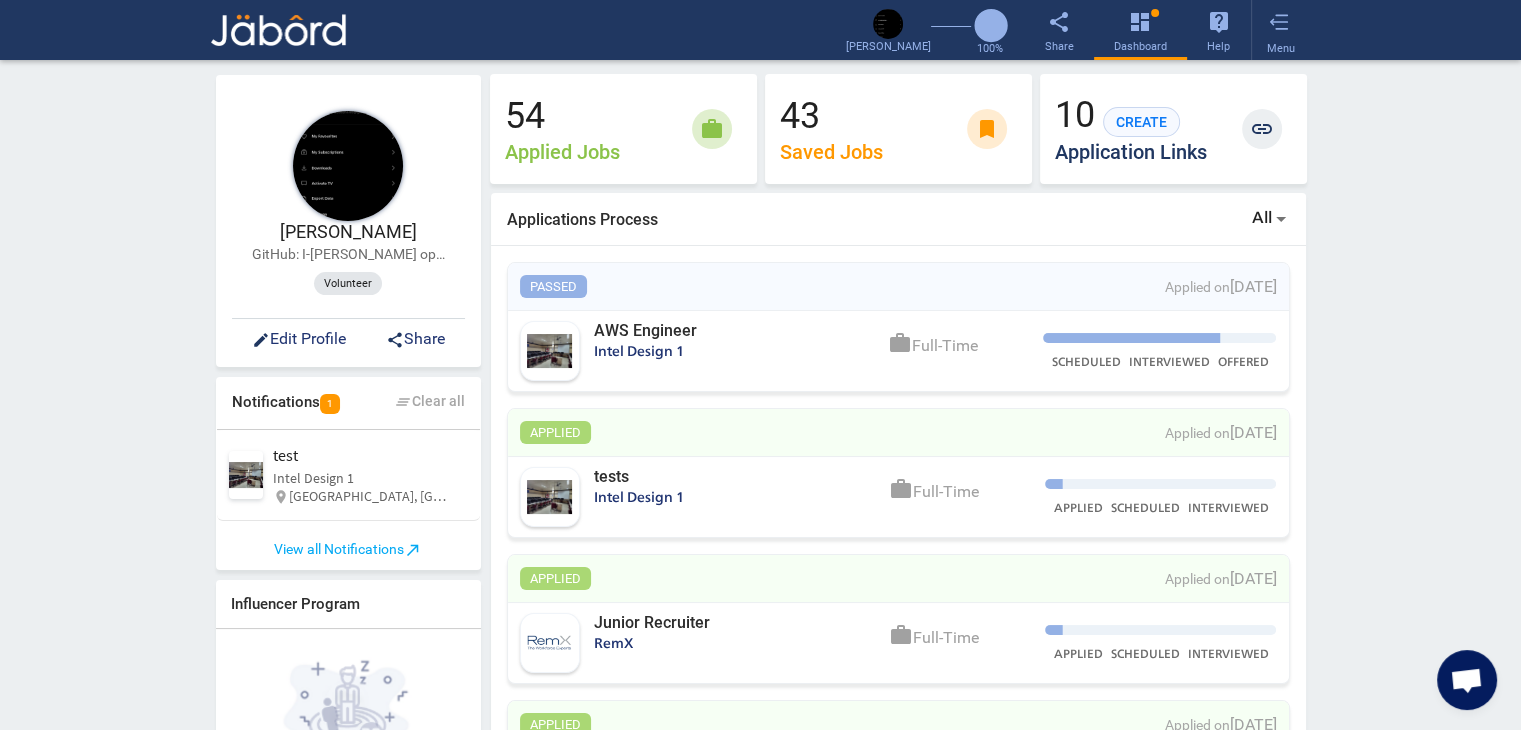 click on "Applications Process  All Passed Applied on 25 Jun, 2025  AWS Engineer  Intel Design 1 work Full-Time SCHEDULED INTERVIEWED OFFERED APPLIED Applied on 23 Jun, 2025  tests  Intel Design 1 work Full-Time APPLIED SCHEDULED INTERVIEWED APPLIED Applied on 23 Jun, 2025  Junior Recruiter  RemX work Full-Time APPLIED SCHEDULED INTERVIEWED APPLIED Applied on 05 Jun, 2025  General Manager   Aussie Grill by Outback  Bloomin' Brands work Full-Time APPLIED SCHEDULED INTERVIEWED APPLIED Applied on 10 Jul, 2024  Java  Intel Design 1 work Full-Time APPLIED SCHEDULED INTERVIEWED Shortlisted Applied on 21 Jun, 2024  Campus Ambassador  Jabord work Commission APPLIED SCHEDULED INTERVIEWED APPLIED Applied on 12 Oct, 2023  NOkia  Intel Design 1 work Full-Time APPLIED SCHEDULED INTERVIEWED APPLIED Applied on 12 Oct, 2023  NOkia  Intel Design 1 work Volunteer APPLIED SCHEDULED INTERVIEWED Scheduled Applied on 14 Feb, 2023  Embedded Platform Software Engineer  RENZ Motor Car Company work Full-Time APPLIED SCHEDULED INTERVIEWED work" 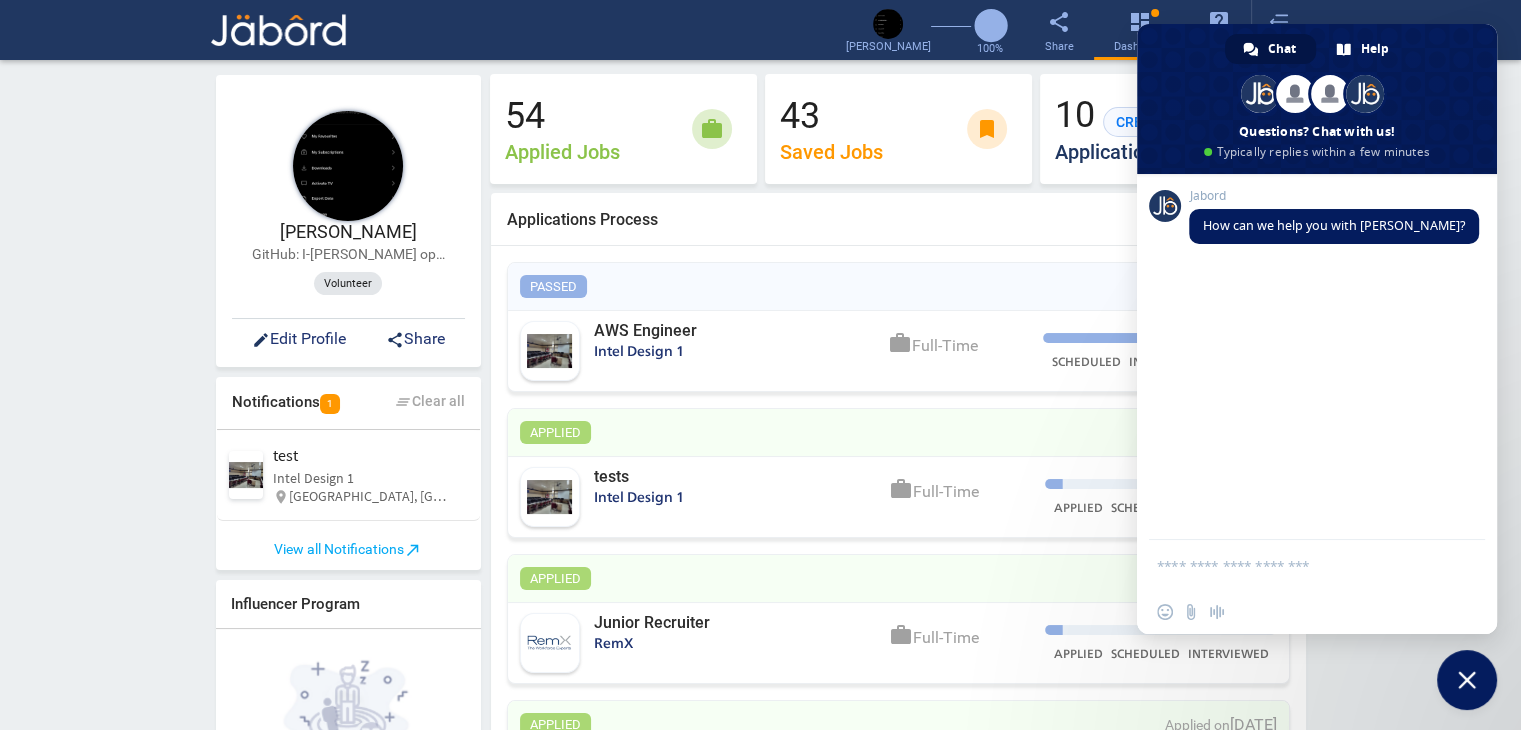 click at bounding box center (1467, 680) 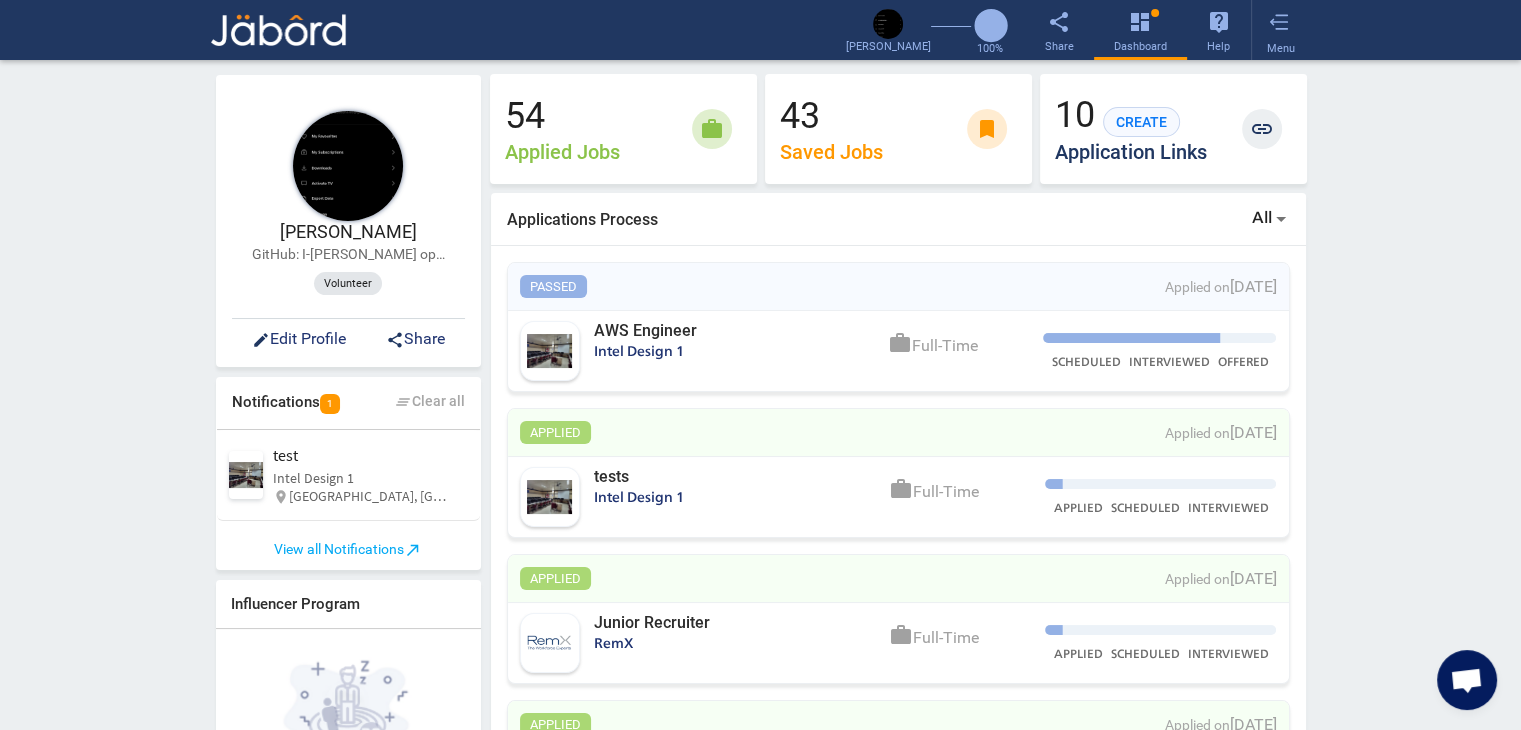 click on "Ranveer Kumar   GitHub: I-RoshanKumar open  Volunteer  edit  Edit Profile  share  Share   Notifications   1  clear_all  Clear all  test   Intel Design 1  test Intel Design 1 location_on Chennai, Tamil Nadu, India   View all Notifications  north_east  Influencer Program  Your Referal Link https://www.jabord.com/sign-up?referralId=vBdZu content_copy Copy Share your unique referral url to your friends, family and your connections, followers to earn  3% Share your unique referral url to your friends, family and your connections, followers to earn   View Dashboard  north_east  Following   2   Google  View all following  north_east  54 Applied Jobs work 43 Saved Jobs bookmark 10  CREATE  Application Links link  Applications Process  All Passed Applied on 25 Jun, 2025  AWS Engineer  Intel Design 1 work Full-Time SCHEDULED INTERVIEWED OFFERED APPLIED Applied on 23 Jun, 2025  tests  Intel Design 1 work Full-Time APPLIED SCHEDULED INTERVIEWED APPLIED Applied on 23 Jun, 2025  Junior Recruiter  RemX work Full-Time work" 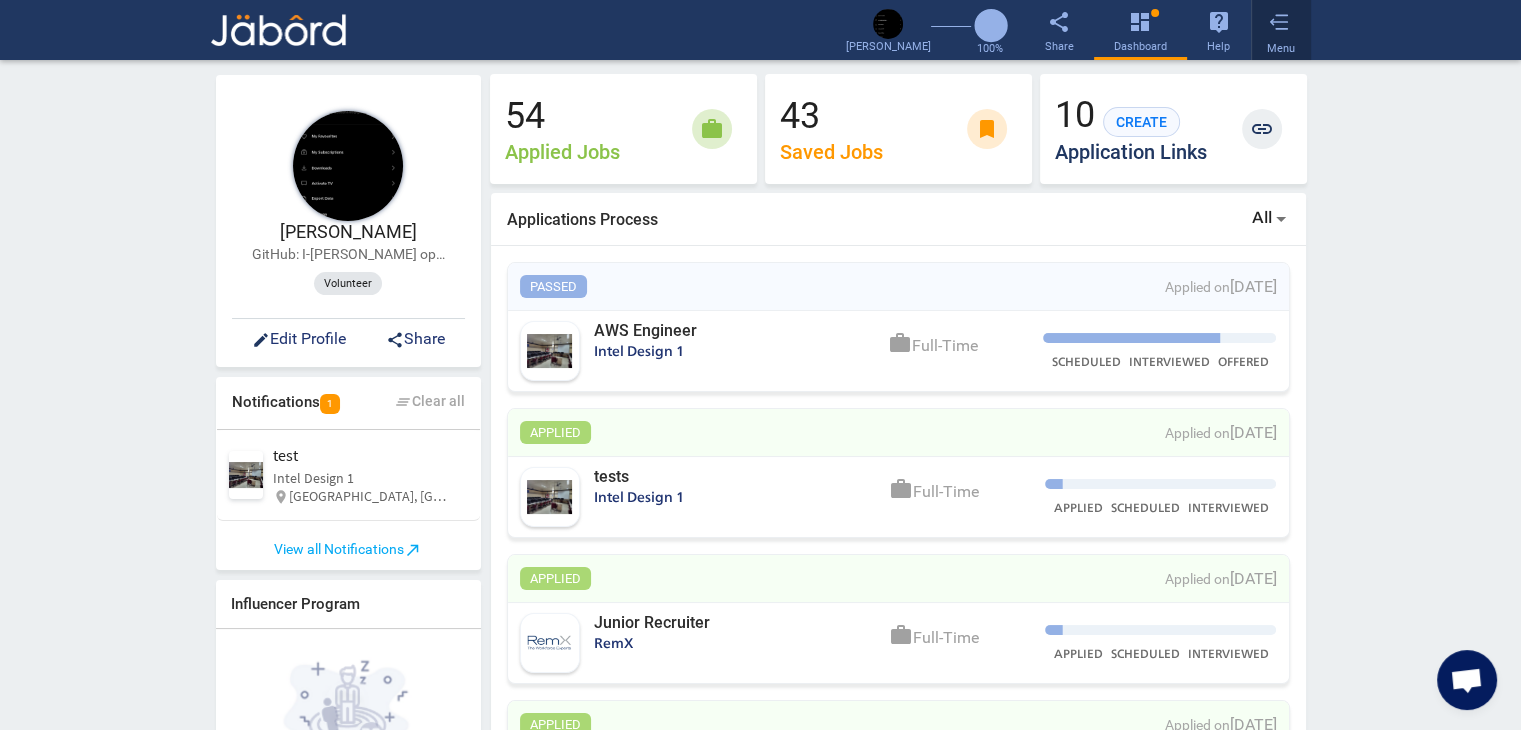 click on "Menu" 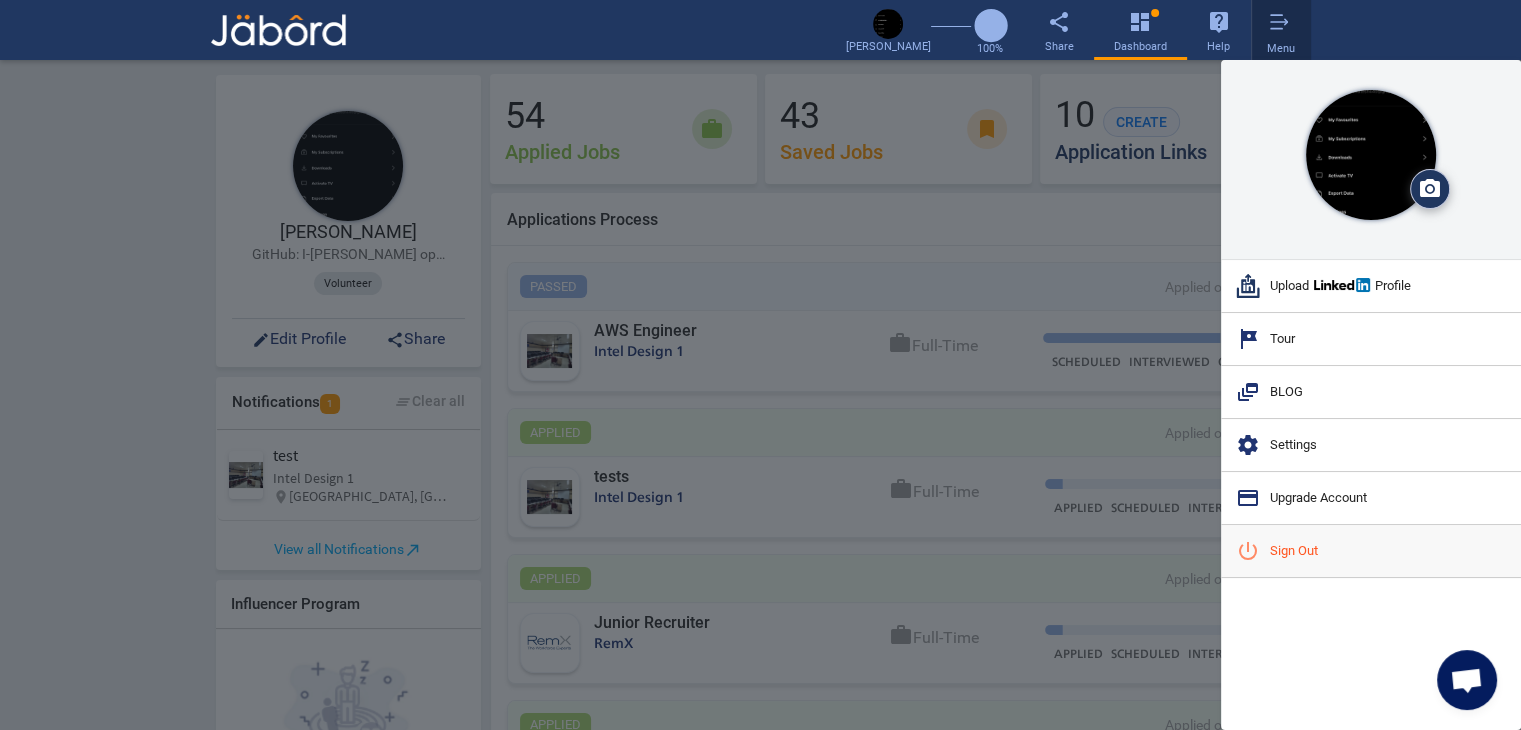 click on "power_settings_new  Sign Out" 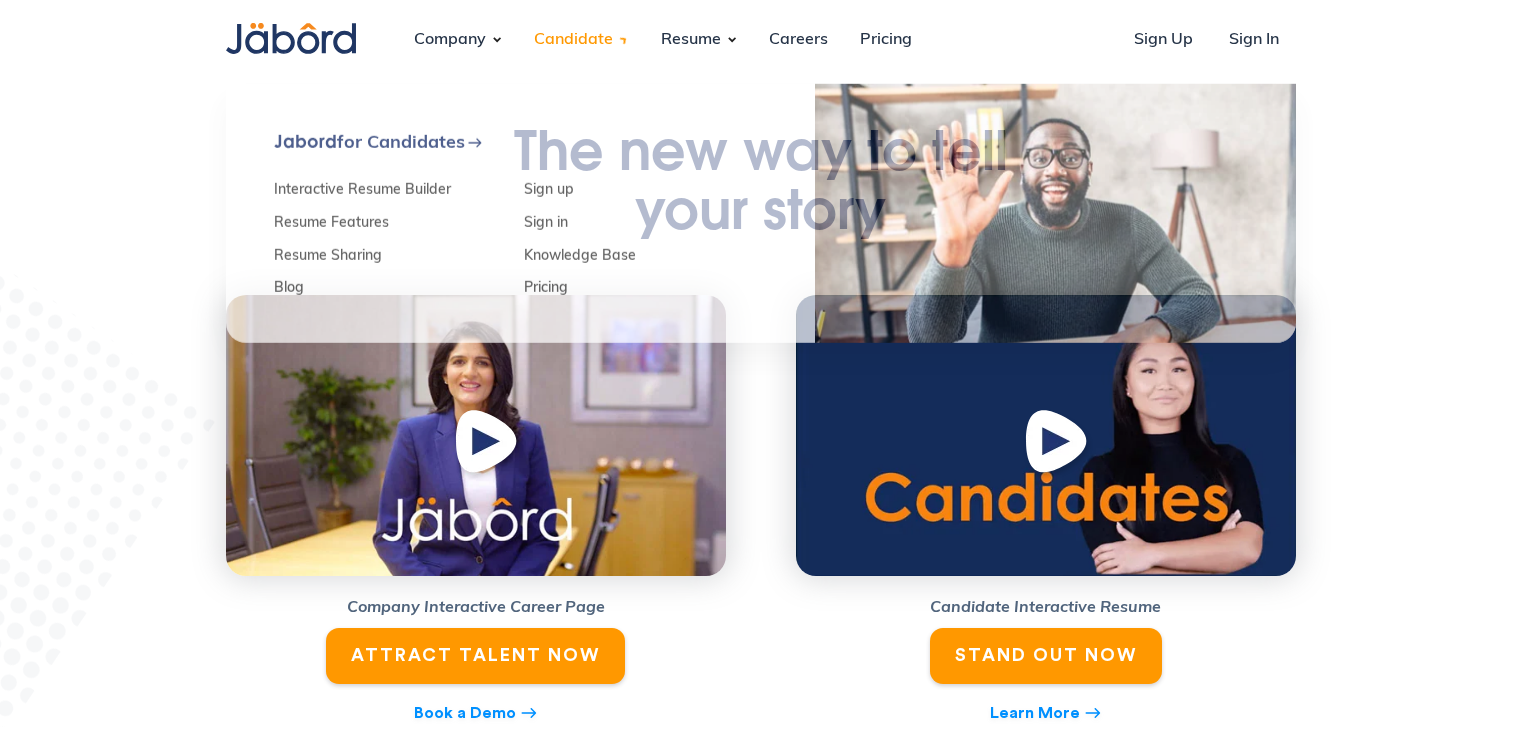 scroll, scrollTop: 0, scrollLeft: 0, axis: both 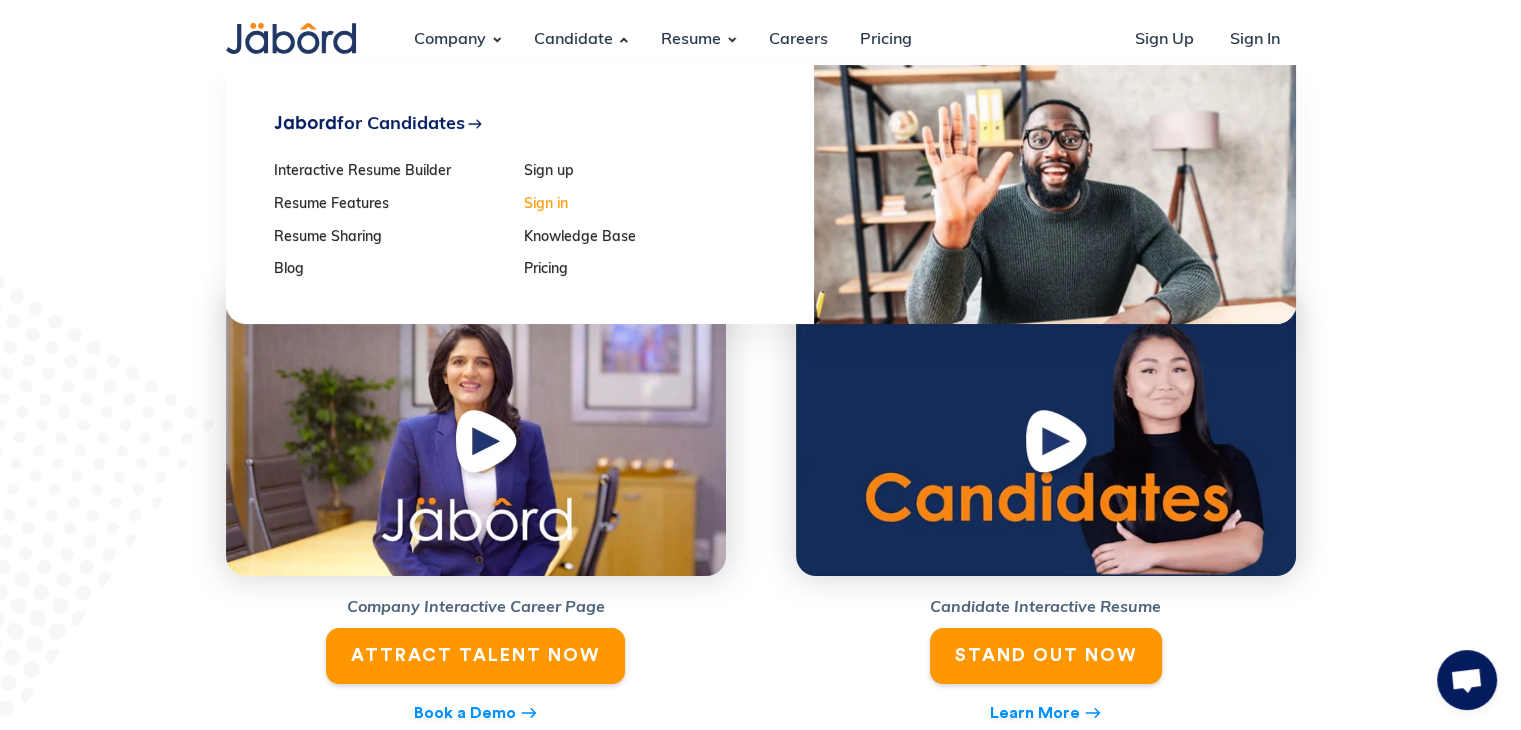 click on "Sign in" at bounding box center (642, 205) 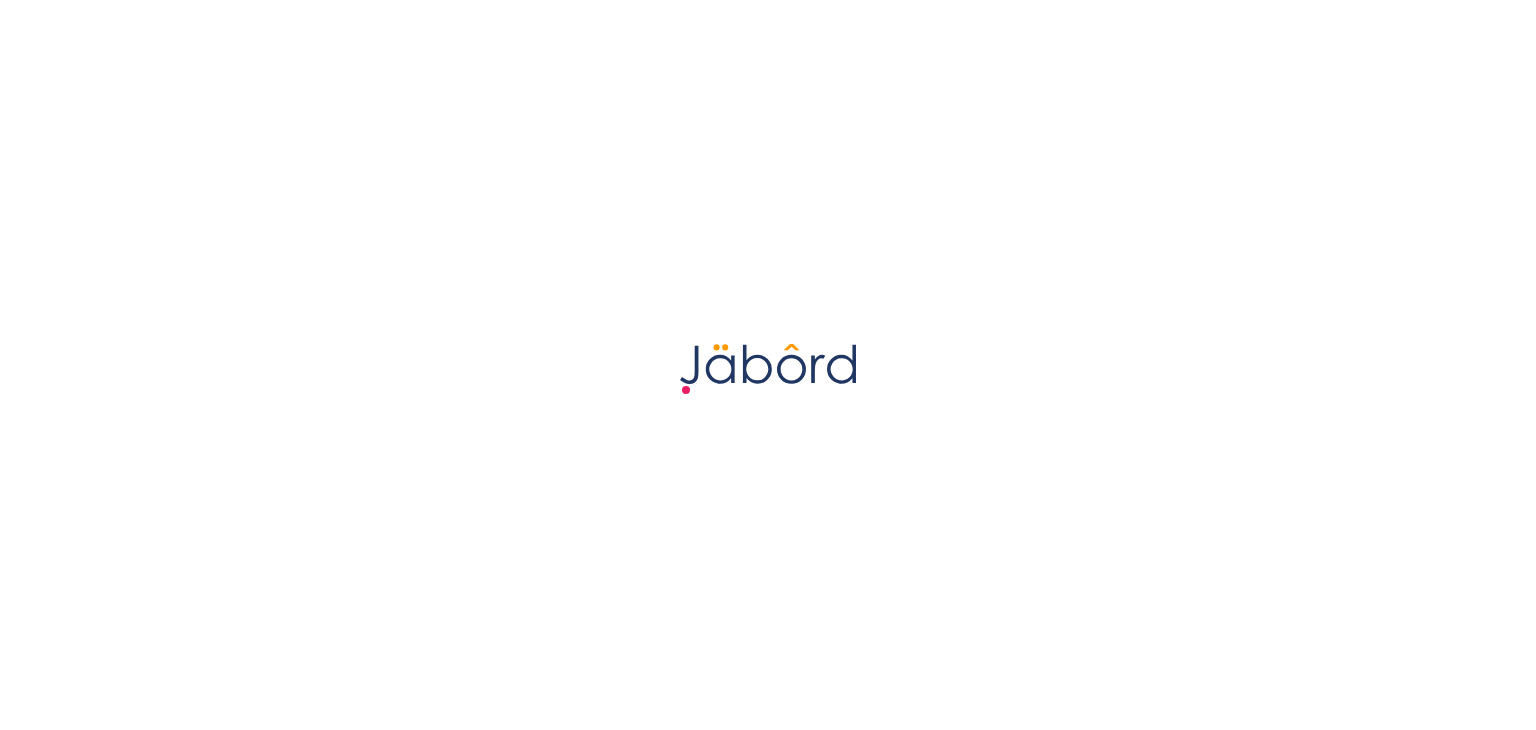 scroll, scrollTop: 0, scrollLeft: 0, axis: both 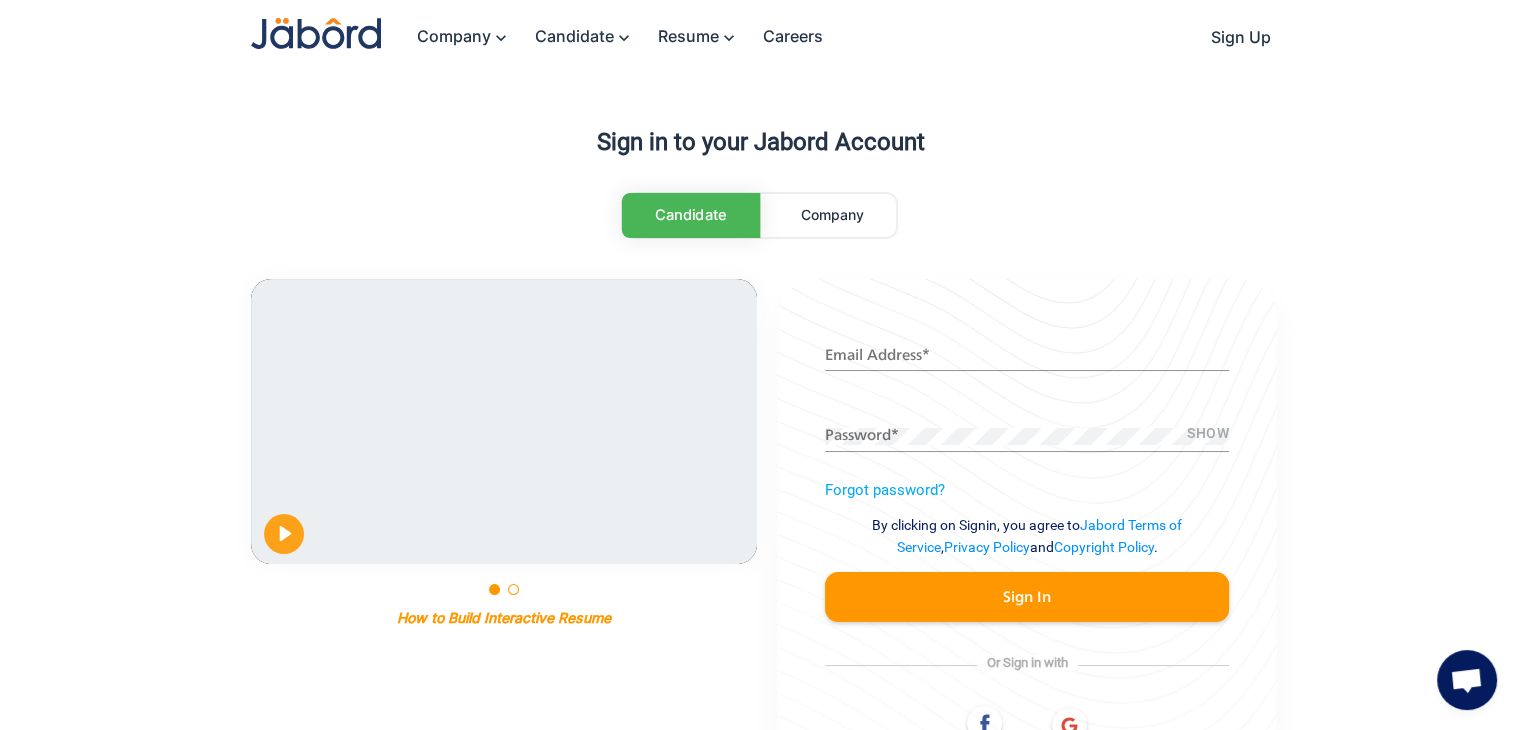 click on "Email Address  *" 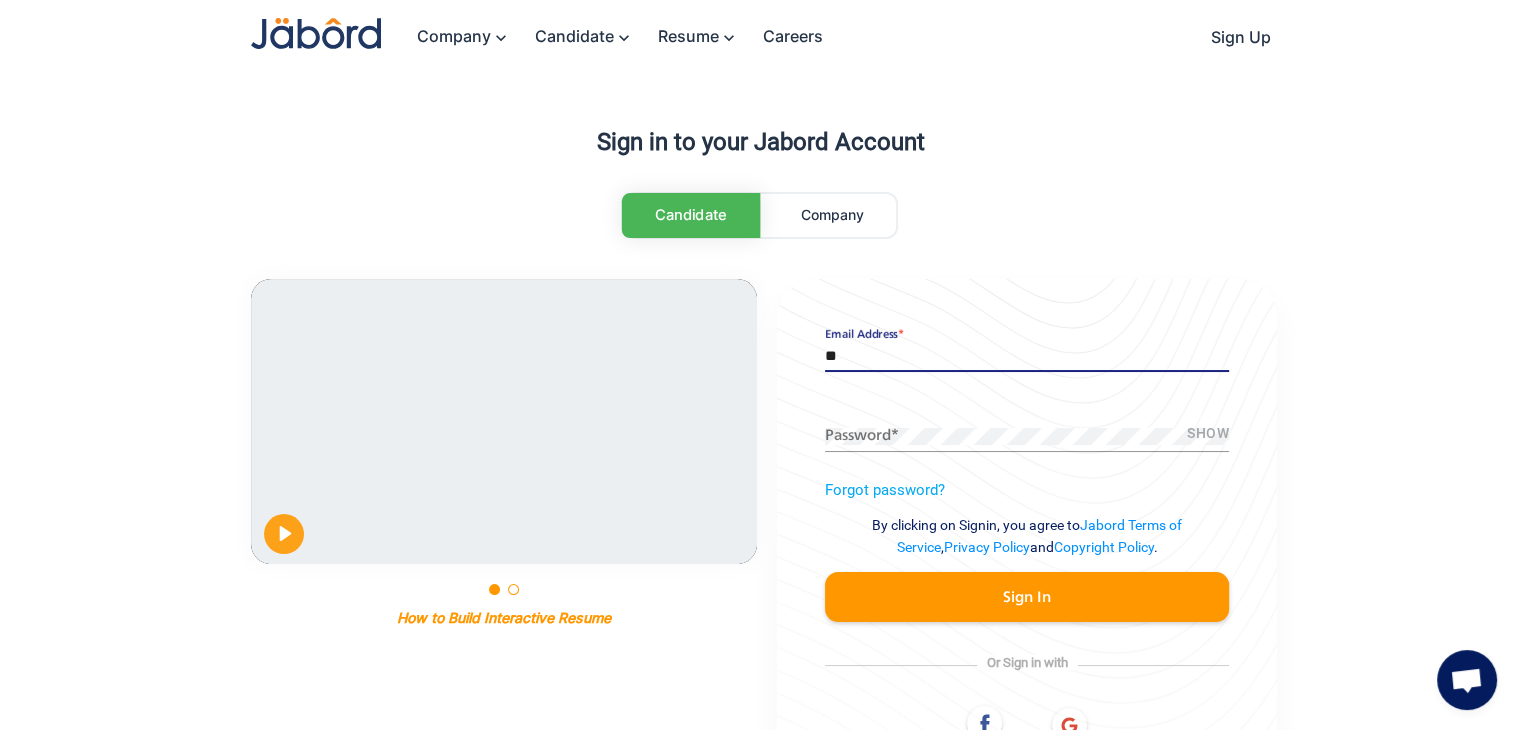 type on "*" 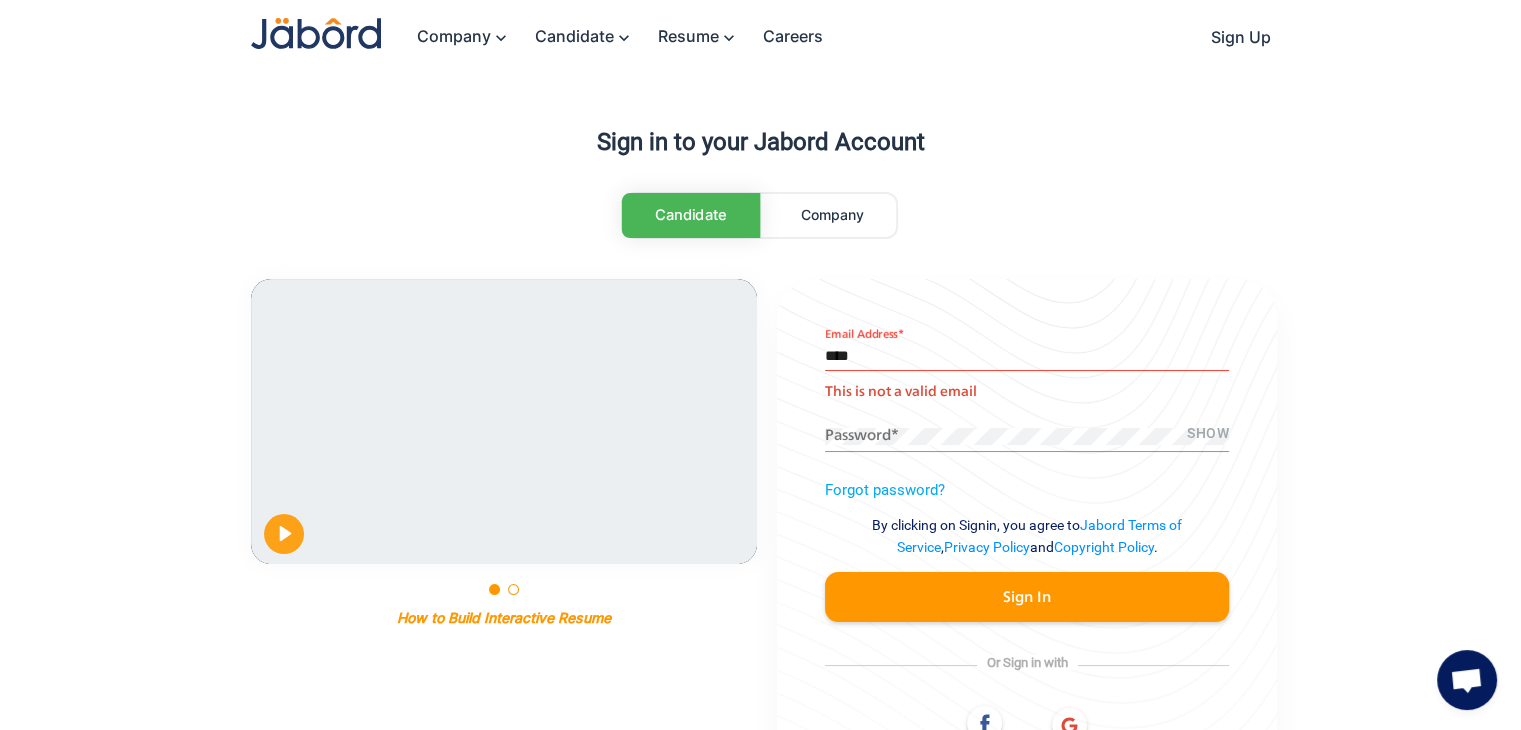 click on "Sign in to your Jabord Account Candidate Company Pause Play % buffered 00:00 00:30 Unmute Mute Exit fullscreen Enter fullscreen Play How to Build     Interactive Resume **** Email Address  * This is not a valid email SHOW Password  * Forgot password? By clicking on Signin, you agree to  Jabord Terms of Service ,   Privacy Policy   and   Copyright Policy  .  Sign In Or Sign in with
Don't have an account yet? Sign Up" 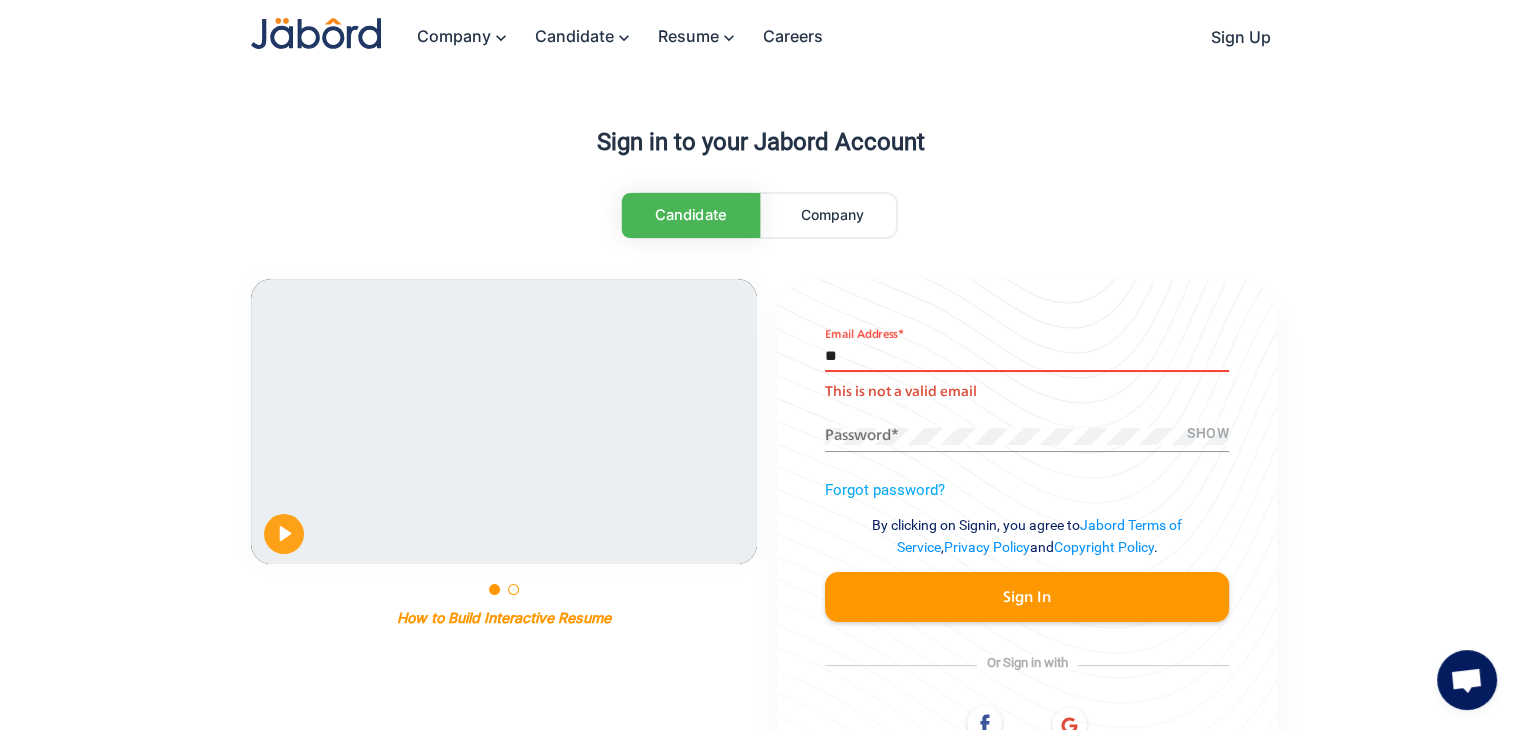 type on "*" 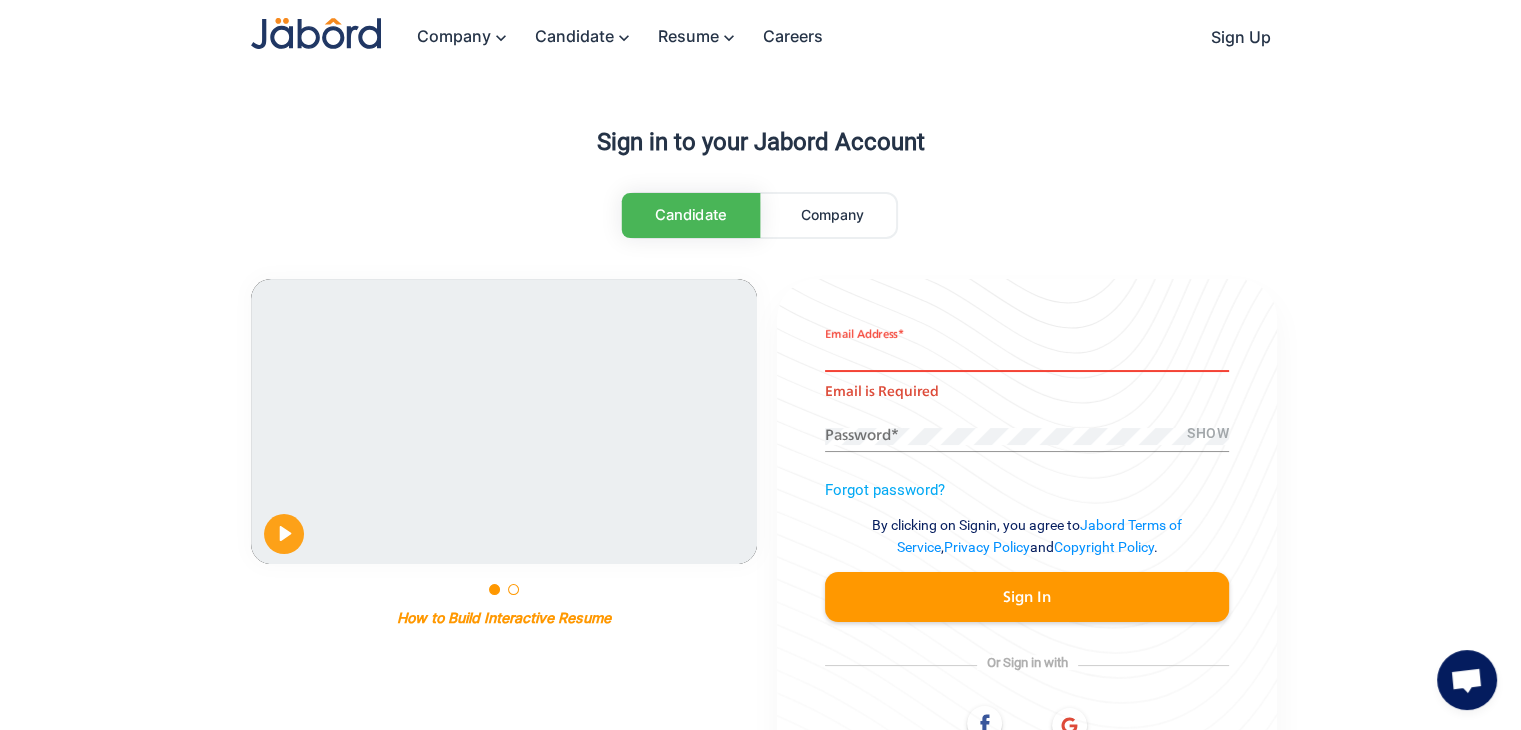 paste on "**********" 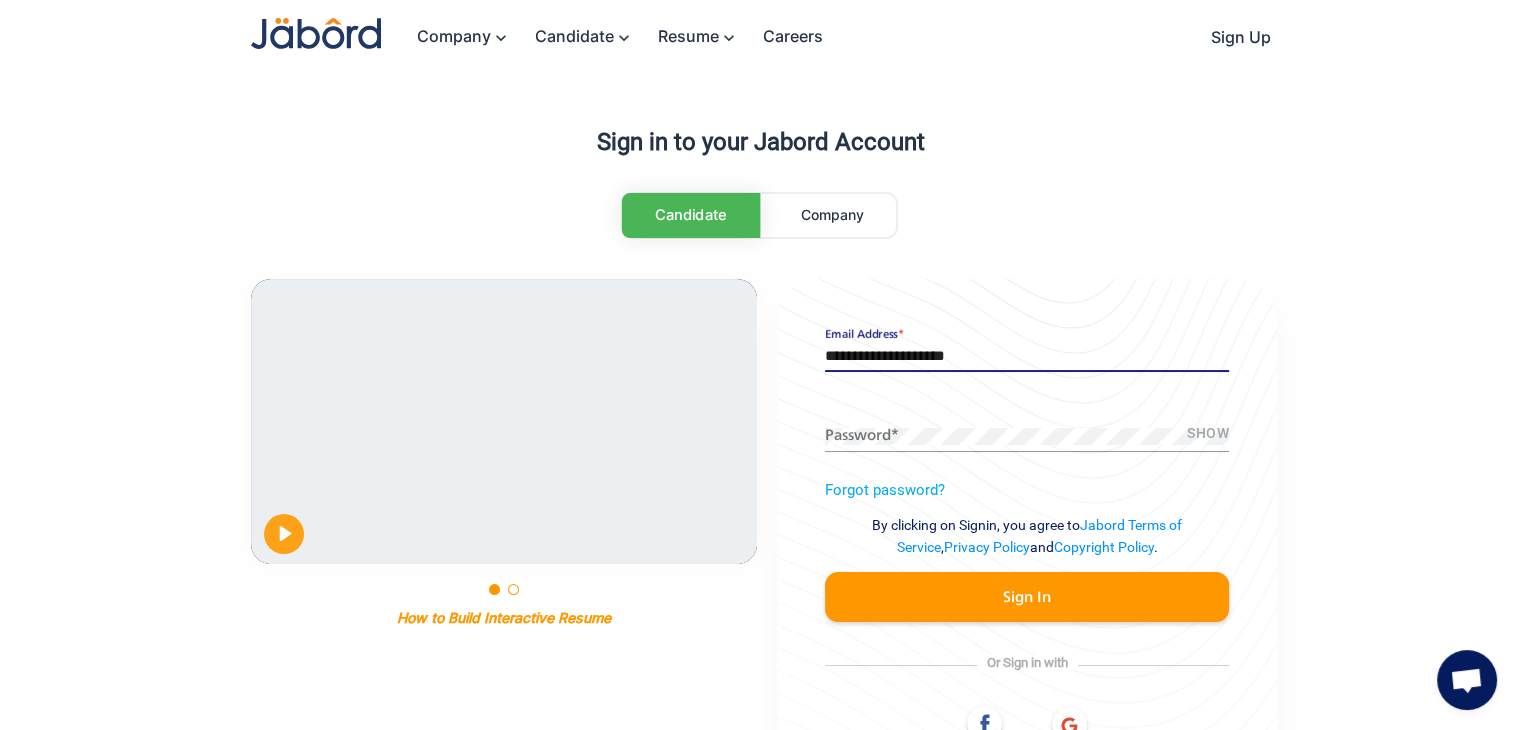 type on "**********" 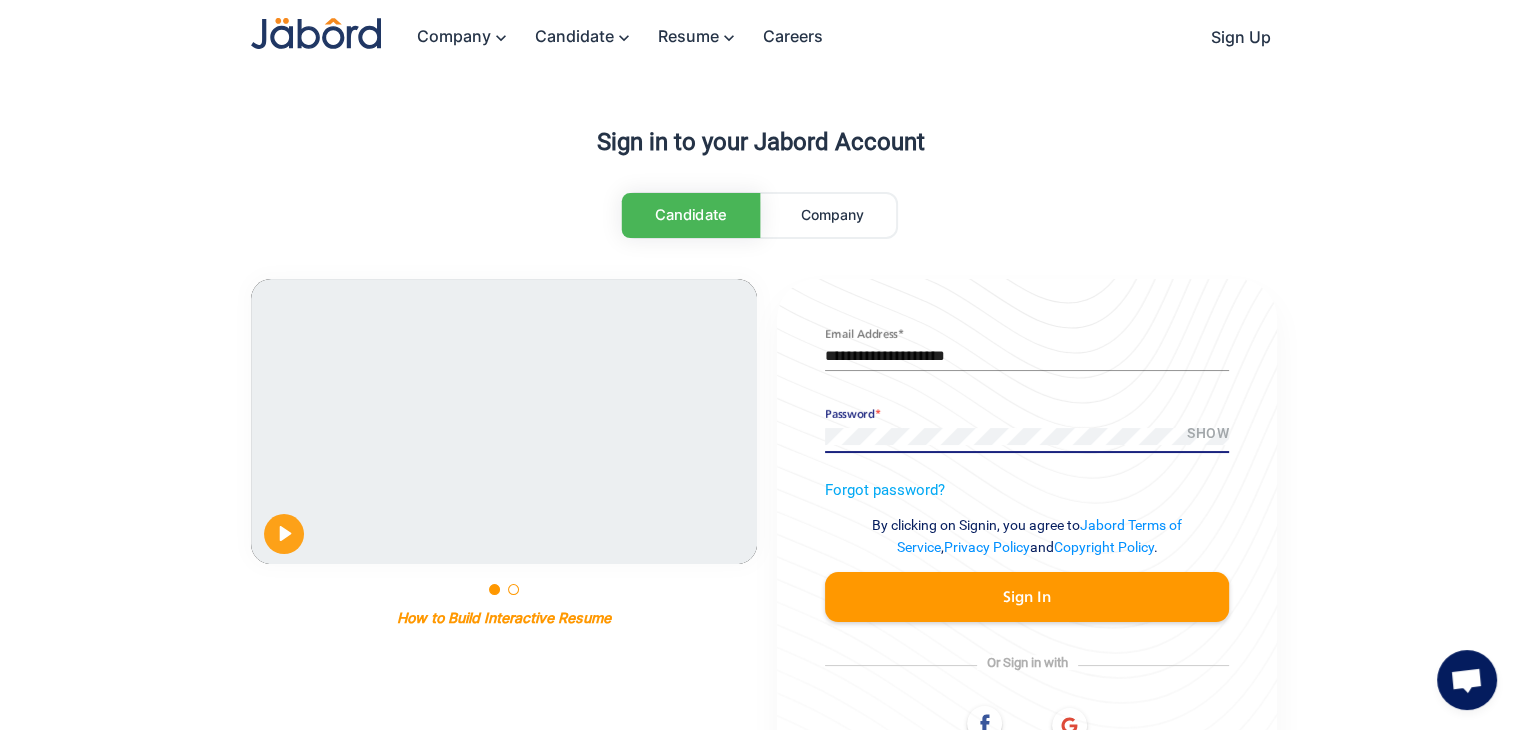 click on "Sign In" 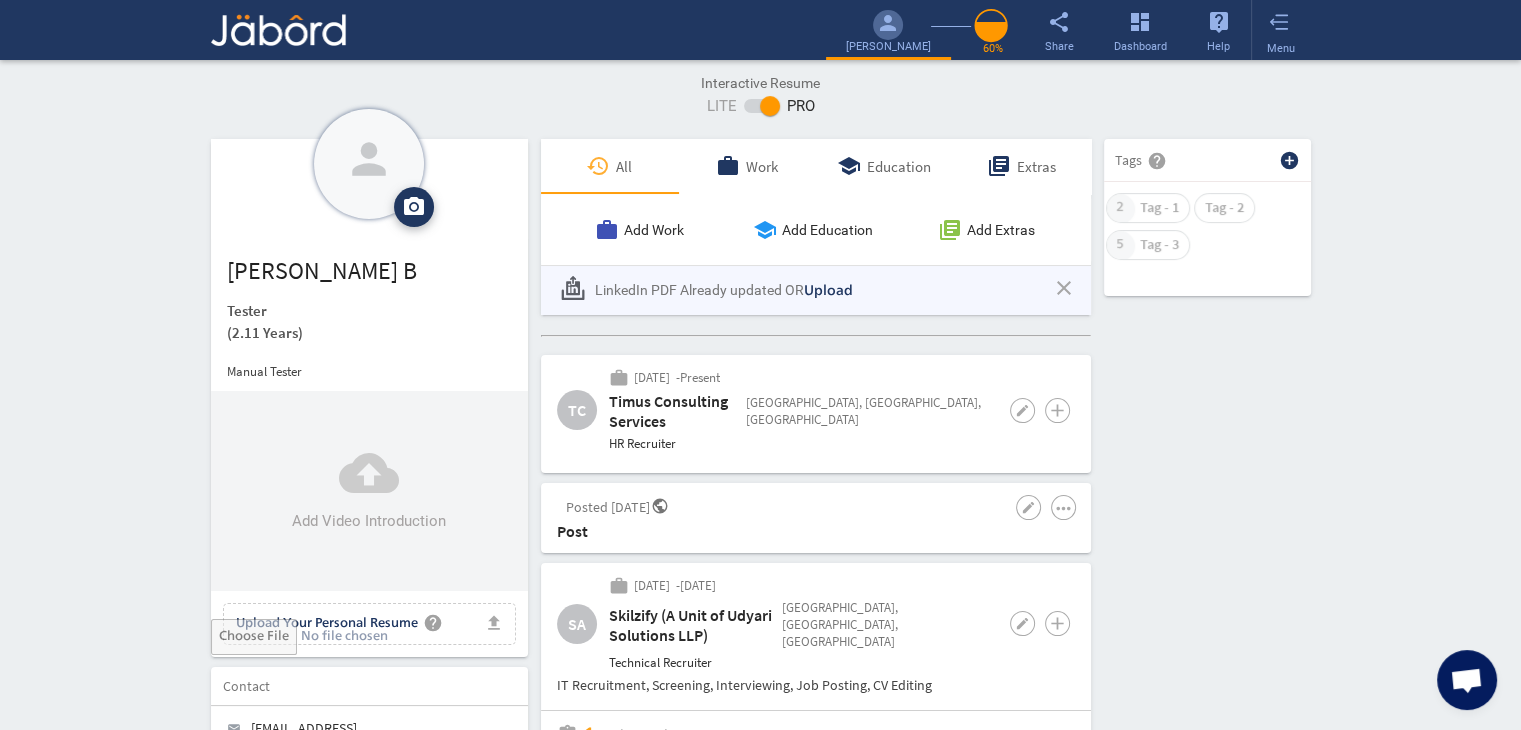 click on "Interactive Resume LITE   PRO Summary Experience person camera_alt  Add Photo  Upload File delete Remove   edit  santhosh  B   Tester   (2.11 Years)  Manual Tester  cloud_upload Add Video Introduction file_upload Upload Your Personal Resume help Upload File Contact edit email  babu050959@gmail.com   public Public call  91 - (978) 851-1242   public Public location_on  Chennai    public Public  Job Preferences  edit
.cls-1{fill:#989fa7;}
Full-Time  Availability - Immediately $ 400k -  $ 400k   -   Annually
.cls-1{fill:#989fa7;}.cls-2{fill:#a5abb2;fill-rule:evenodd;}
Part-Time  Monday  access_time  9 AM - 5 PM Tuesday  access_time  9 AM - 5 PM $ 75k -  $ 75k" 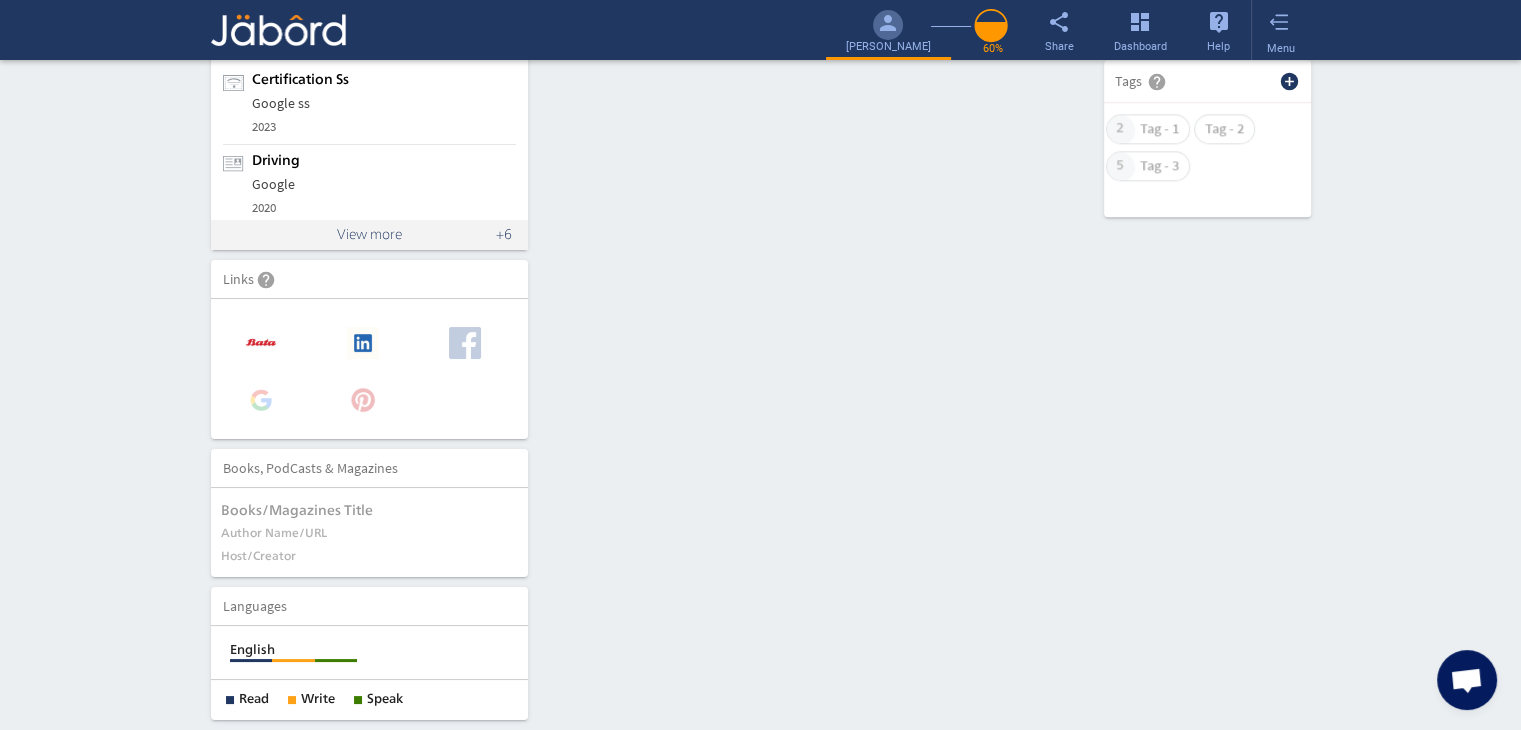 scroll, scrollTop: 1888, scrollLeft: 0, axis: vertical 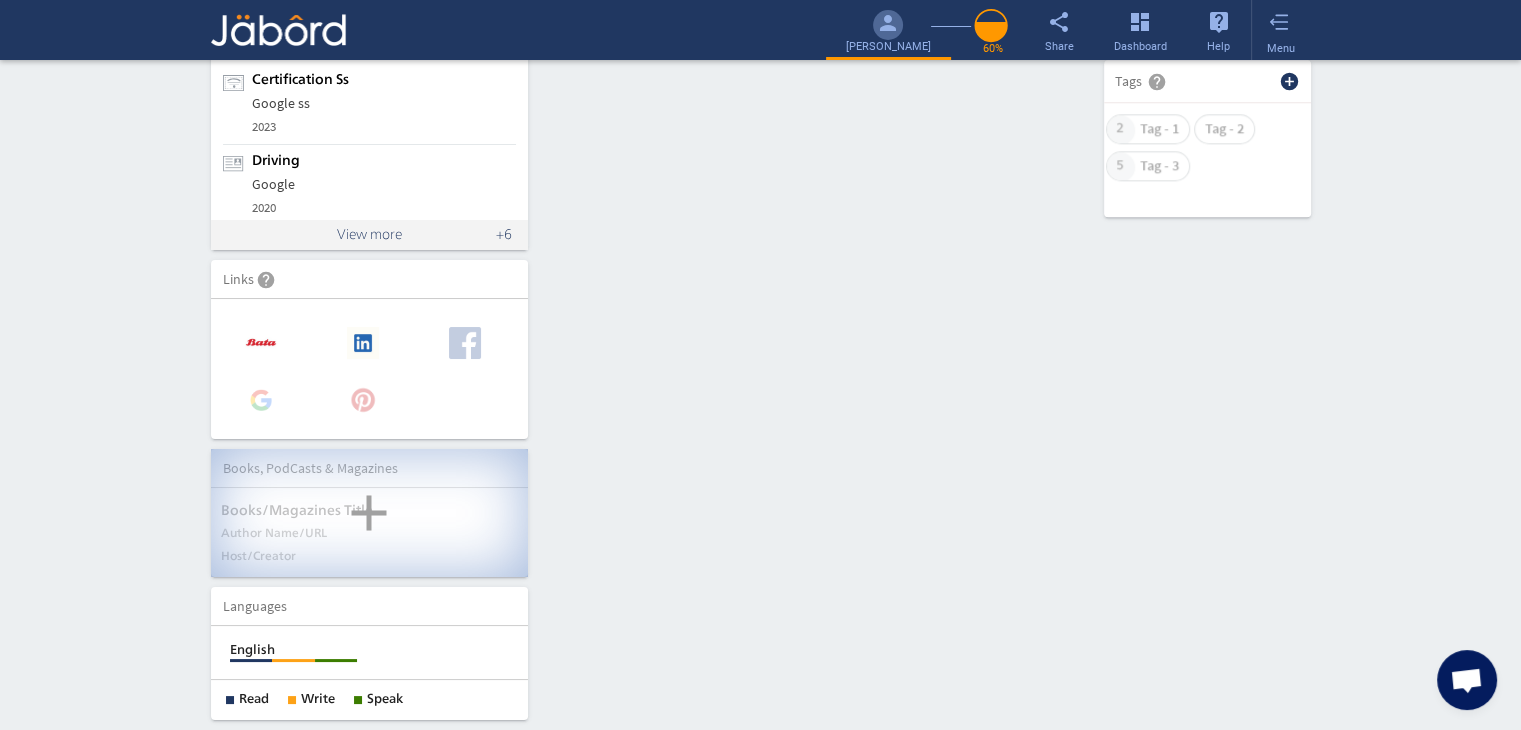 click on "add" 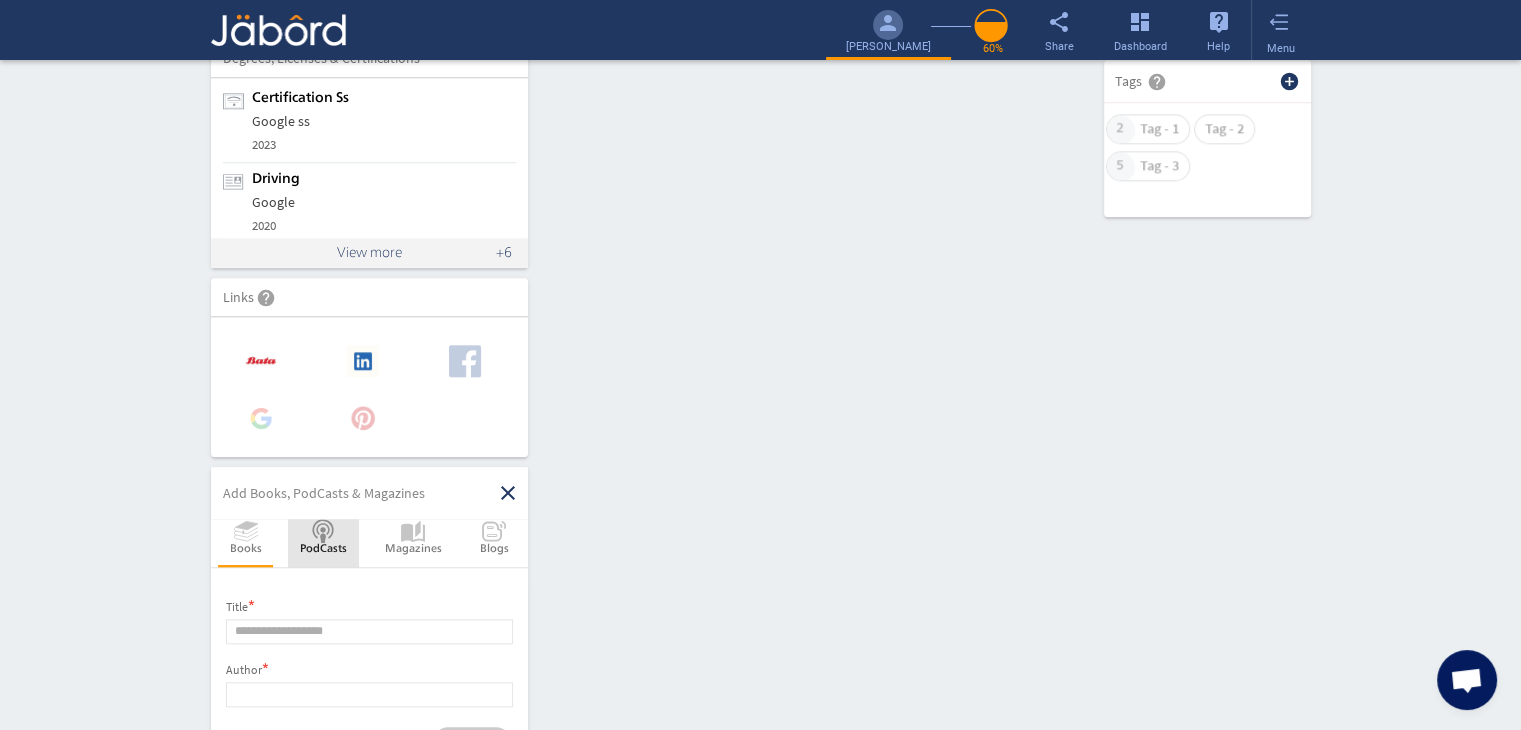 click on "PodCasts" at bounding box center [323, 543] 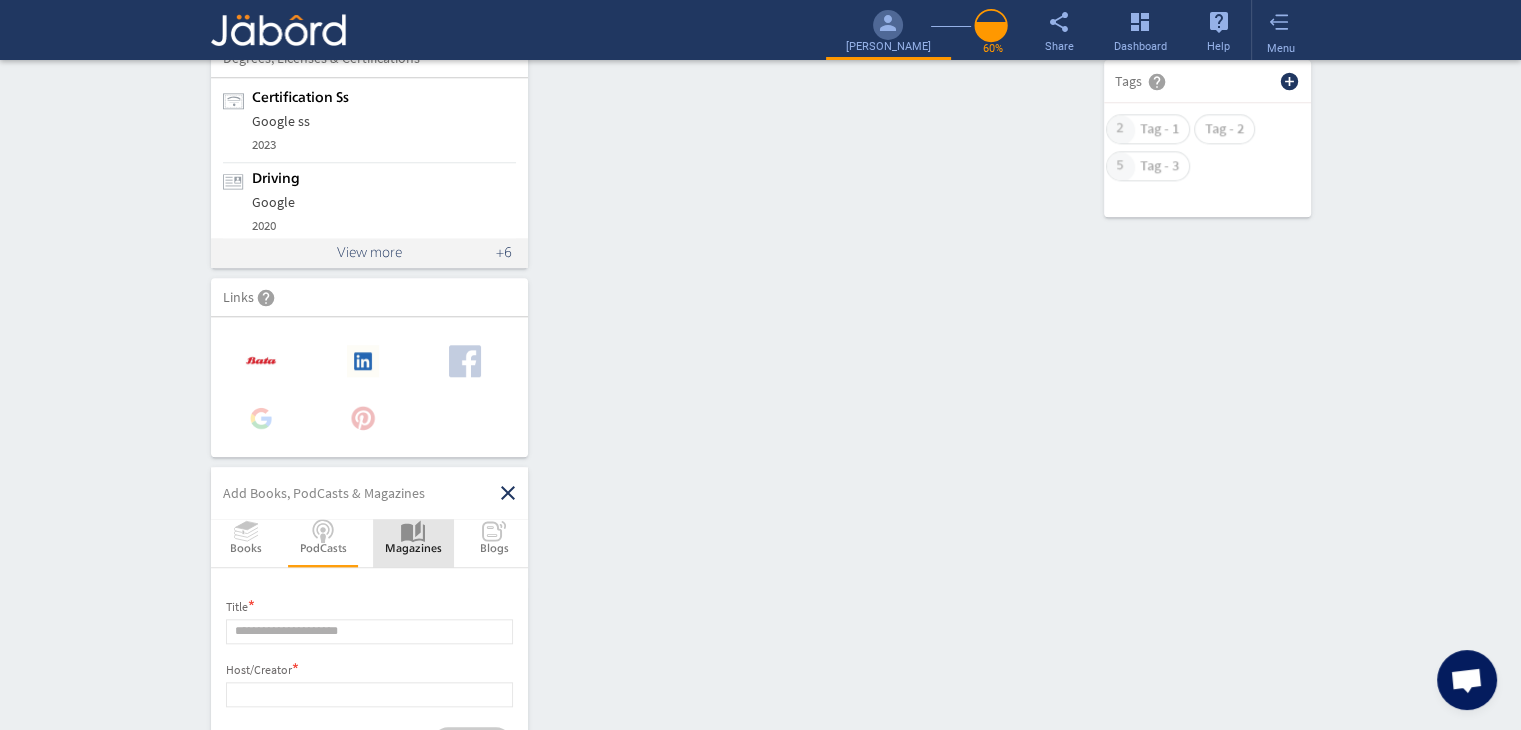 click on "Magazines" at bounding box center [413, 543] 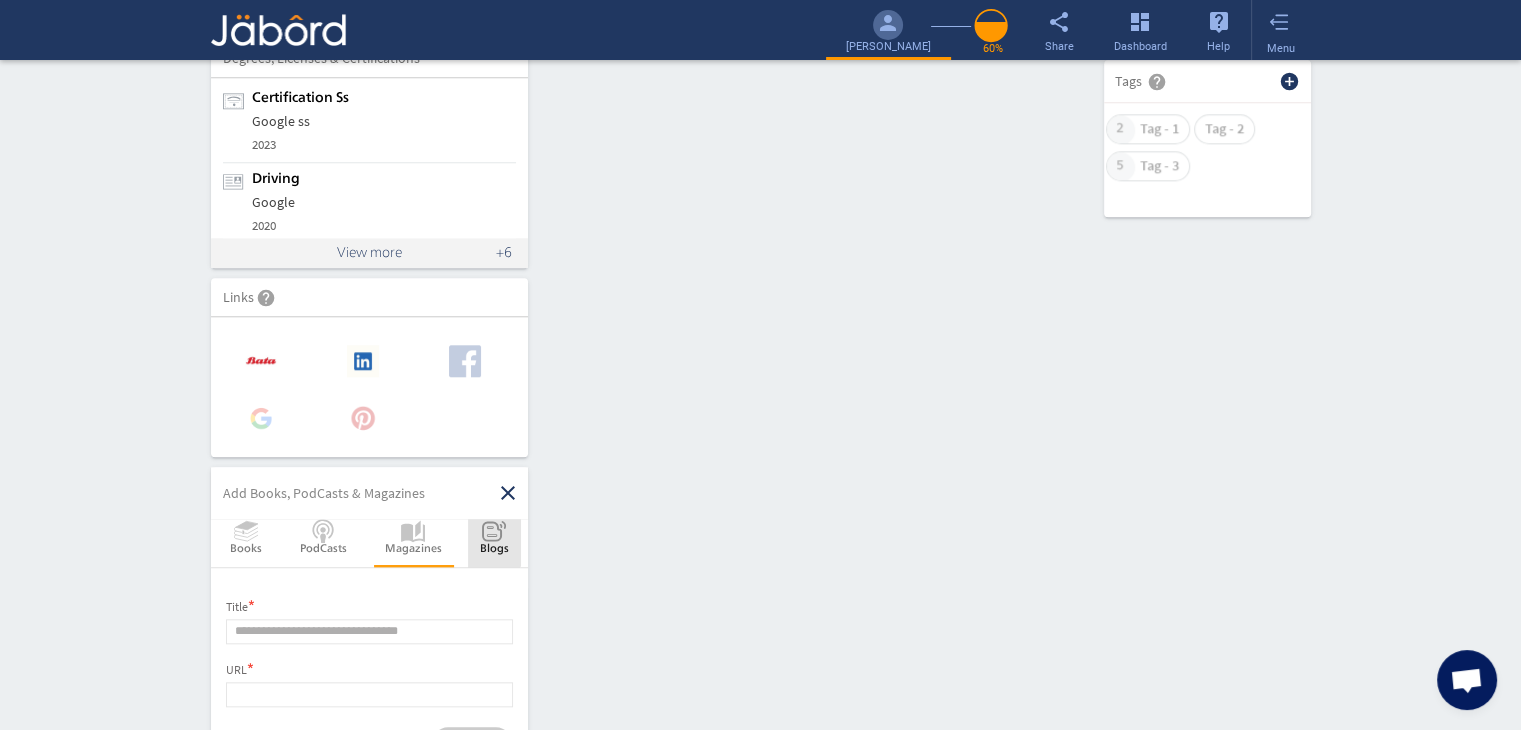 click at bounding box center (494, 531) 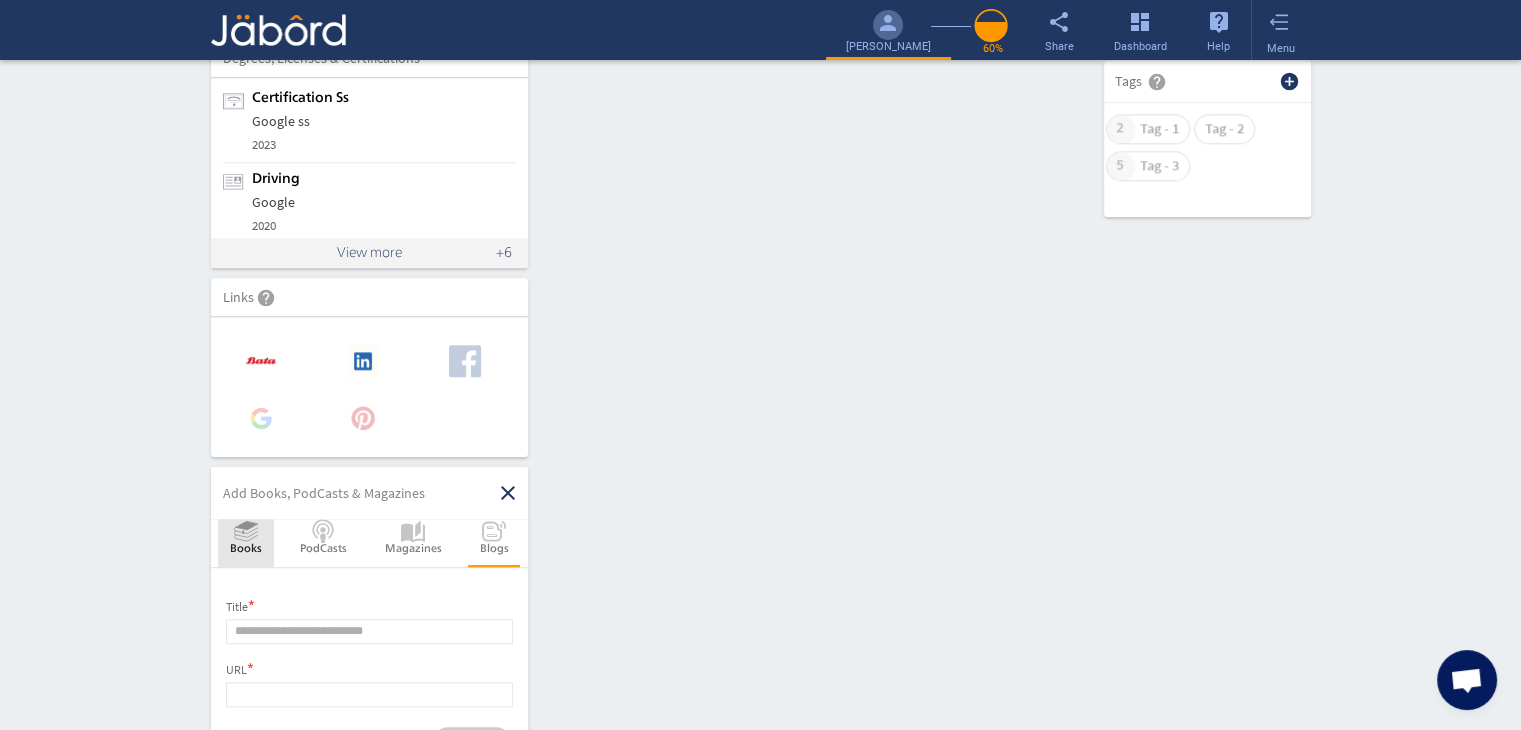 click at bounding box center (246, 531) 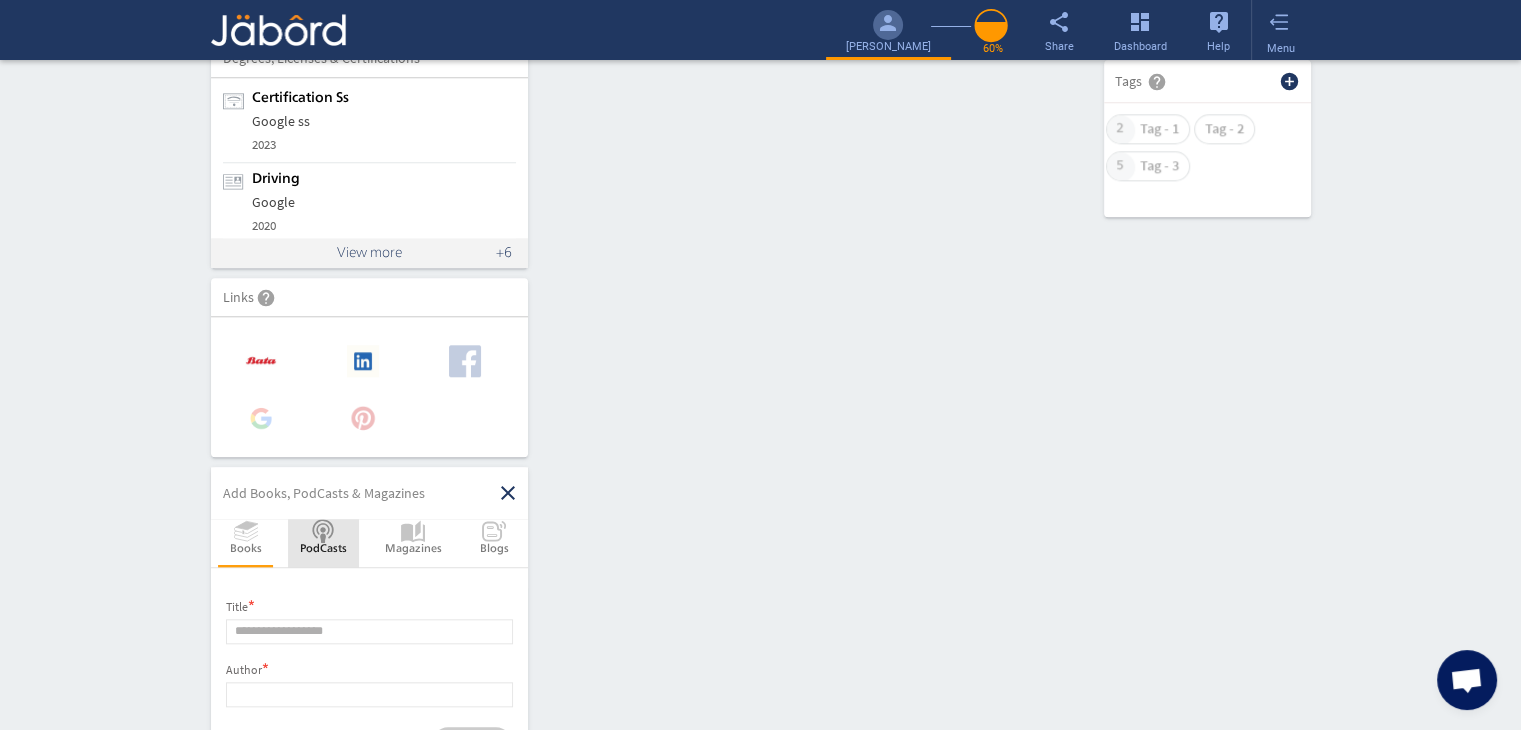 click on "PodCasts" at bounding box center (323, 543) 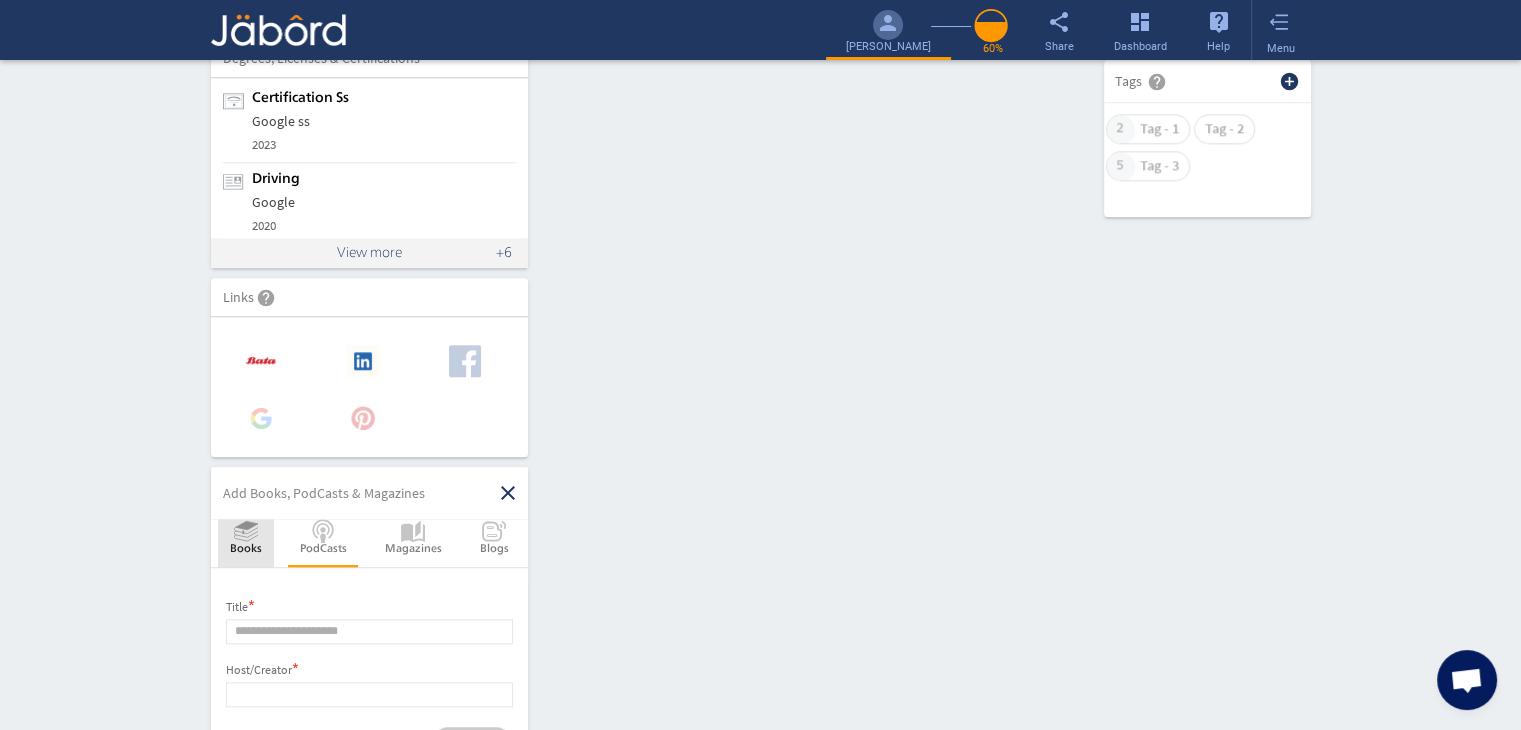 click on "Books" at bounding box center [246, 543] 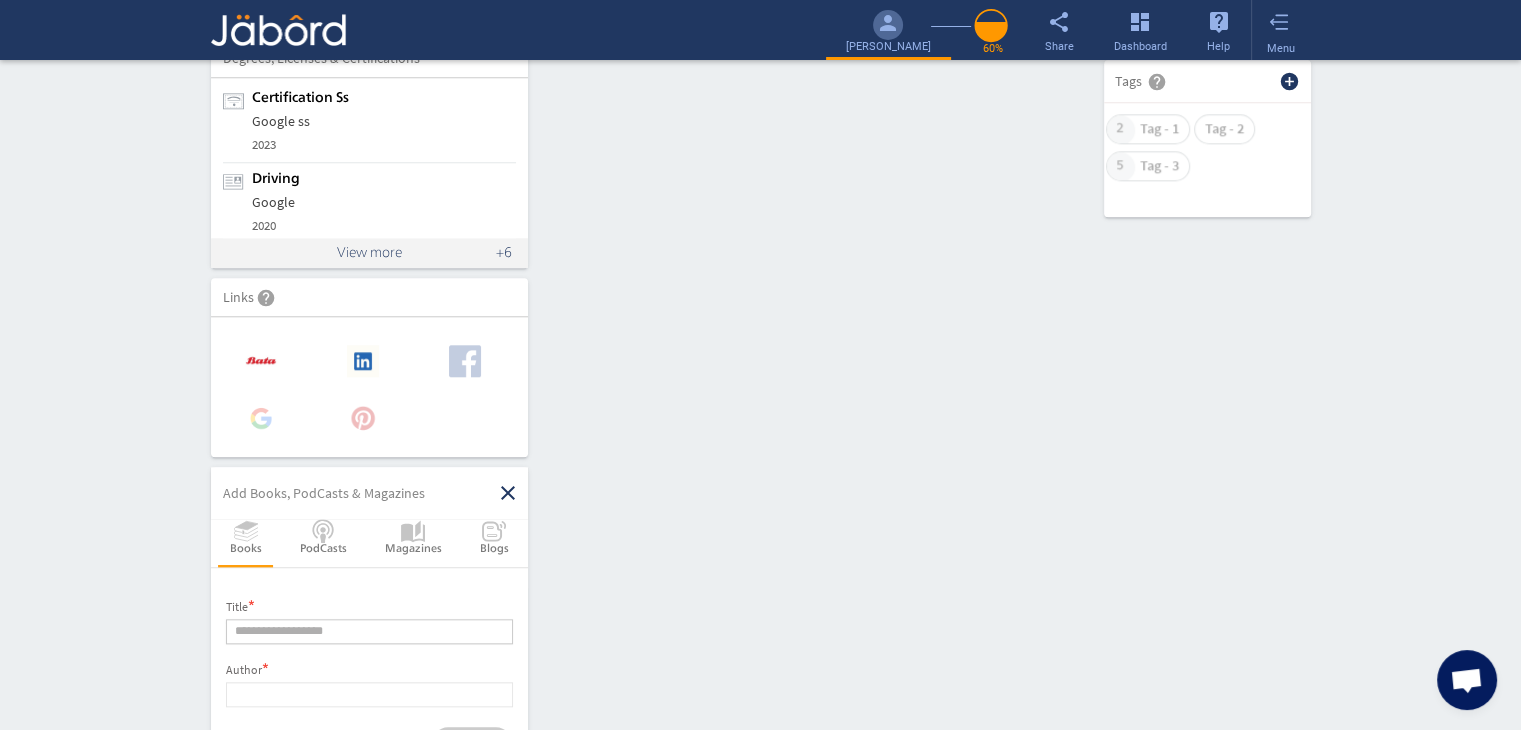 click 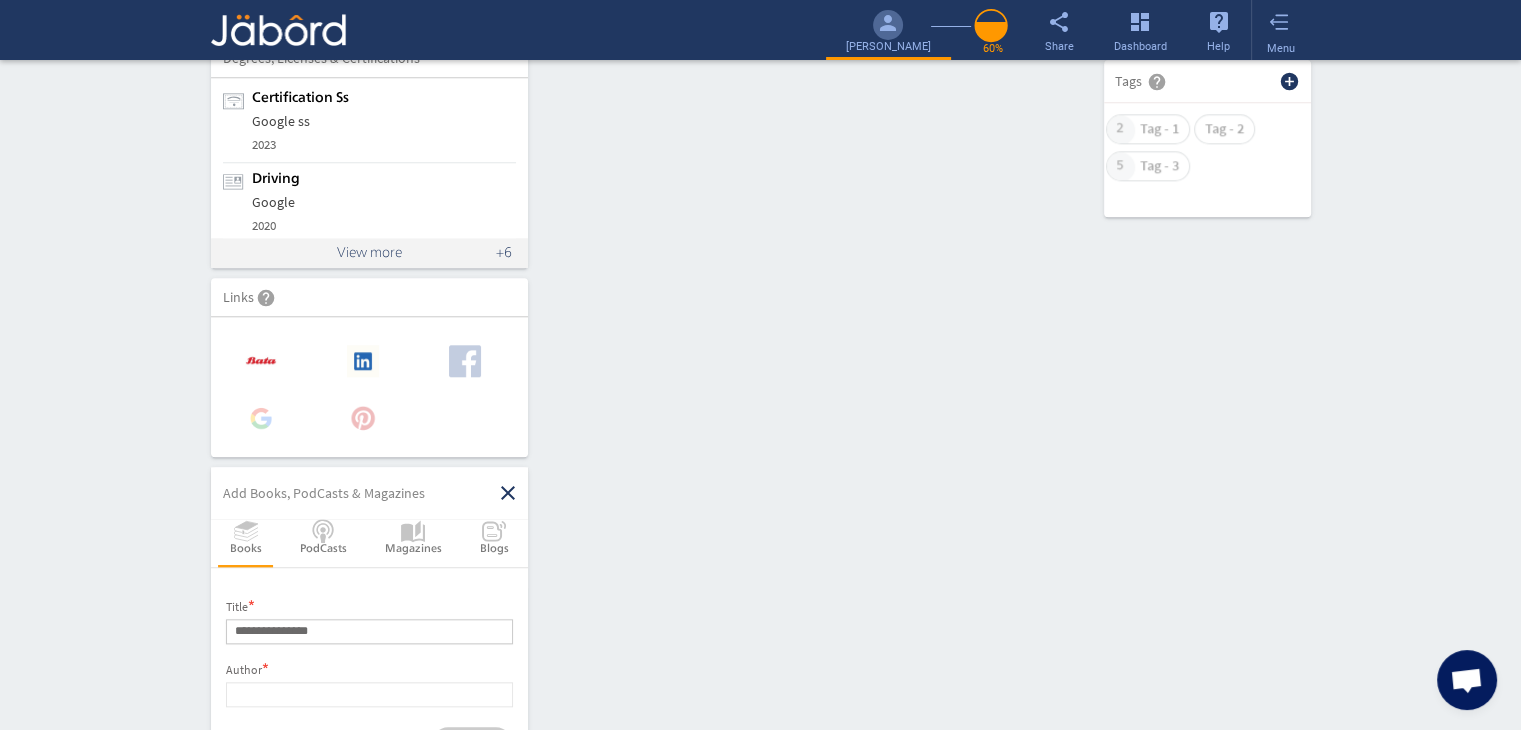 click on "**********" 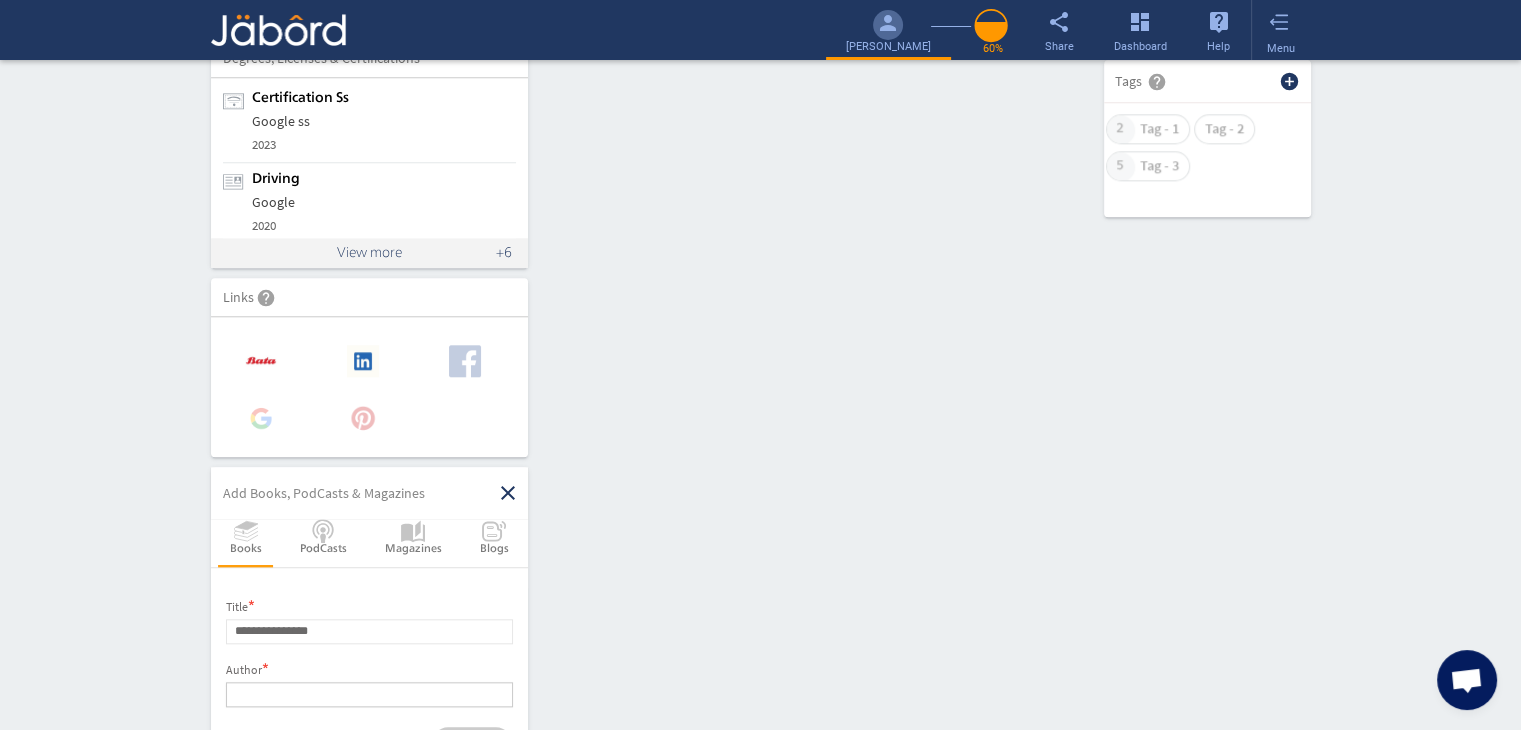 click 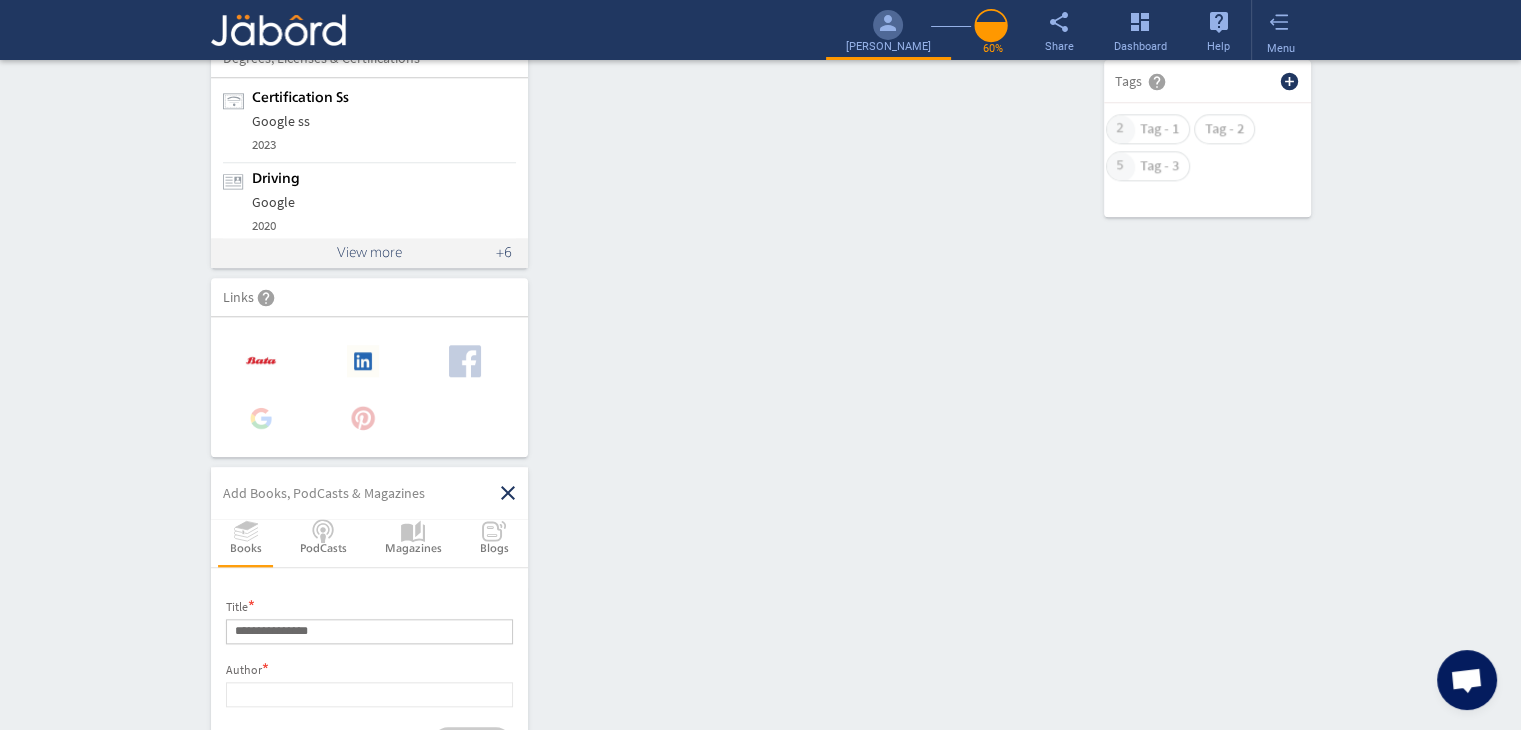 click on "**********" 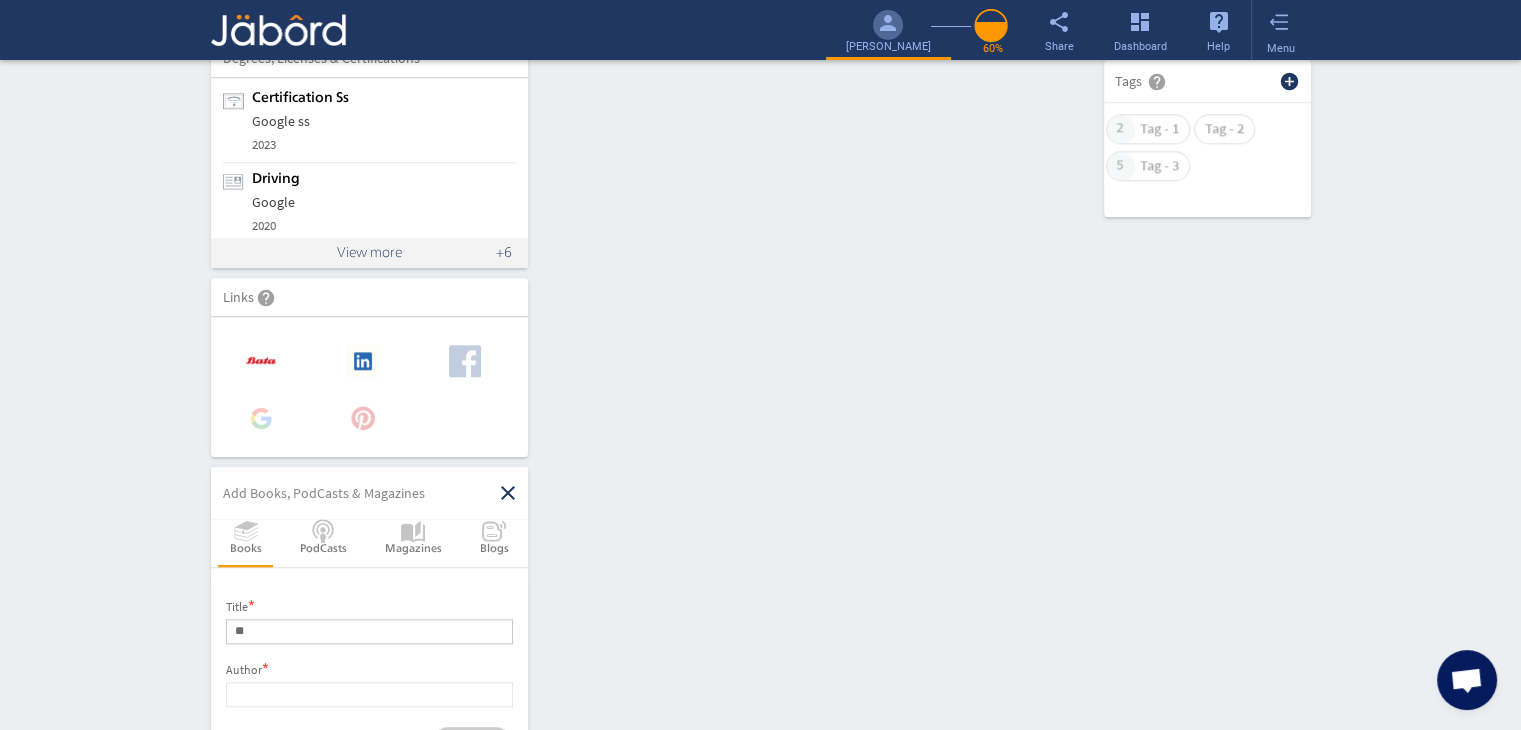 type on "*" 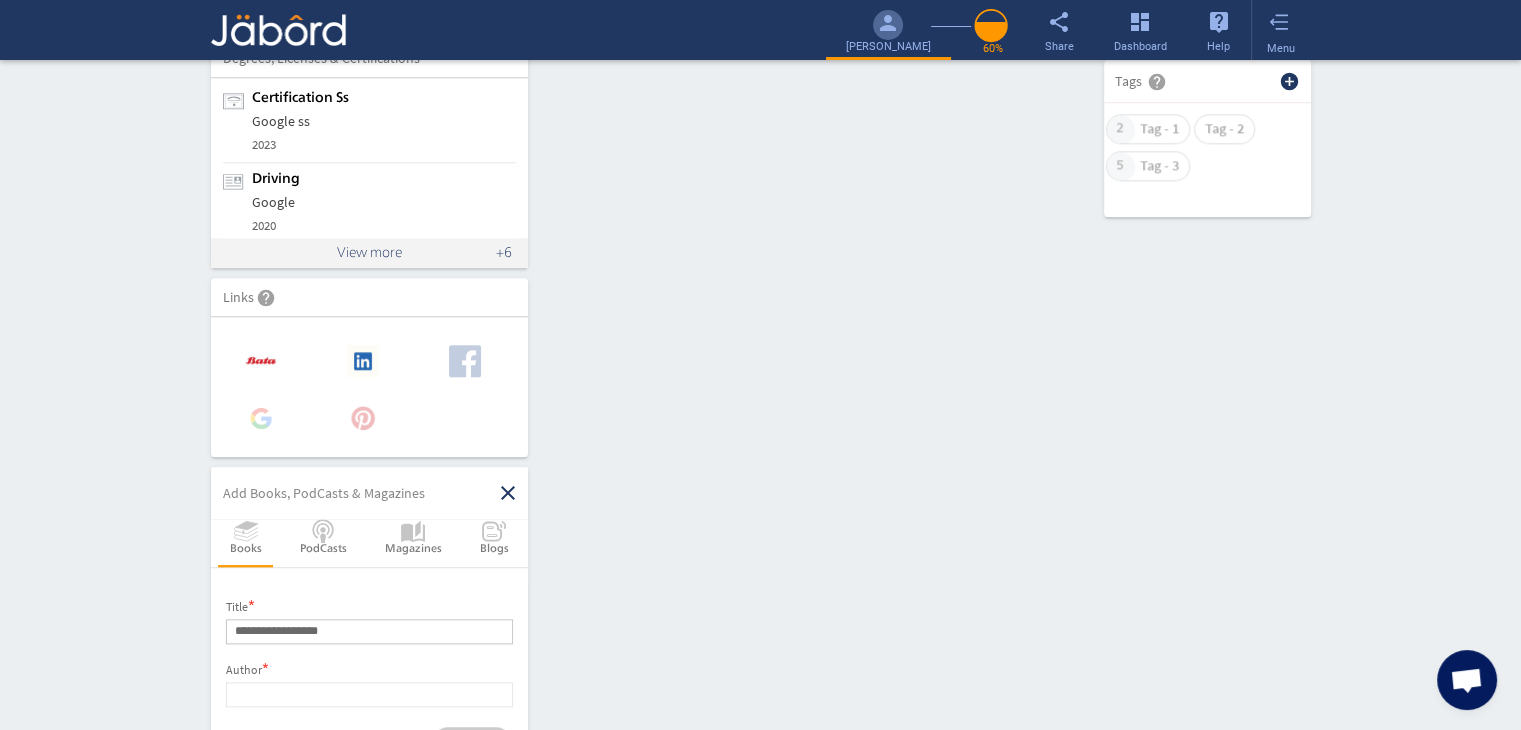 type on "**********" 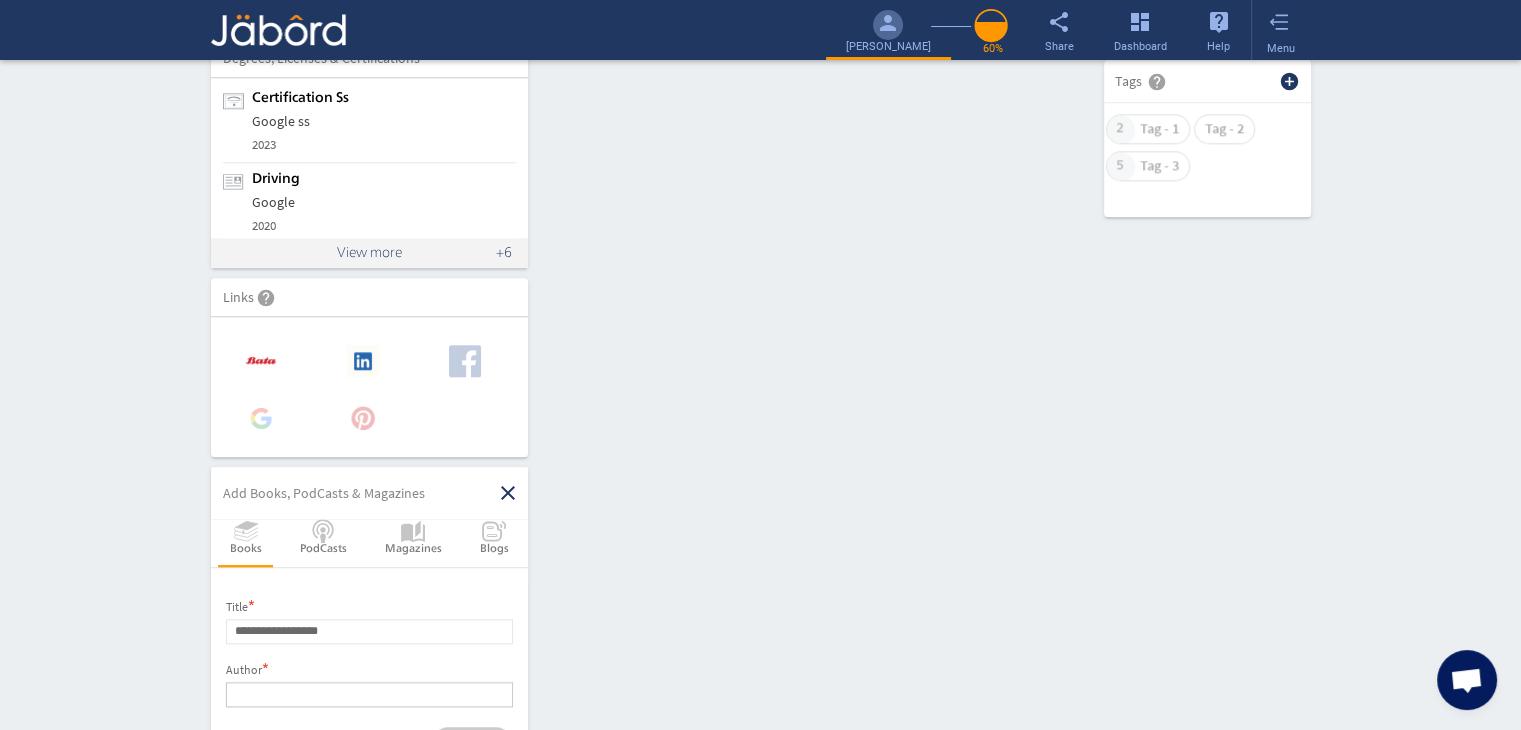 click 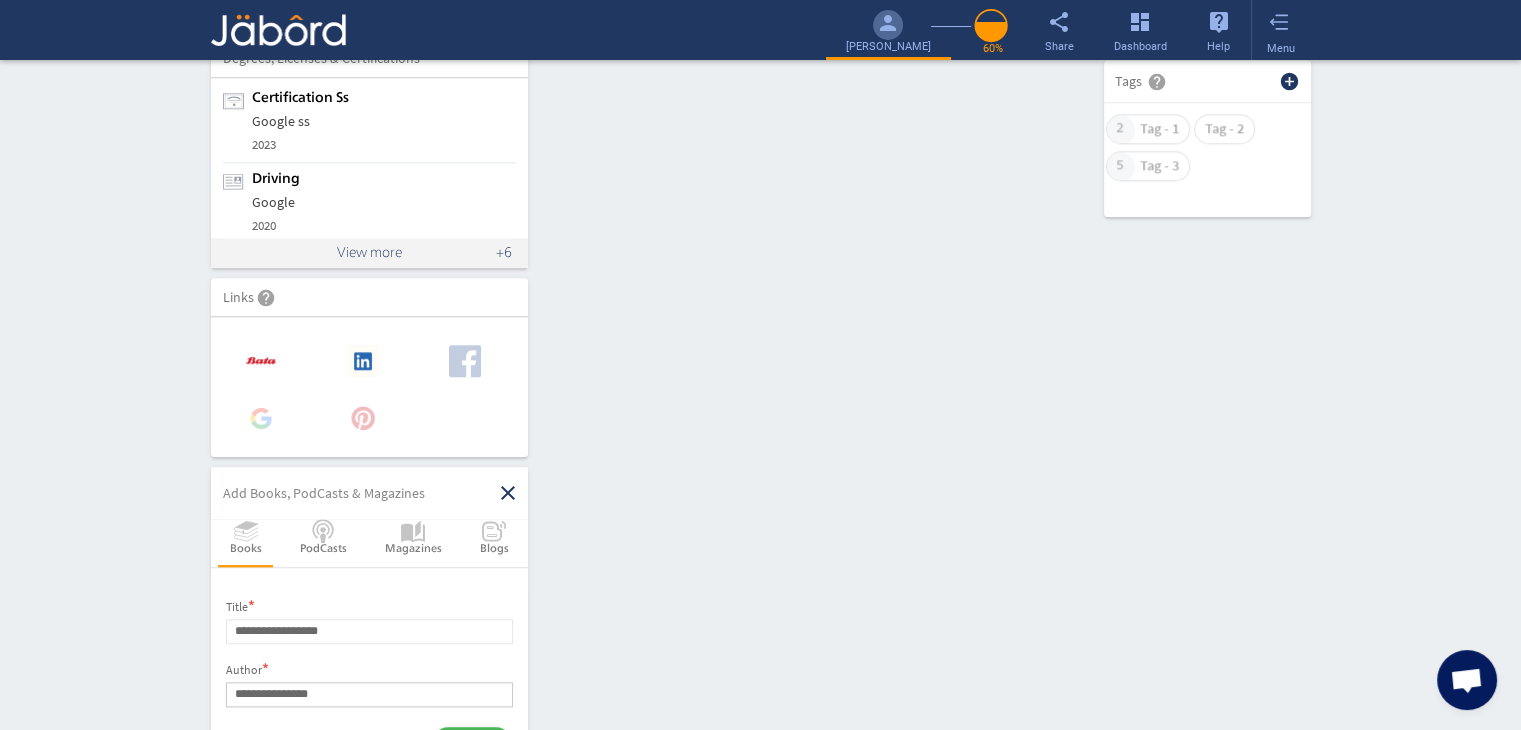 type on "**********" 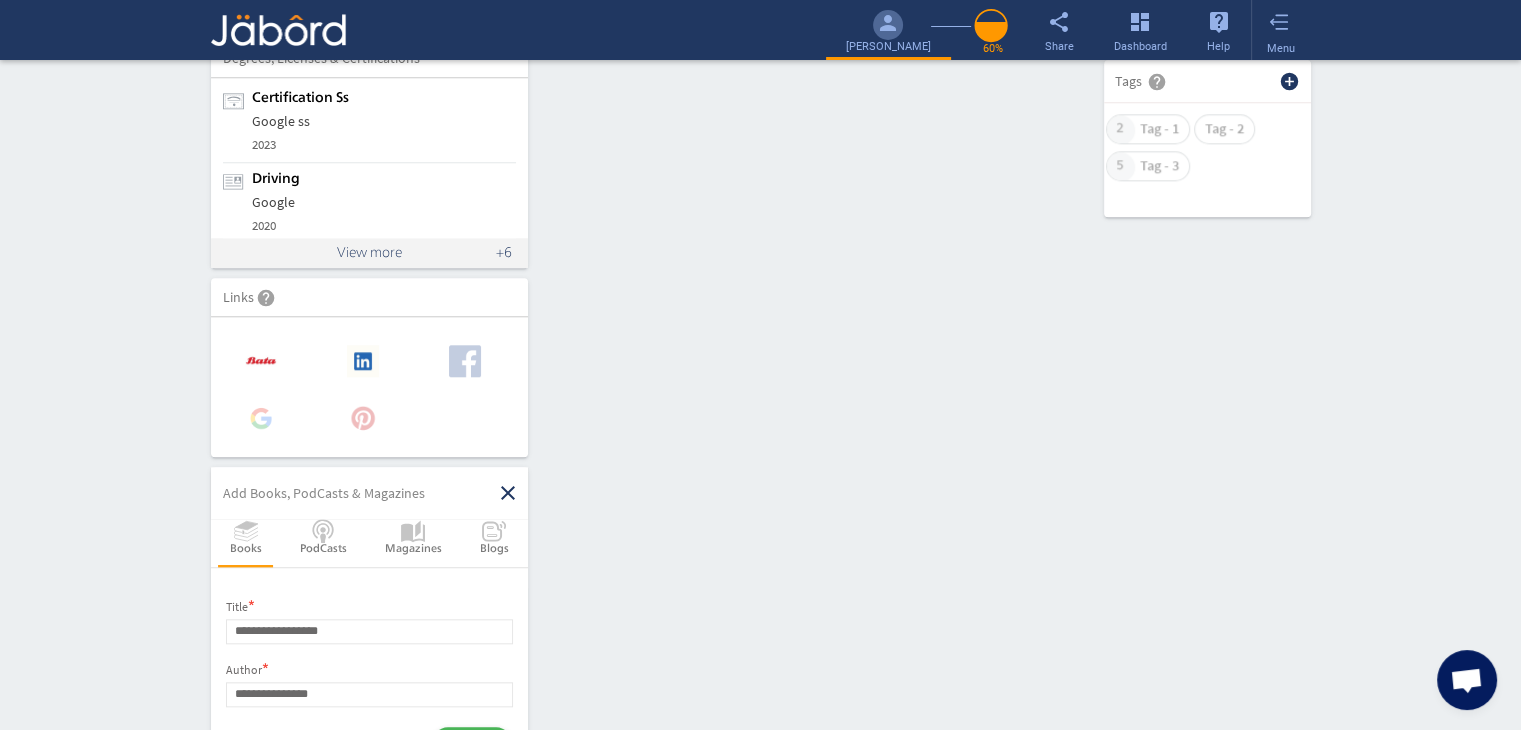 click on "Save" 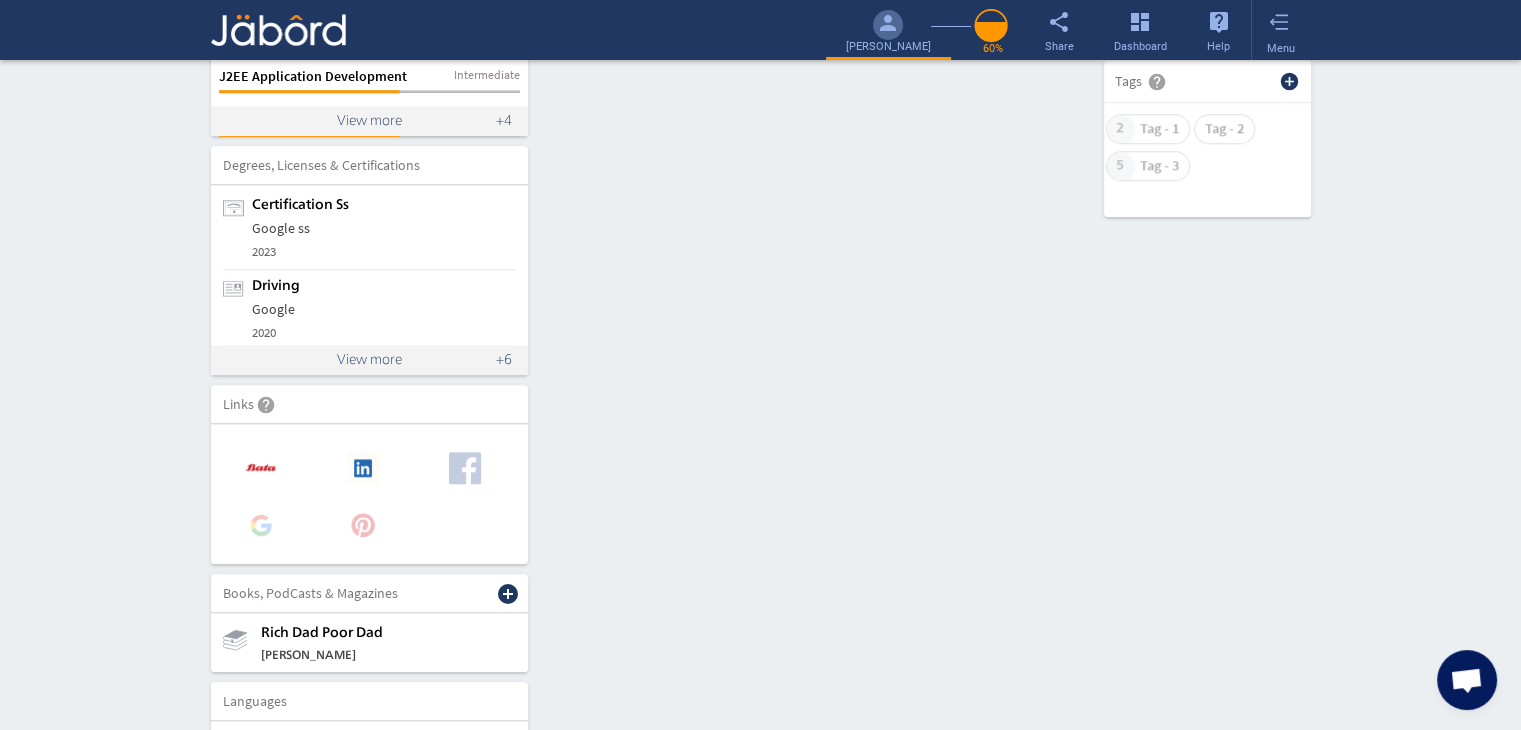 click on "add_circle" 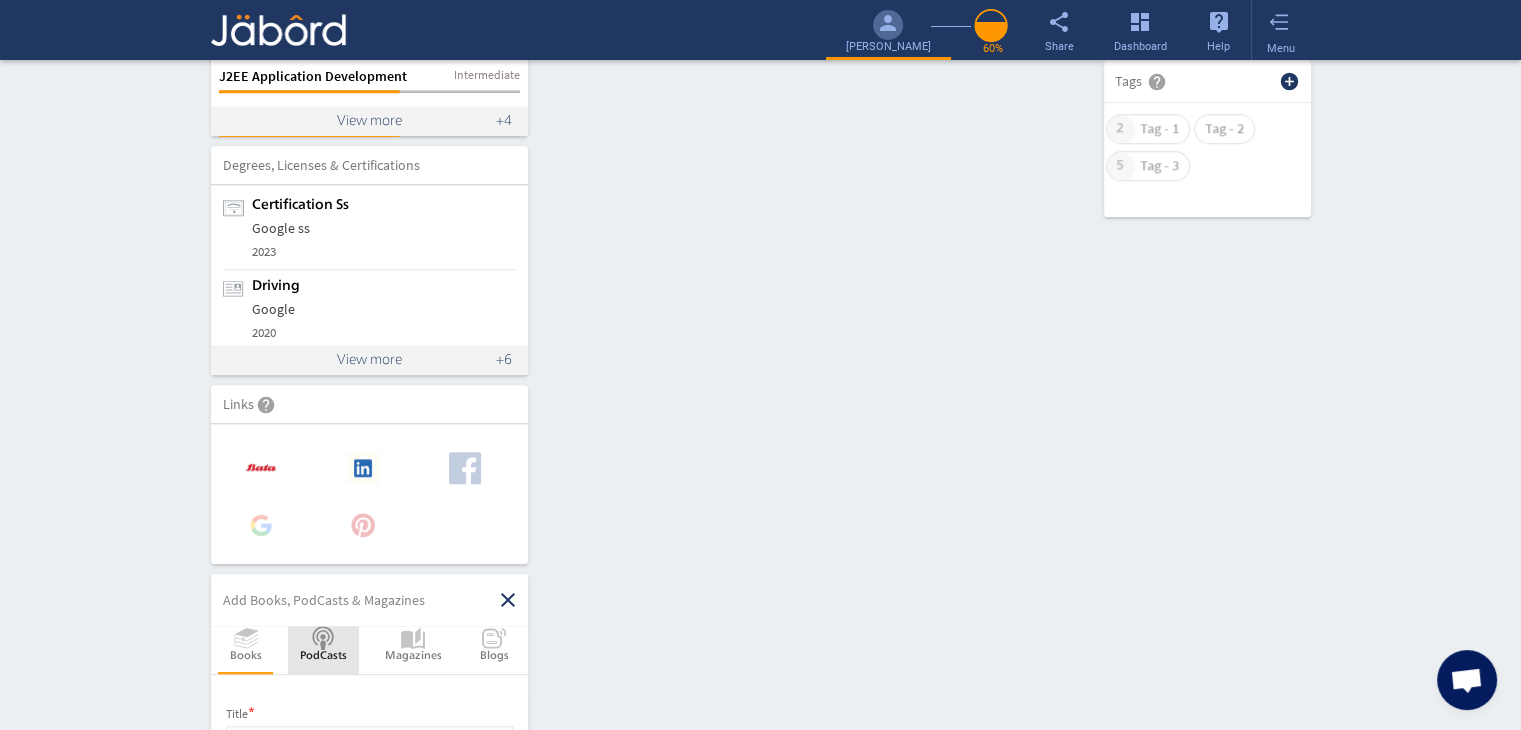 click on "PodCasts" at bounding box center (323, 650) 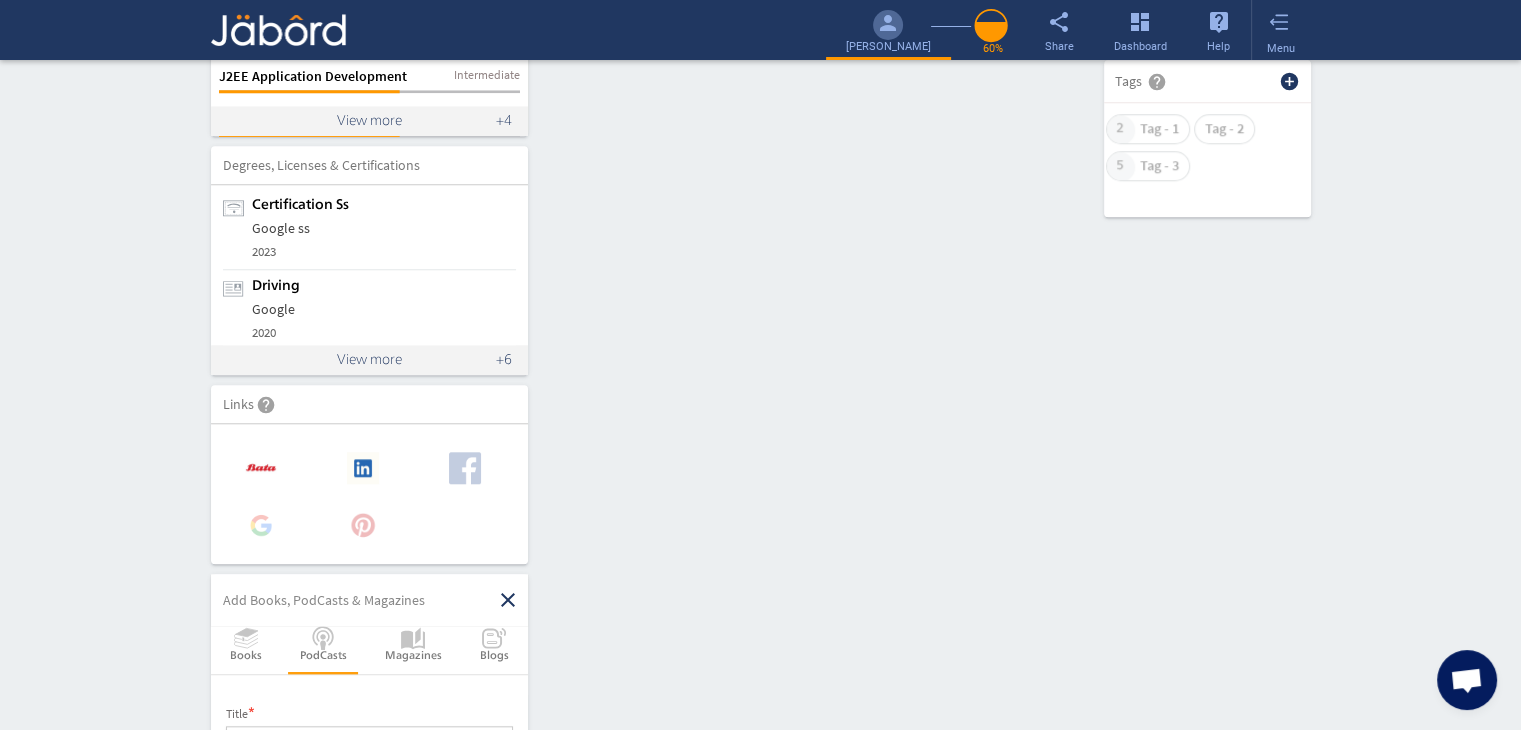 click 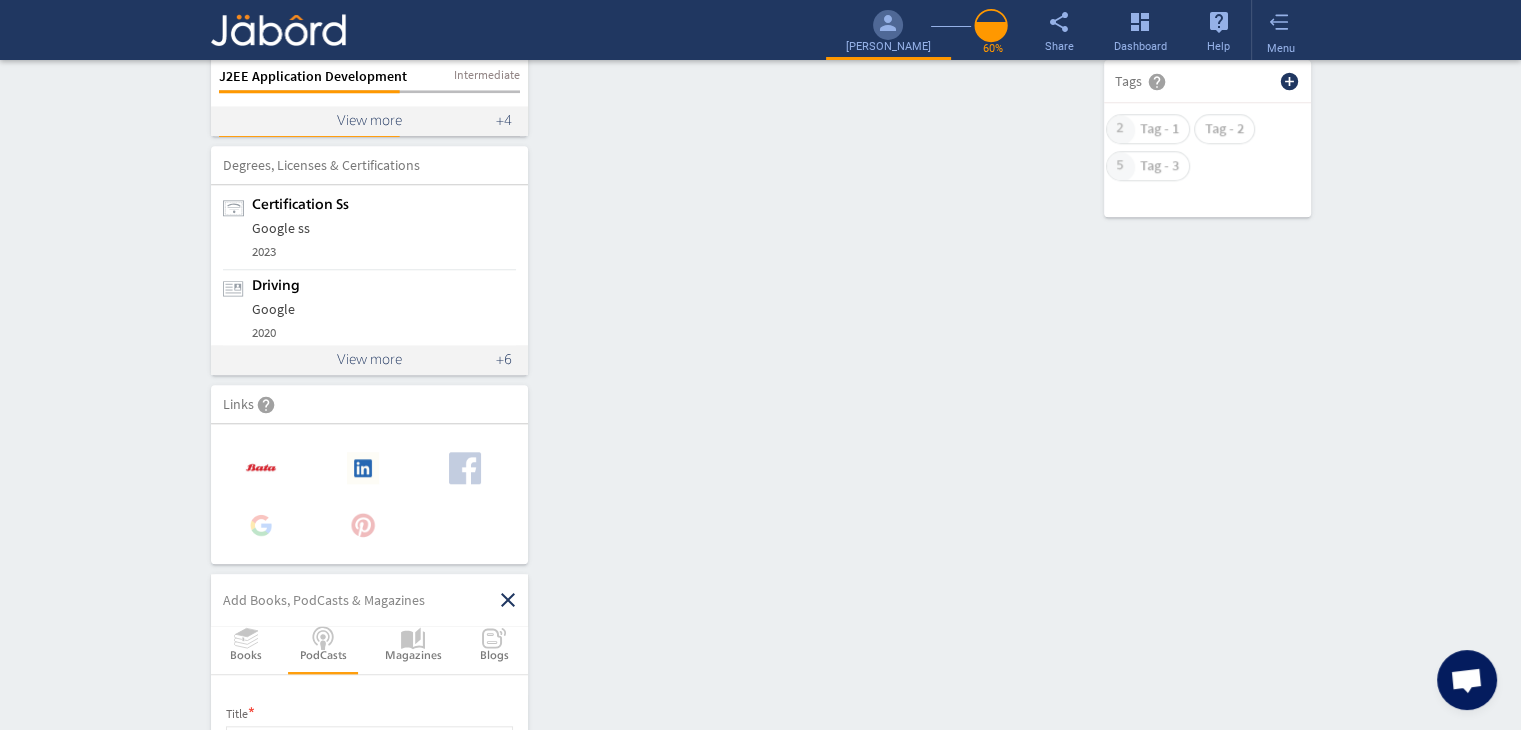 click on "Interactive Resume LITE   PRO Summary Experience person camera_alt  Add Photo  Upload File delete Remove   edit  [PERSON_NAME]   (2.11 Years)  Manual Tester  cloud_upload Add Video Introduction file_upload Upload Your Personal Resume help Upload File Contact edit email  [EMAIL_ADDRESS][DOMAIN_NAME]   public Public call  91 - [PHONE_NUMBER]   public Public location_on  Chennai    public Public  Job Preferences  edit
.cls-1{fill:#989fa7;}
Full-Time  Availability - Immediately $ 400k -  $ 400k   -   Annually
.cls-1{fill:#989fa7;}.cls-2{fill:#a5abb2;fill-rule:evenodd;}
Part-Time  [DATE]  access_time  9 AM - 5 PM [DATE]  access_time  9 AM - 5 PM $ 75k -  $ 75k" 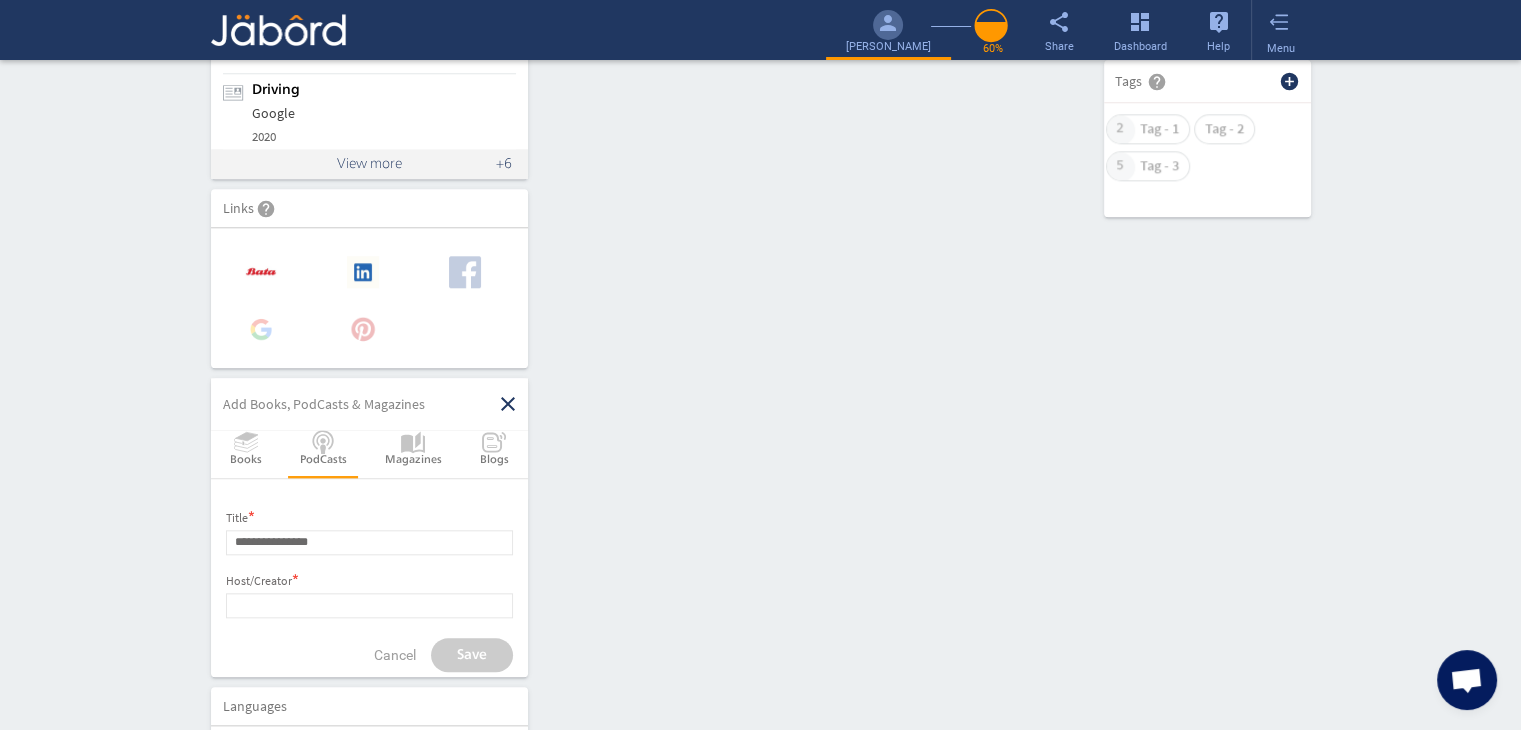 scroll, scrollTop: 1981, scrollLeft: 0, axis: vertical 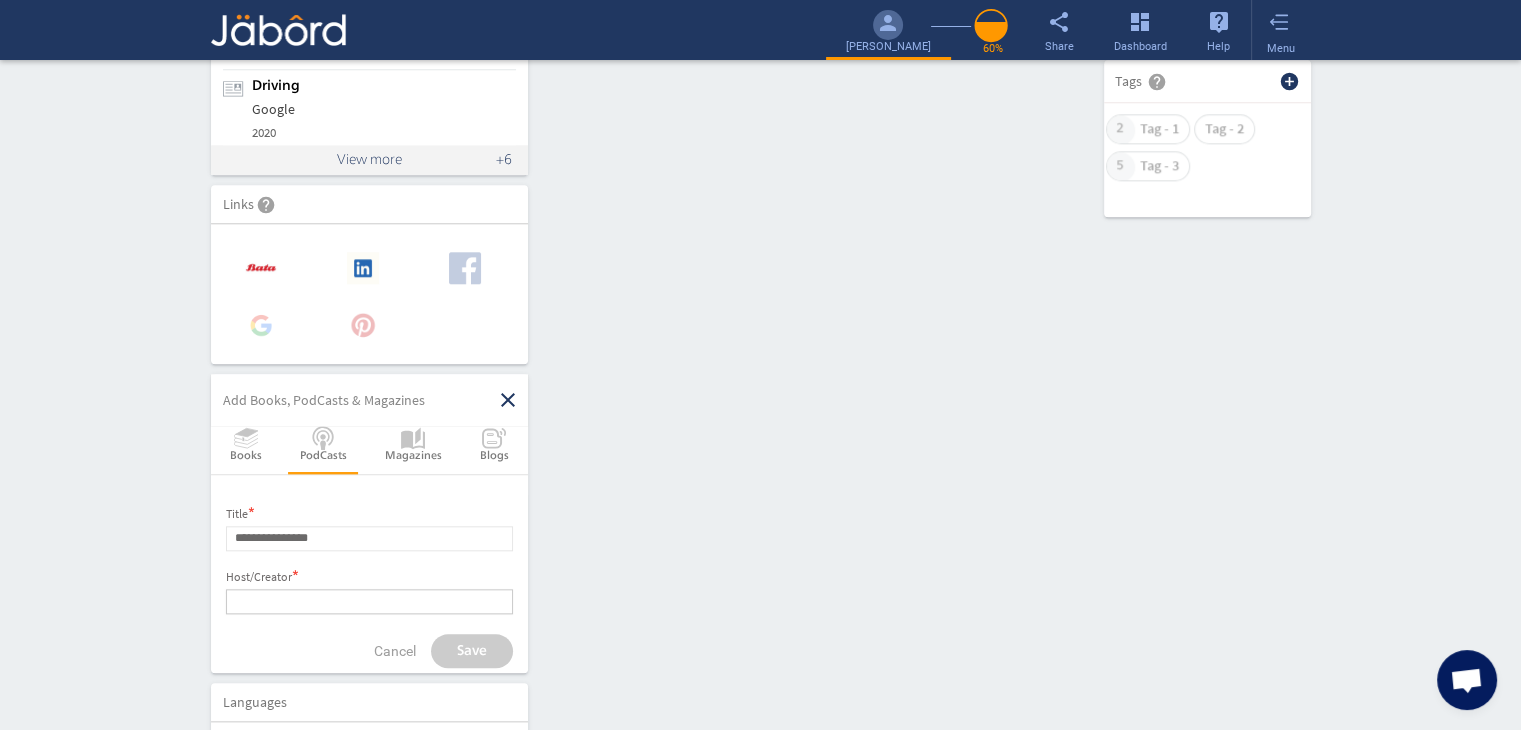 click 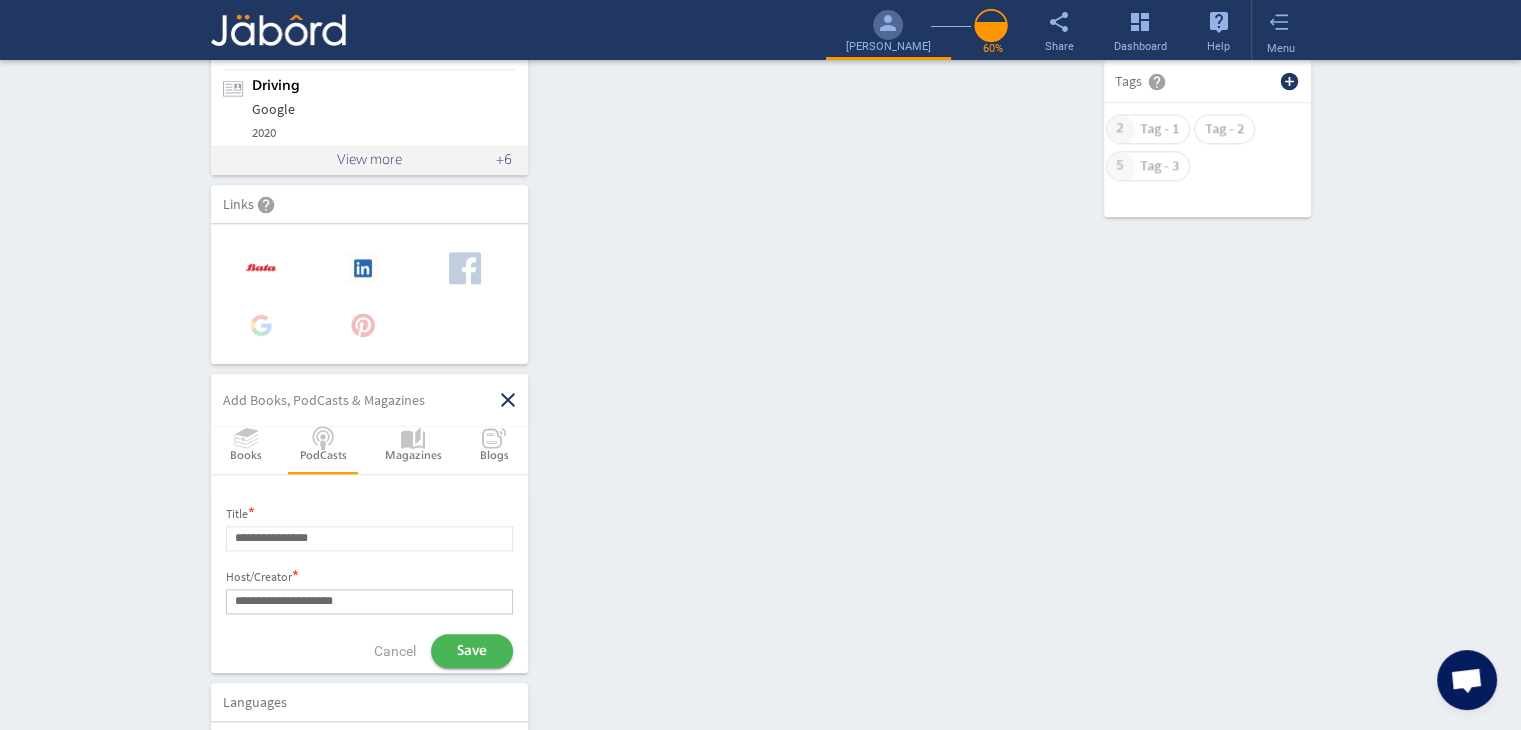 type on "**********" 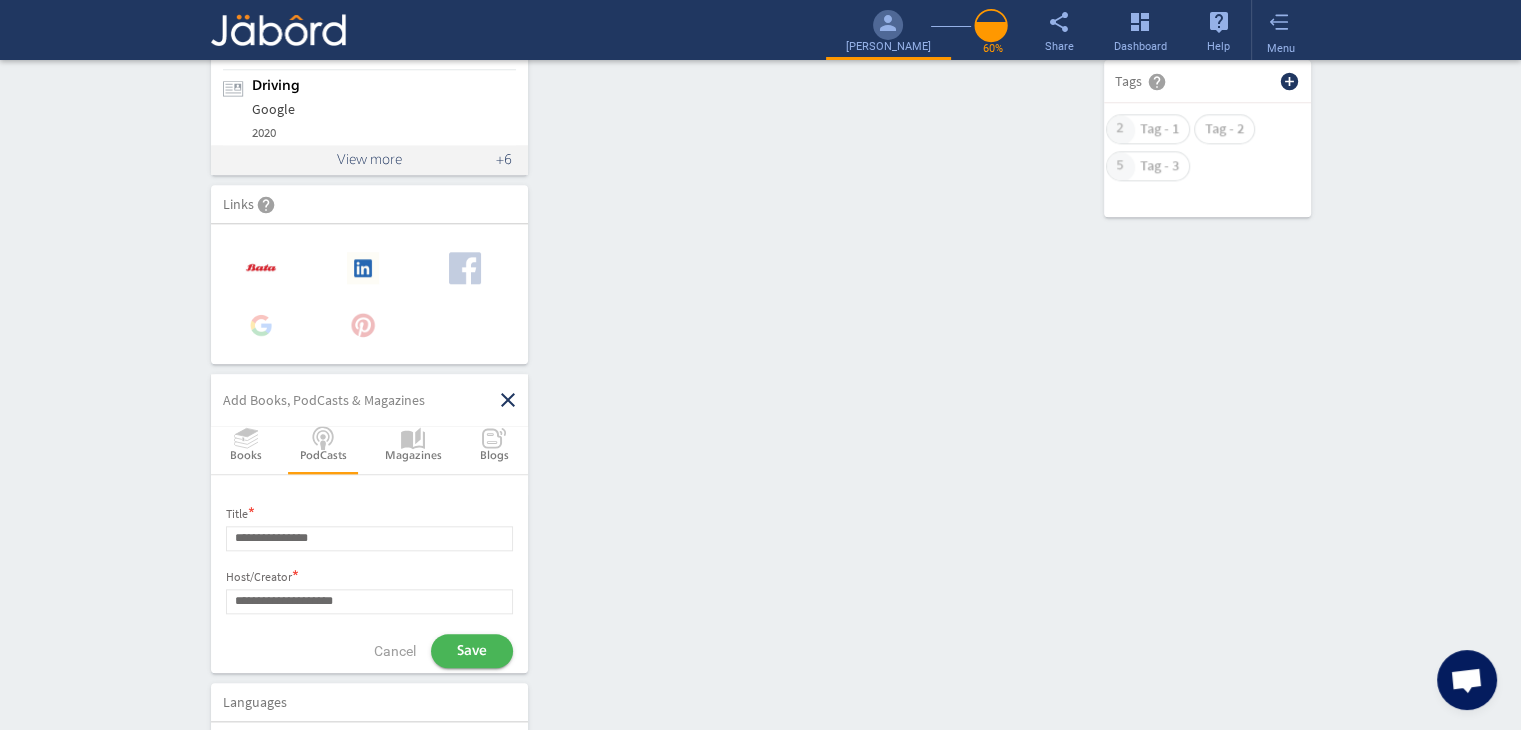 click on "Save" 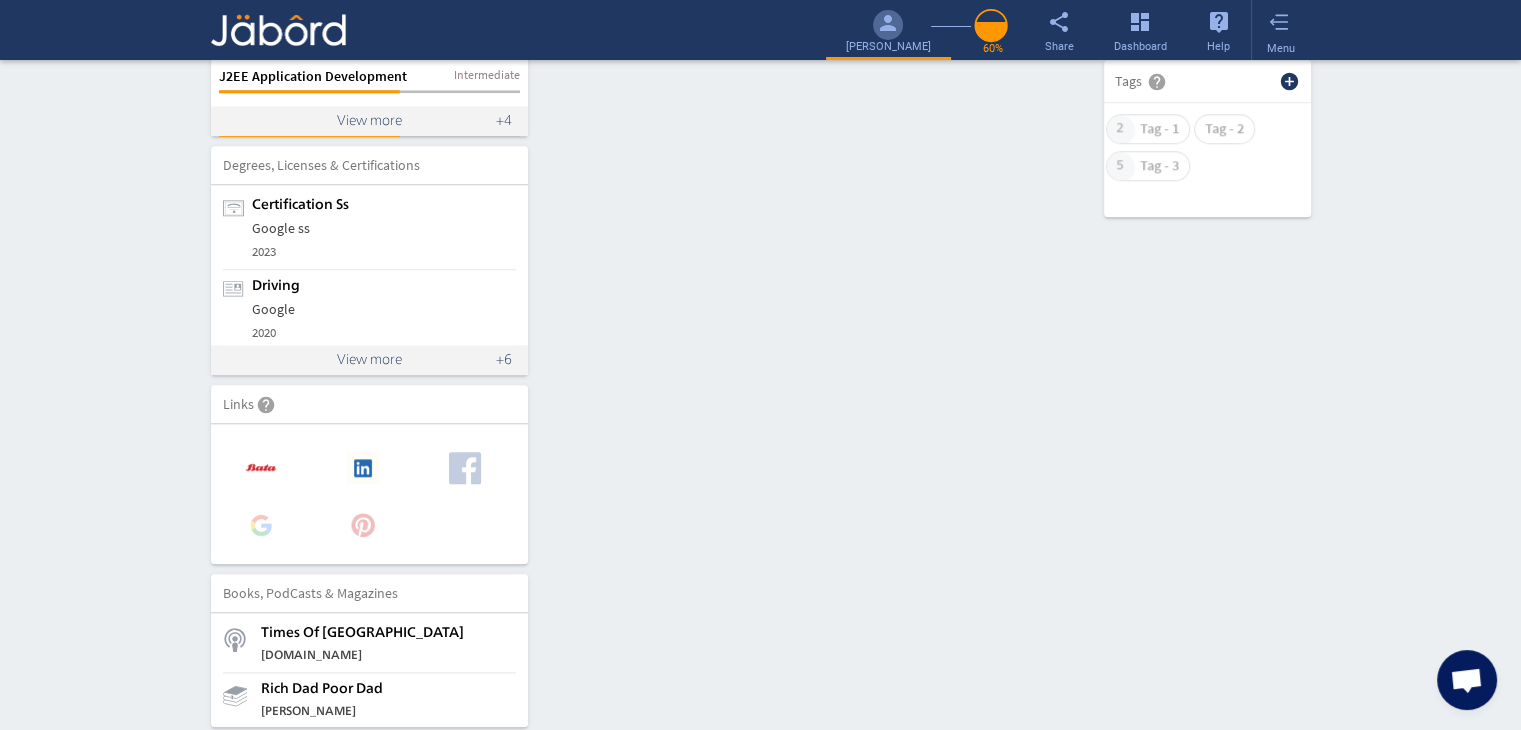 click on "Interactive Resume LITE   PRO Summary Experience person camera_alt  Add Photo  Upload File delete Remove   edit  [PERSON_NAME]   (2.11 Years)  Manual Tester  cloud_upload Add Video Introduction file_upload Upload Your Personal Resume help Upload File Contact edit email  [EMAIL_ADDRESS][DOMAIN_NAME]   public Public call  91 - [PHONE_NUMBER]   public Public location_on  Chennai    public Public  Job Preferences  edit
.cls-1{fill:#989fa7;}
Full-Time  Availability - Immediately $ 400k -  $ 400k   -   Annually
.cls-1{fill:#989fa7;}.cls-2{fill:#a5abb2;fill-rule:evenodd;}
Part-Time  [DATE]  access_time  9 AM - 5 PM [DATE]  access_time  9 AM - 5 PM $ 75k -  $ 75k" 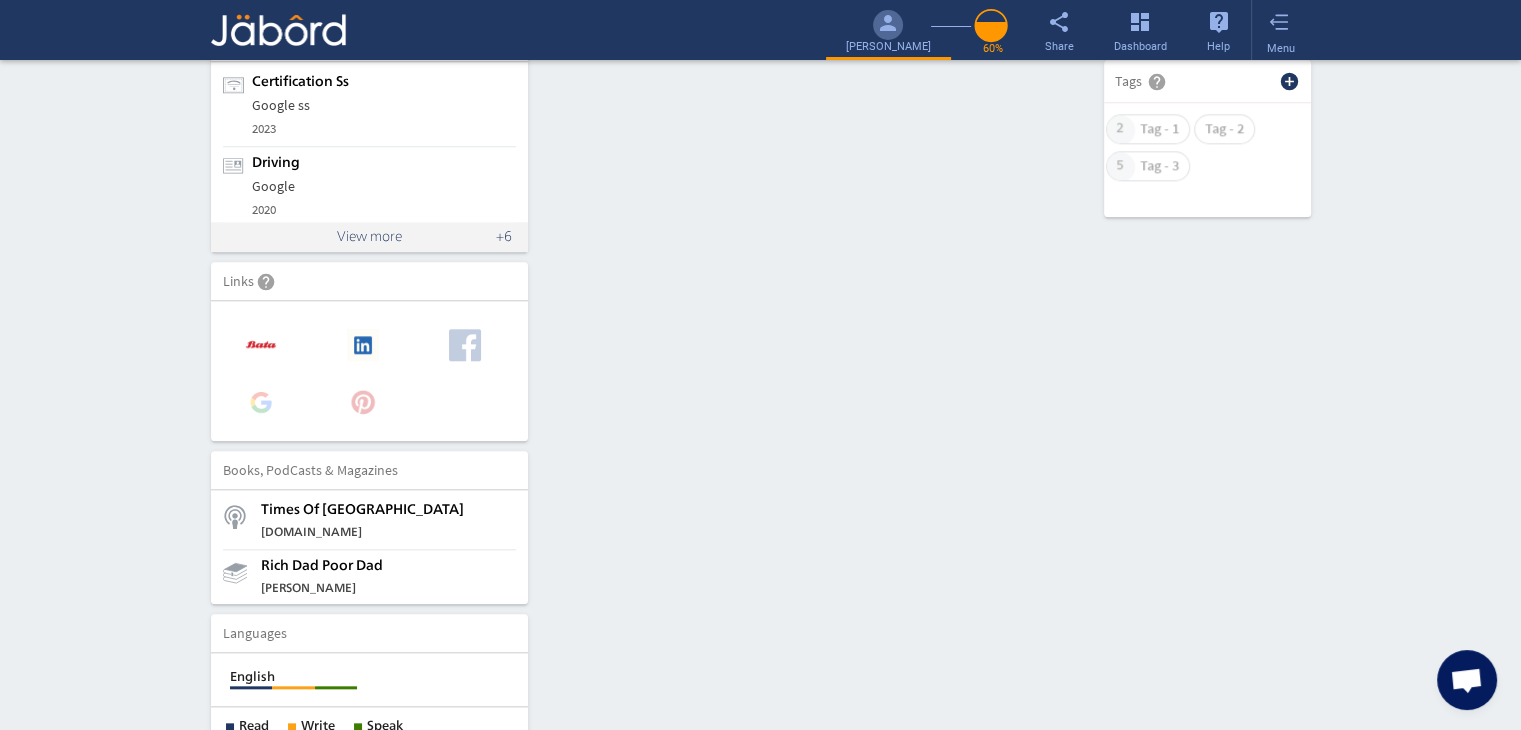 scroll, scrollTop: 1912, scrollLeft: 0, axis: vertical 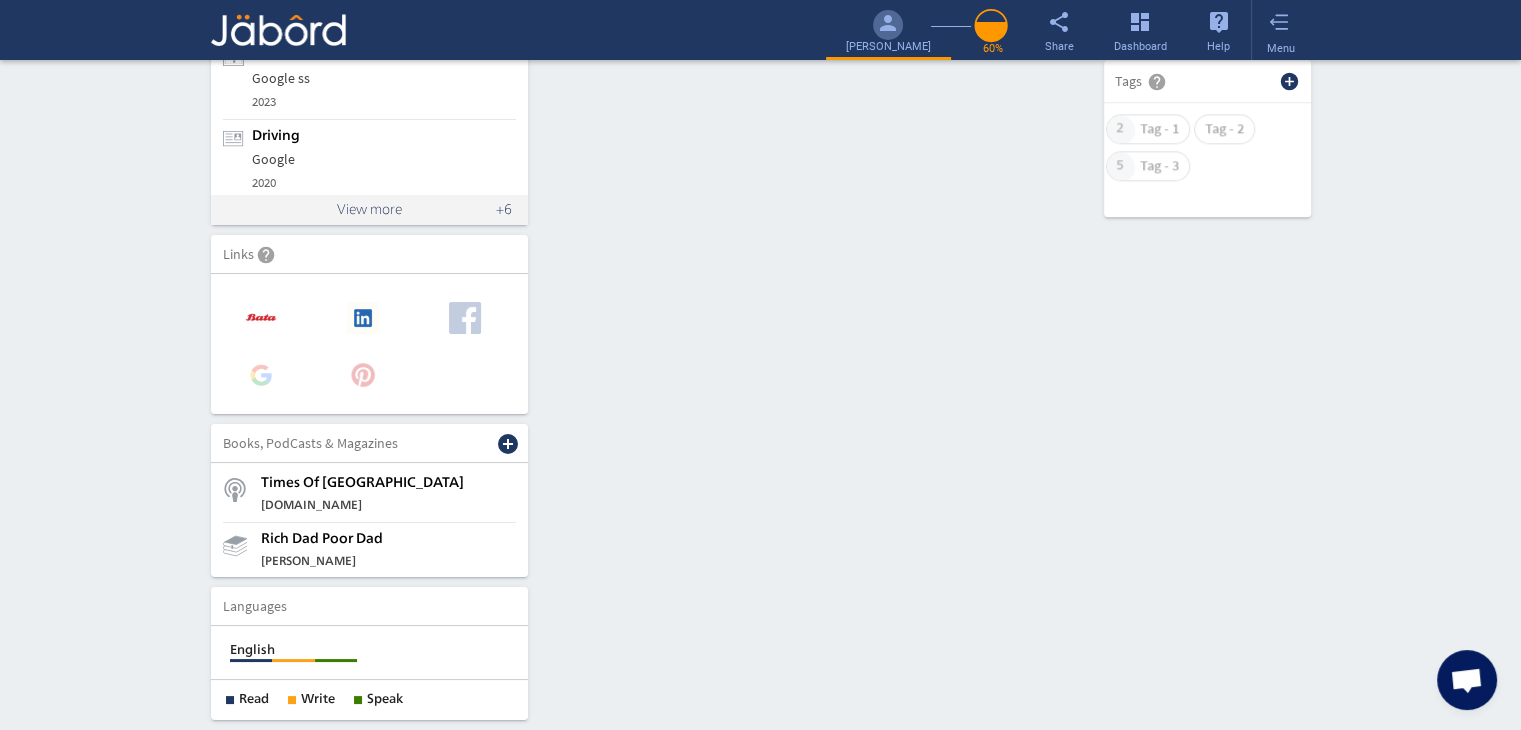 click on "add_circle" 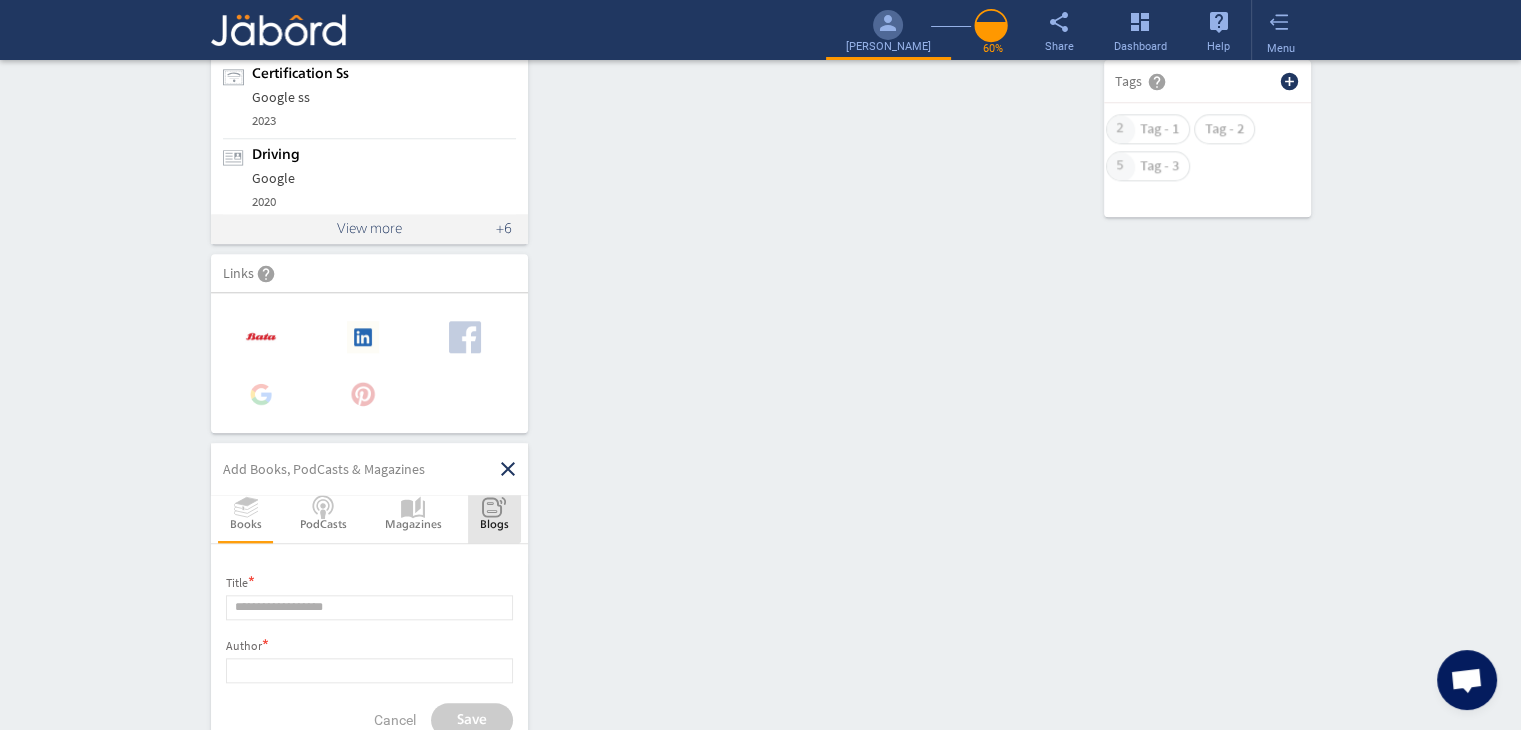 click at bounding box center (494, 507) 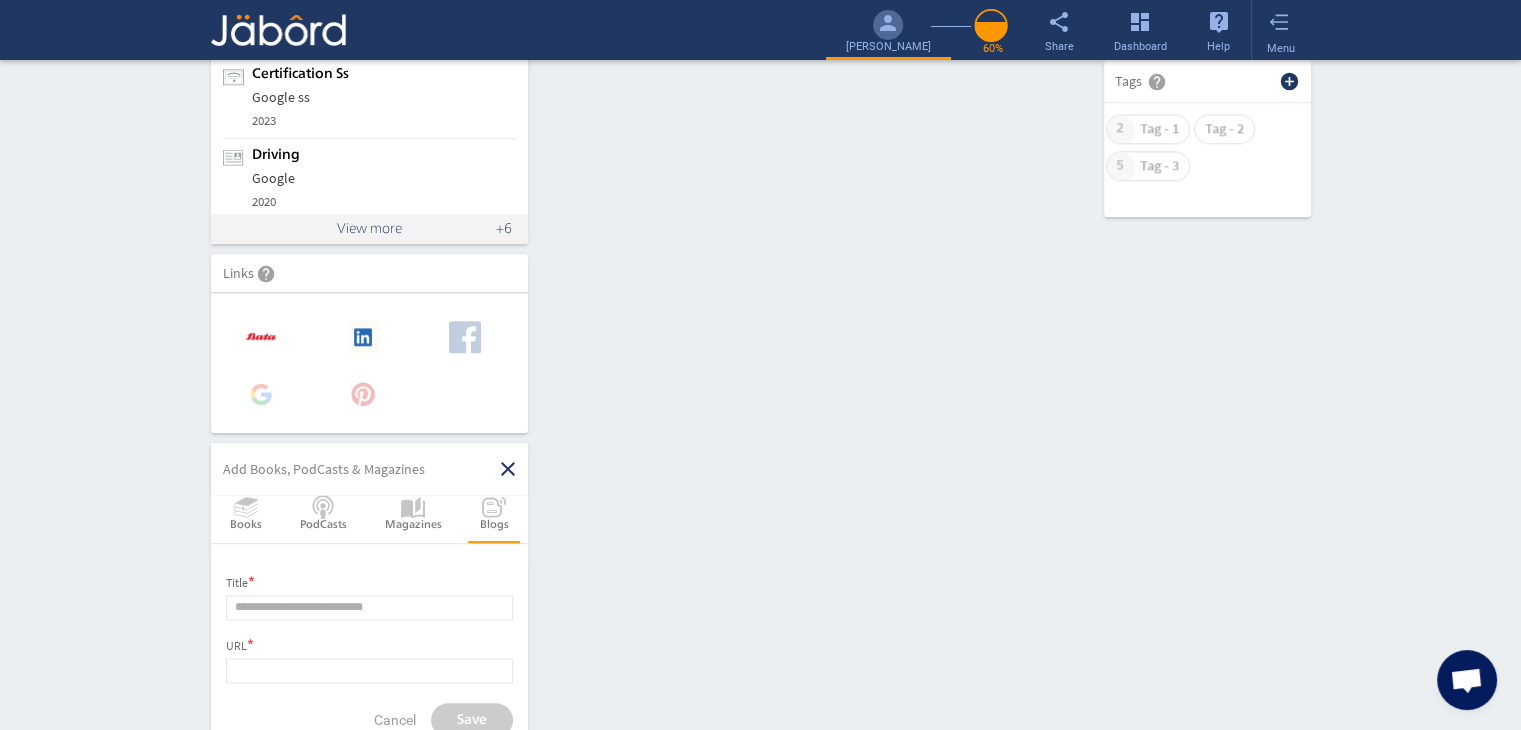 click on "close" 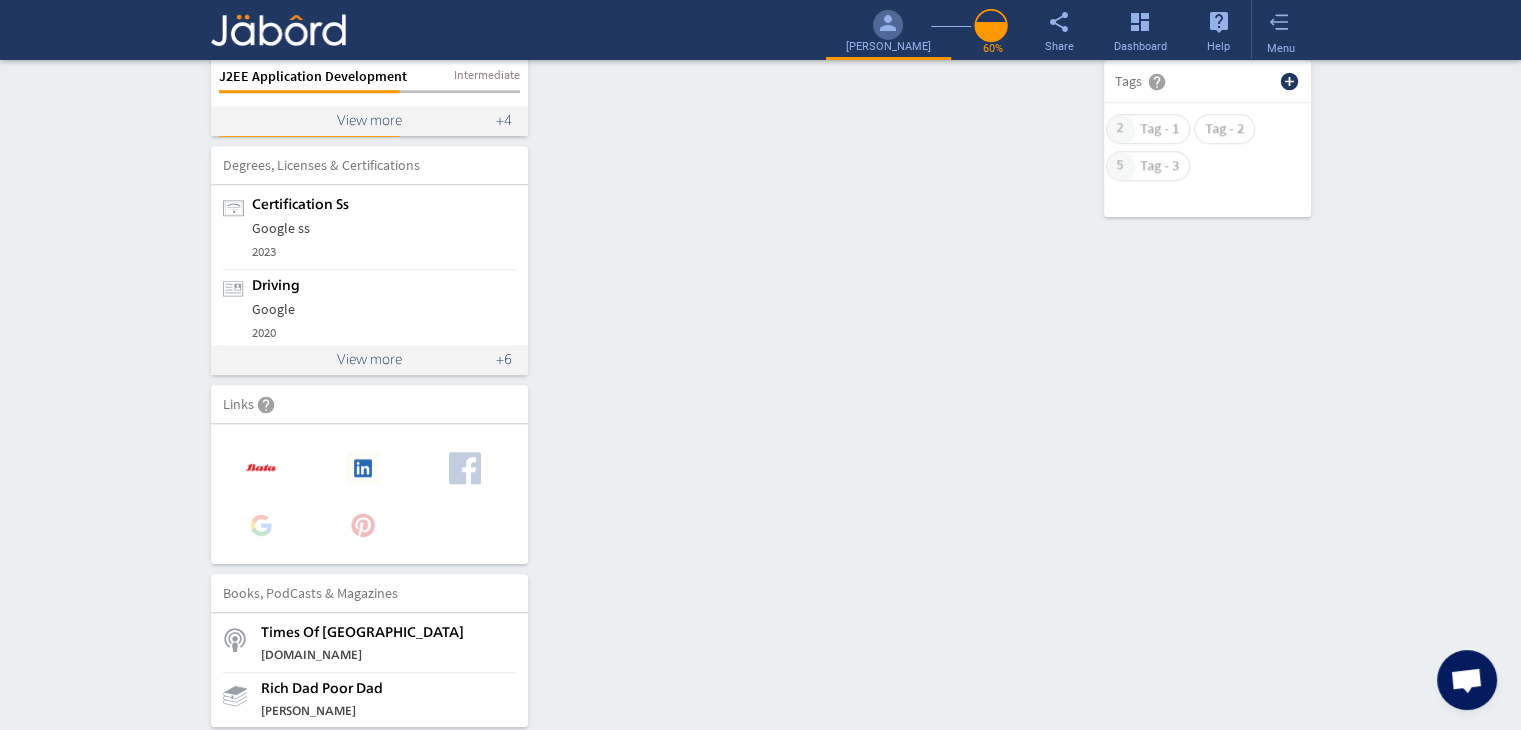 click on "Interactive Resume LITE   PRO Summary Experience person camera_alt  Add Photo  Upload File delete Remove   edit  [PERSON_NAME]   (2.11 Years)  Manual Tester  cloud_upload Add Video Introduction file_upload Upload Your Personal Resume help Upload File Contact edit email  [EMAIL_ADDRESS][DOMAIN_NAME]   public Public call  91 - [PHONE_NUMBER]   public Public location_on  Chennai    public Public  Job Preferences  edit
.cls-1{fill:#989fa7;}
Full-Time  Availability - Immediately $ 400k -  $ 400k   -   Annually
.cls-1{fill:#989fa7;}.cls-2{fill:#a5abb2;fill-rule:evenodd;}
Part-Time  [DATE]  access_time  9 AM - 5 PM [DATE]  access_time  9 AM - 5 PM $ 75k -  $ 75k" 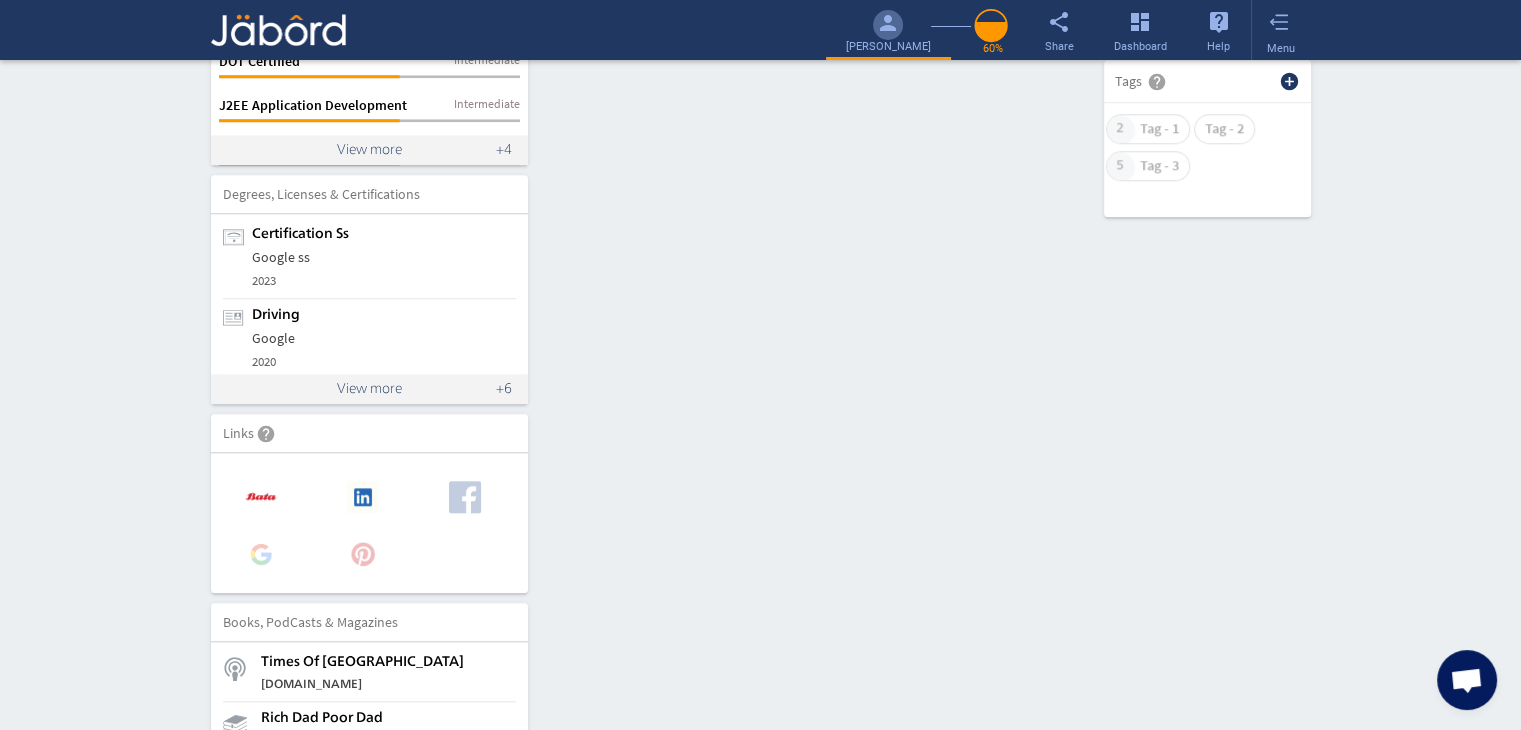 scroll, scrollTop: 1912, scrollLeft: 0, axis: vertical 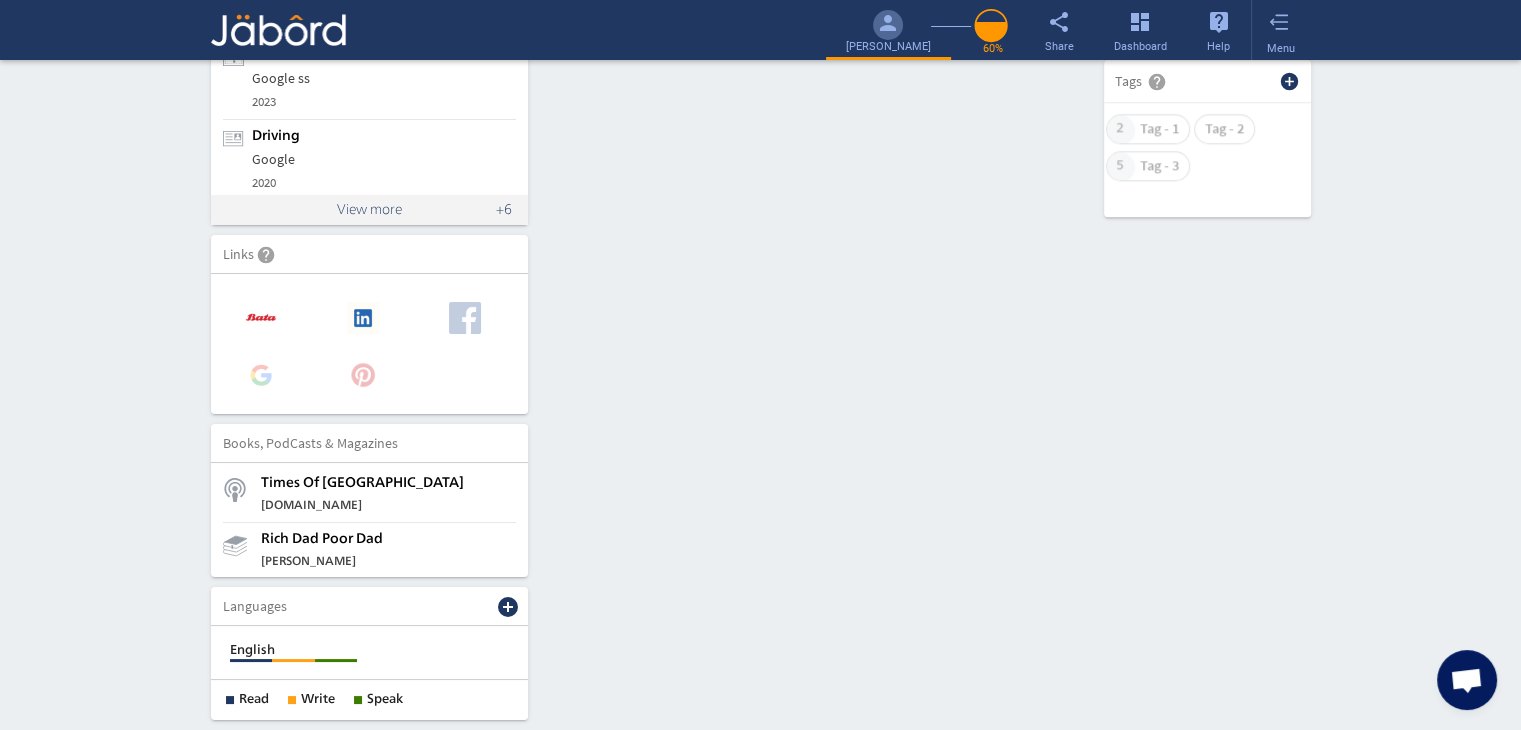 click on "add_circle" 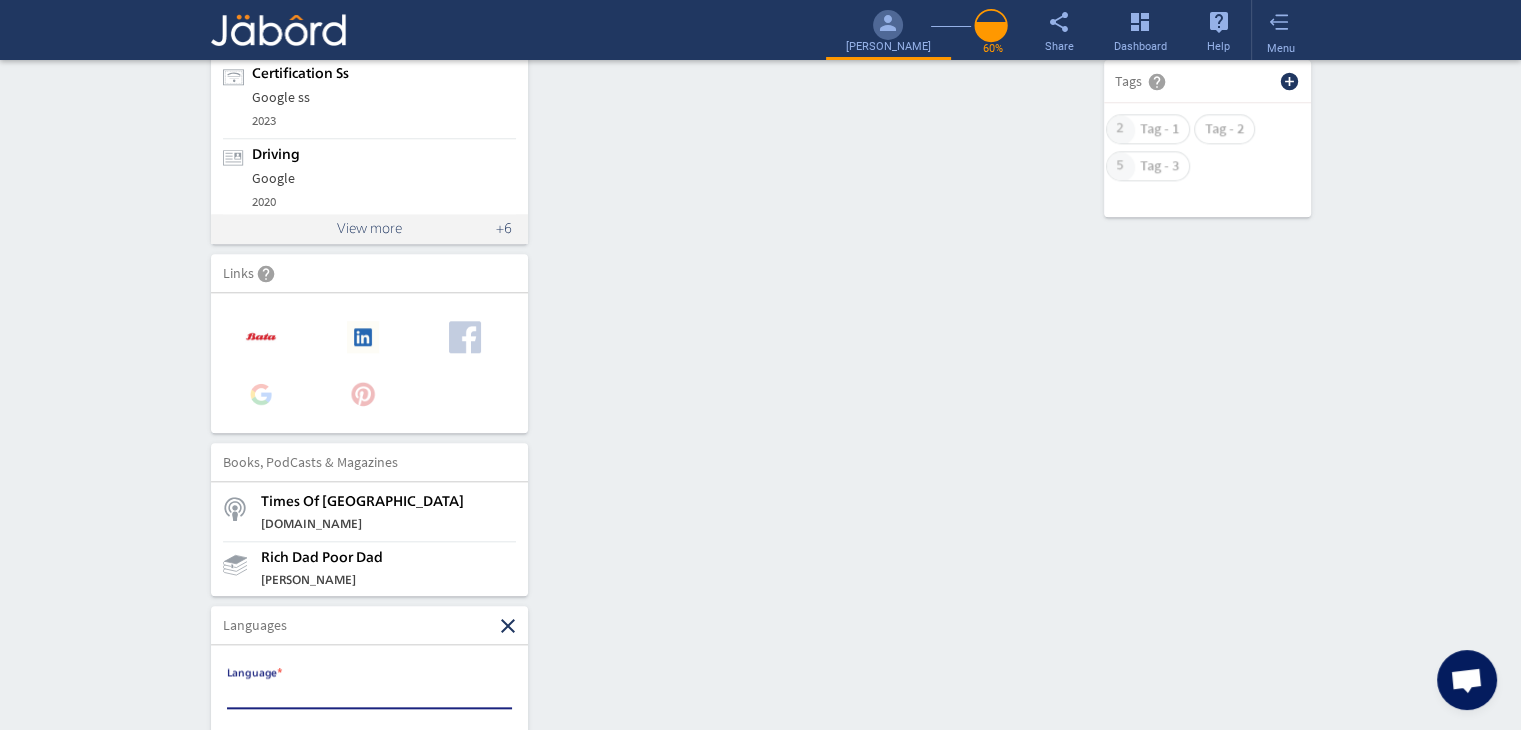 click on "Language  *" at bounding box center (369, 694) 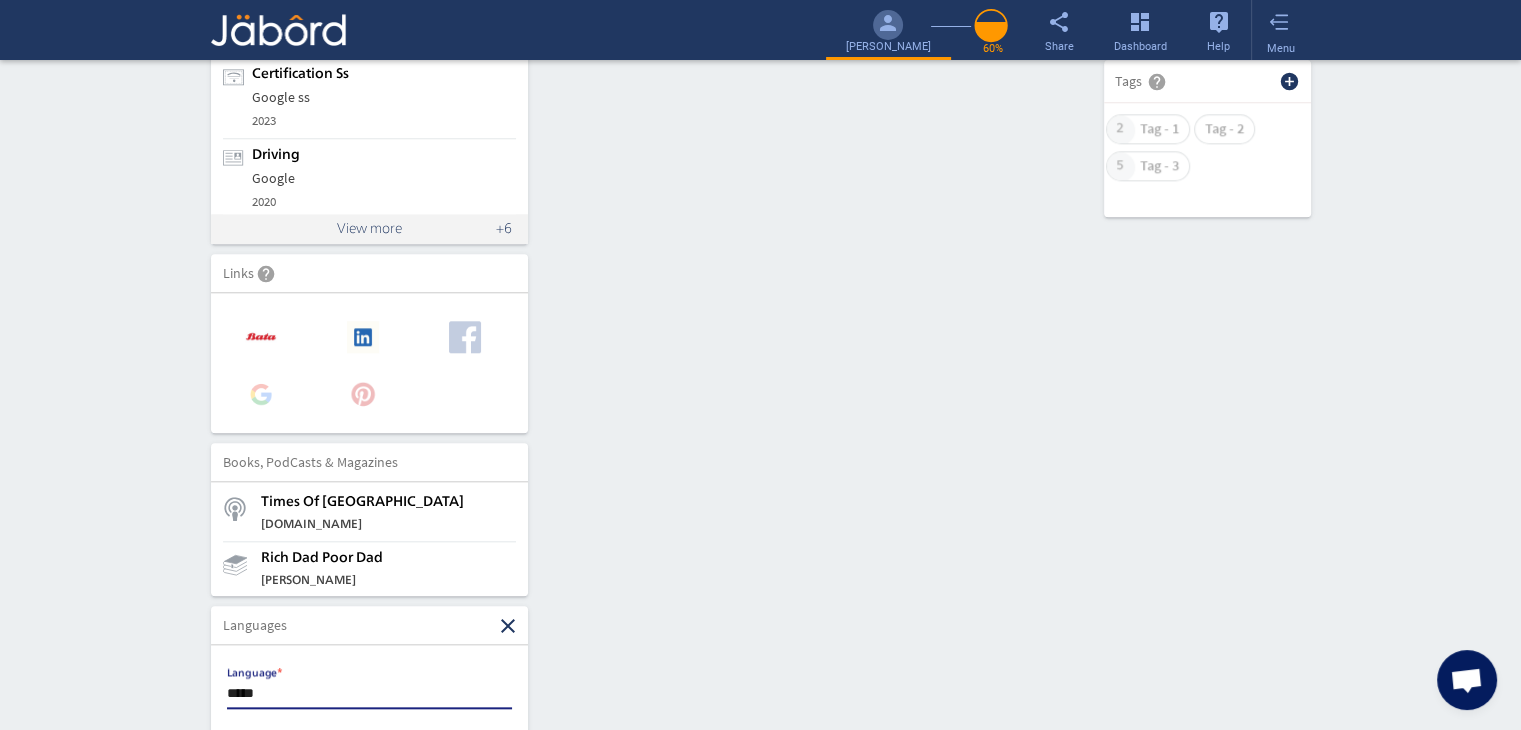 type on "*****" 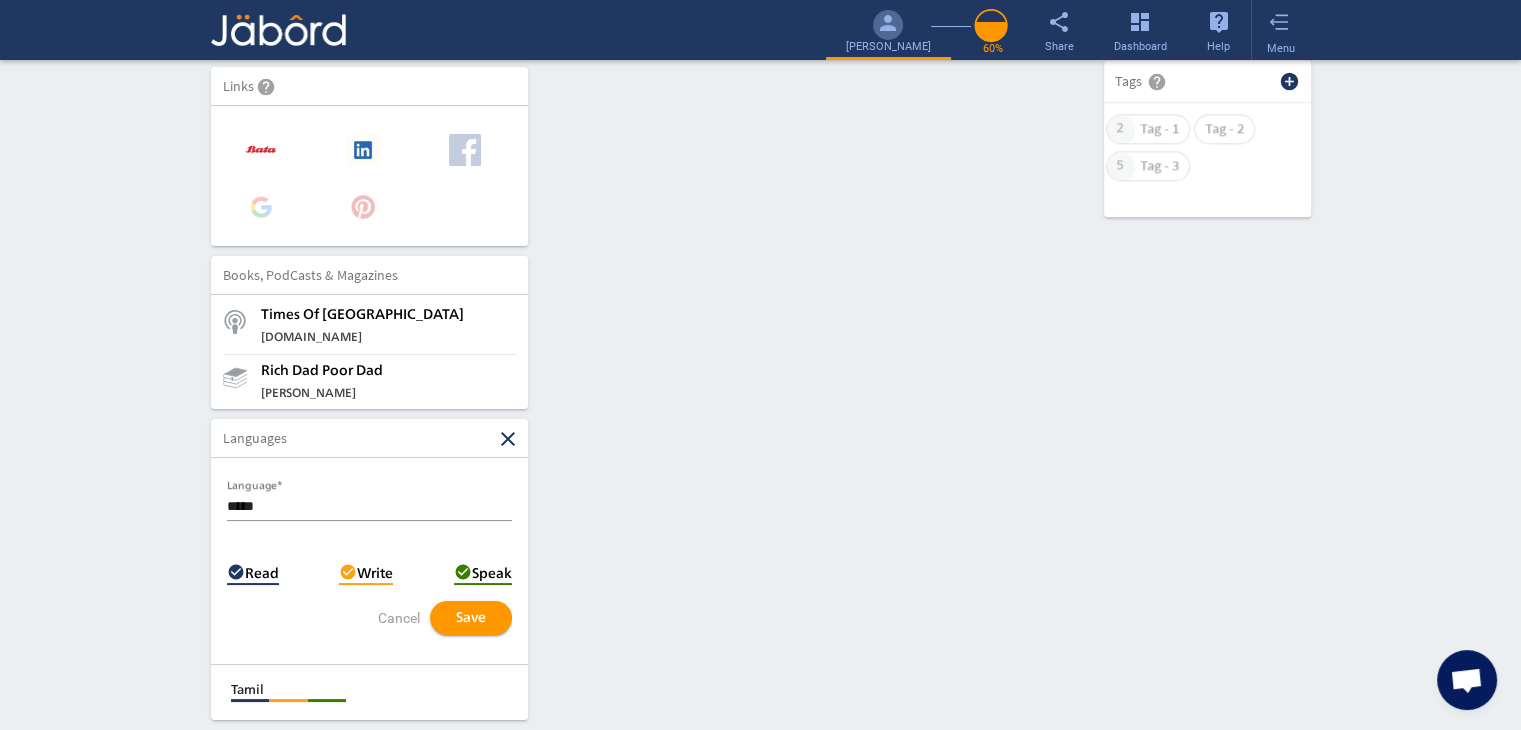 scroll, scrollTop: 2072, scrollLeft: 0, axis: vertical 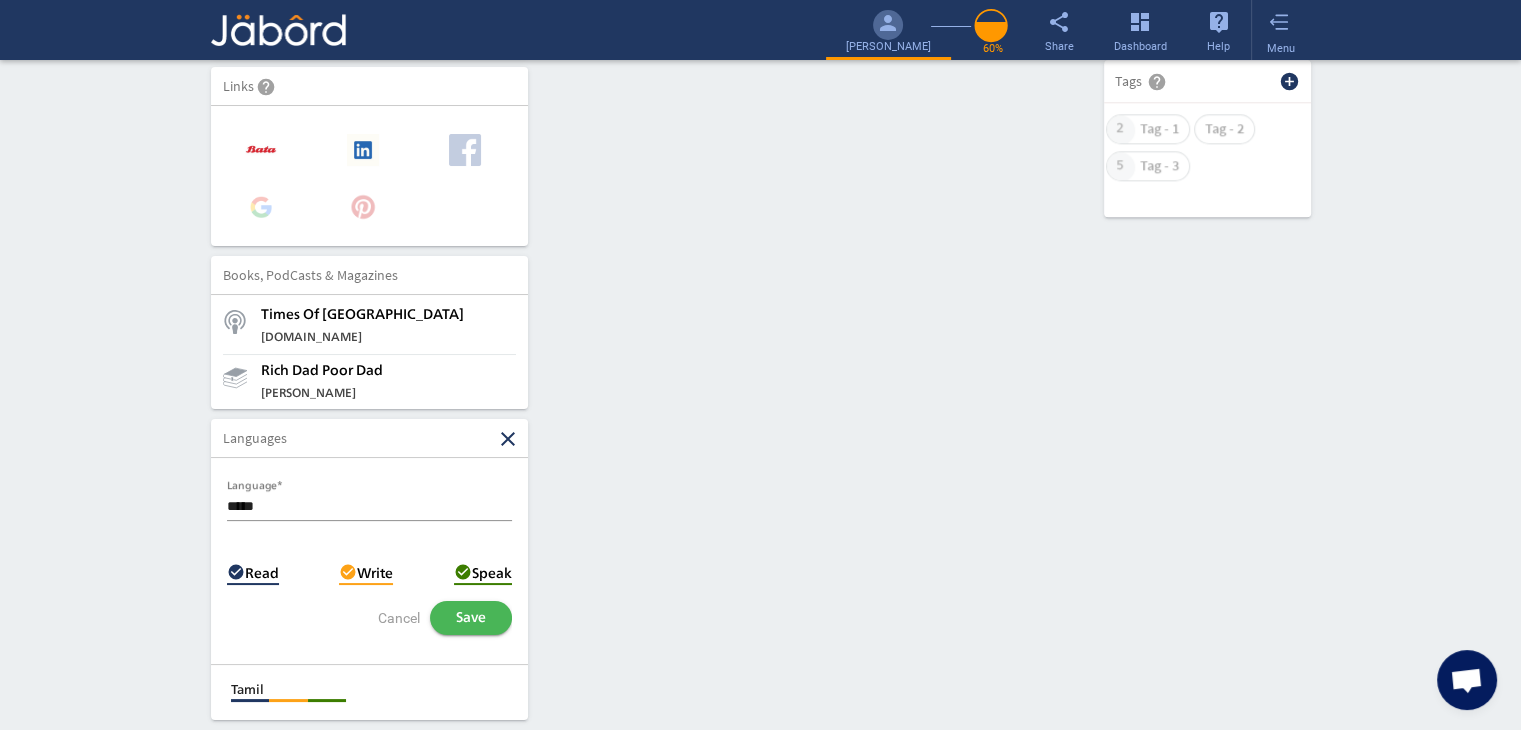 click on "Save" 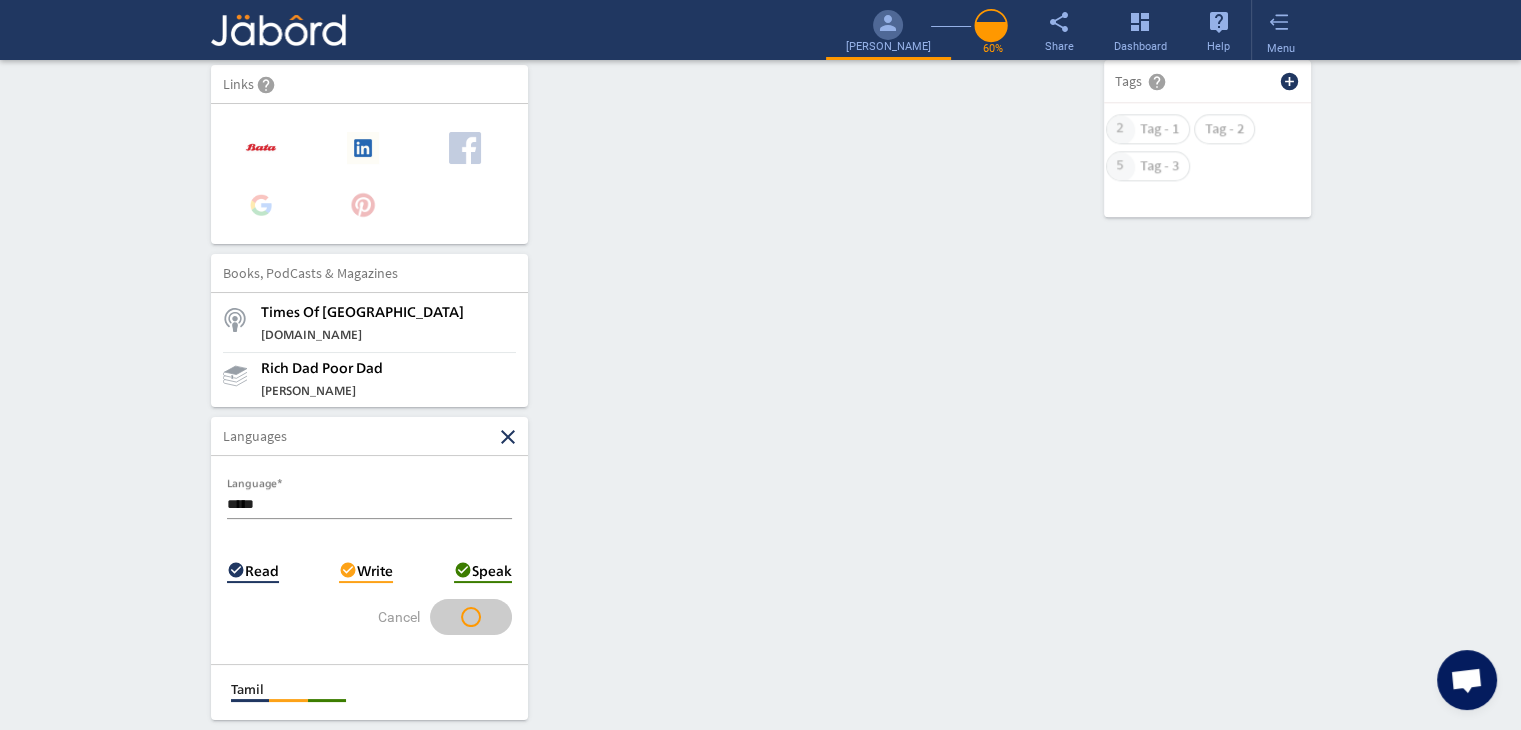 scroll, scrollTop: 1912, scrollLeft: 0, axis: vertical 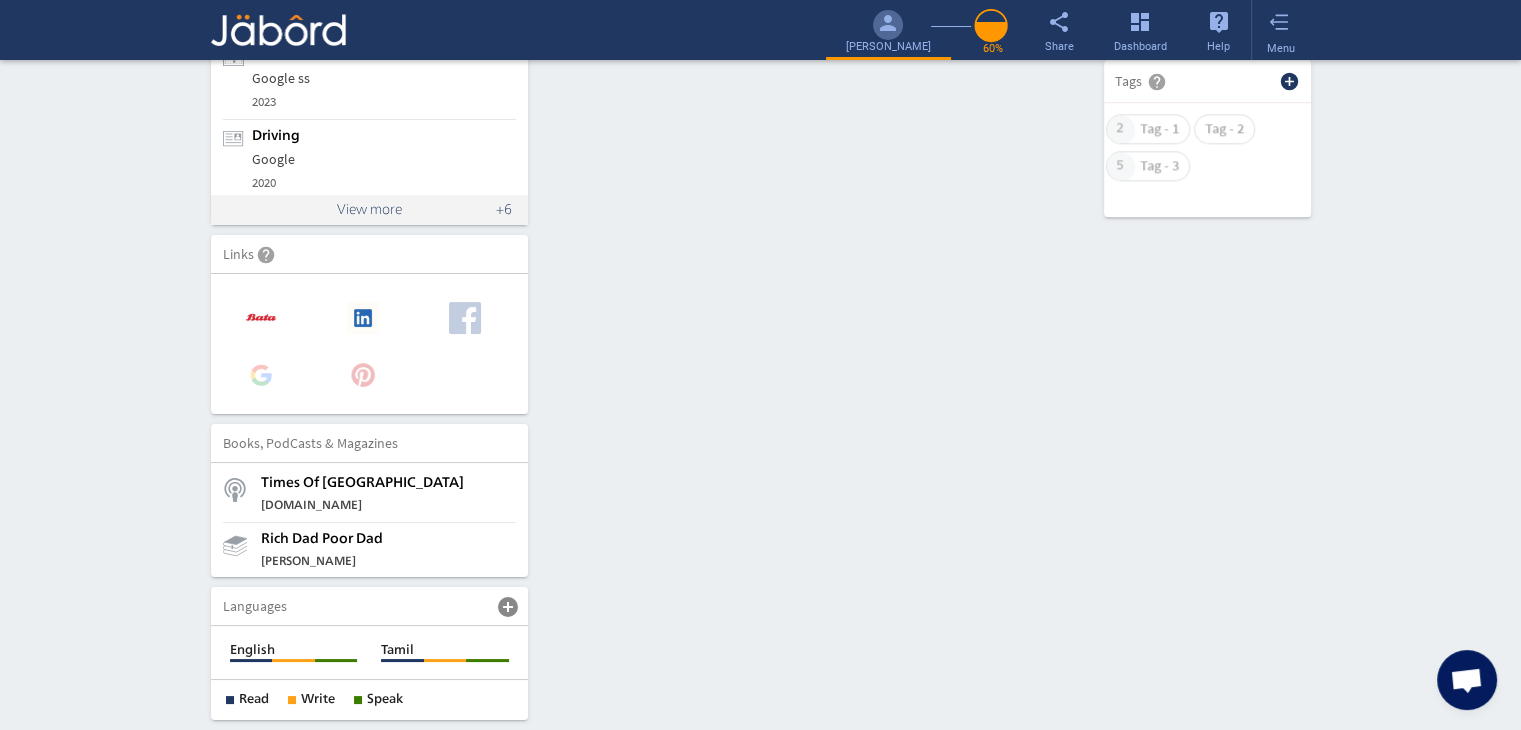 click on "person camera_alt  Add Photo  Upload File delete Remove   edit  [PERSON_NAME]   (2.11 Years)  Manual Tester  cloud_upload Add Video Introduction file_upload Upload Your Personal Resume help Upload File Contact edit email  [EMAIL_ADDRESS][DOMAIN_NAME]   public Public call  91 - [PHONE_NUMBER]   public Public location_on  Chennai    public Public  Job Preferences  edit
.cls-1{fill:#989fa7;}
Full-Time  Availability - Immediately $ 400k -  $ 400k   -   Annually
.cls-1{fill:#989fa7;}.cls-2{fill:#a5abb2;fill-rule:evenodd;}
Part-Time  [DATE]  access_time  9 AM - 5 PM [DATE]  access_time  9 AM - 5 PM $ 75k -  $ 75k
Winter   /" 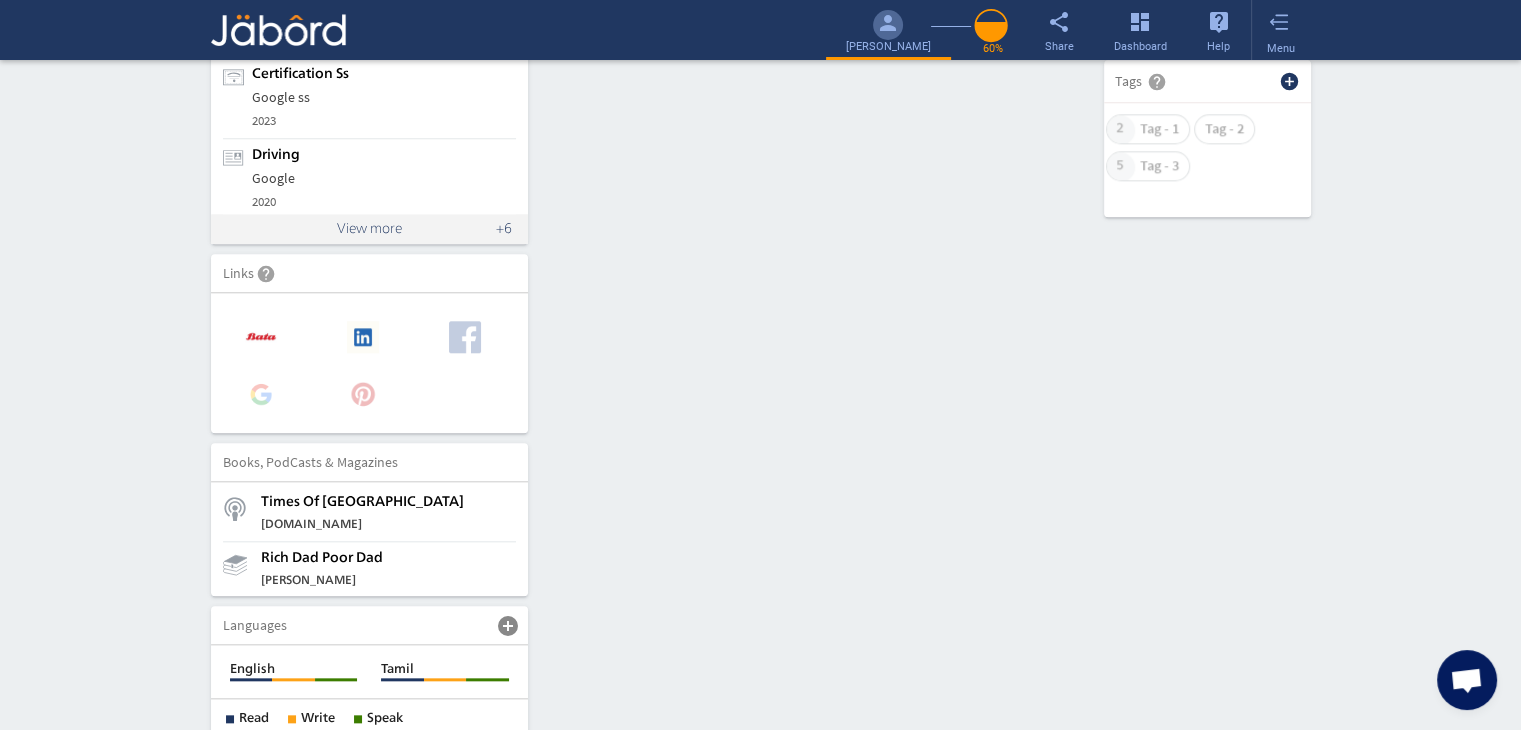 scroll, scrollTop: 1274, scrollLeft: 0, axis: vertical 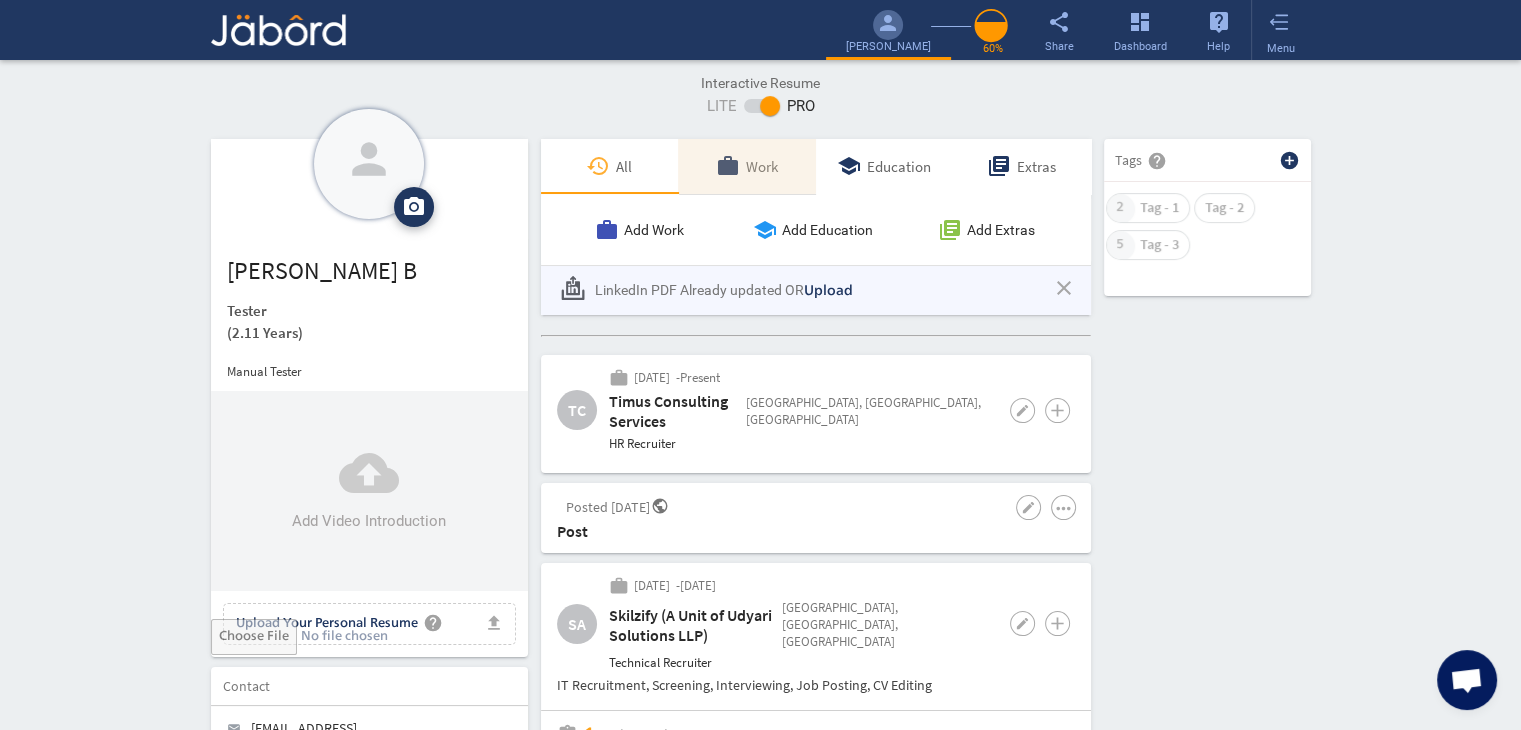 click on "work Work" at bounding box center (747, 166) 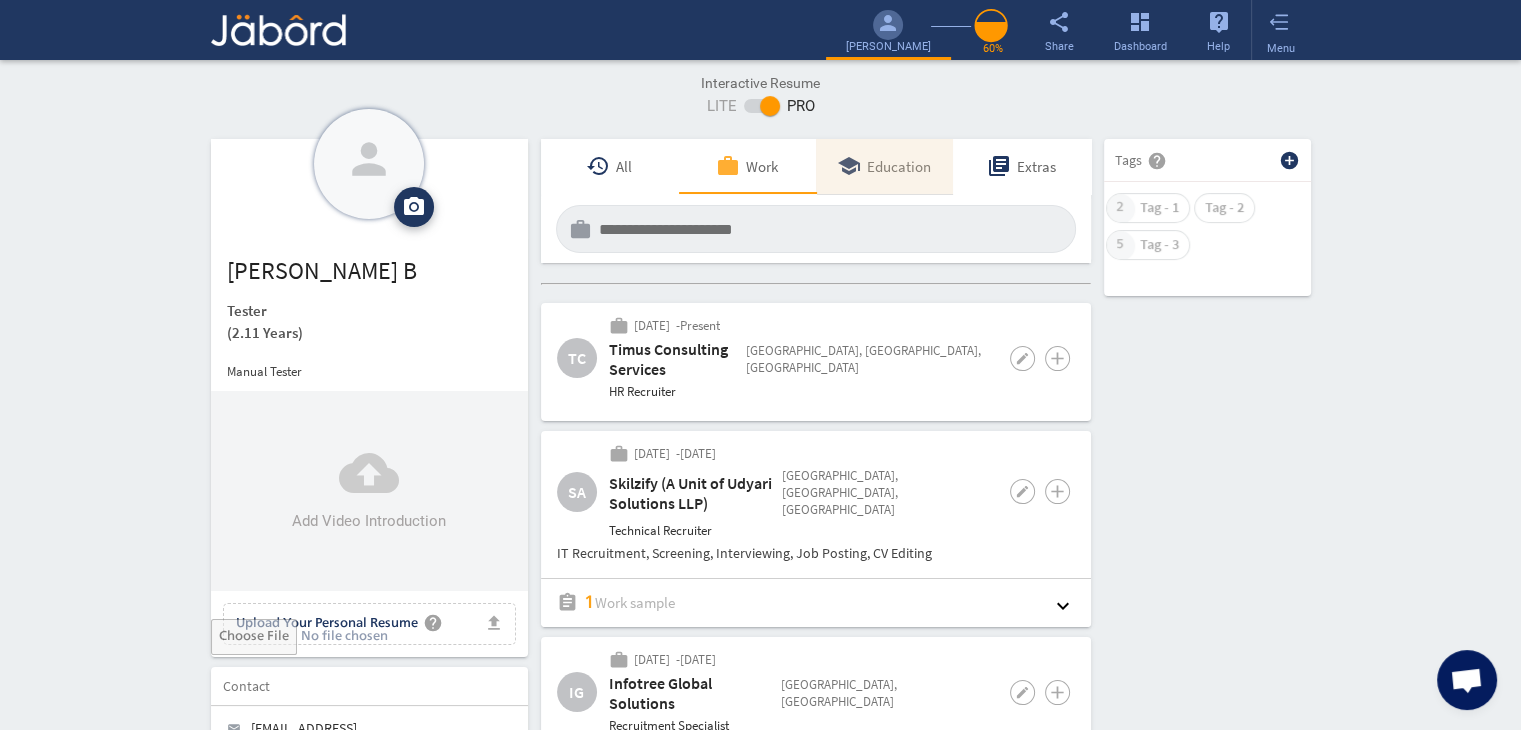 click on "school Education" at bounding box center [885, 166] 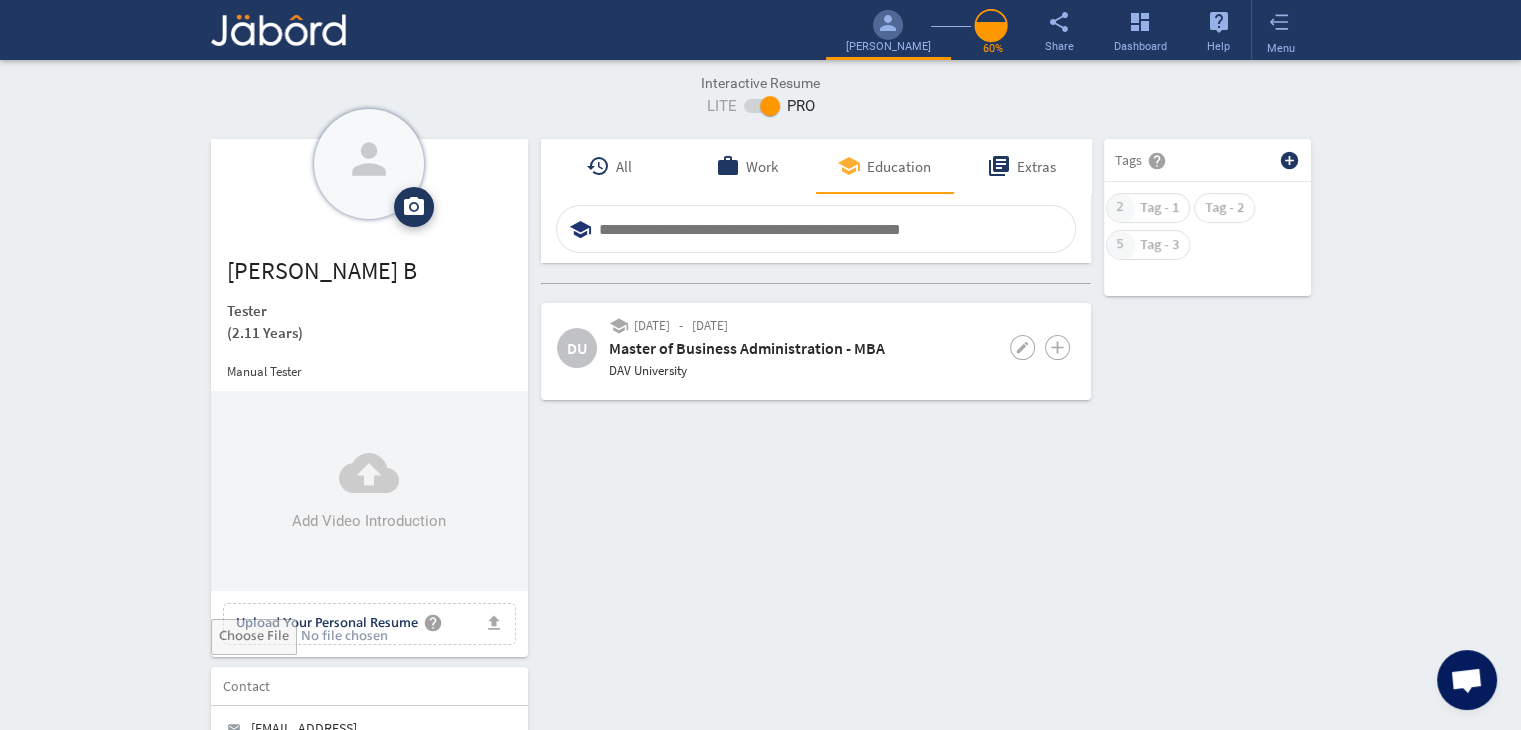 click at bounding box center [834, 229] 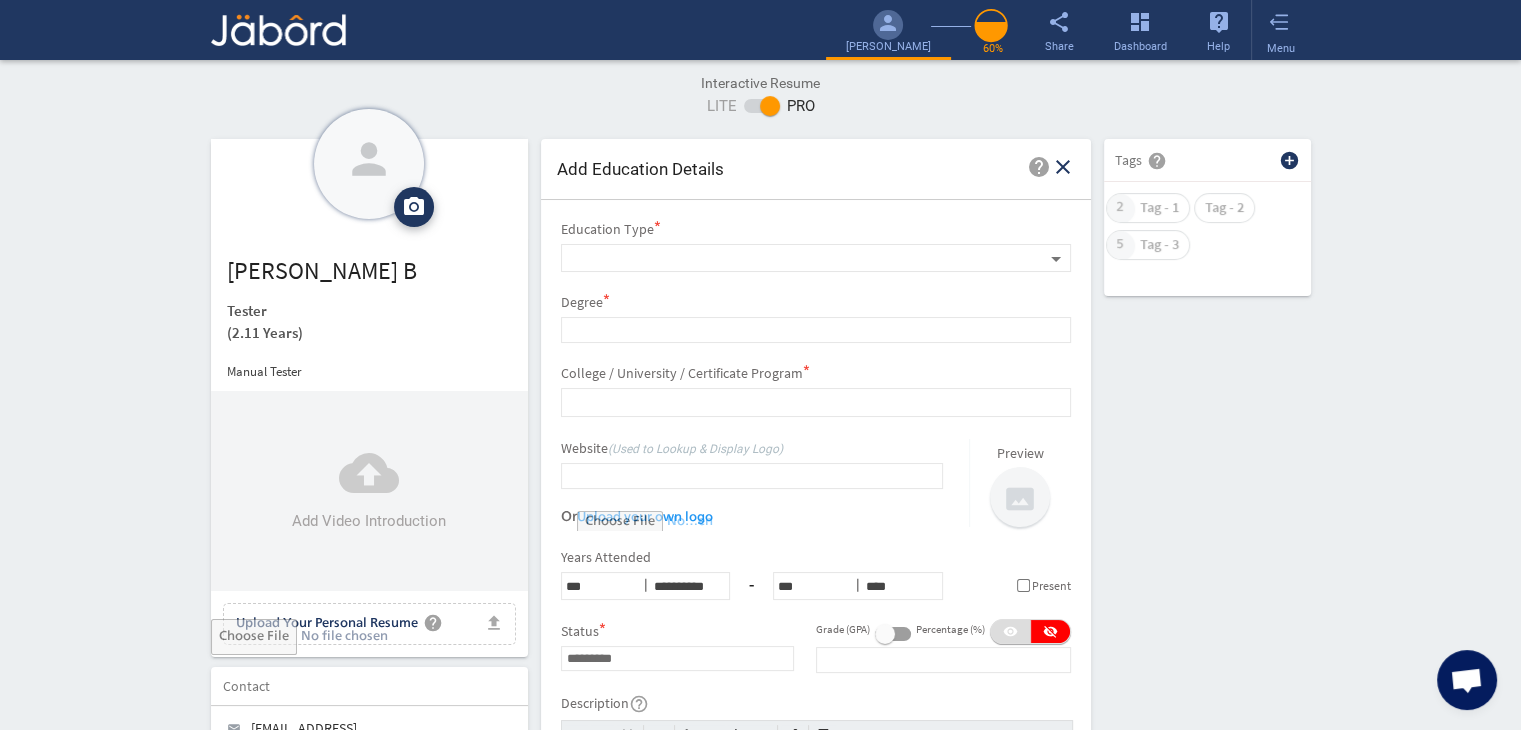 scroll, scrollTop: 0, scrollLeft: 0, axis: both 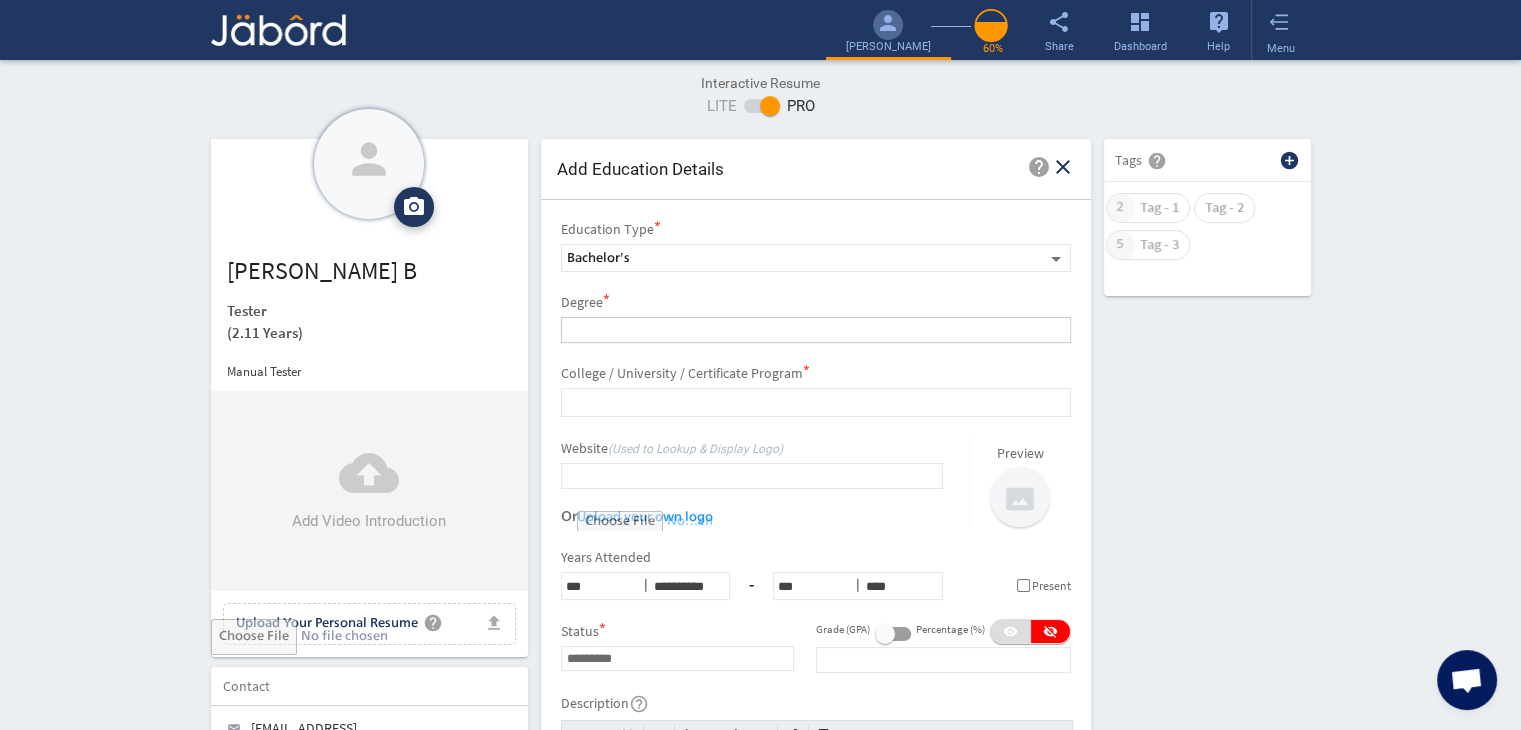 click on "Bachelor's" at bounding box center (807, 259) 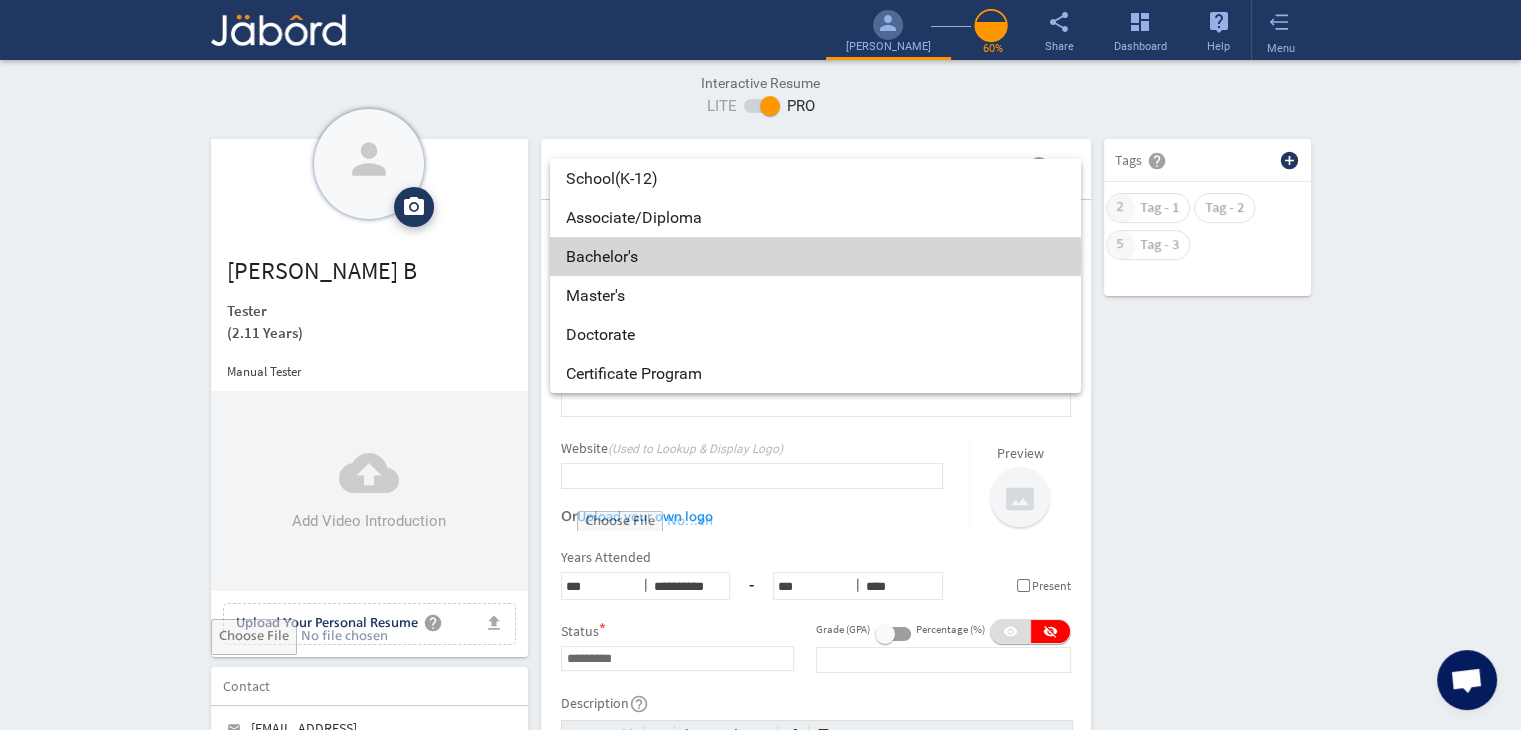 click on "Bachelor's" at bounding box center (815, 256) 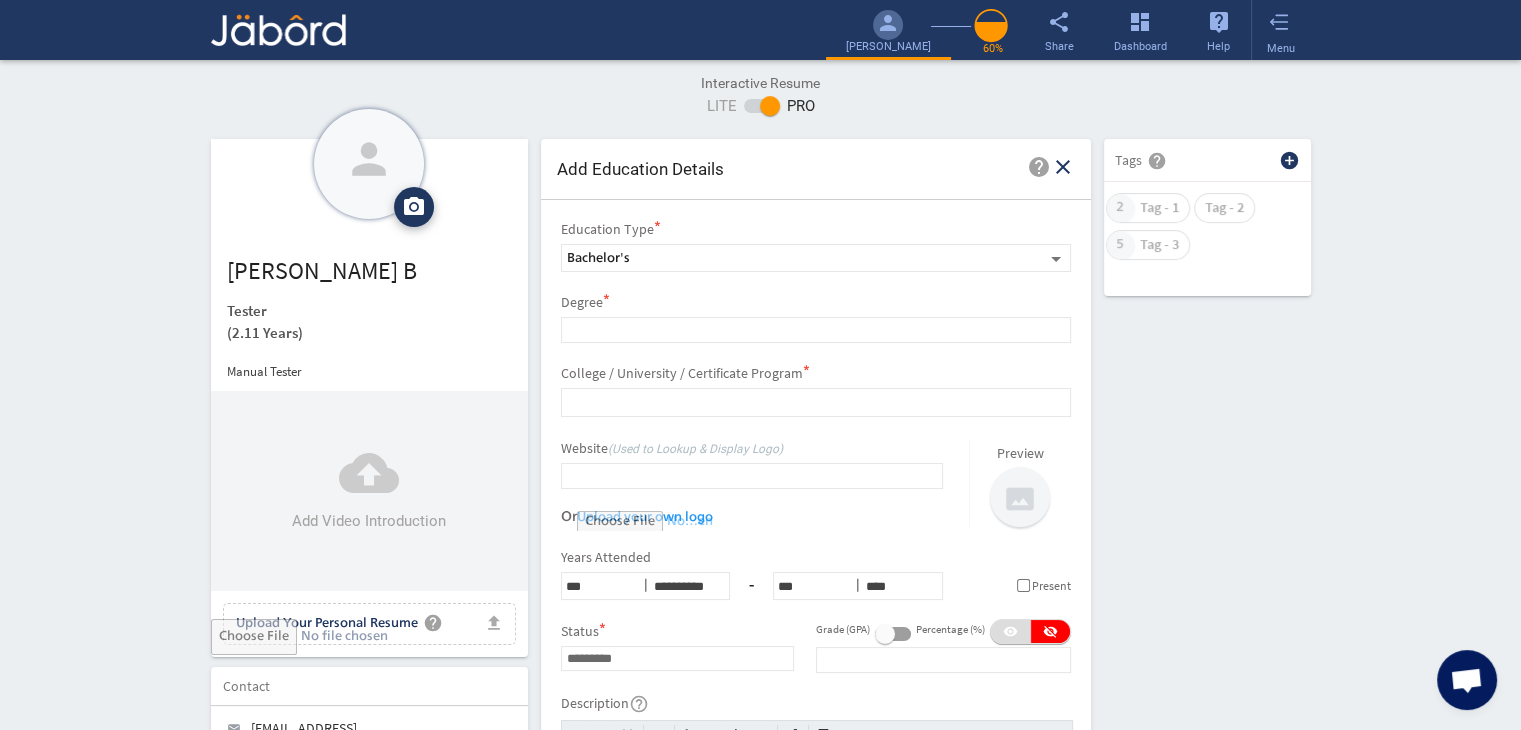 click on "close" 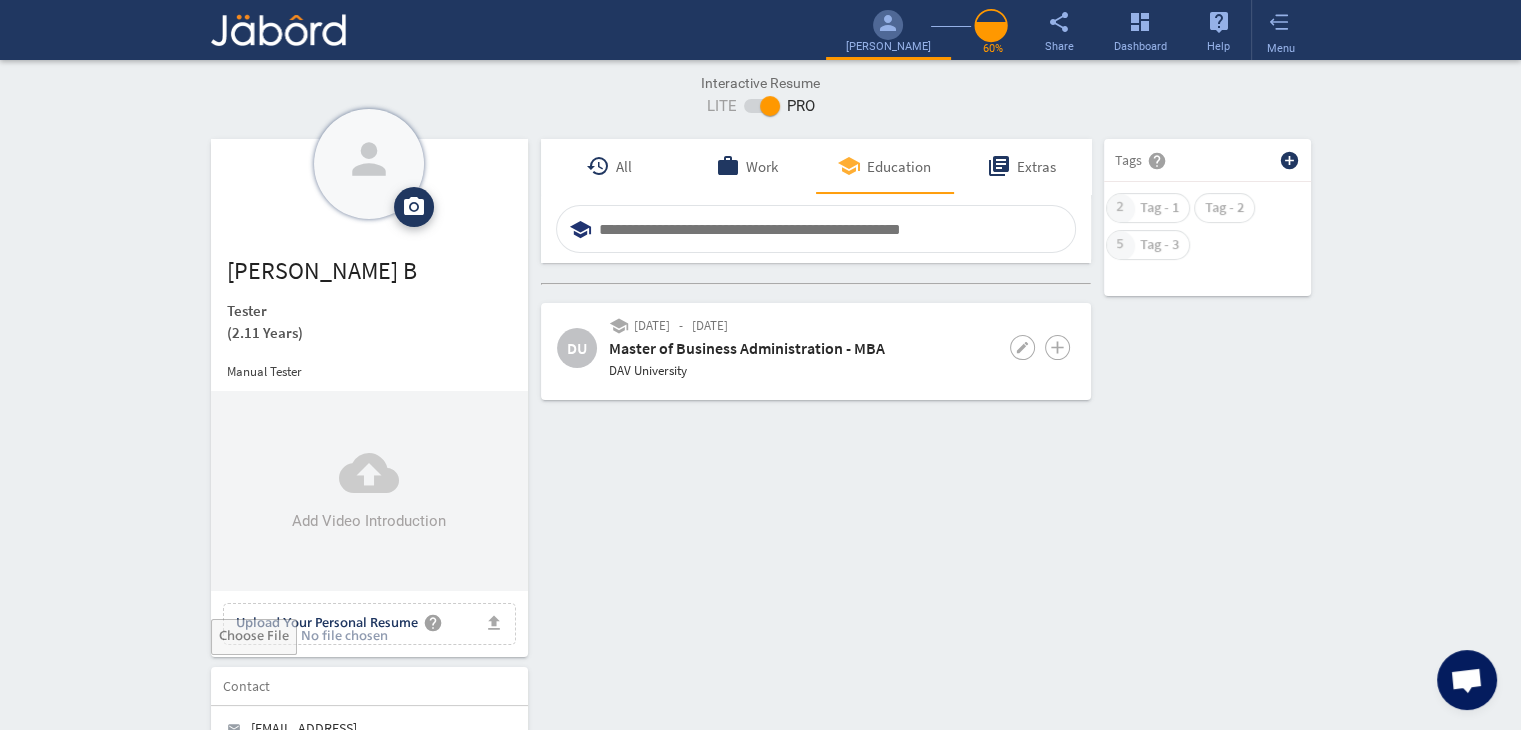 click at bounding box center (834, 229) 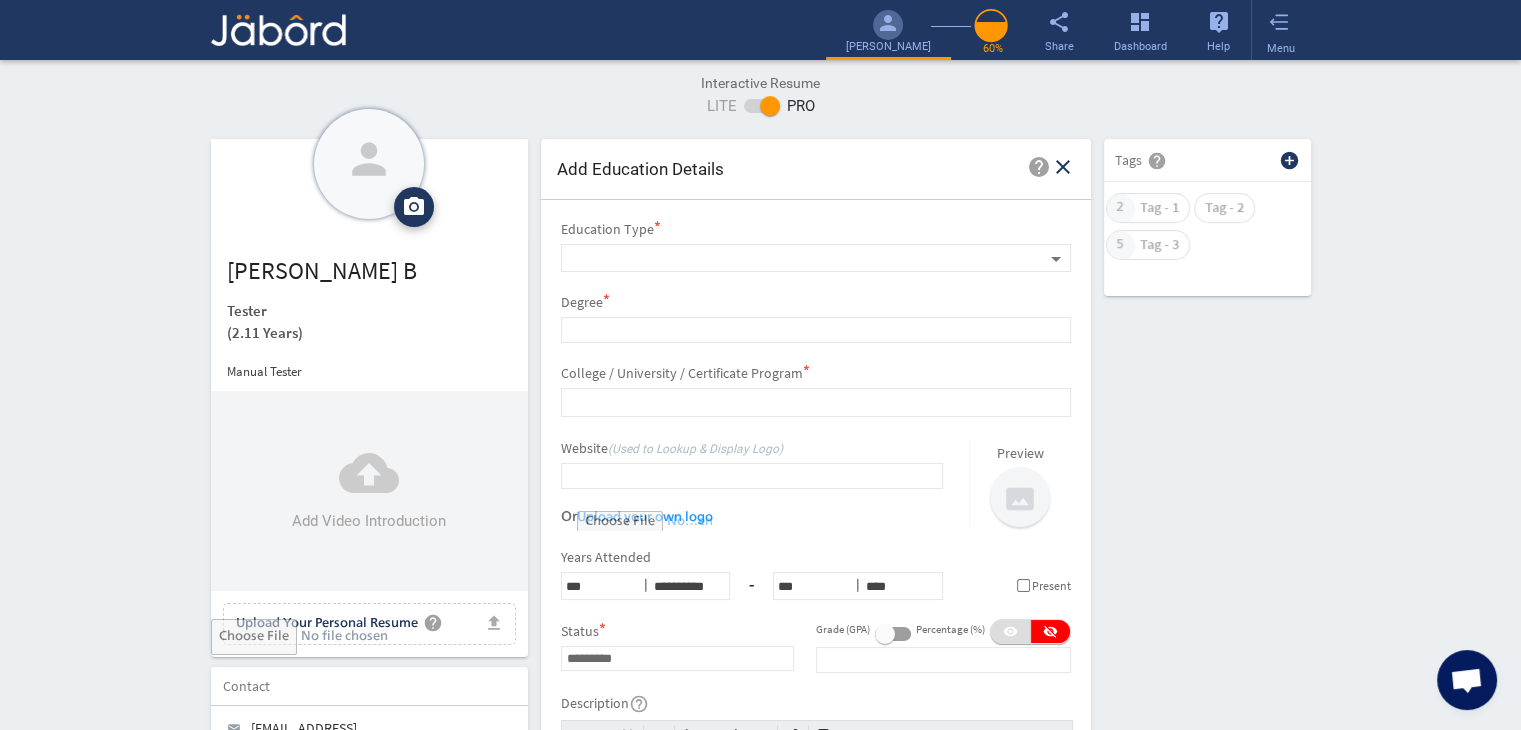 scroll, scrollTop: 0, scrollLeft: 0, axis: both 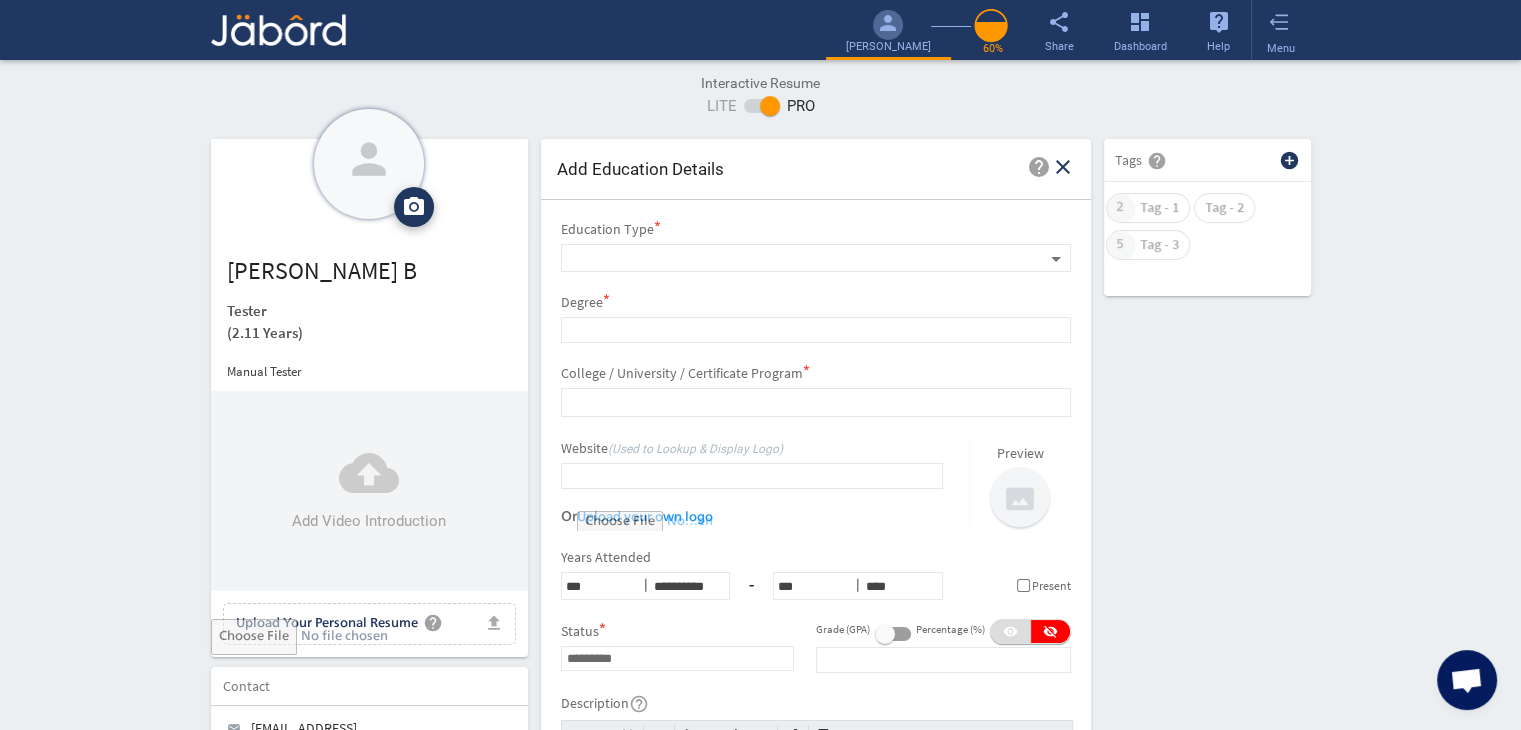 select on "***" 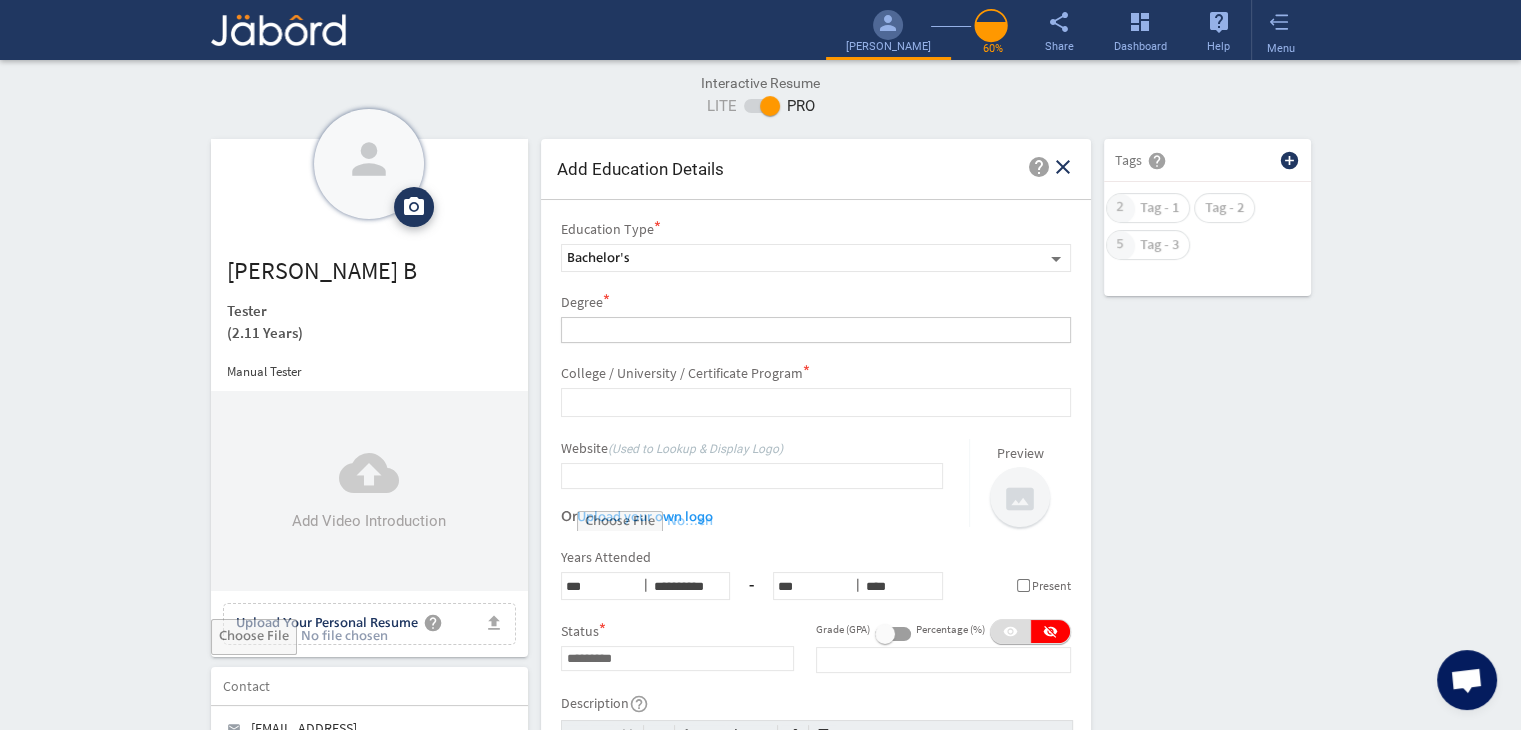 click on "Bachelor's" at bounding box center (598, 258) 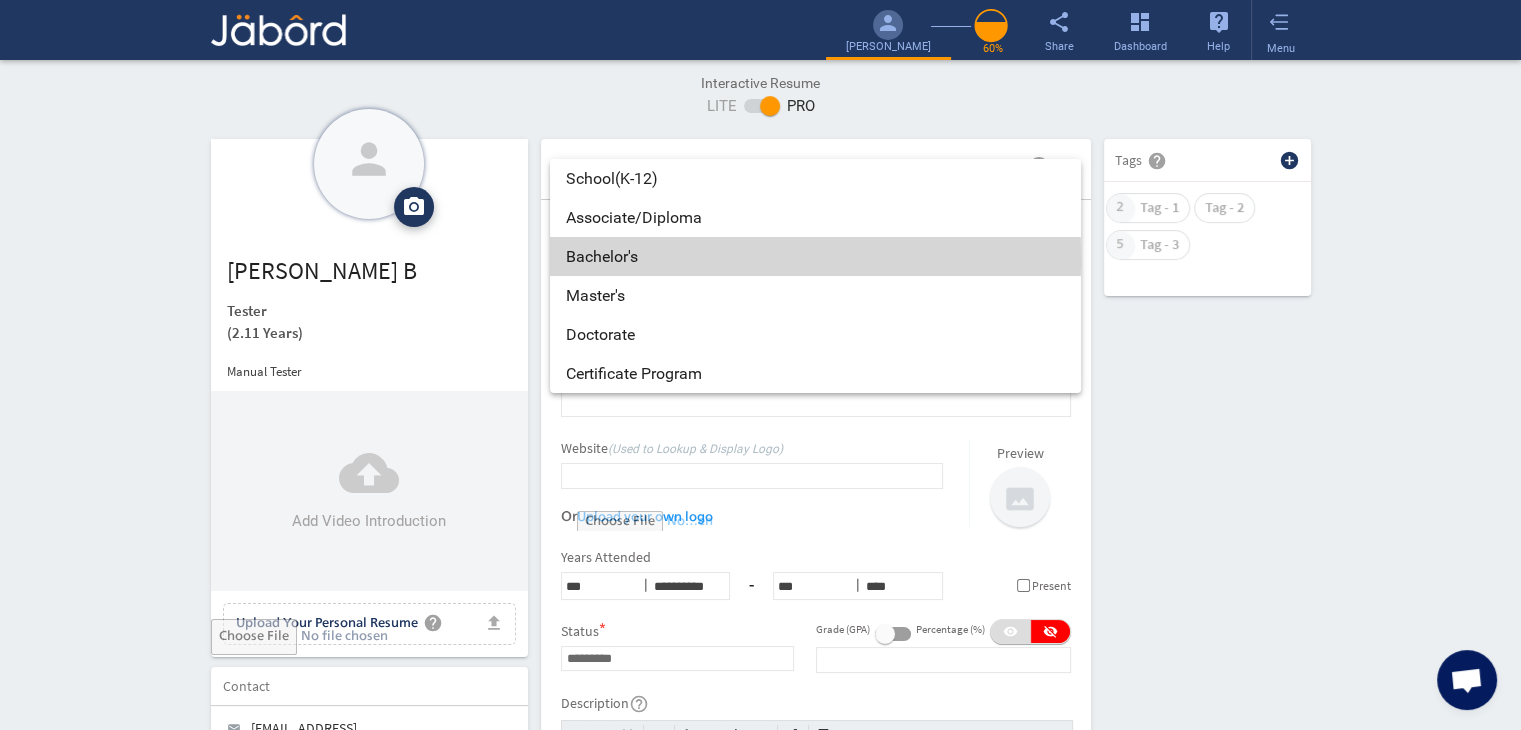 click on "Bachelor's" at bounding box center [815, 256] 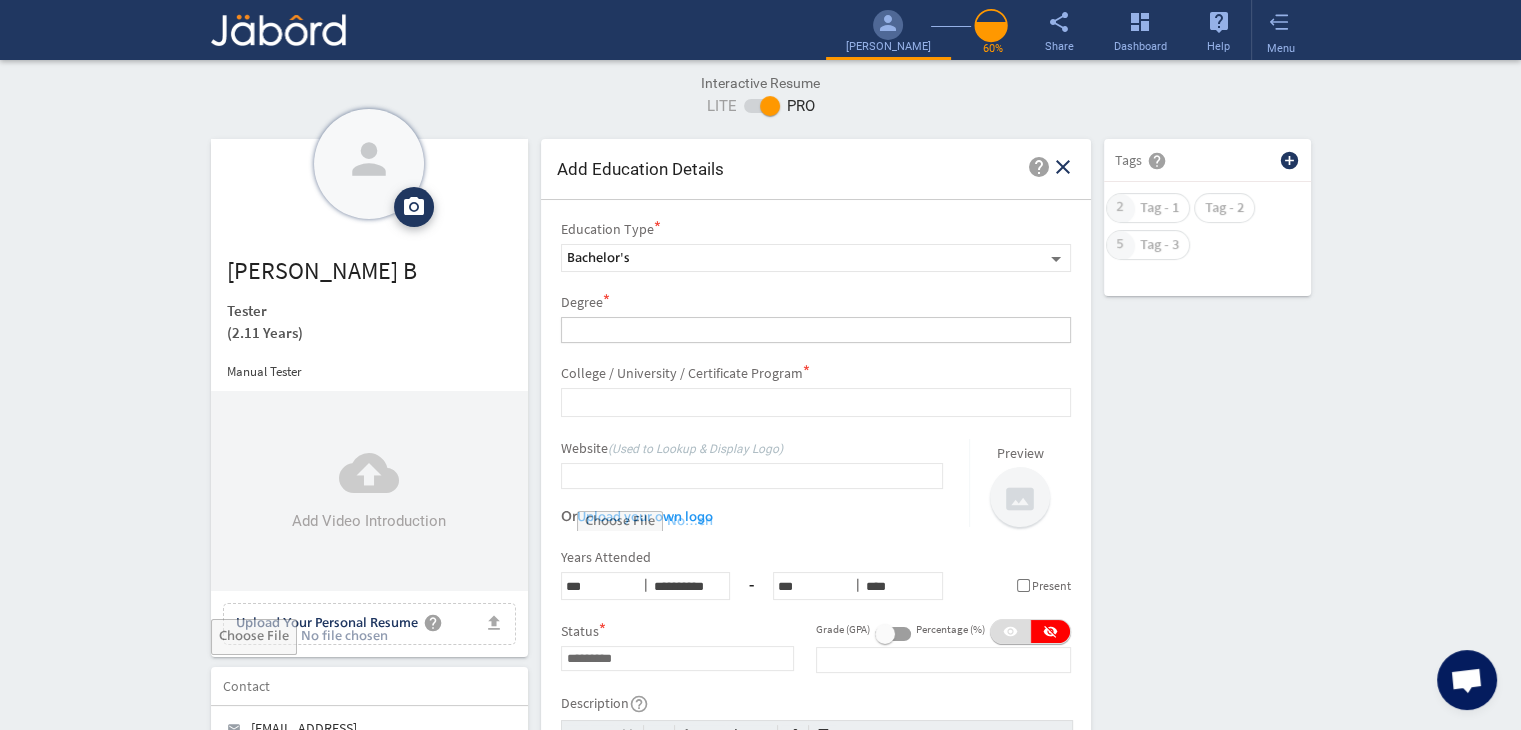 click at bounding box center (816, 330) 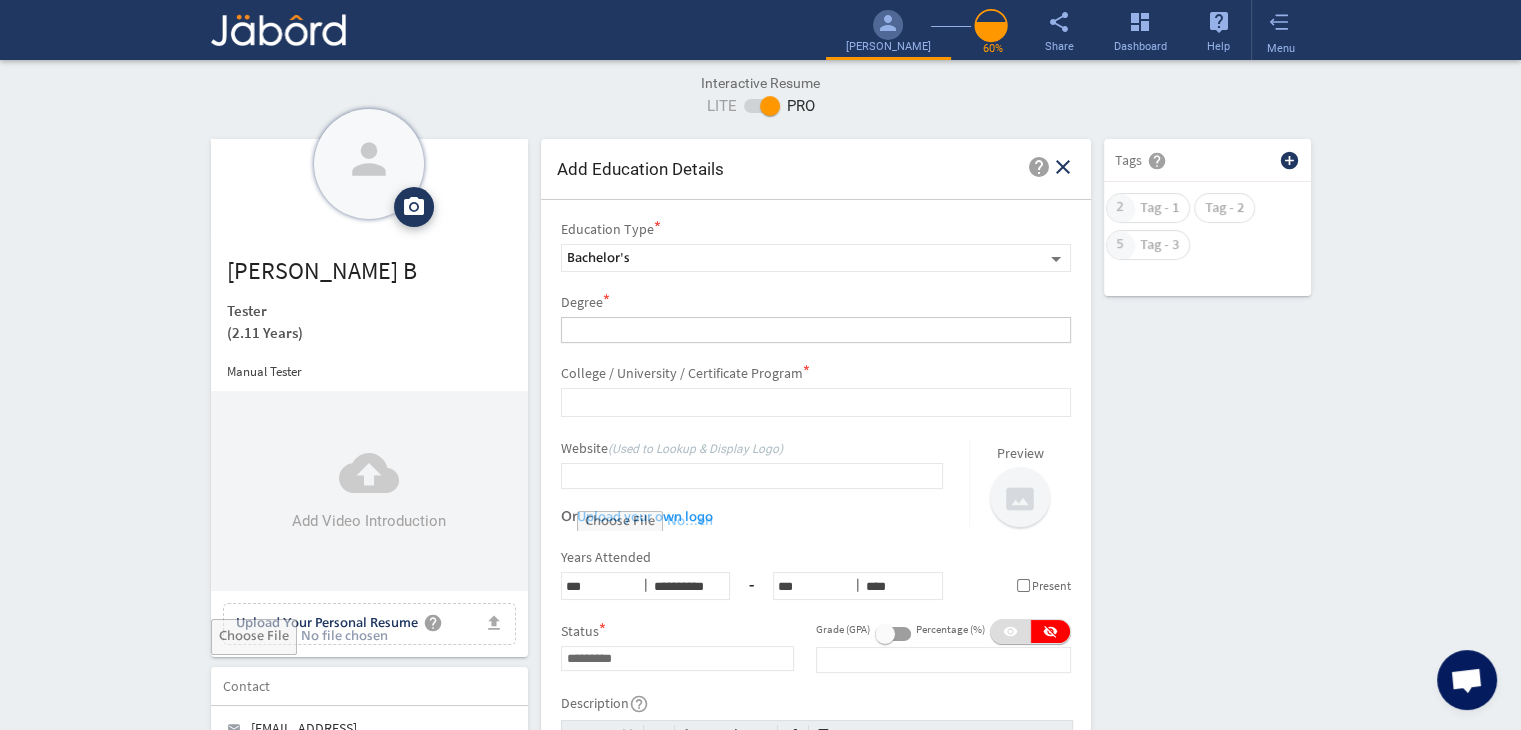 type on "**********" 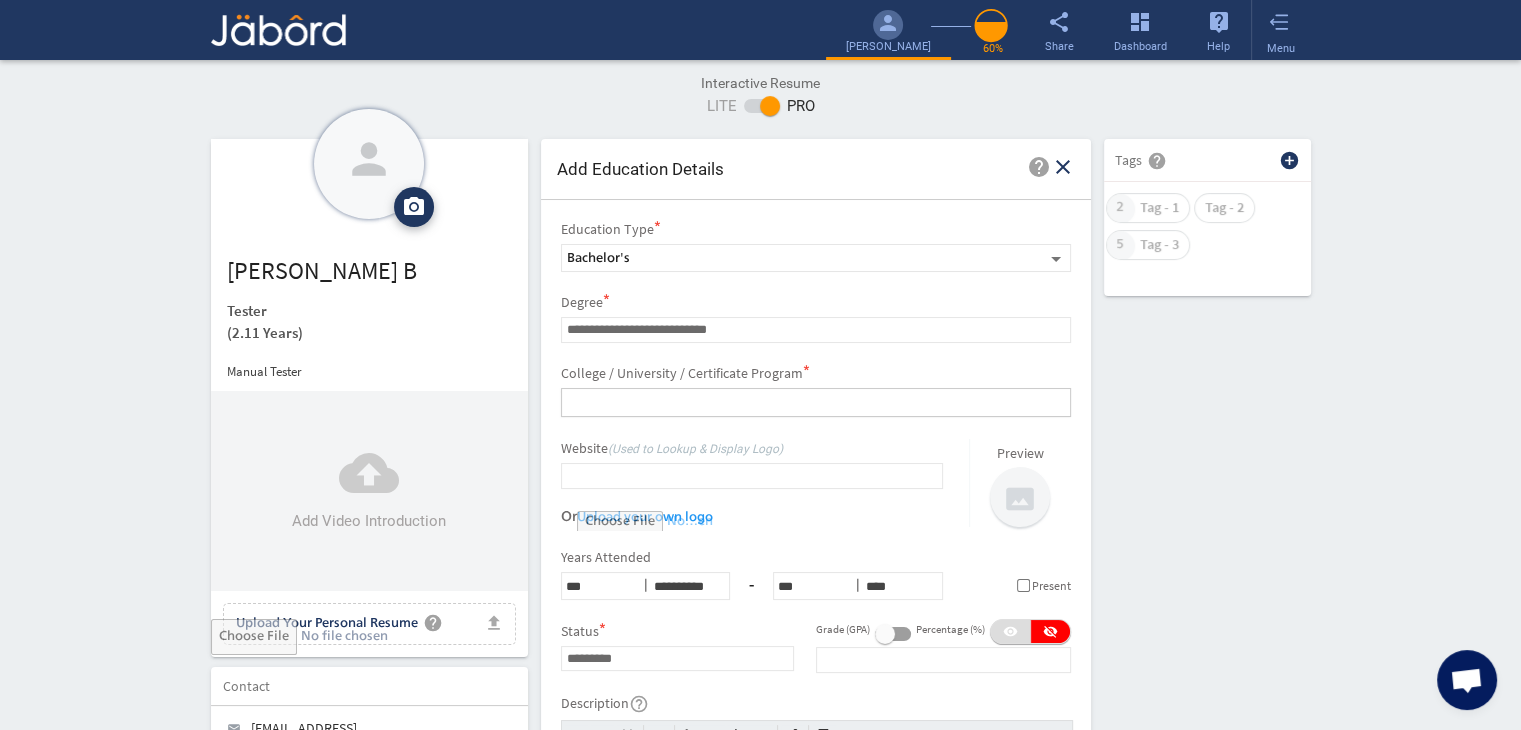 click at bounding box center [816, 402] 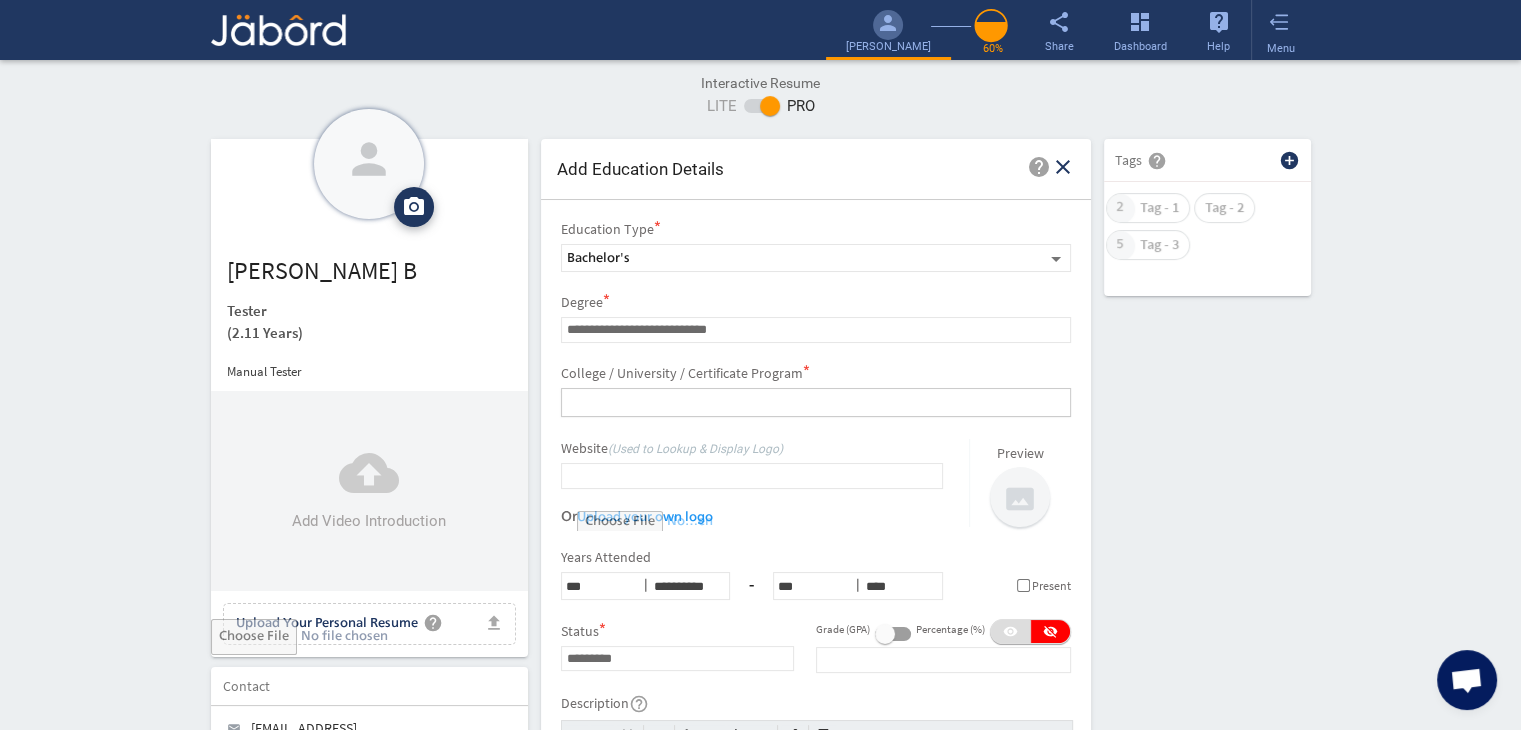 click at bounding box center (816, 402) 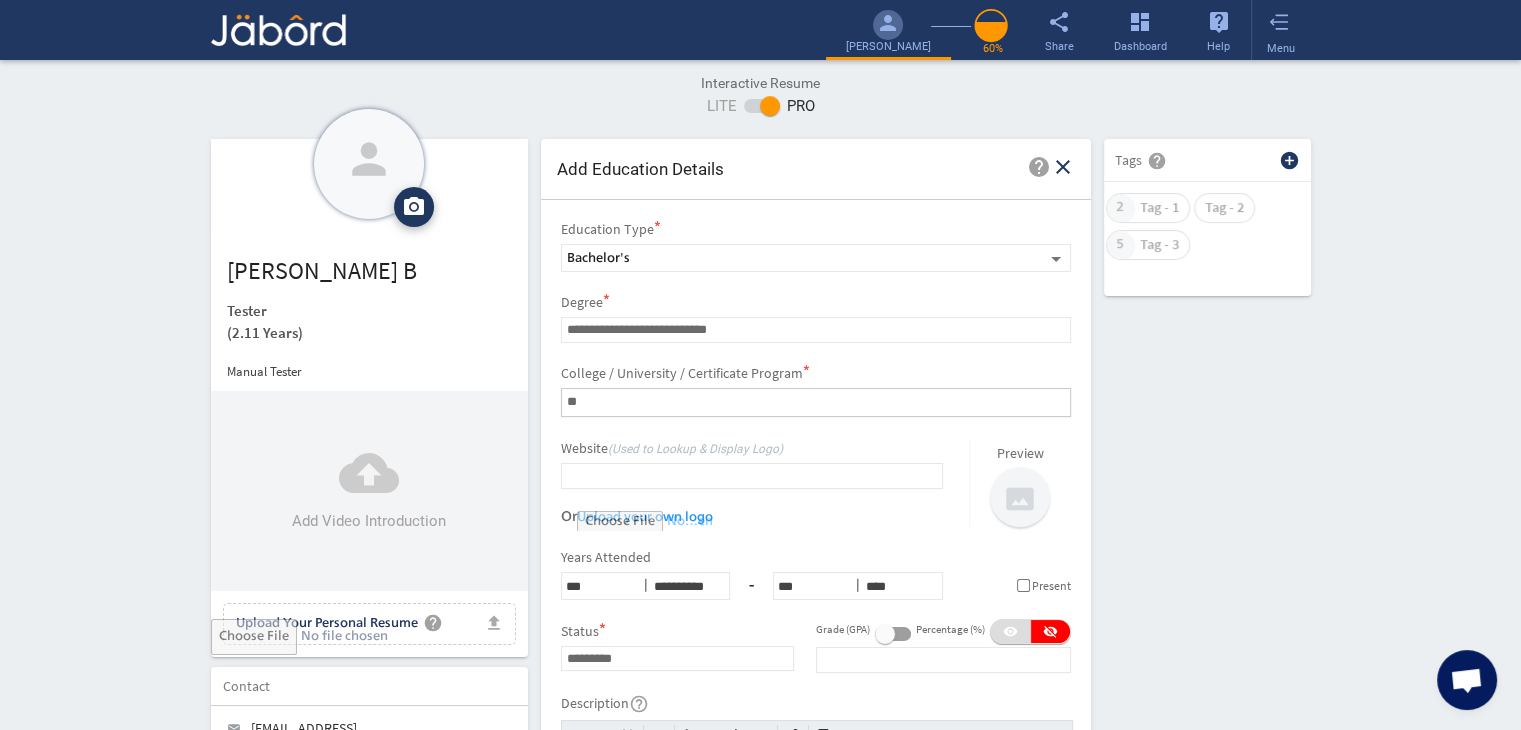 type on "*" 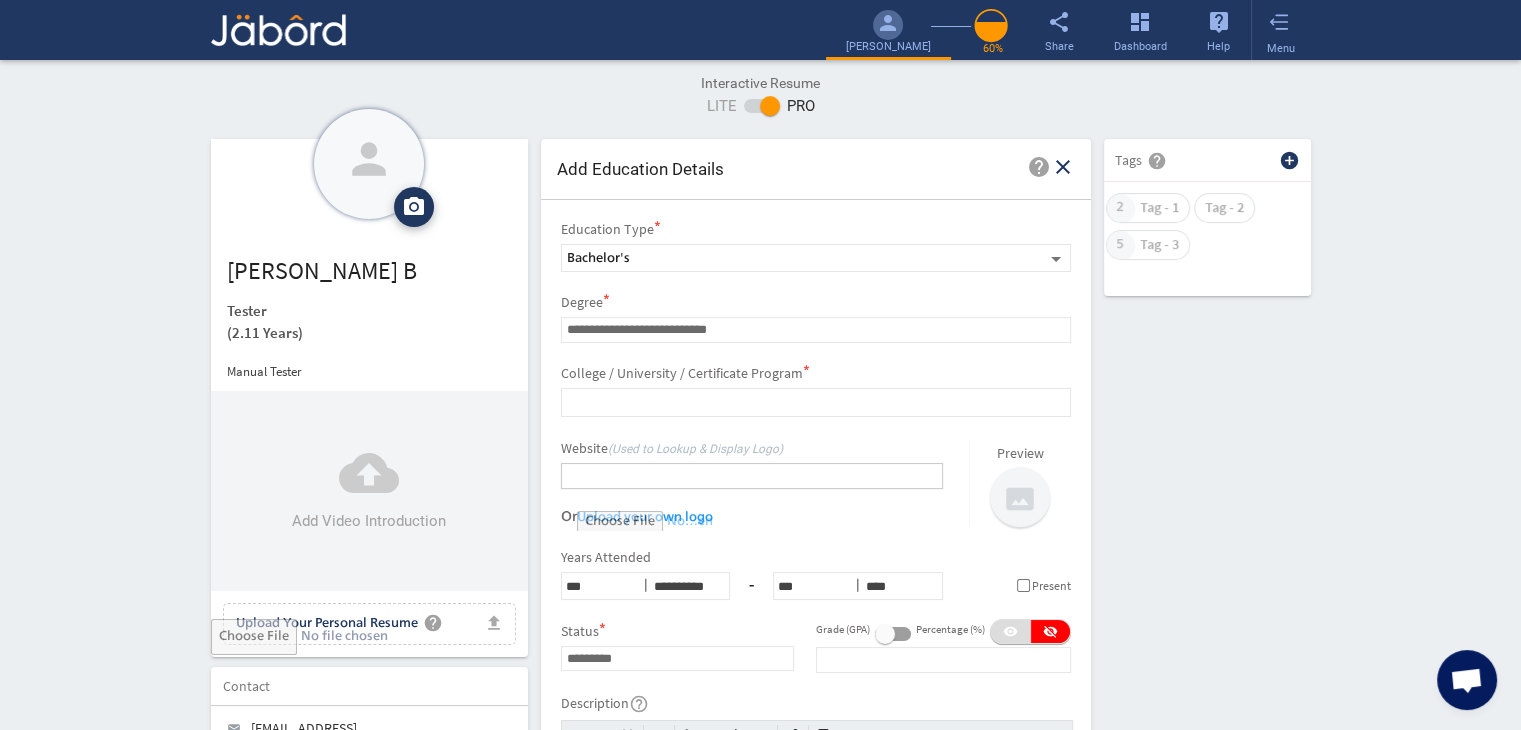 click 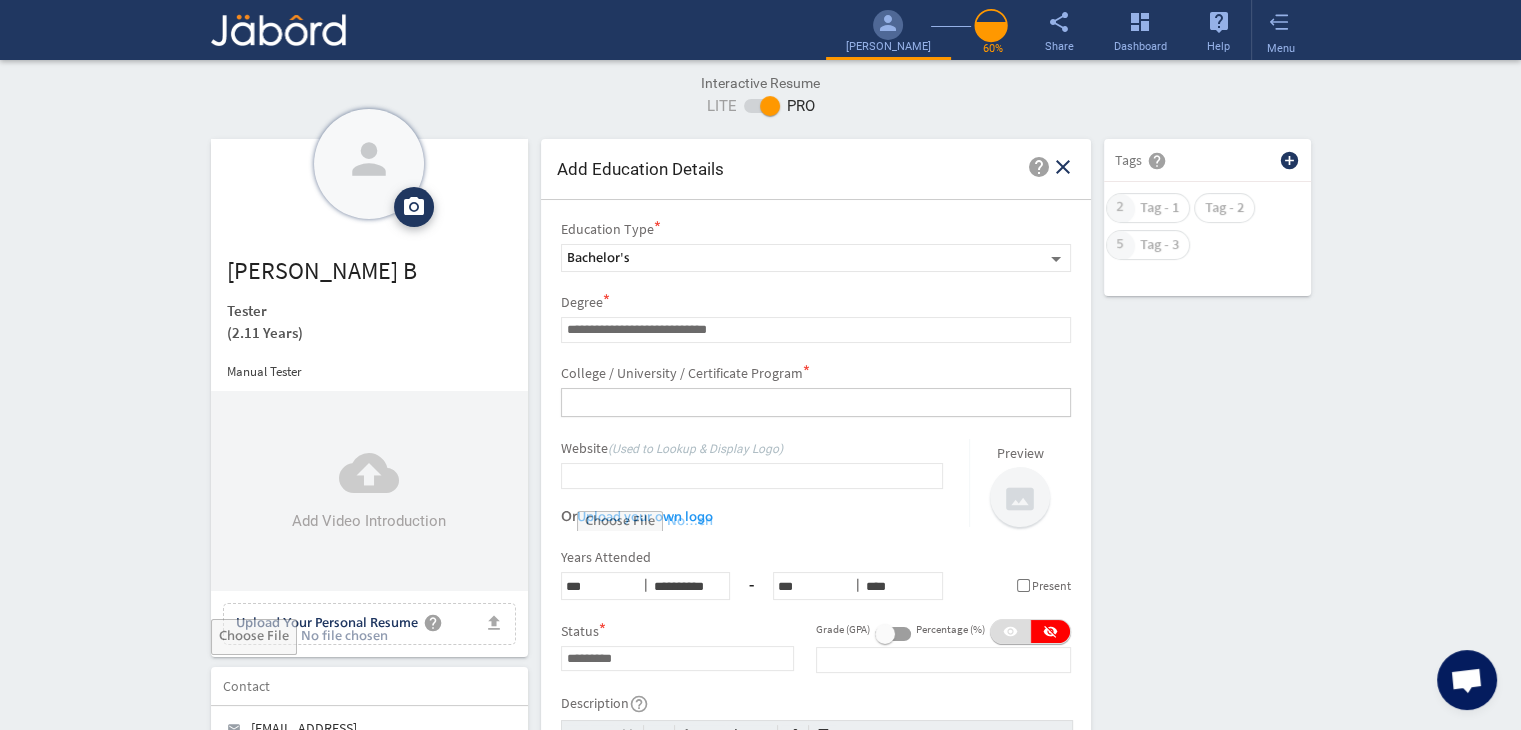 click at bounding box center (816, 402) 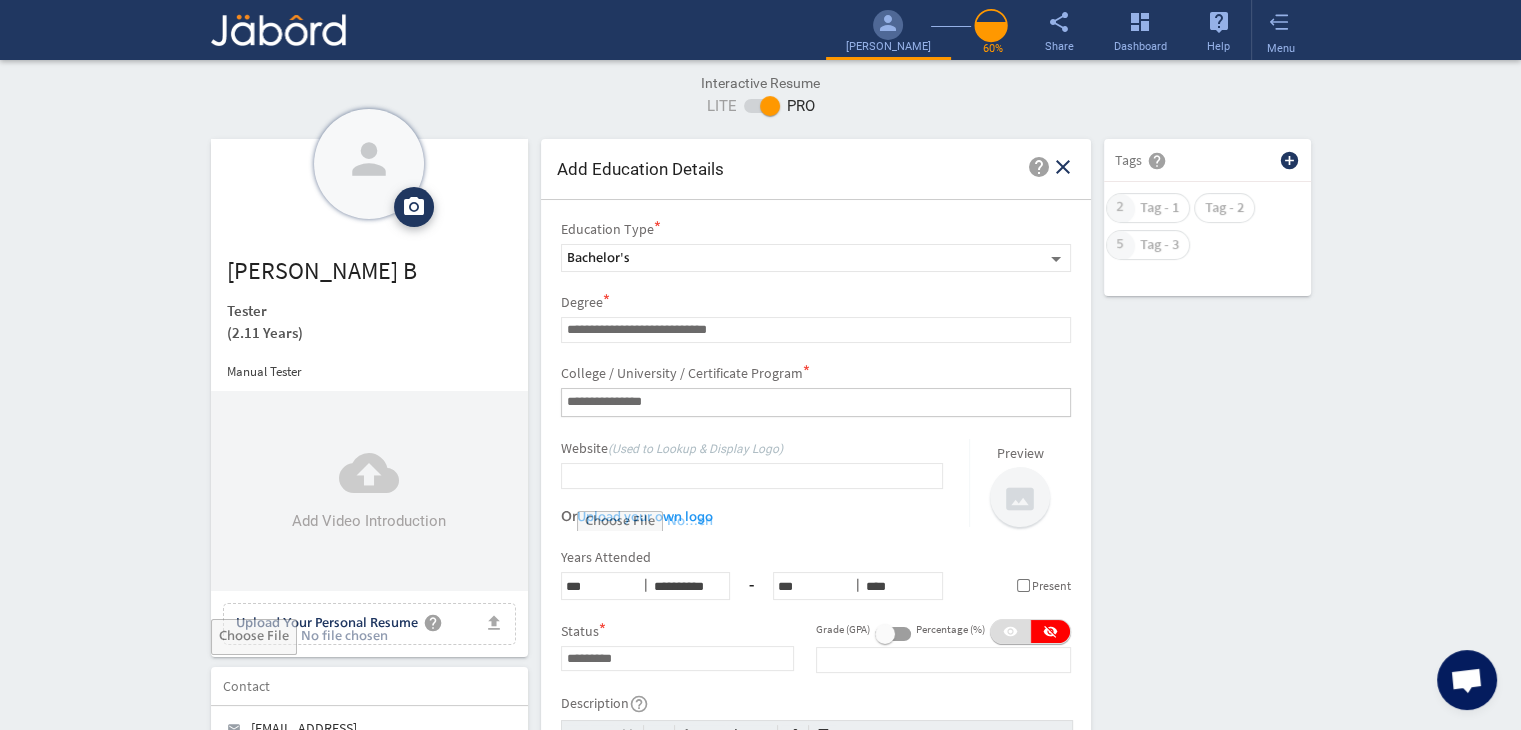 type on "**********" 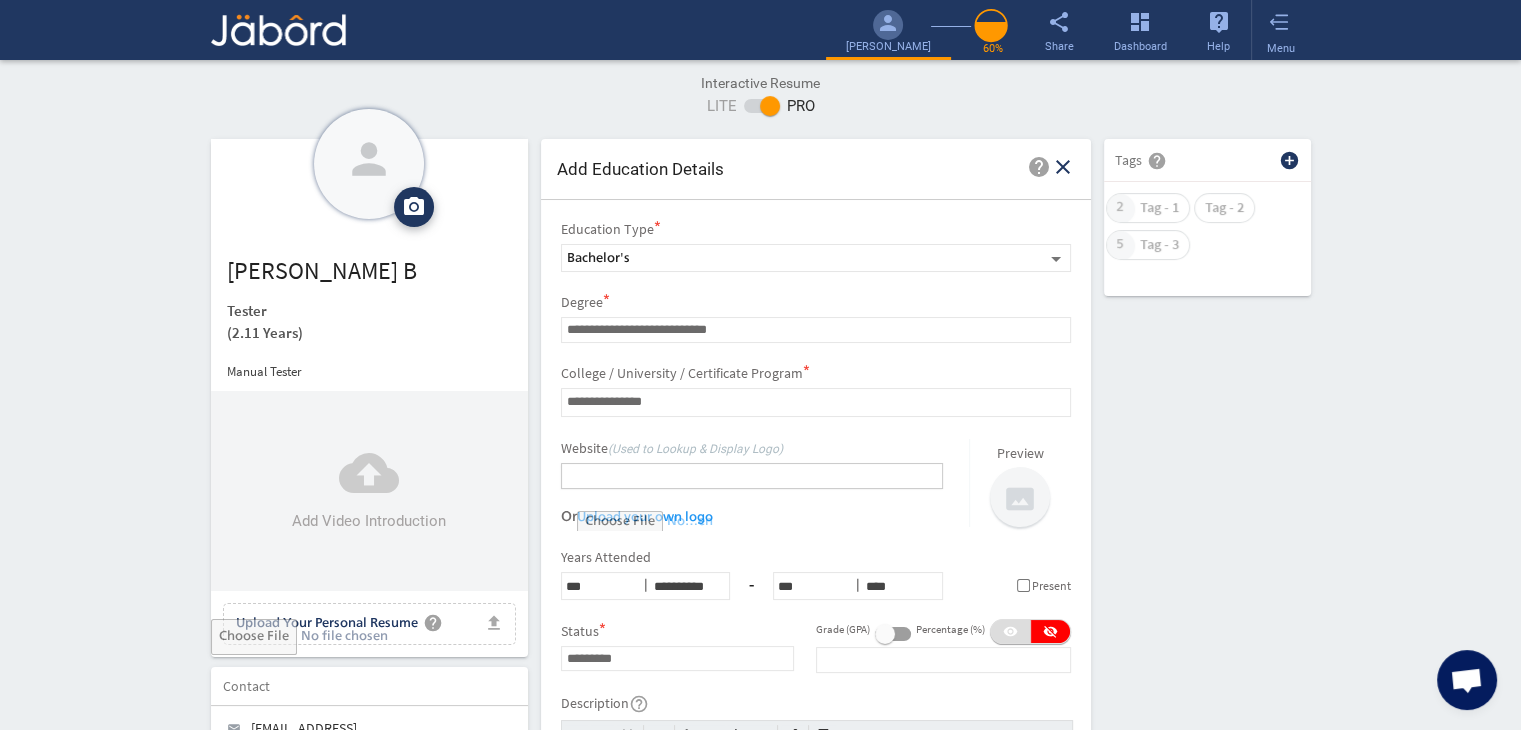 click 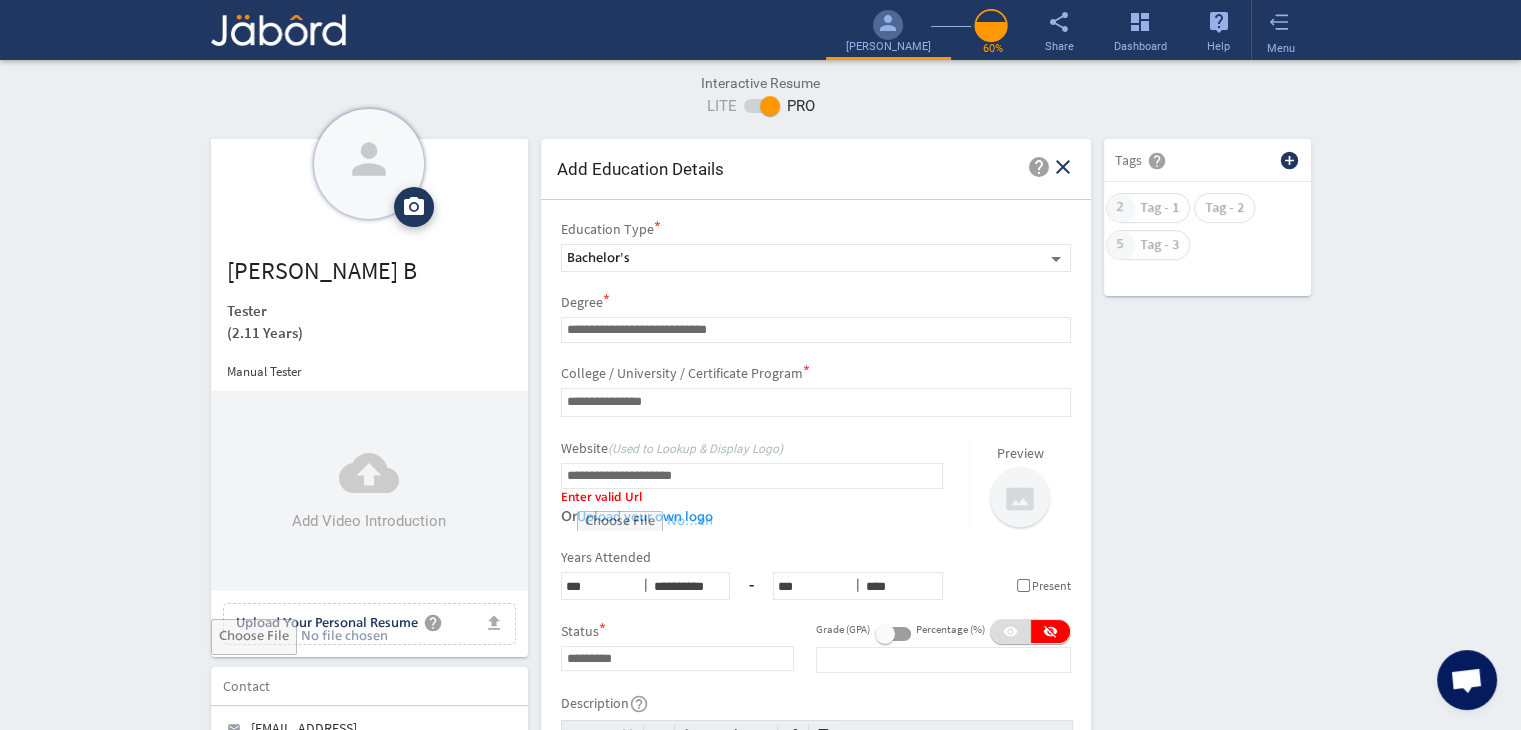 click on "Or   Upload your own logo" 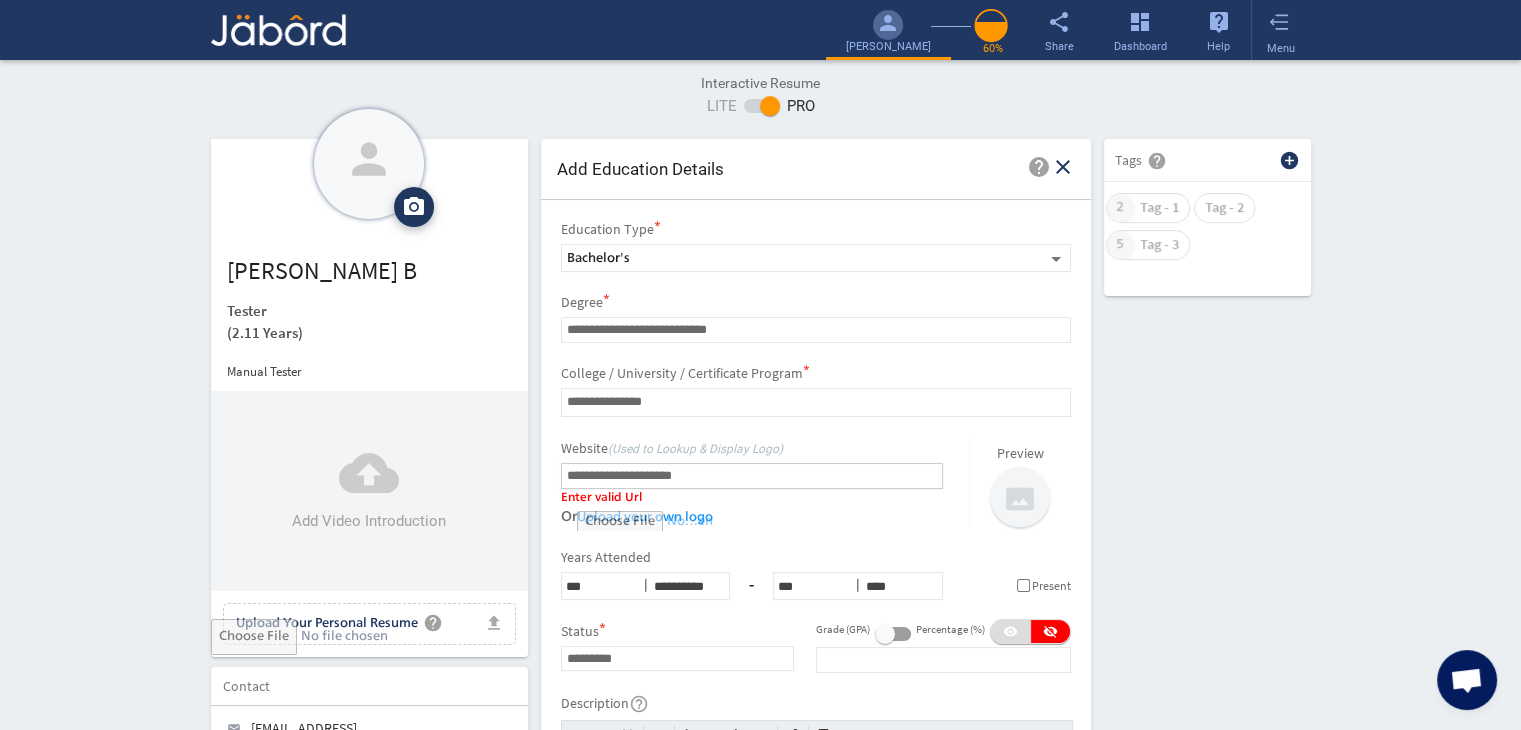 click on "**********" 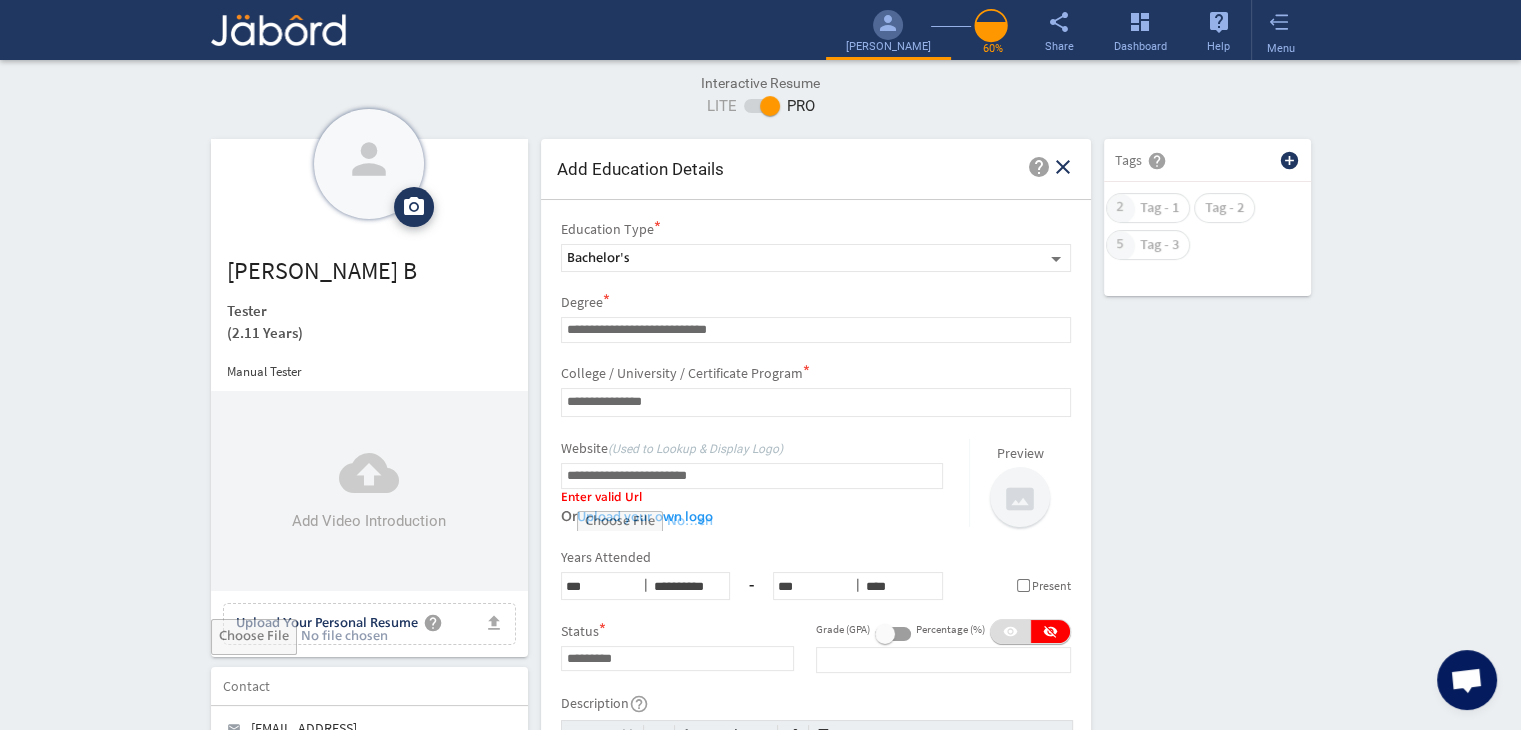 click on "Status  *" 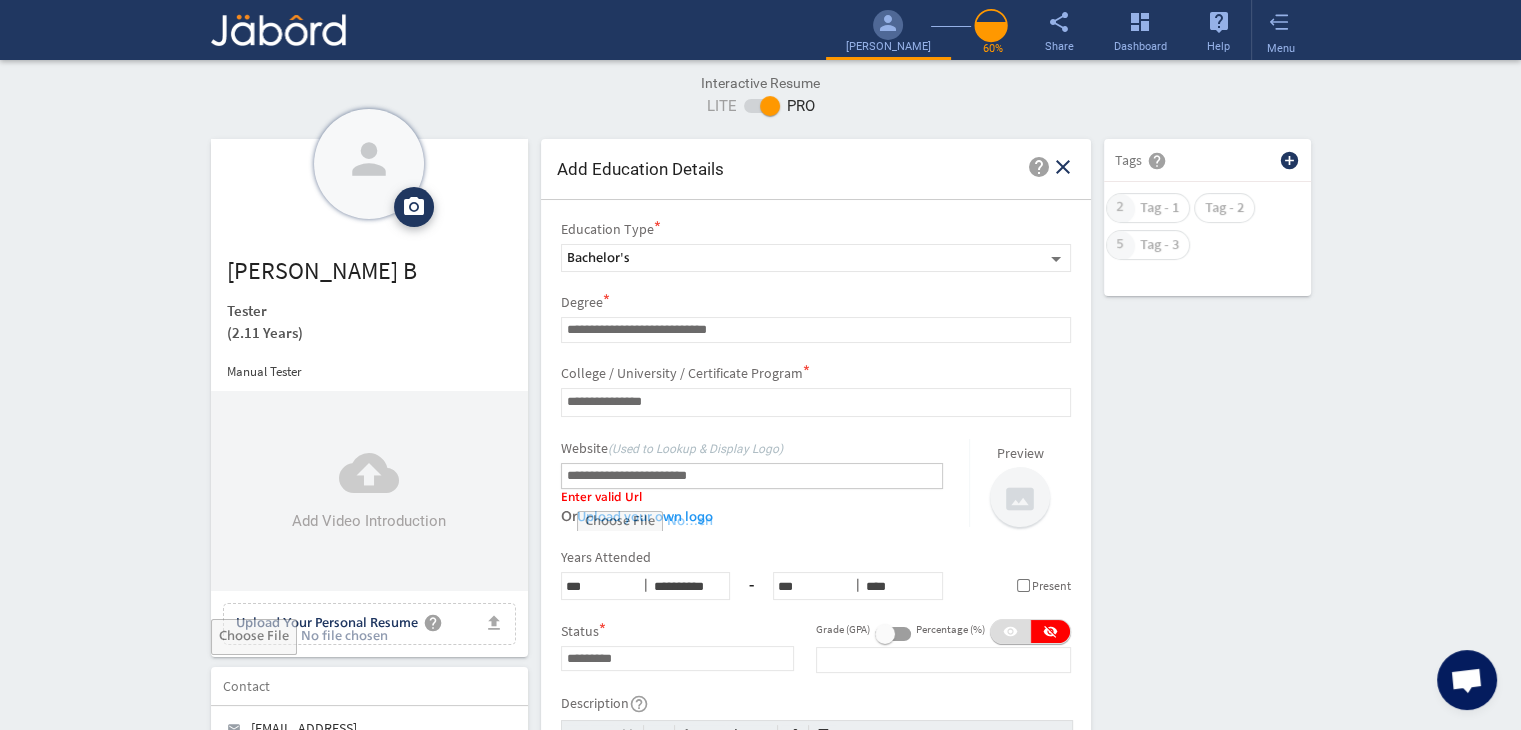 click on "**********" 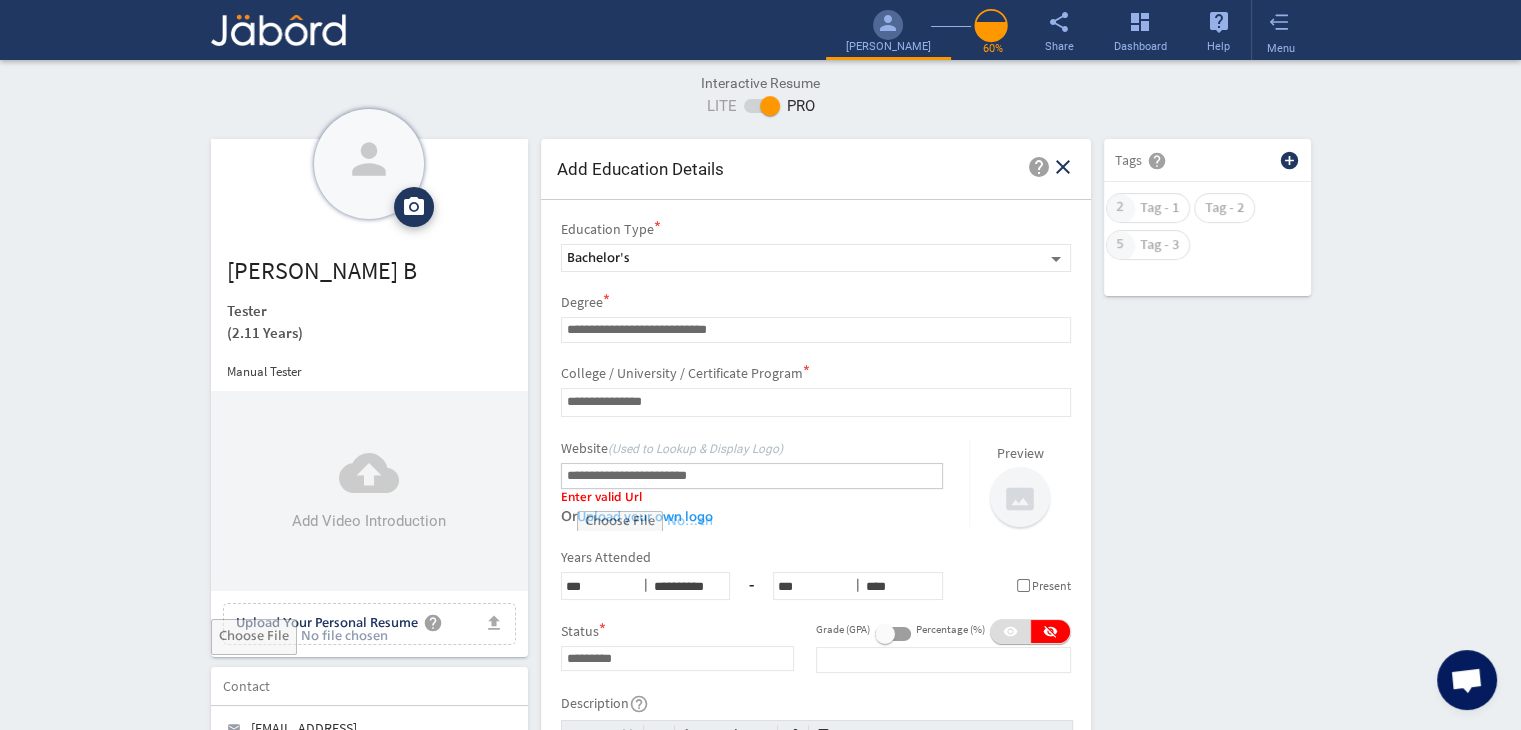 click on "**********" 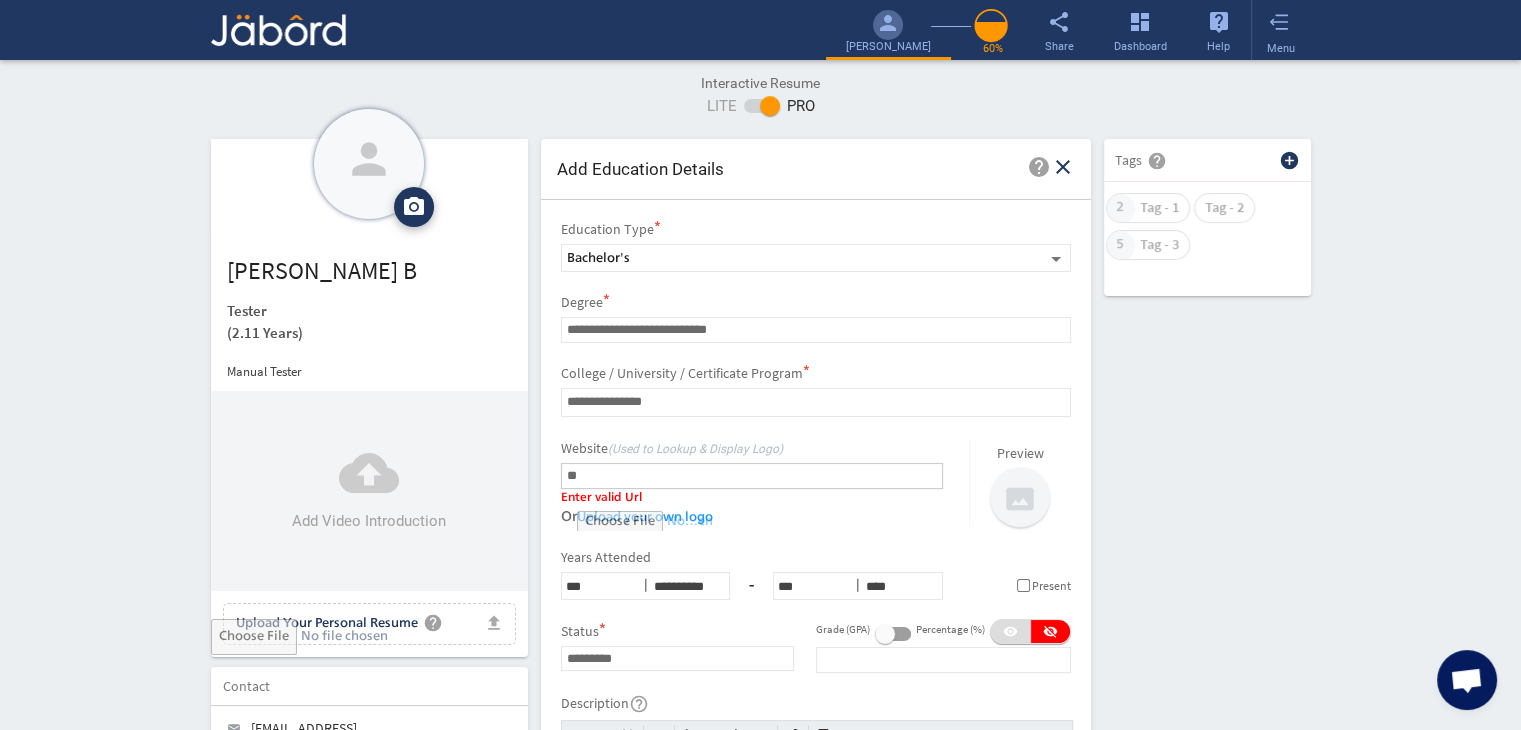 type on "*" 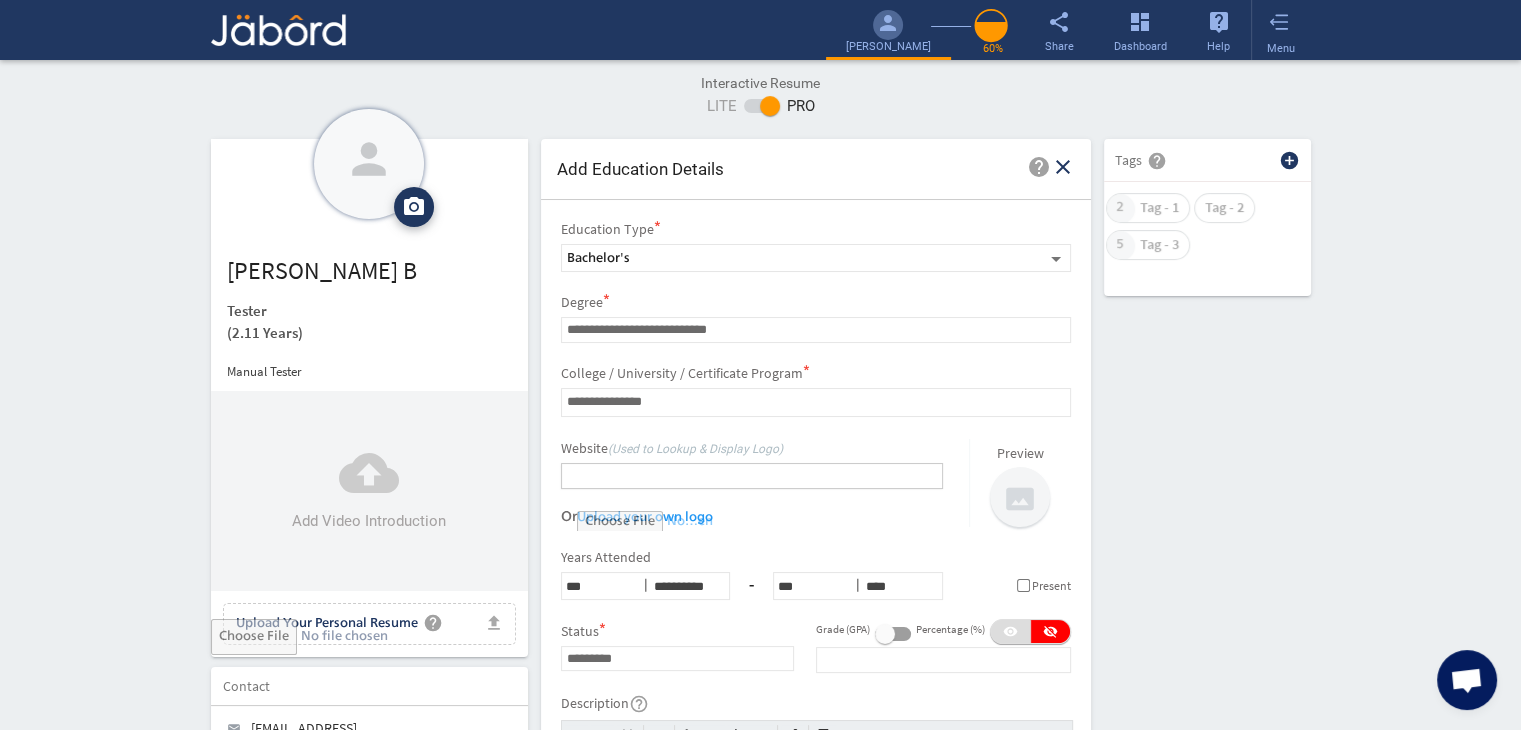 paste on "**********" 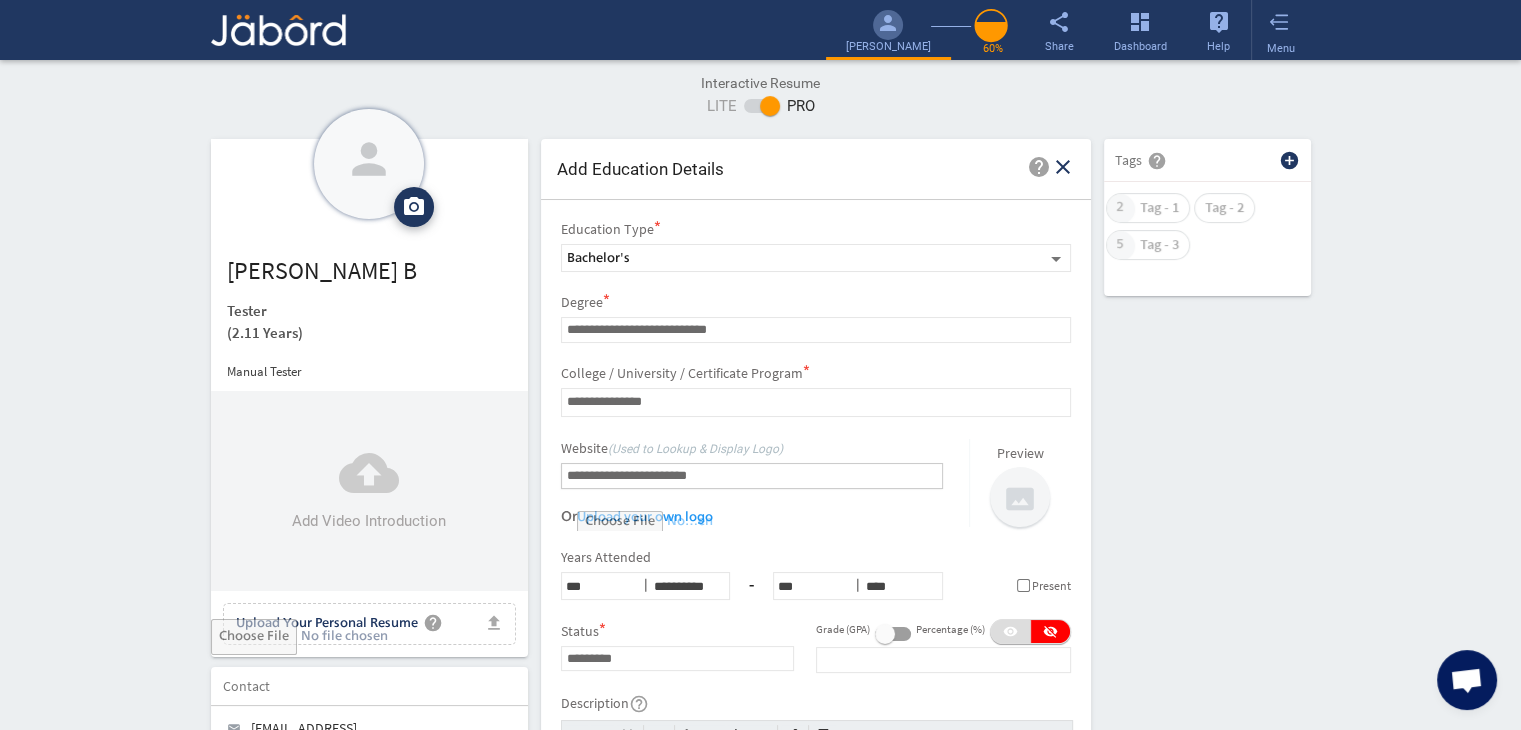 type on "**********" 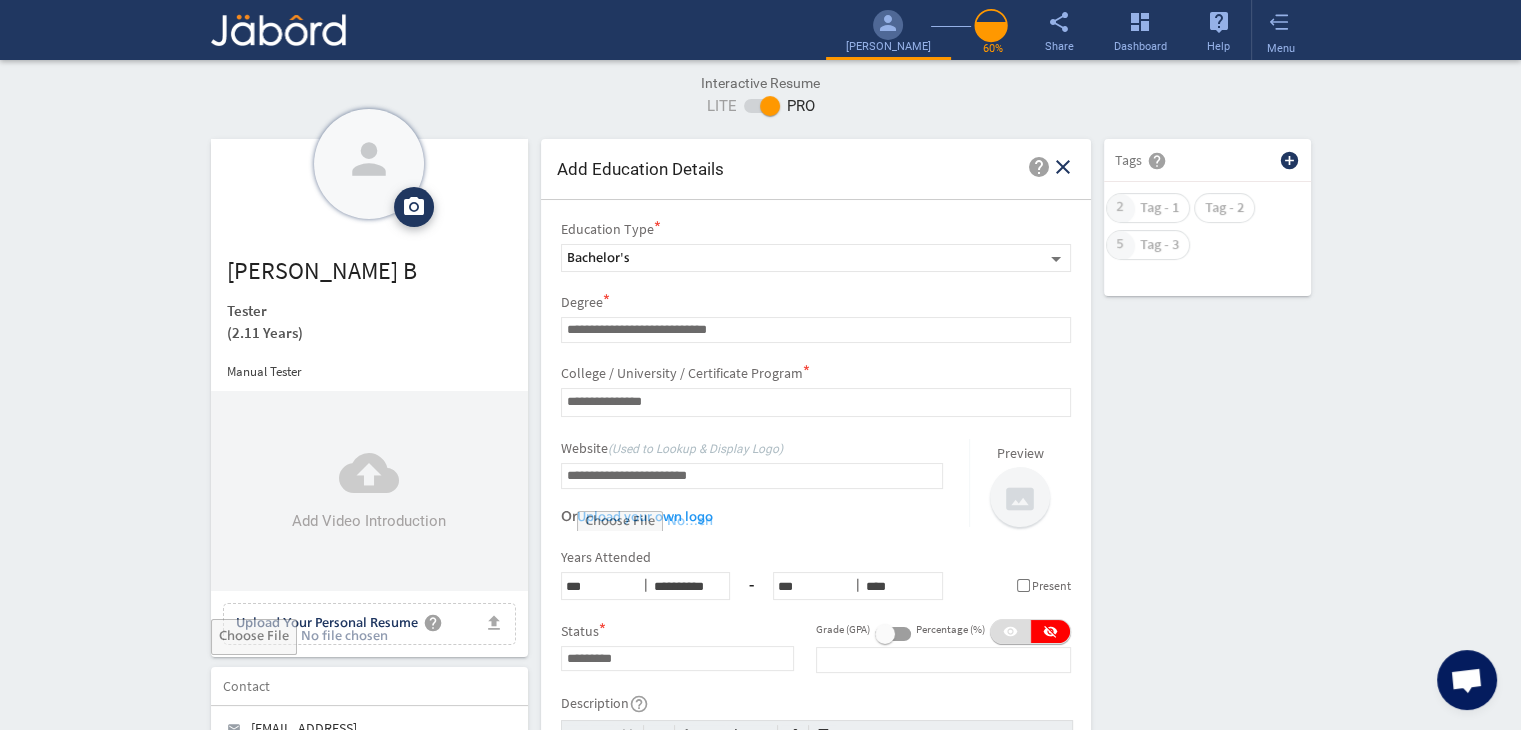 click on "**********" 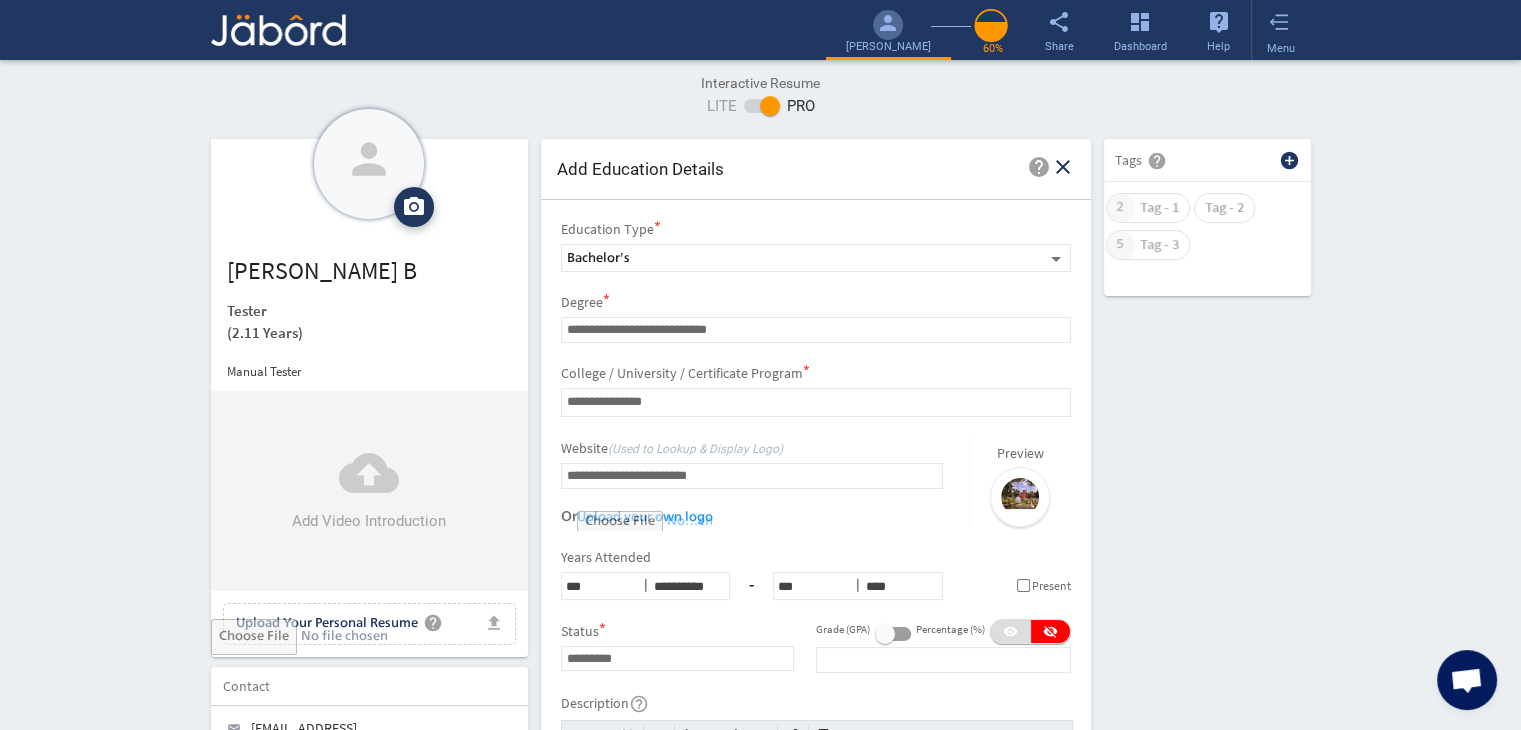 click on "*** *** *** *** *** *** *** *** *** *** *** ***" 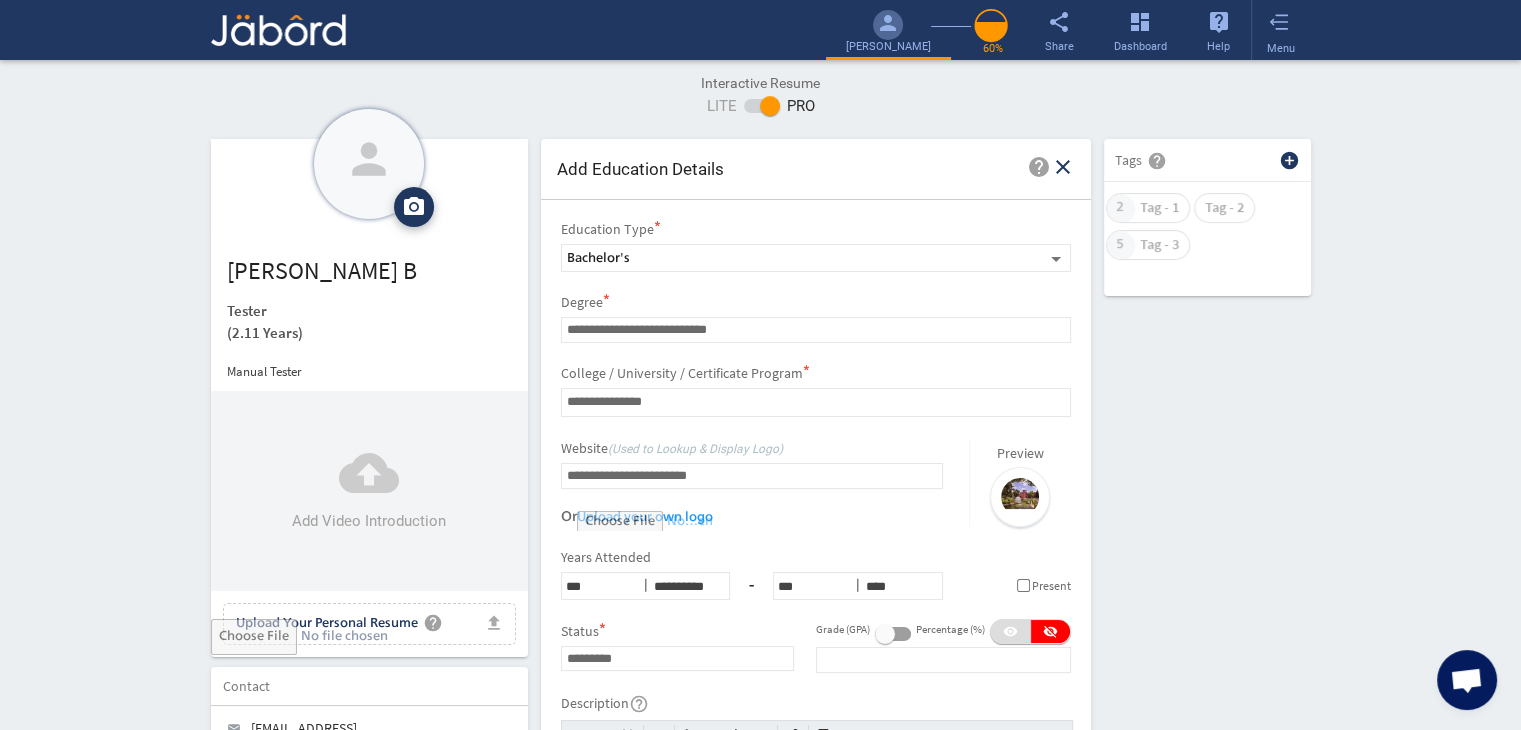 select on "***" 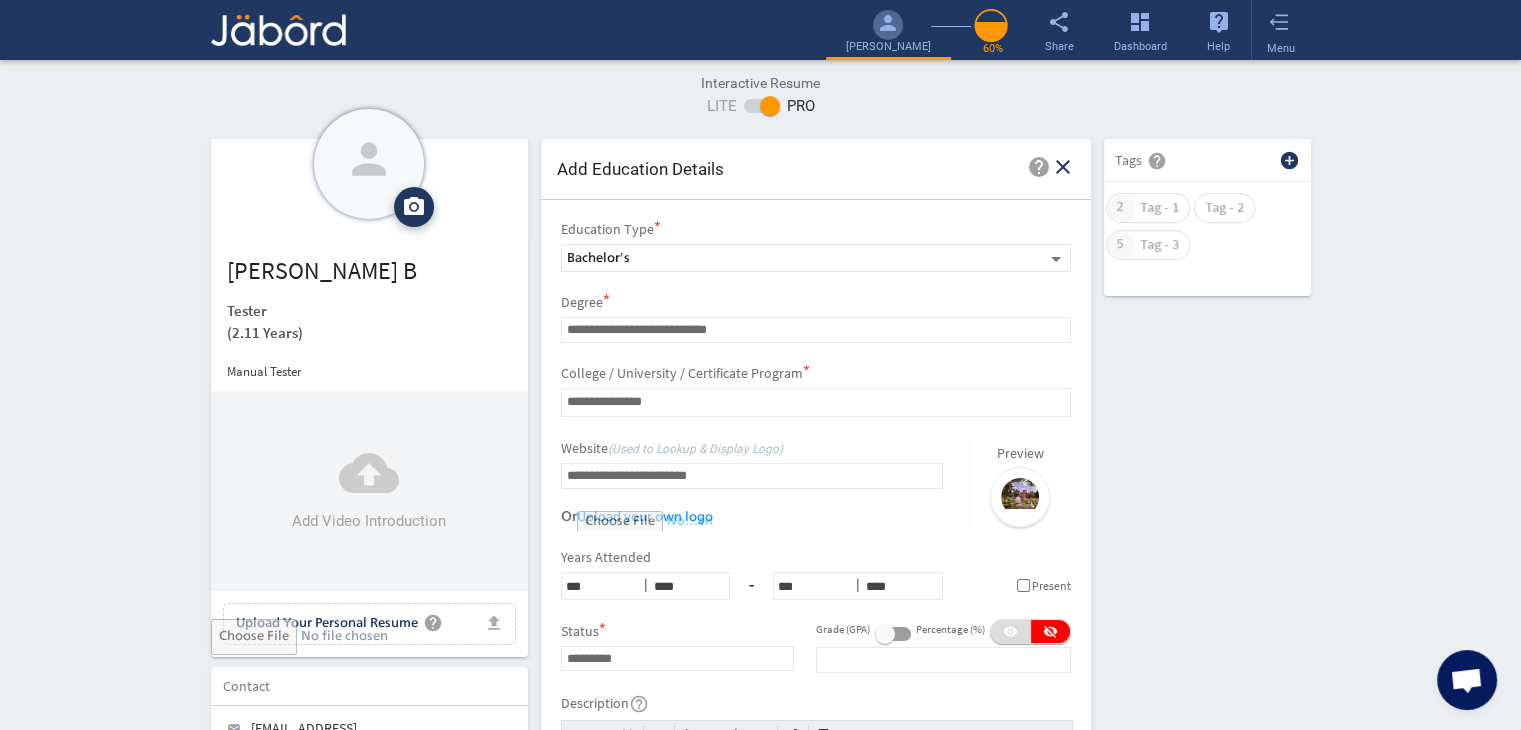 click on "**********" 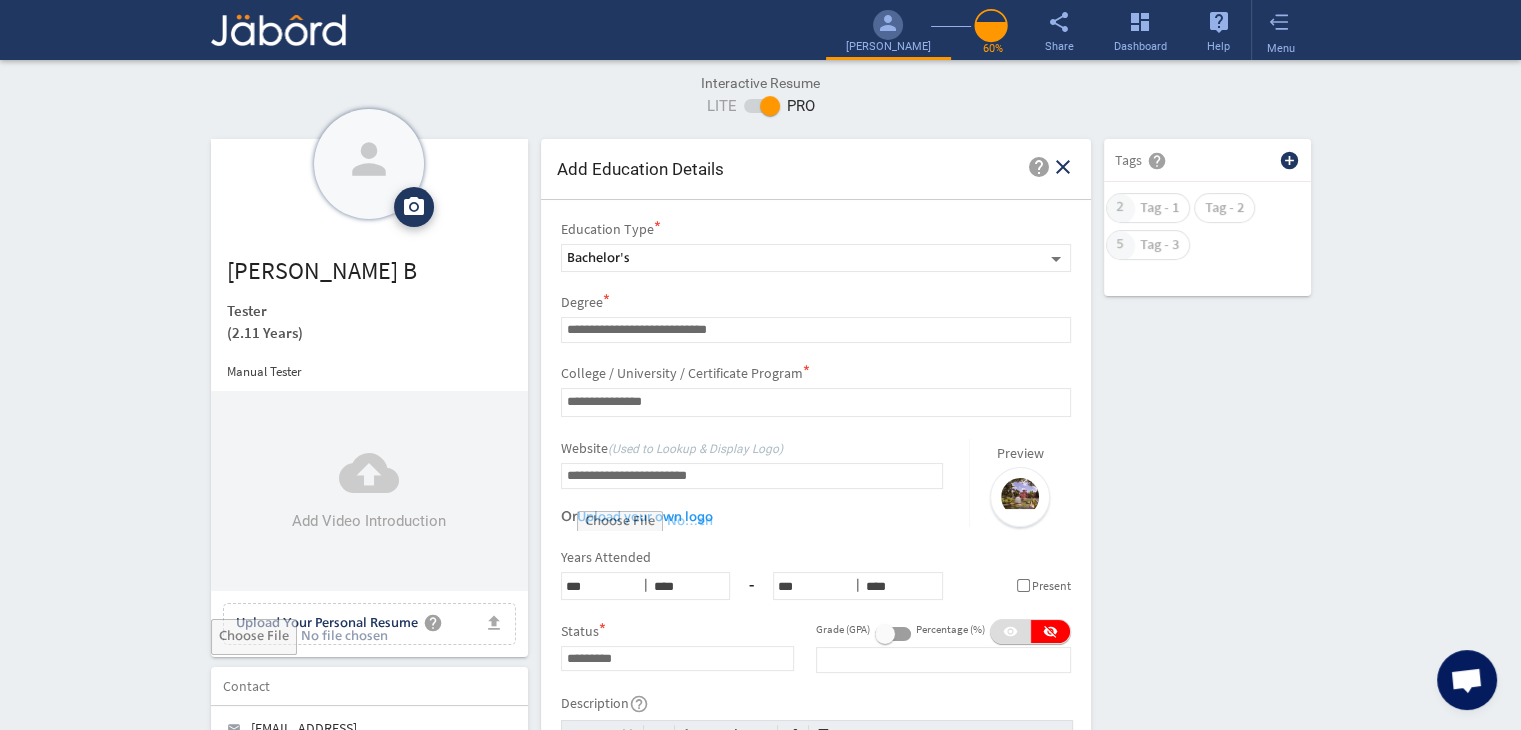 click on "**********" 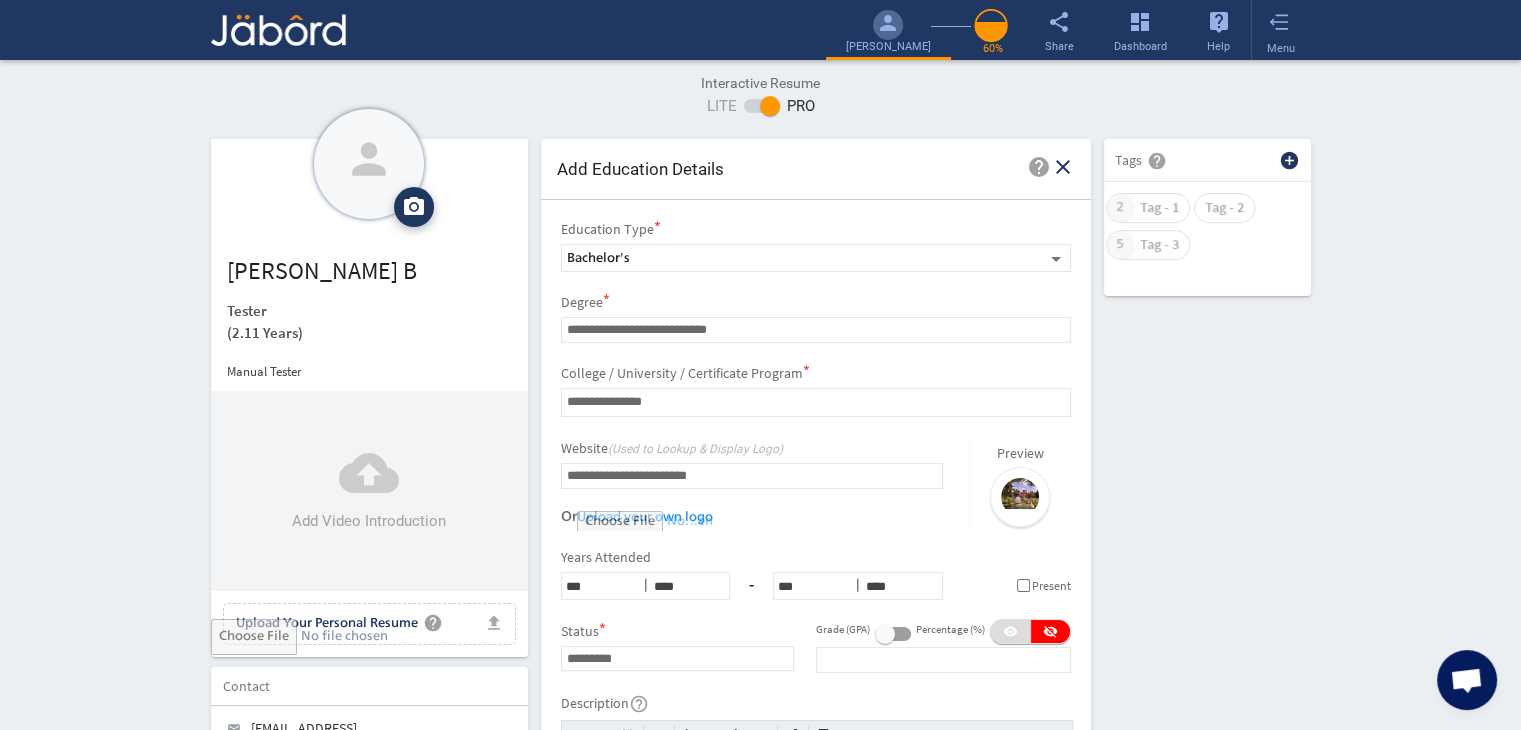 select on "****" 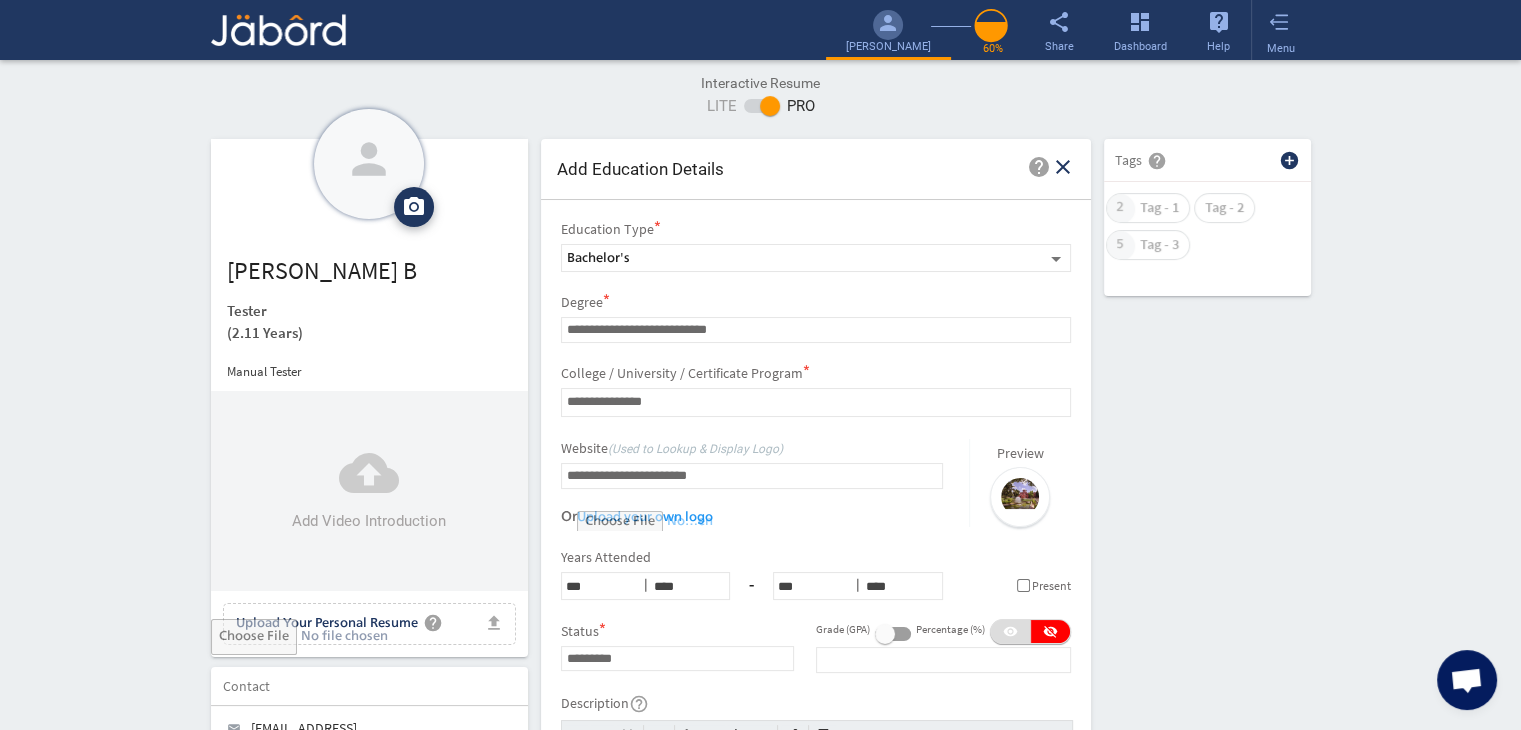 click on "**** **** **** **** **** **** **** **** **** **** **** **** **** **** **** **** **** **** **** **** **** **** **** **** **** **** **** **** **** **** **** **** **** **** **** **** **** **** **** **** **** **** **** **** **** **** **** **** **** **** **** **** **** **** **** **** **** **** **** **** **** **** **** **** **** **** **** **** **** **** **** **** **** **** **** **** **** **** **** **** **** **** **** **** **** **** **** **** **** **** **** **** **** **** **** **** **** **** **** **** **** **** **** **** **** **** **** **** **** **** **** **** **** **** **** **** **** **** **** **** **** **** **** **** **** ****" at bounding box center [902, 586] 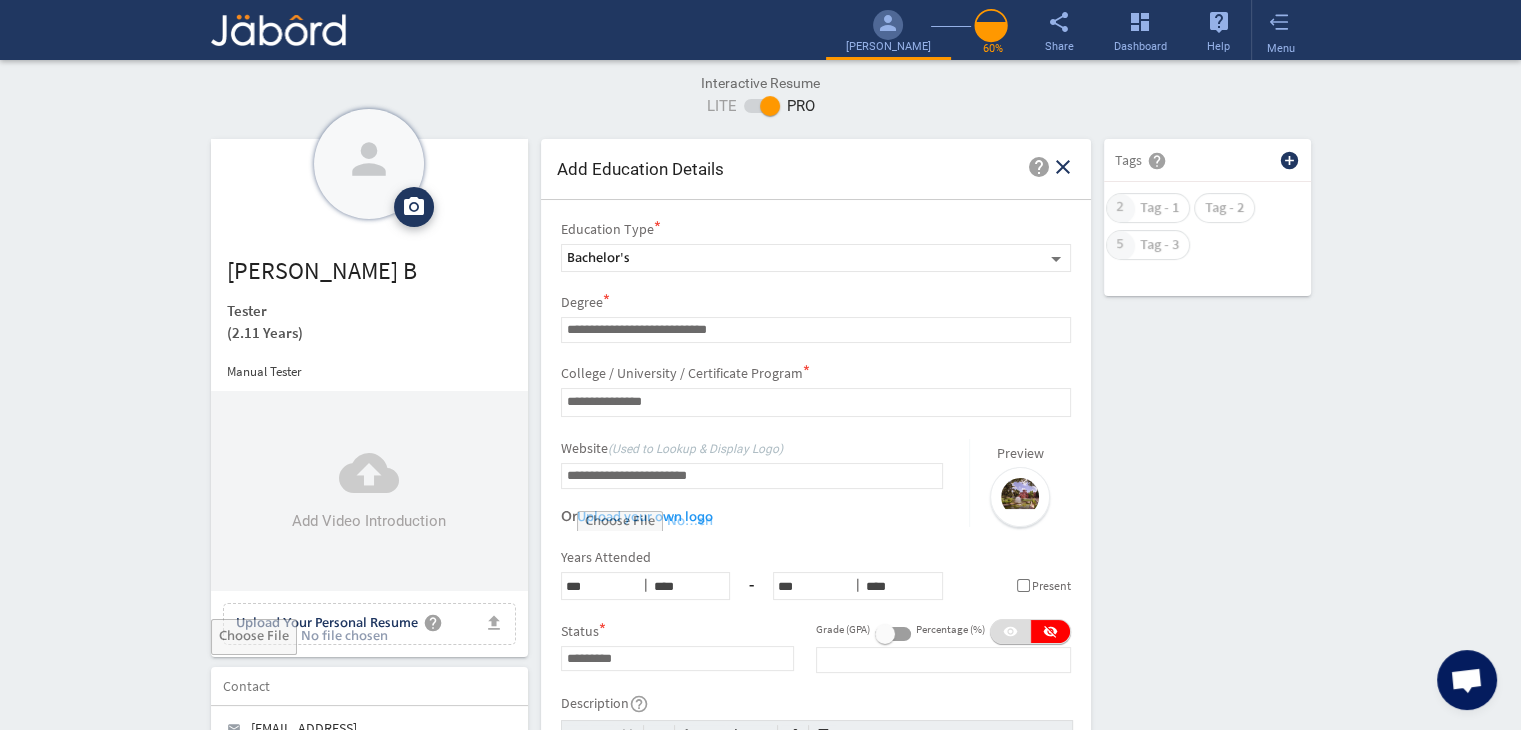 select on "****" 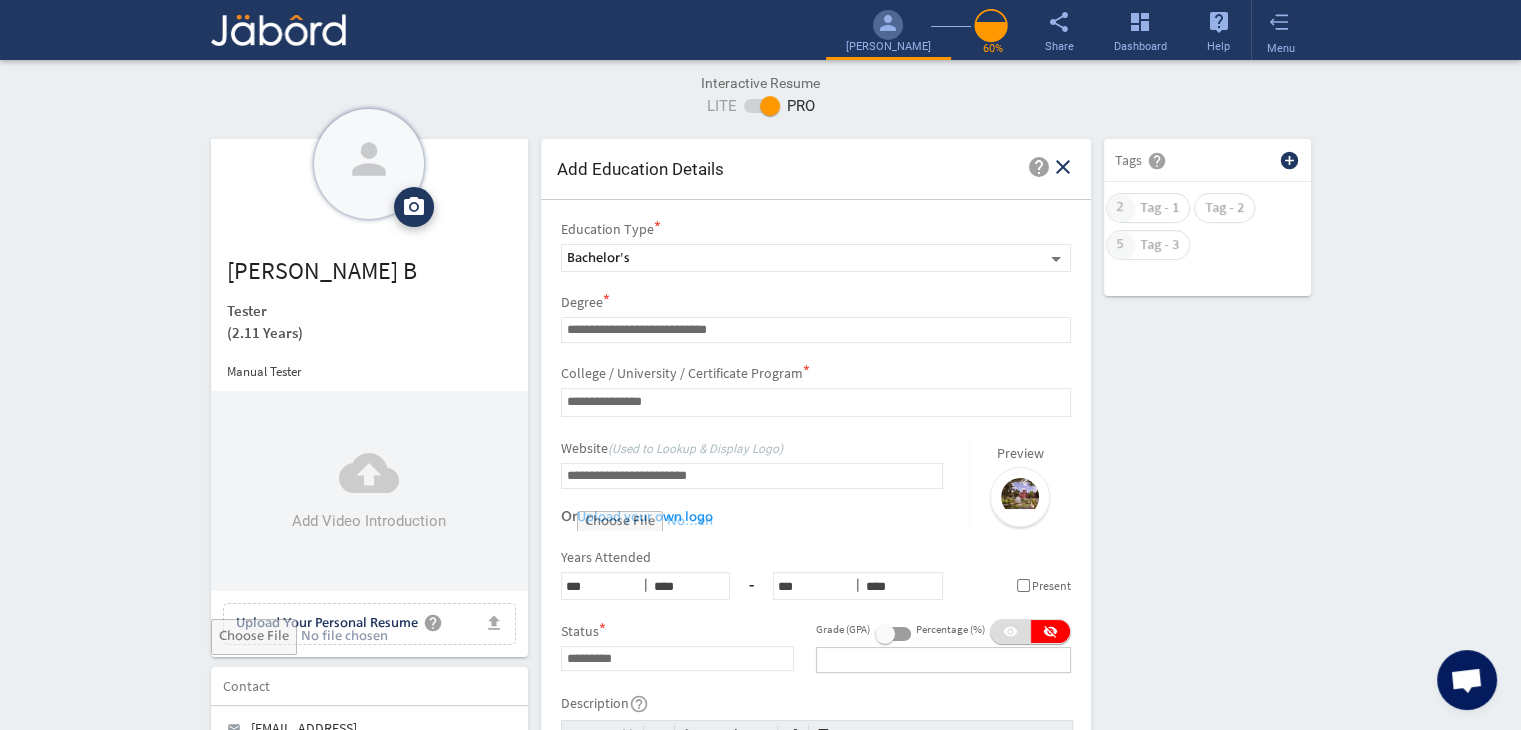 click 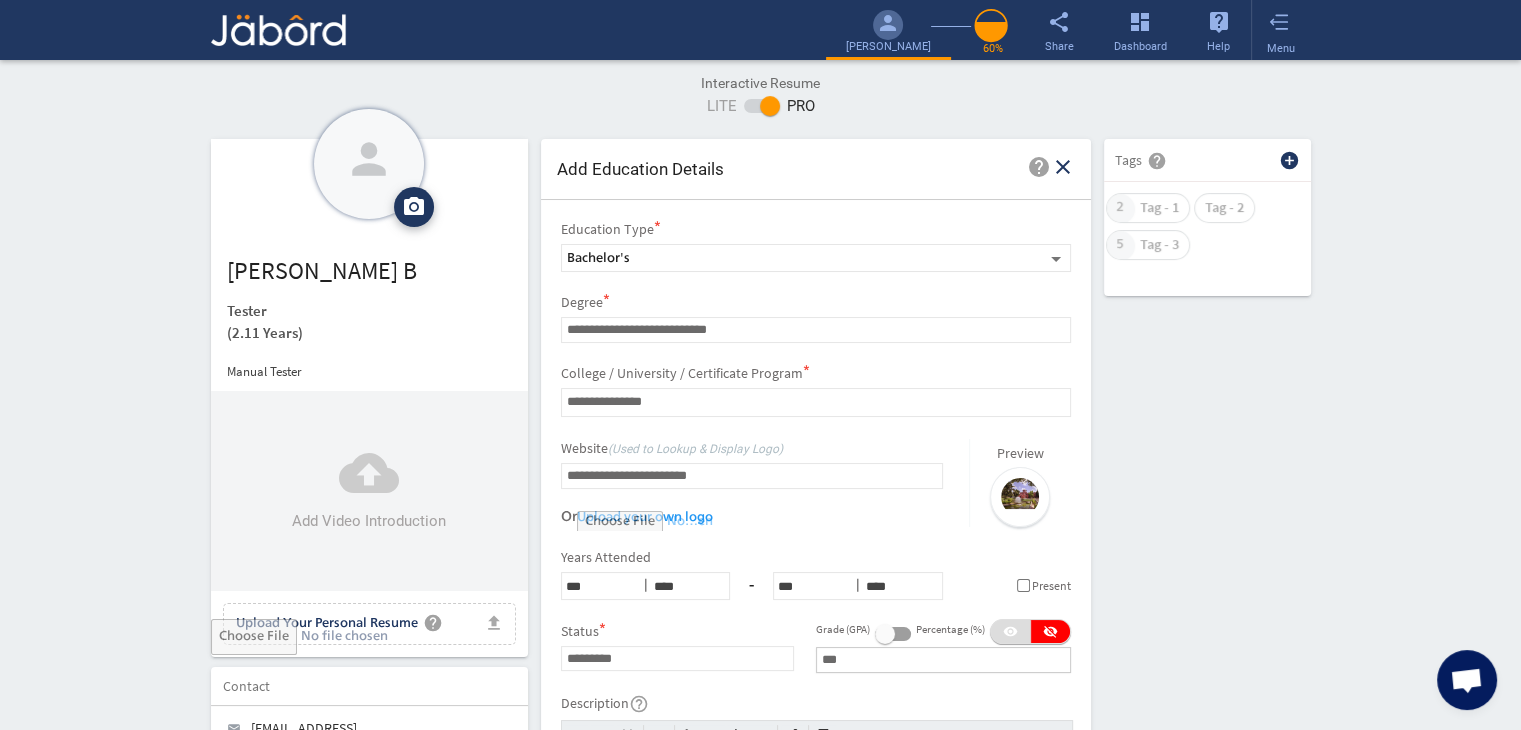 type on "***" 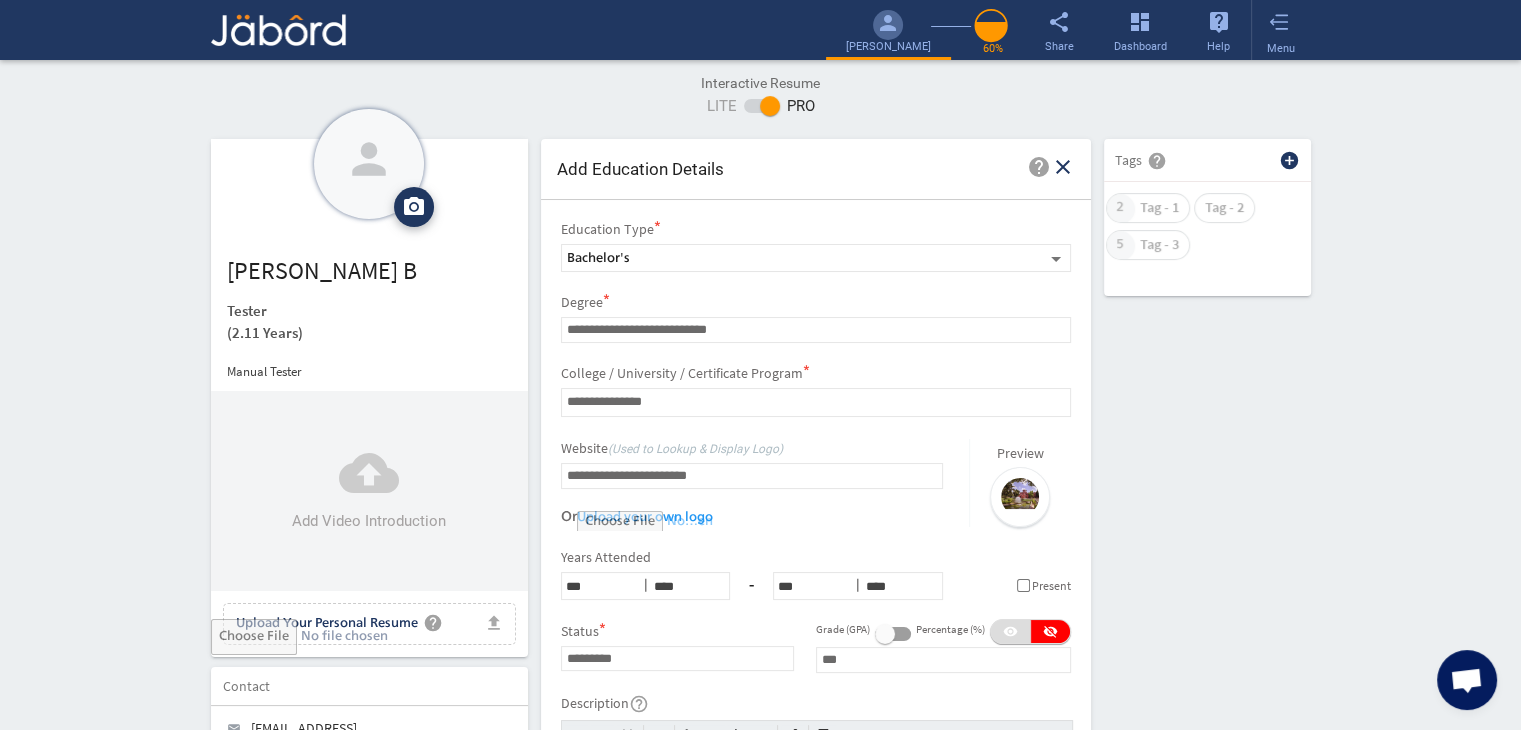click on "person camera_alt  Add Photo  Upload File delete Remove   edit  [PERSON_NAME]   (2.11 Years)  Manual Tester  cloud_upload Add Video Introduction file_upload Upload Your Personal Resume help Upload File Contact edit email  [EMAIL_ADDRESS][DOMAIN_NAME]   public Public call  91 - [PHONE_NUMBER]   public Public location_on  Chennai    public Public  Job Preferences  edit
.cls-1{fill:#989fa7;}
Full-Time  Availability - Immediately $ 400k -  $ 400k   -   Annually
.cls-1{fill:#989fa7;}.cls-2{fill:#a5abb2;fill-rule:evenodd;}
Part-Time  [DATE]  access_time  9 AM - 5 PM [DATE]  access_time  9 AM - 5 PM $ 75k -  $ 75k
Winter   /" 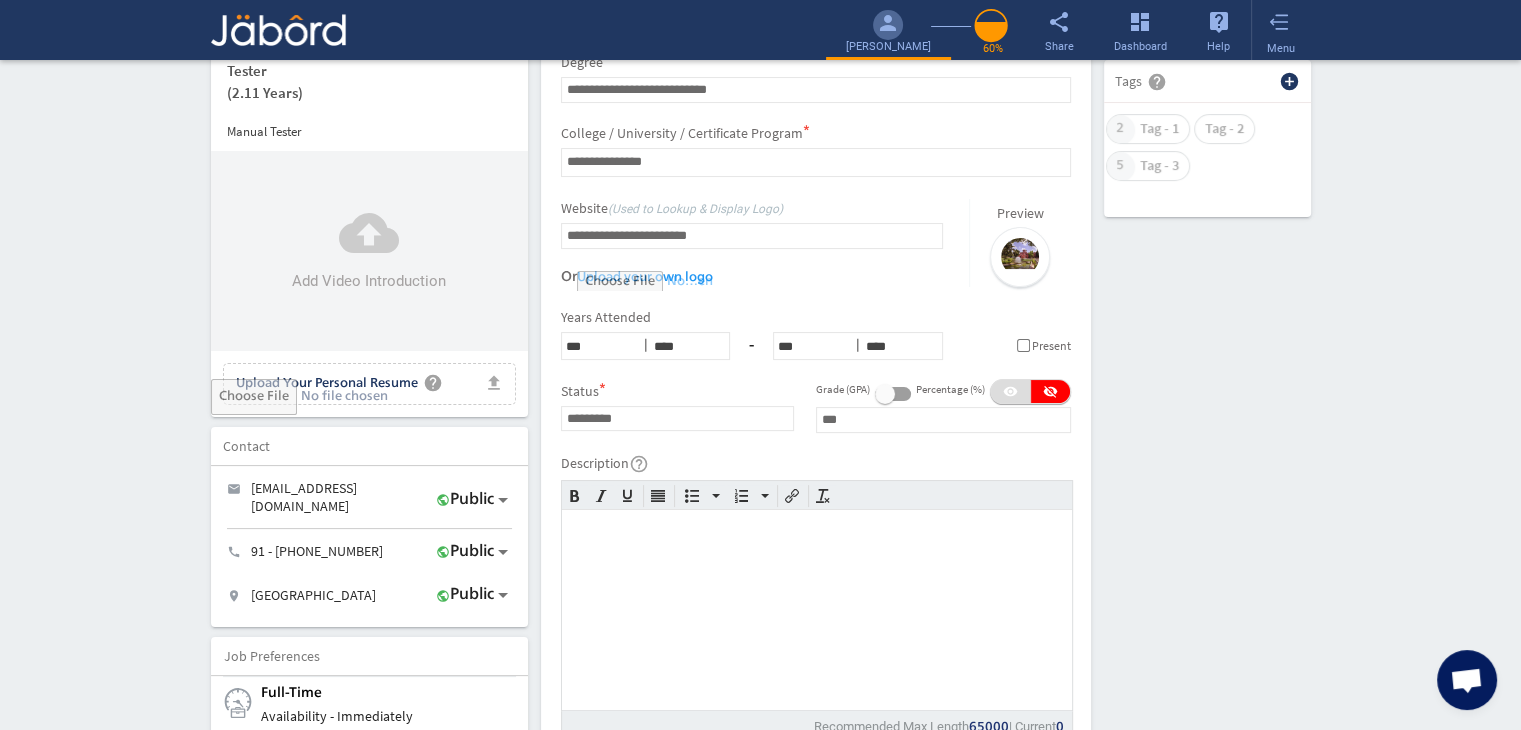 scroll, scrollTop: 280, scrollLeft: 0, axis: vertical 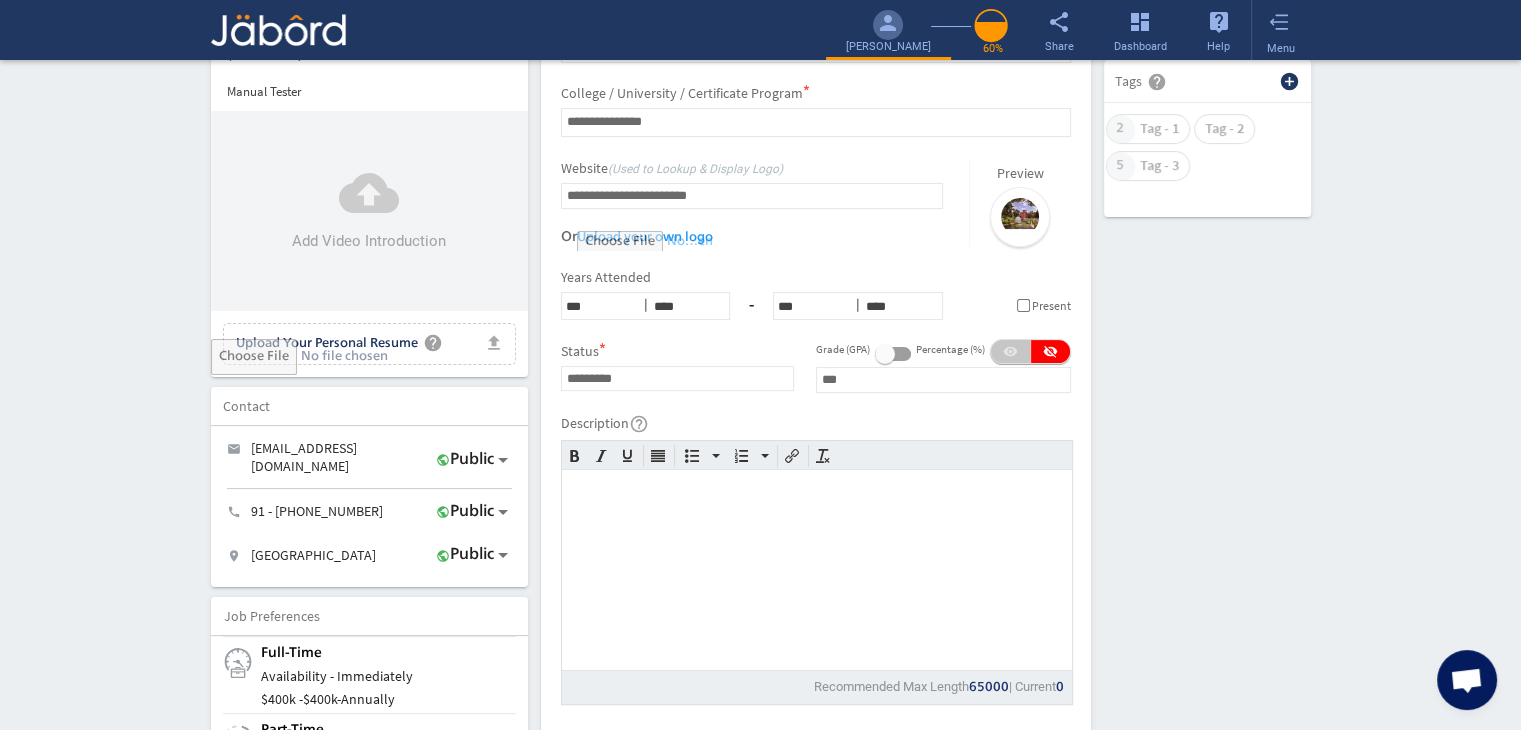 click on "visibility" at bounding box center (1010, 351) 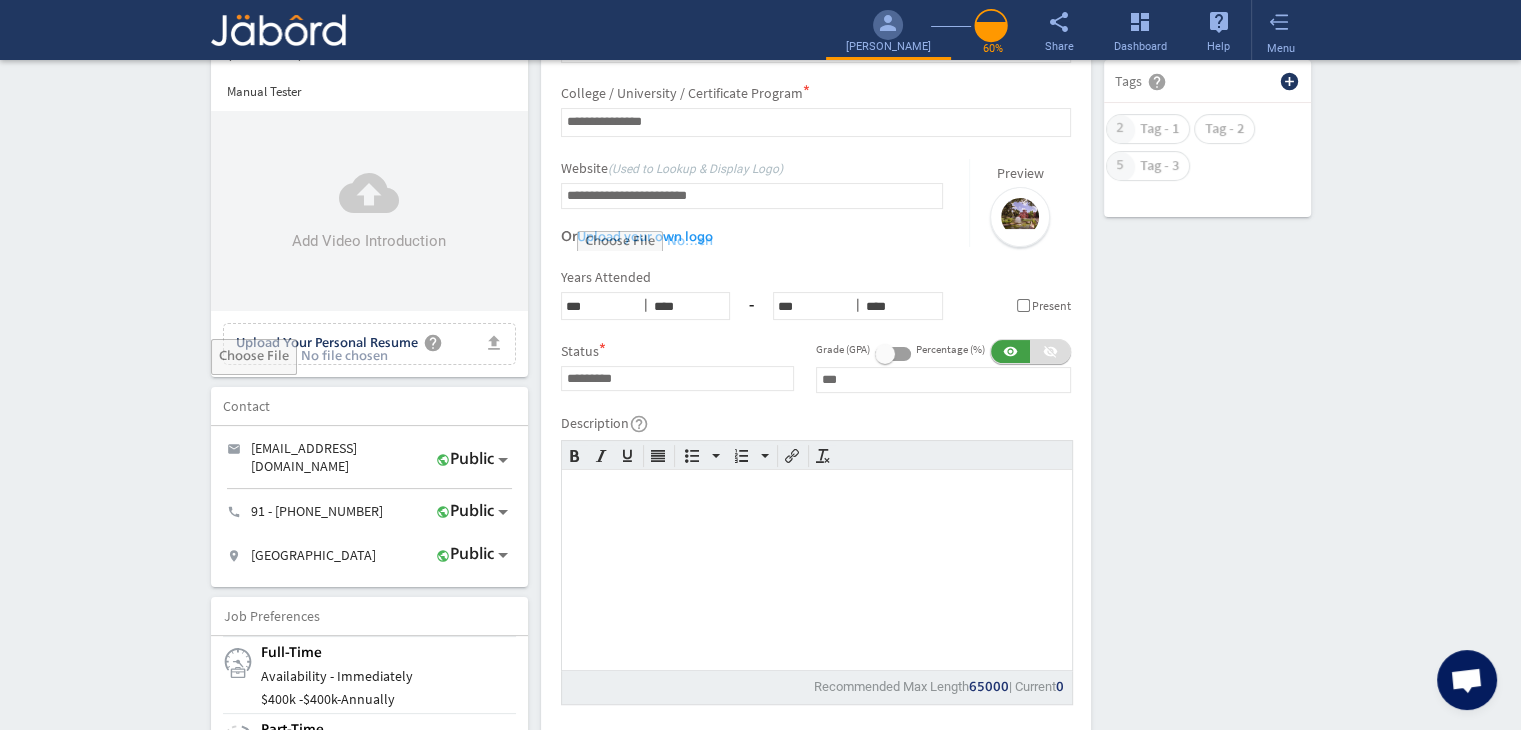 click at bounding box center [815, 560] 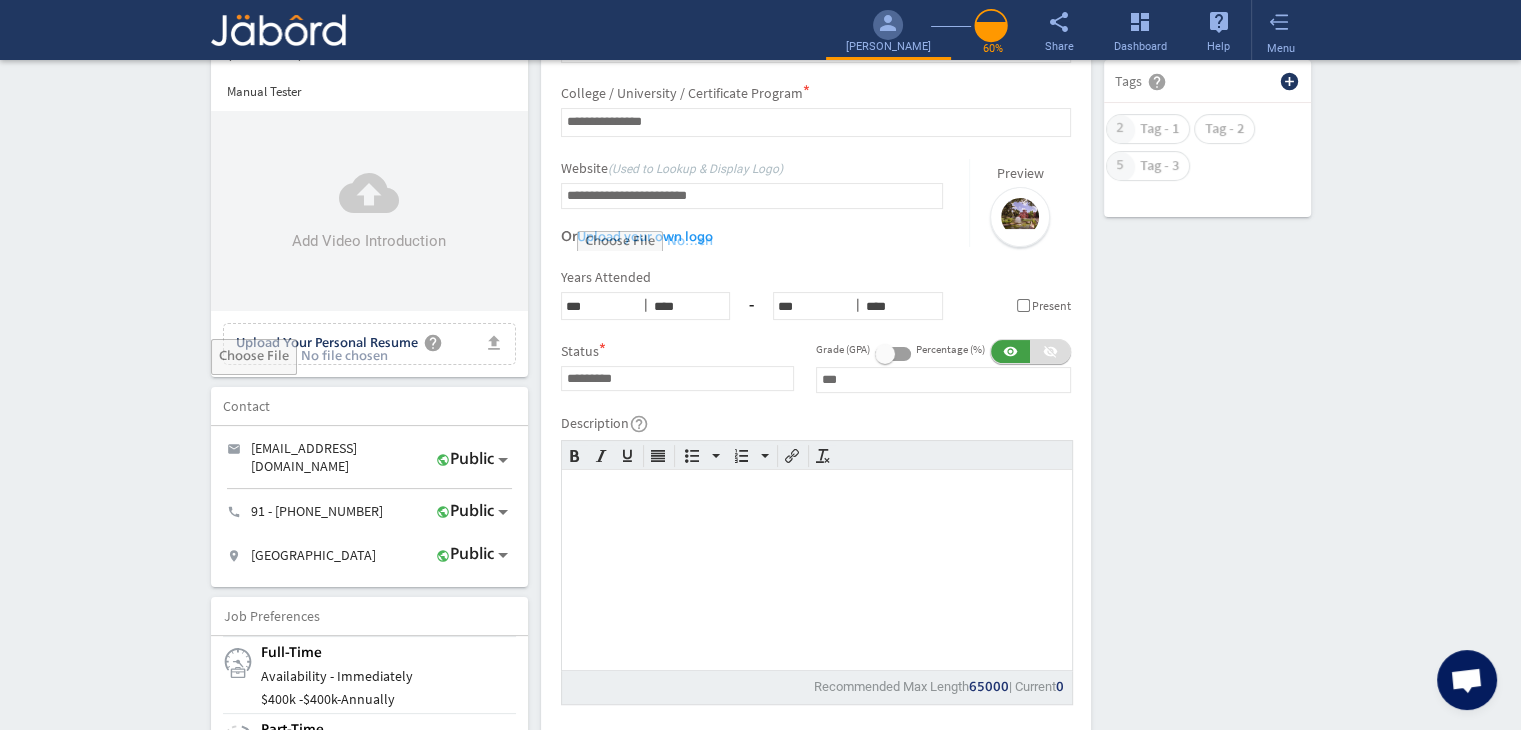 type 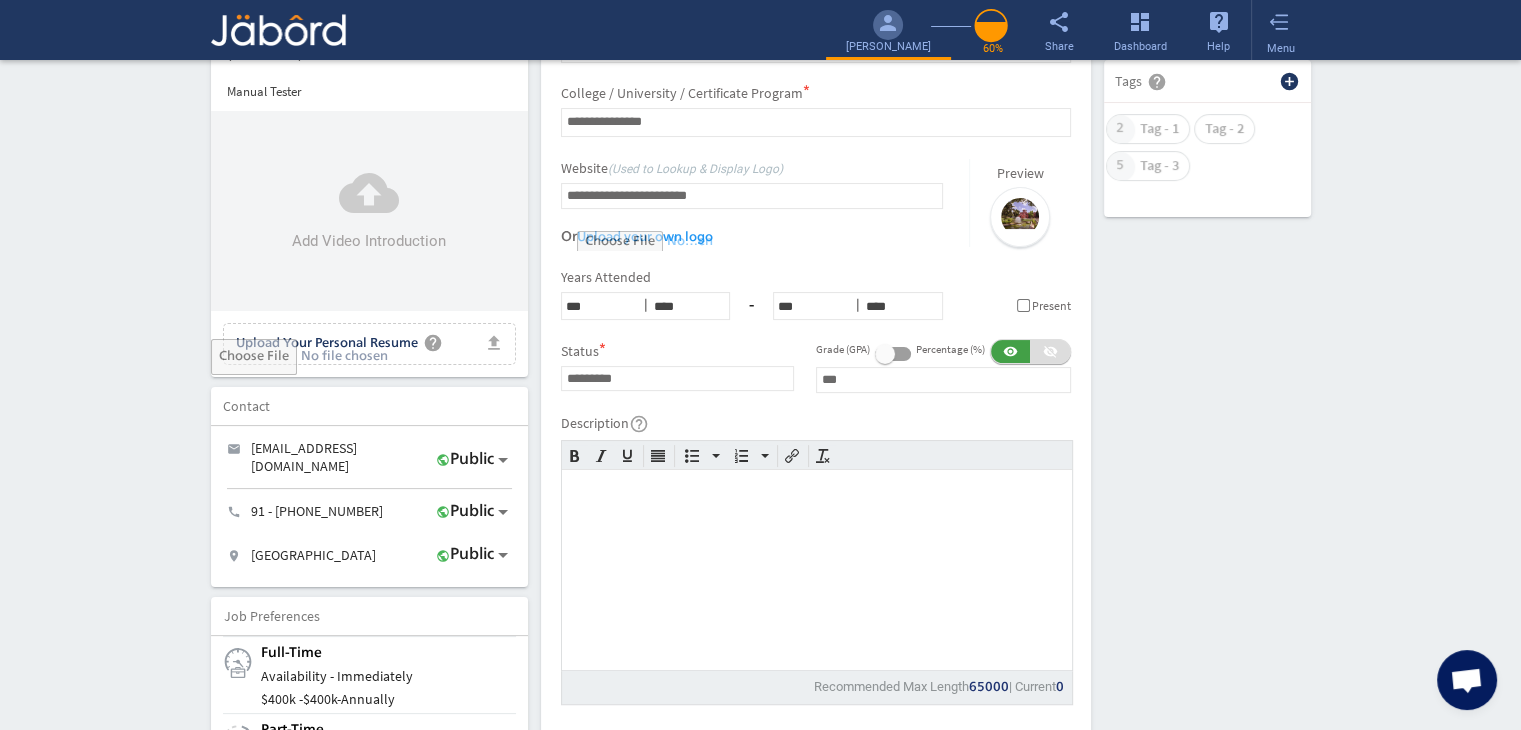 click at bounding box center (815, 487) 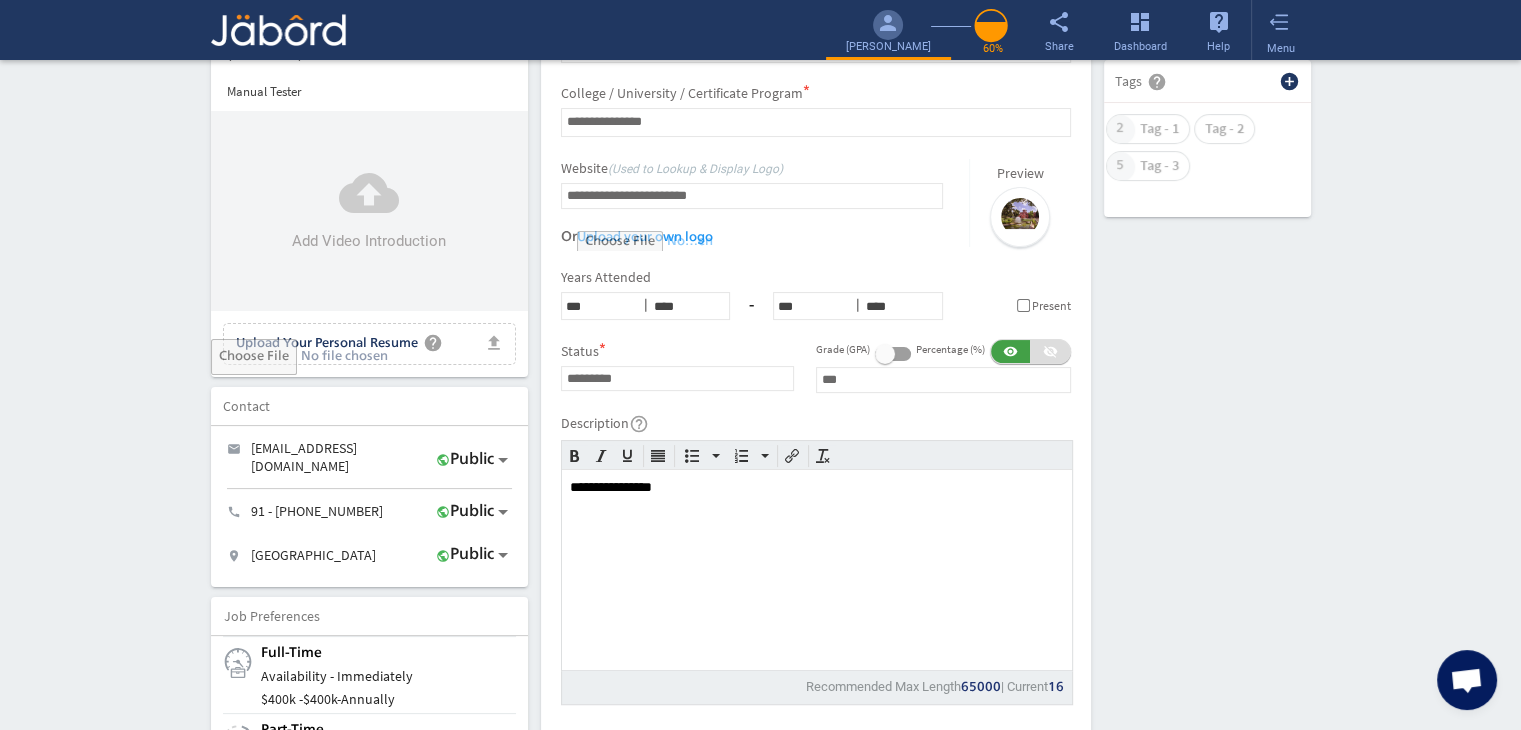 click on "person camera_alt  Add Photo  Upload File delete Remove   edit  [PERSON_NAME]   (2.11 Years)  Manual Tester  cloud_upload Add Video Introduction file_upload Upload Your Personal Resume help Upload File Contact edit email  [EMAIL_ADDRESS][DOMAIN_NAME]   public Public call  91 - [PHONE_NUMBER]   public Public location_on  Chennai    public Public  Job Preferences  edit
.cls-1{fill:#989fa7;}
Full-Time  Availability - Immediately $ 400k -  $ 400k   -   Annually
.cls-1{fill:#989fa7;}.cls-2{fill:#a5abb2;fill-rule:evenodd;}
Part-Time  [DATE]  access_time  9 AM - 5 PM [DATE]  access_time  9 AM - 5 PM $ 75k -  $ 75k
Winter   /" 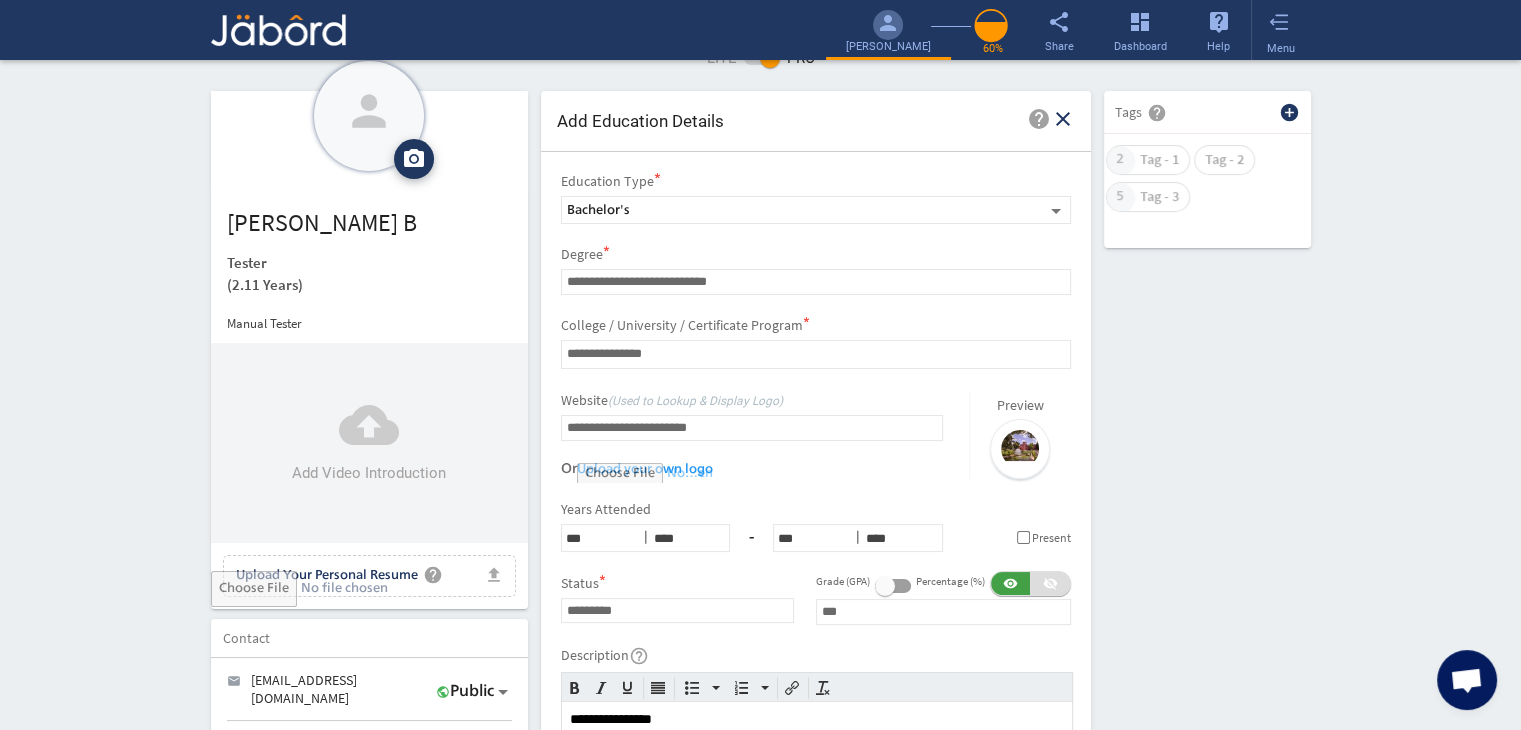 scroll, scrollTop: 40, scrollLeft: 0, axis: vertical 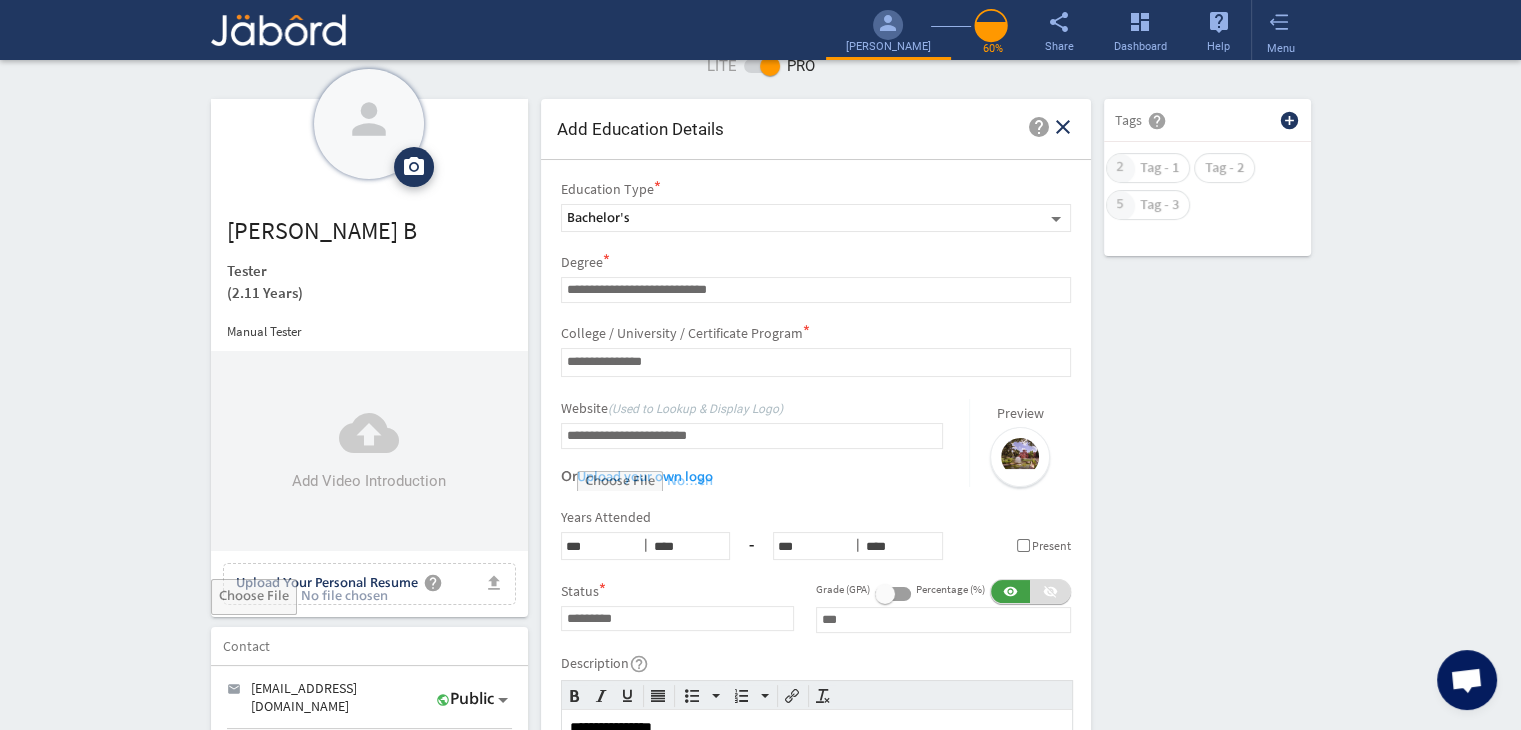 click on "person camera_alt  Add Photo  Upload File delete Remove   edit  [PERSON_NAME]   (2.11 Years)  Manual Tester  cloud_upload Add Video Introduction file_upload Upload Your Personal Resume help Upload File Contact edit email  [EMAIL_ADDRESS][DOMAIN_NAME]   public Public call  91 - [PHONE_NUMBER]   public Public location_on  Chennai    public Public  Job Preferences  edit
.cls-1{fill:#989fa7;}
Full-Time  Availability - Immediately $ 400k -  $ 400k   -   Annually
.cls-1{fill:#989fa7;}.cls-2{fill:#a5abb2;fill-rule:evenodd;}
Part-Time  [DATE]  access_time  9 AM - 5 PM [DATE]  access_time  9 AM - 5 PM $ 75k -  $ 75k
Winter   /" 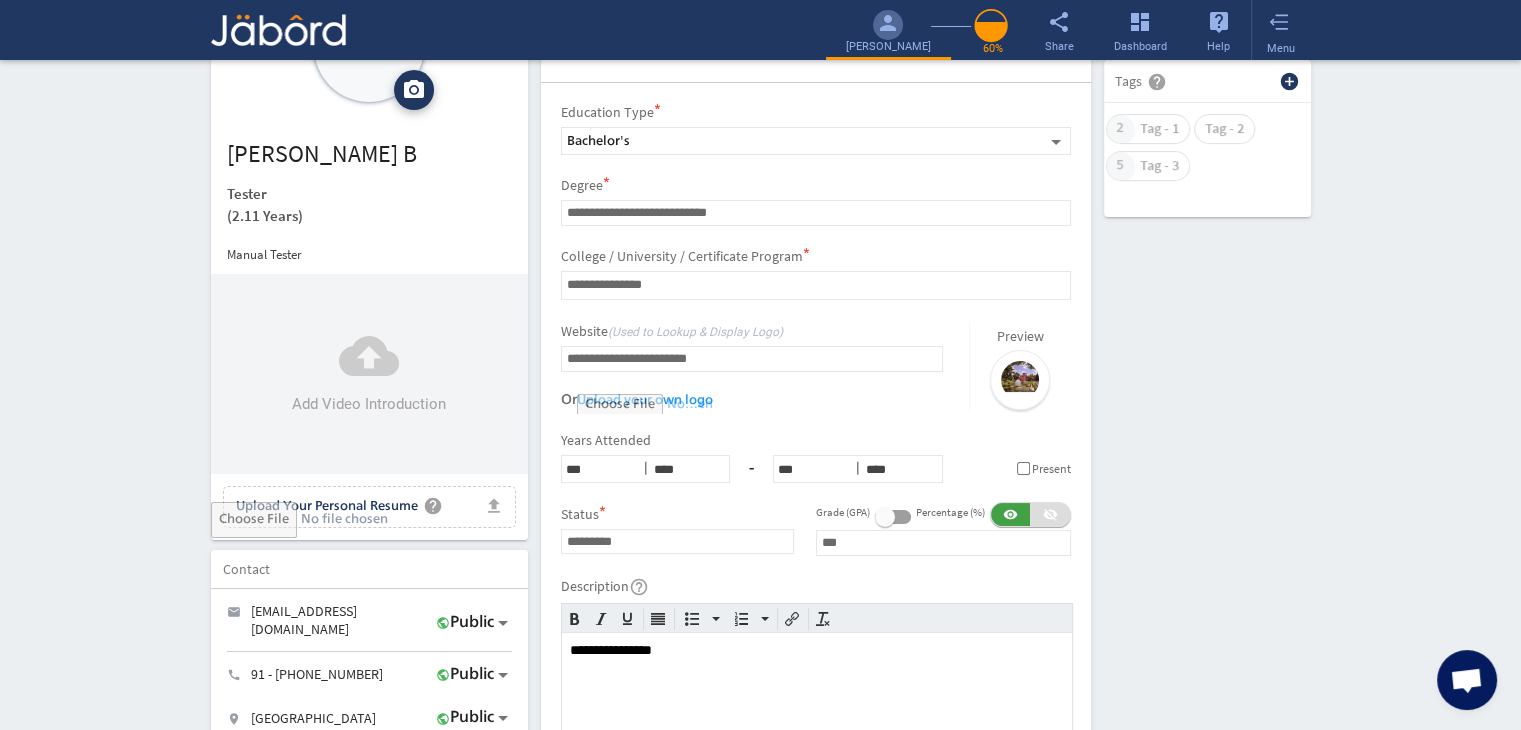 scroll, scrollTop: 120, scrollLeft: 0, axis: vertical 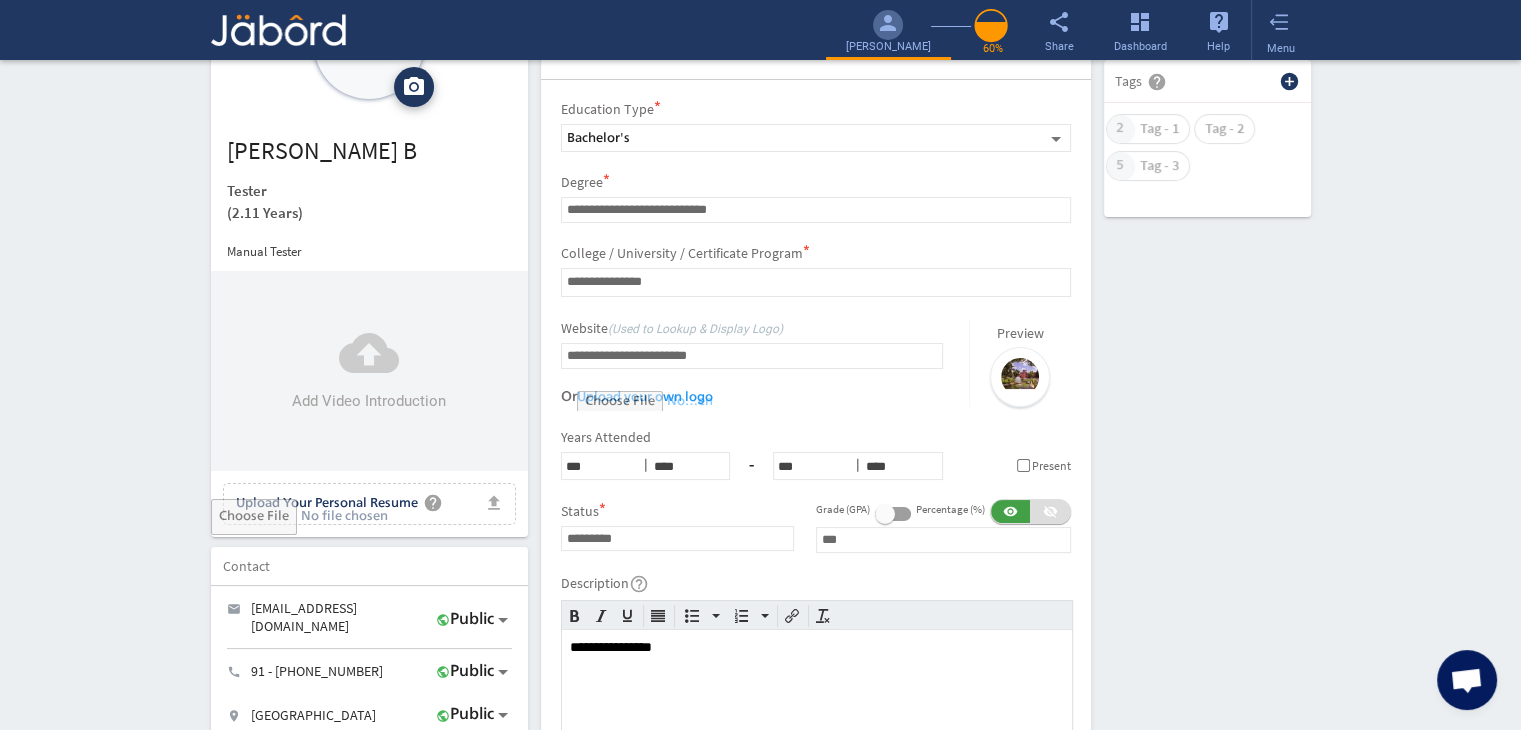 click on "**********" at bounding box center (815, 720) 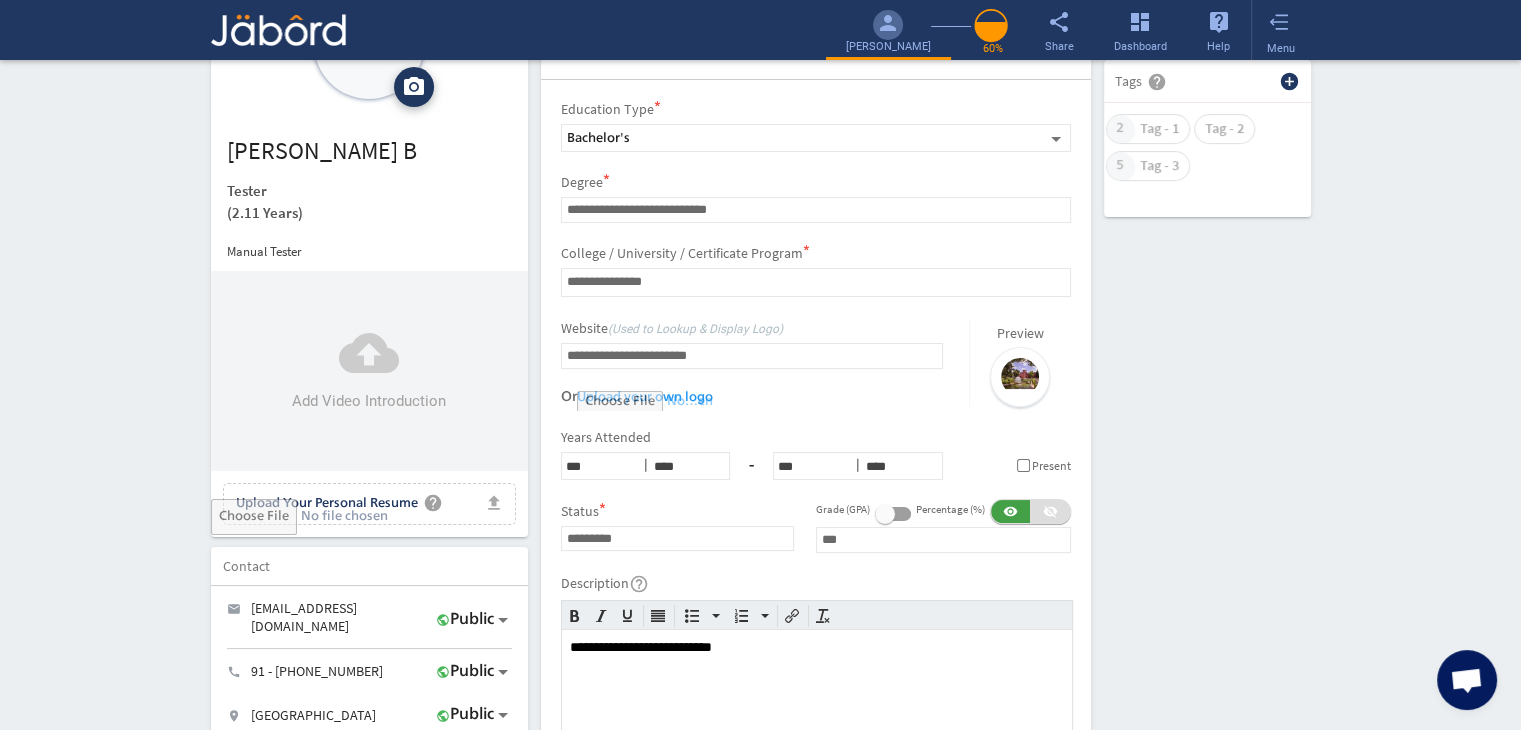 click on "person camera_alt  Add Photo  Upload File delete Remove   edit  [PERSON_NAME]   (2.11 Years)  Manual Tester  cloud_upload Add Video Introduction file_upload Upload Your Personal Resume help Upload File Contact edit email  [EMAIL_ADDRESS][DOMAIN_NAME]   public Public call  91 - [PHONE_NUMBER]   public Public location_on  Chennai    public Public  Job Preferences  edit
.cls-1{fill:#989fa7;}
Full-Time  Availability - Immediately $ 400k -  $ 400k   -   Annually
.cls-1{fill:#989fa7;}.cls-2{fill:#a5abb2;fill-rule:evenodd;}
Part-Time  [DATE]  access_time  9 AM - 5 PM [DATE]  access_time  9 AM - 5 PM $ 75k -  $ 75k
Winter   /" 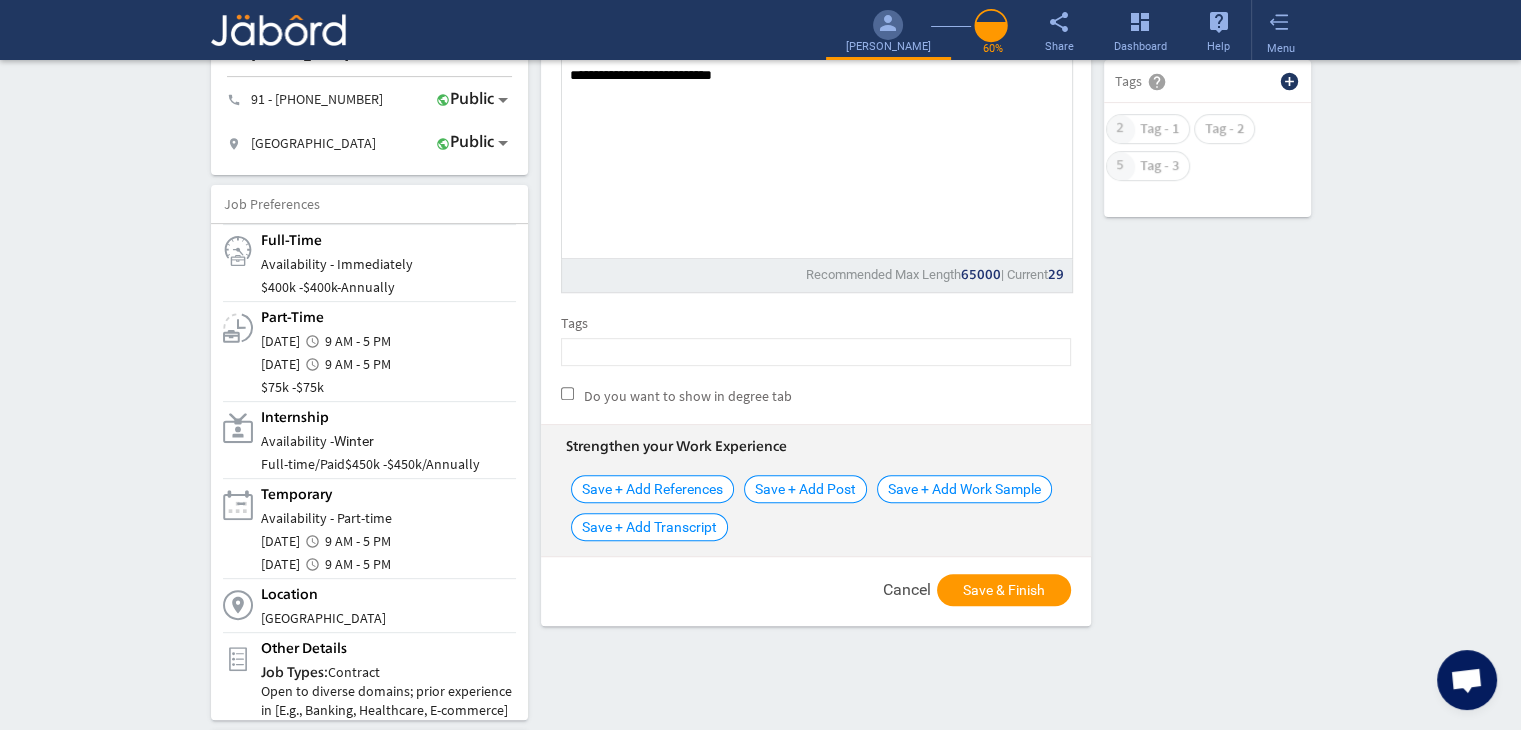 scroll, scrollTop: 760, scrollLeft: 0, axis: vertical 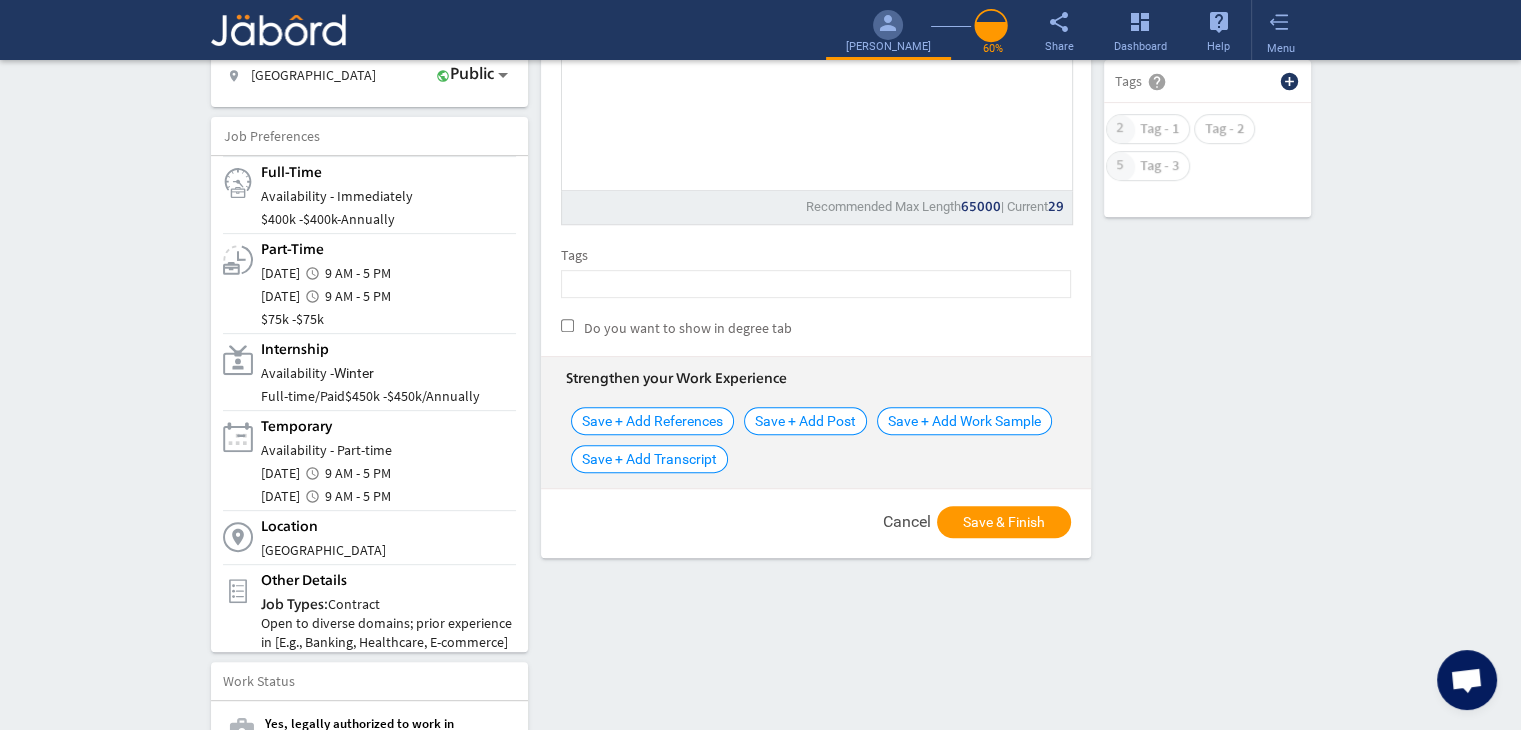 click 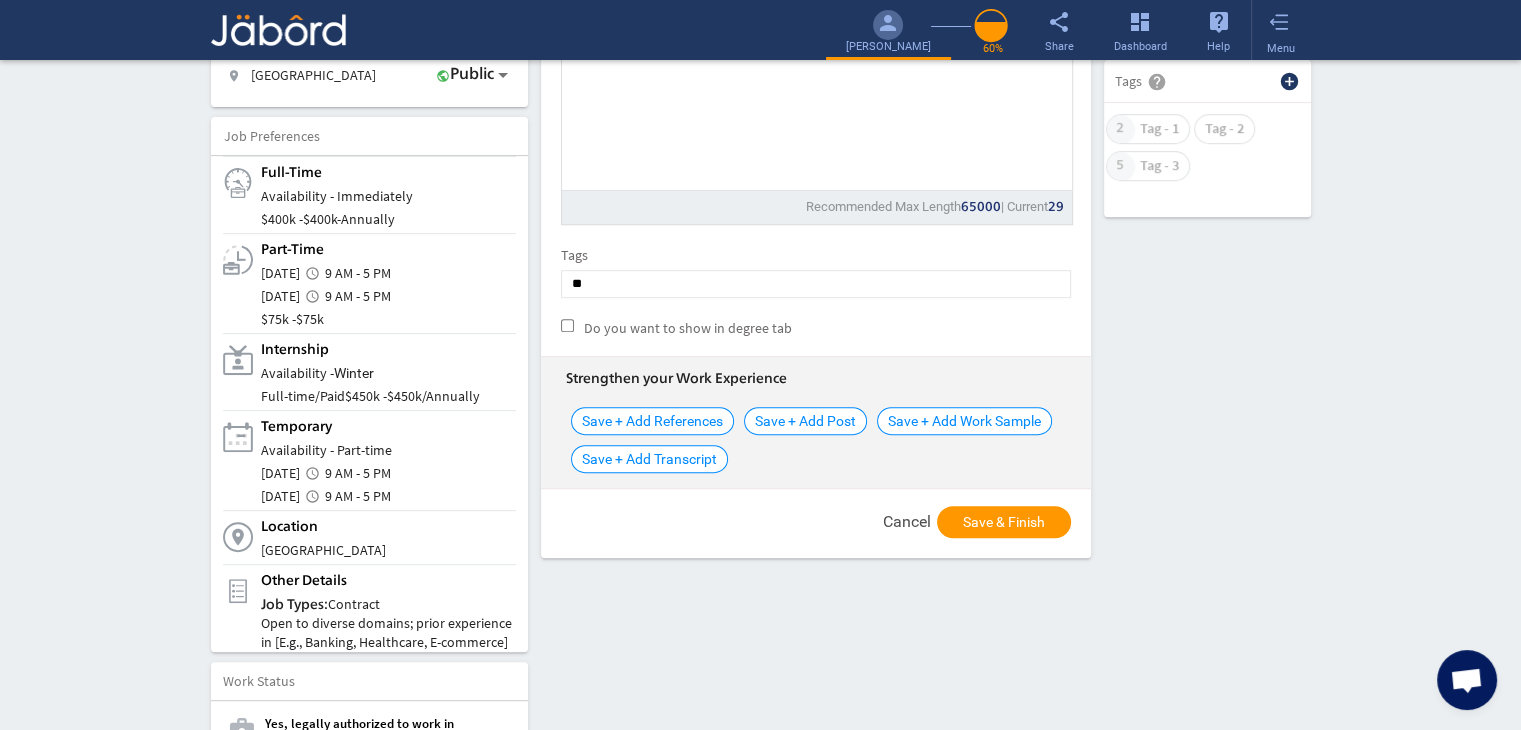 type on "*" 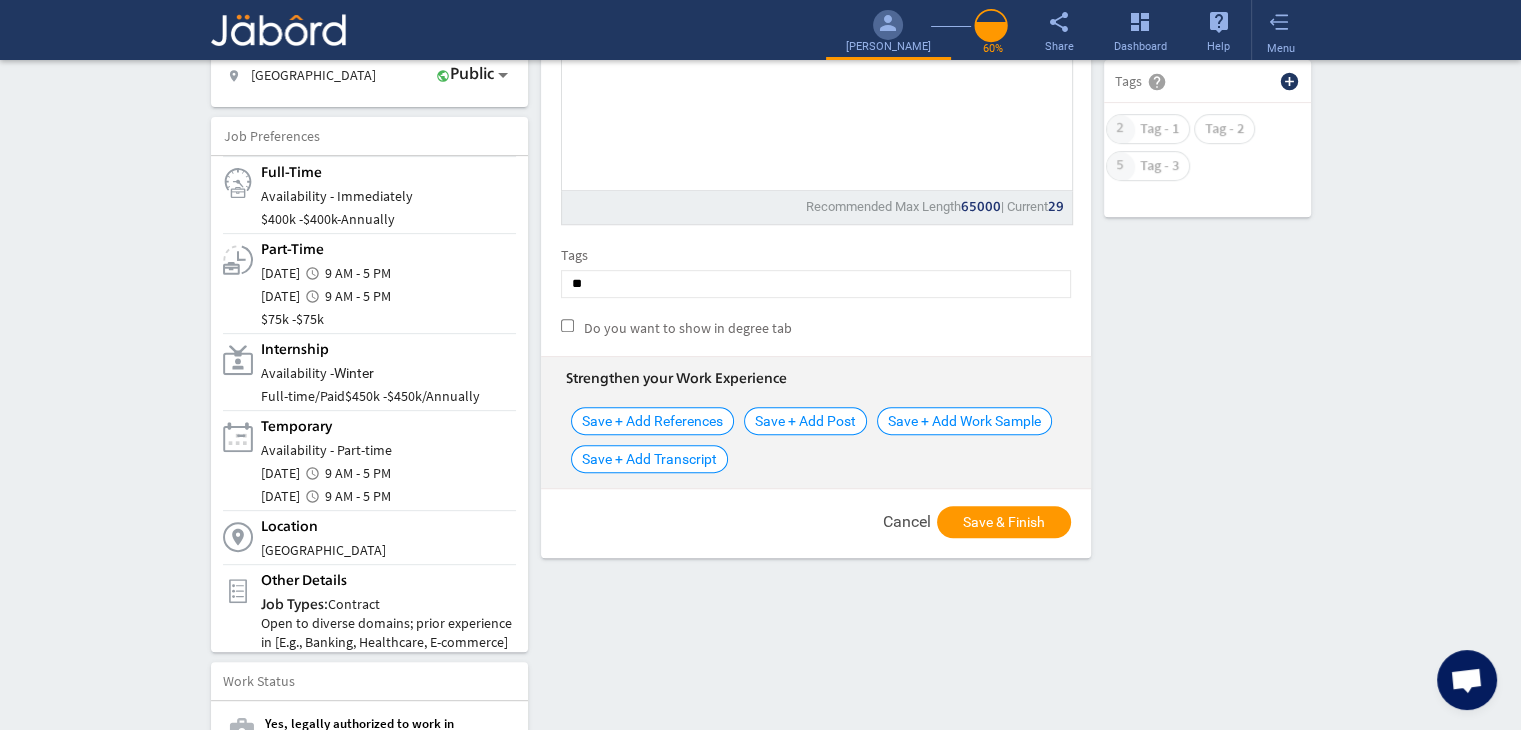 type on "**" 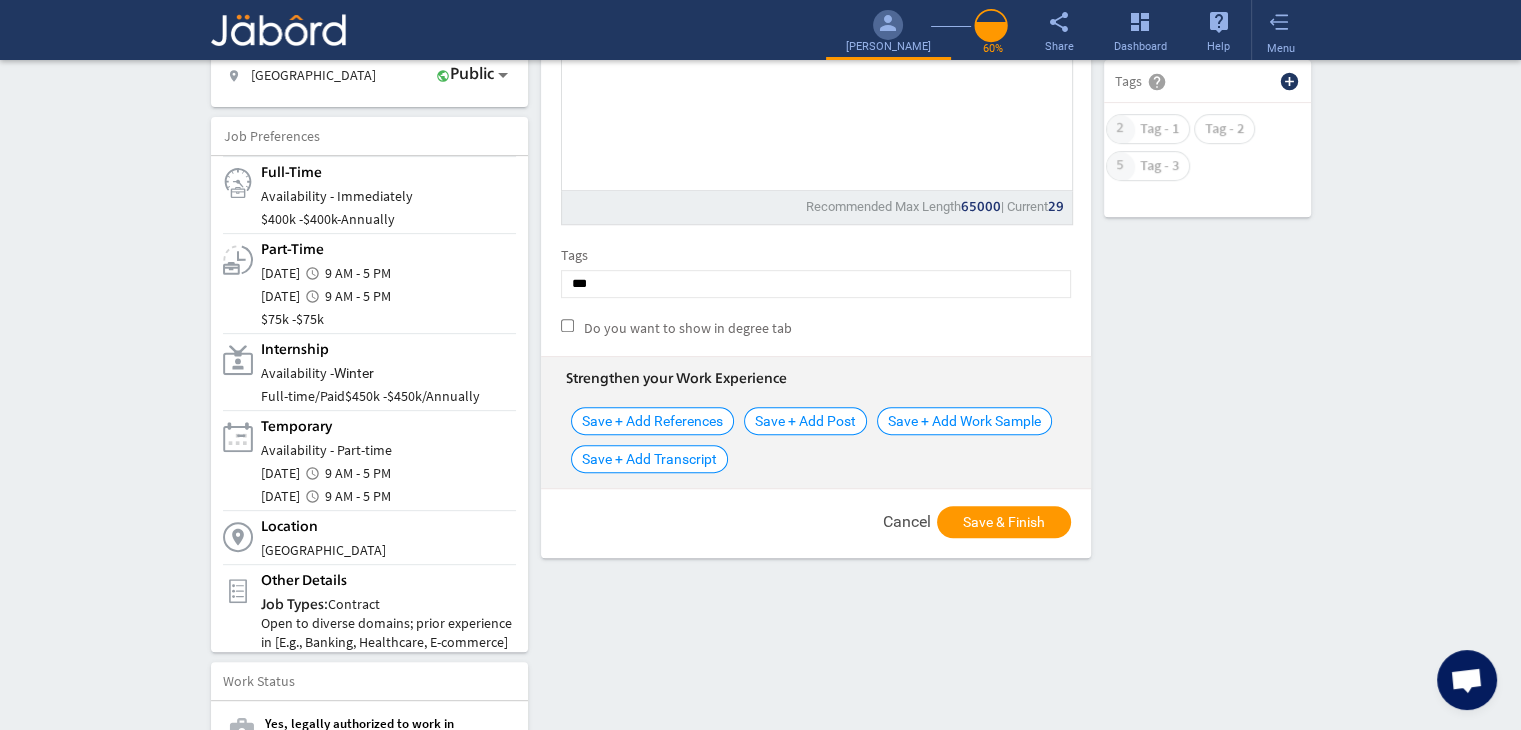 type 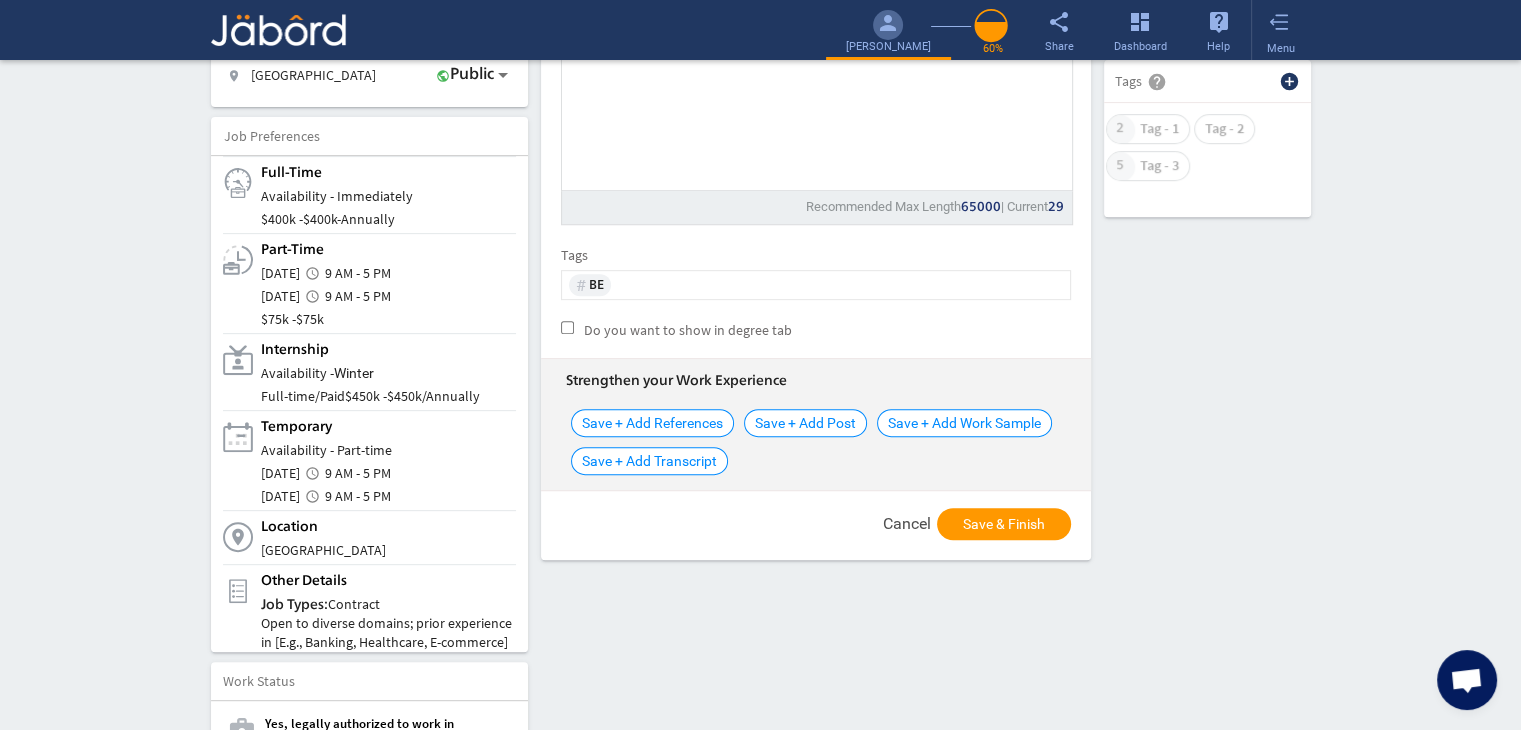 click on "Save + Add References" 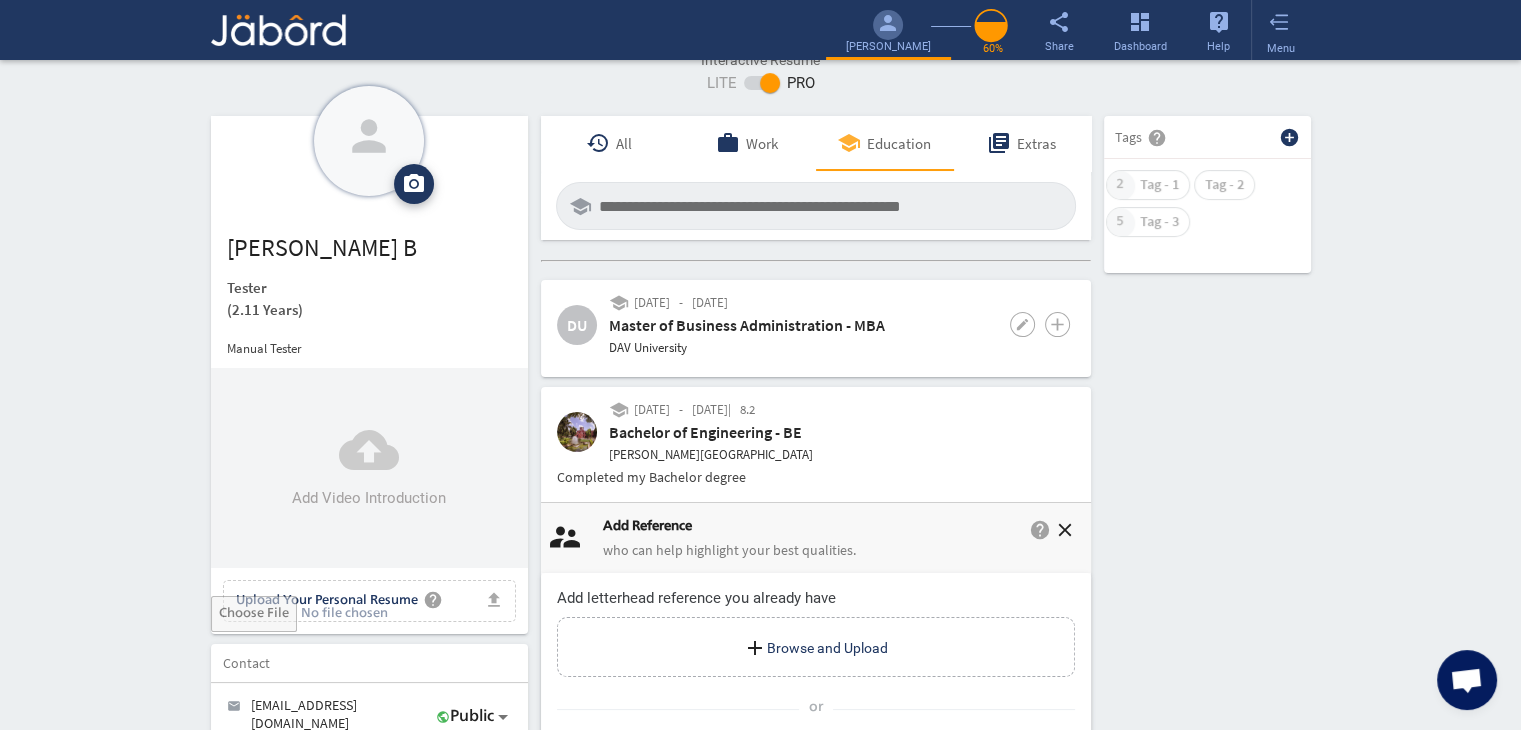scroll, scrollTop: 0, scrollLeft: 0, axis: both 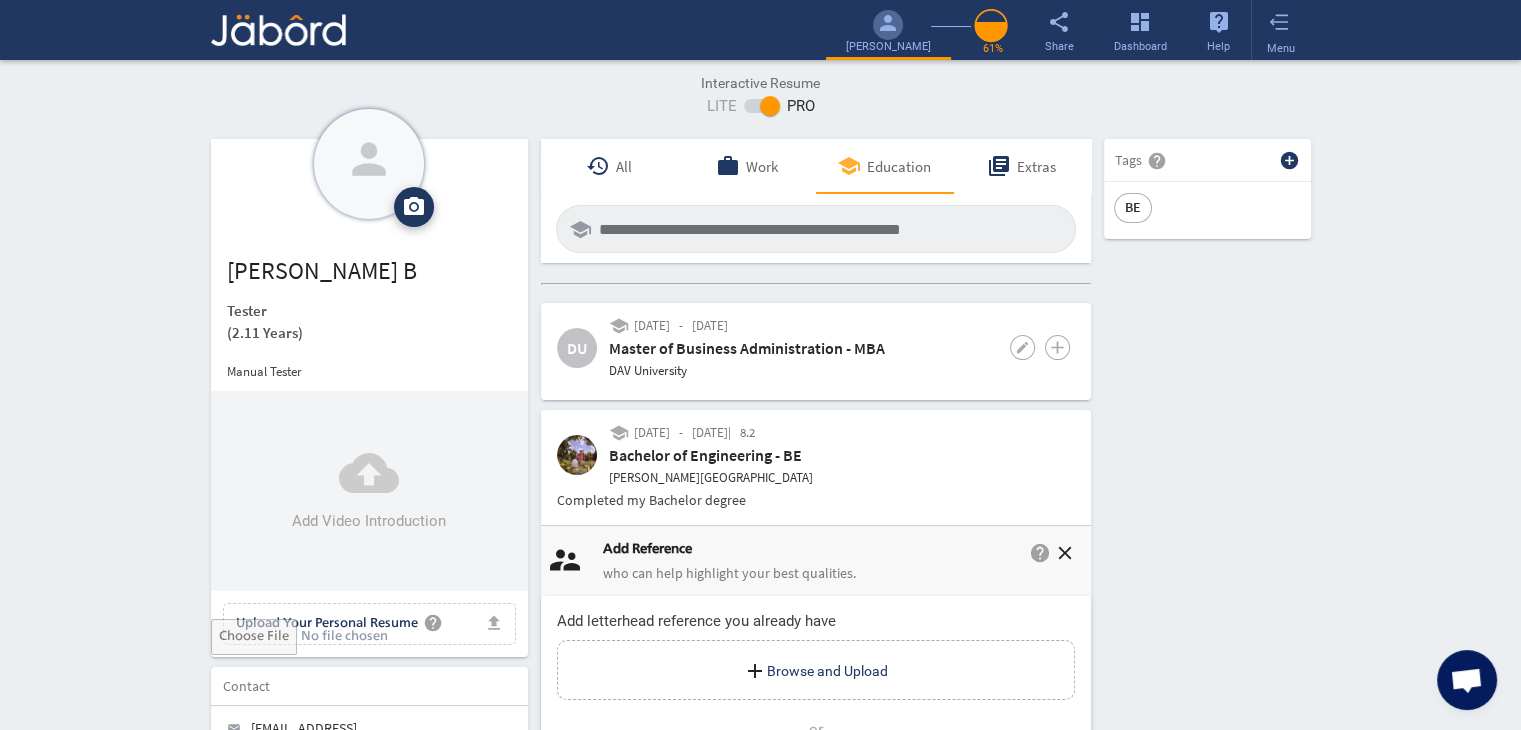click on "person camera_alt  Add Photo  Upload File delete Remove   edit  [PERSON_NAME]   (2.11 Years)  Manual Tester  cloud_upload Add Video Introduction file_upload Upload Your Personal Resume help Upload File Contact edit email  [EMAIL_ADDRESS][DOMAIN_NAME]   public Public call  91 - [PHONE_NUMBER]   public Public location_on  Chennai    public Public  Job Preferences  edit
.cls-1{fill:#989fa7;}
Full-Time  Availability - Immediately $ 400k -  $ 400k   -   Annually
.cls-1{fill:#989fa7;}.cls-2{fill:#a5abb2;fill-rule:evenodd;}
Part-Time  [DATE]  access_time  9 AM - 5 PM [DATE]  access_time  9 AM - 5 PM $ 75k -  $ 75k
Winter   /" 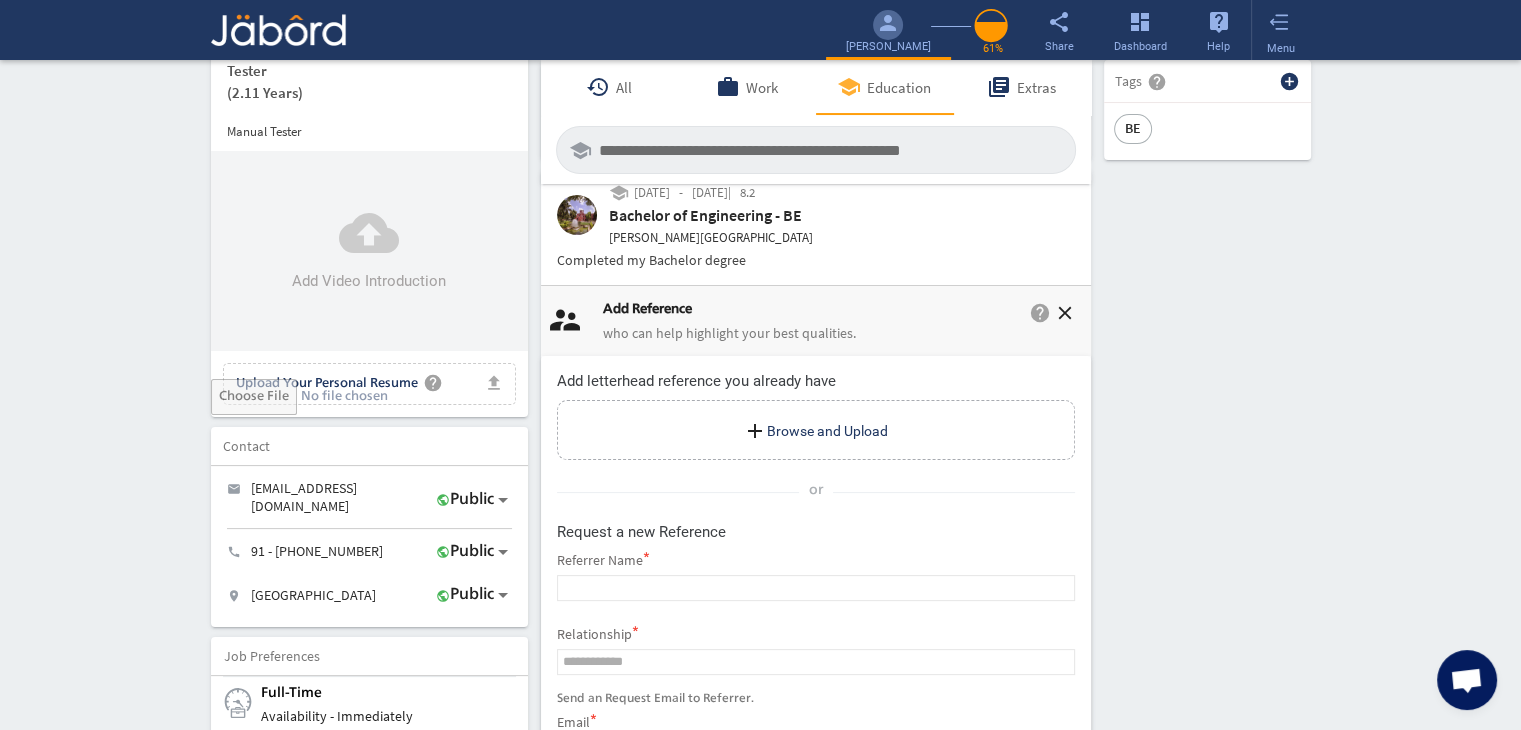 scroll, scrollTop: 480, scrollLeft: 0, axis: vertical 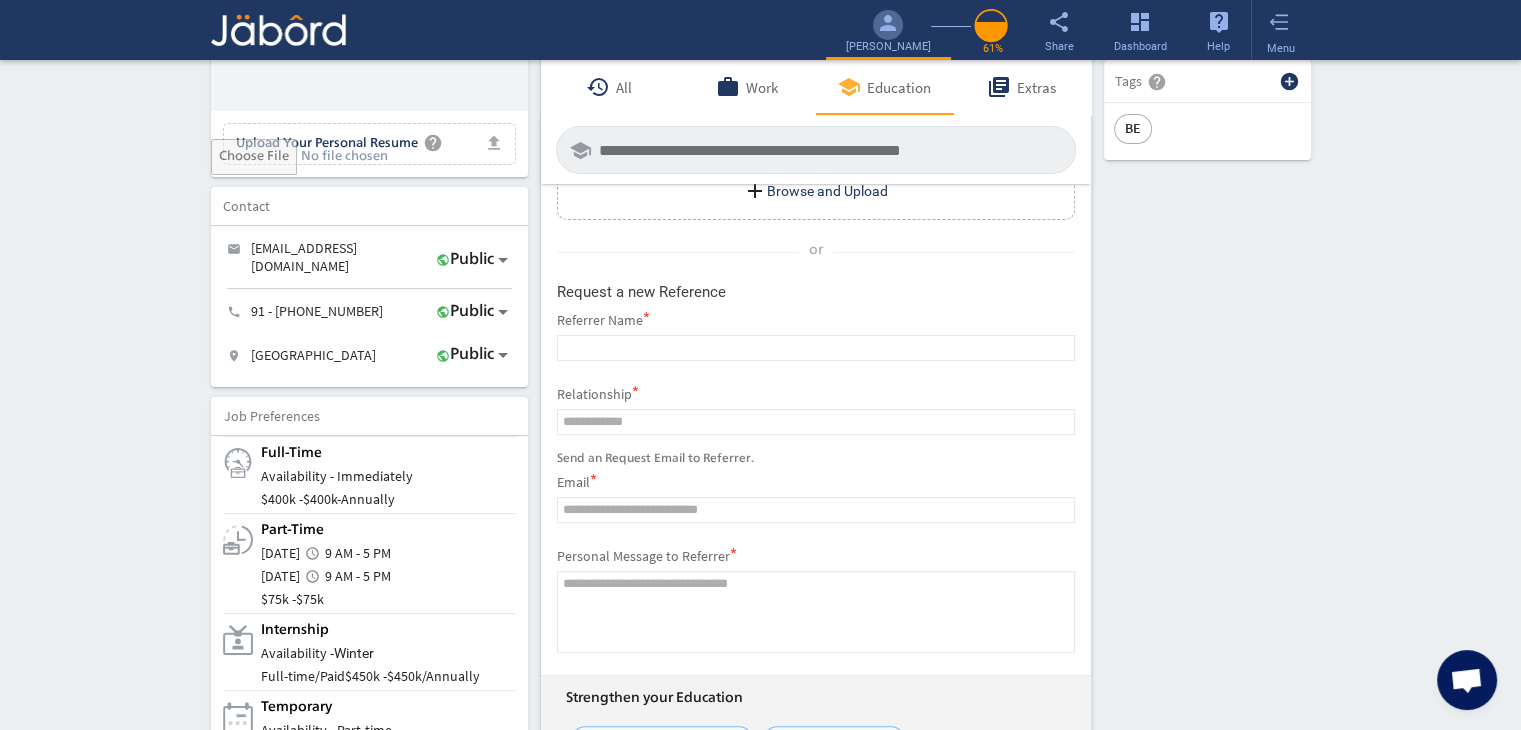 click on "add Browse and Upload Upload File" at bounding box center [816, 191] 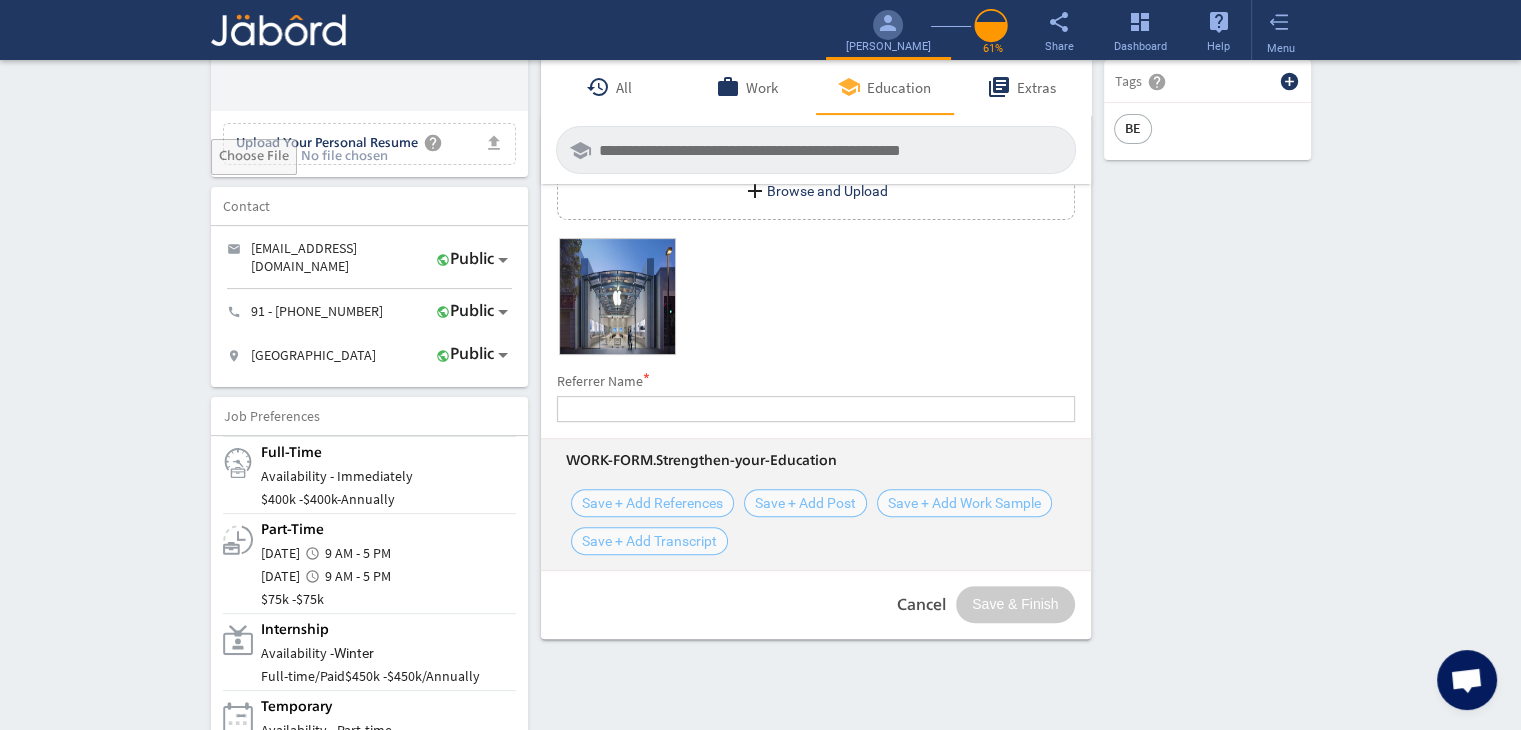 click at bounding box center (816, 409) 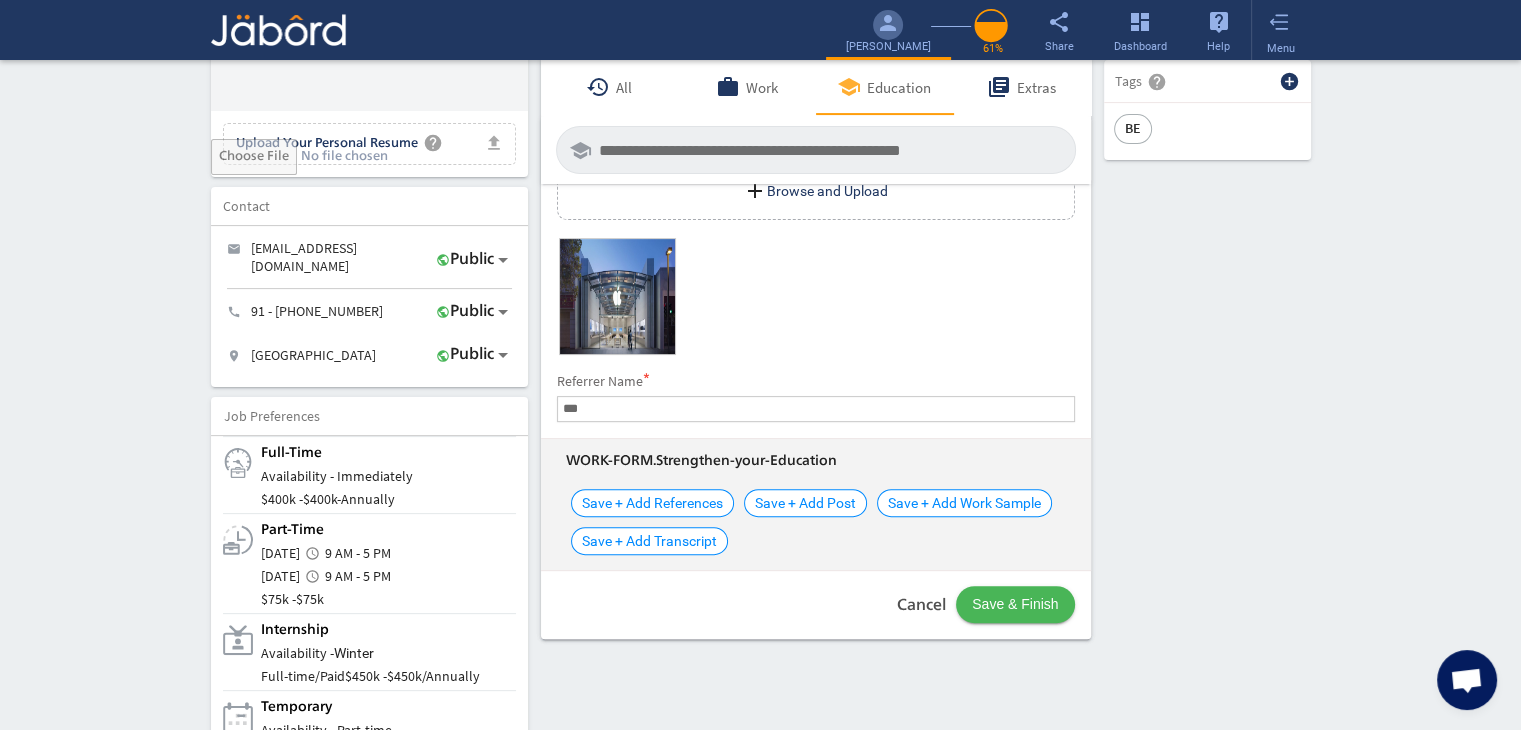 type on "***" 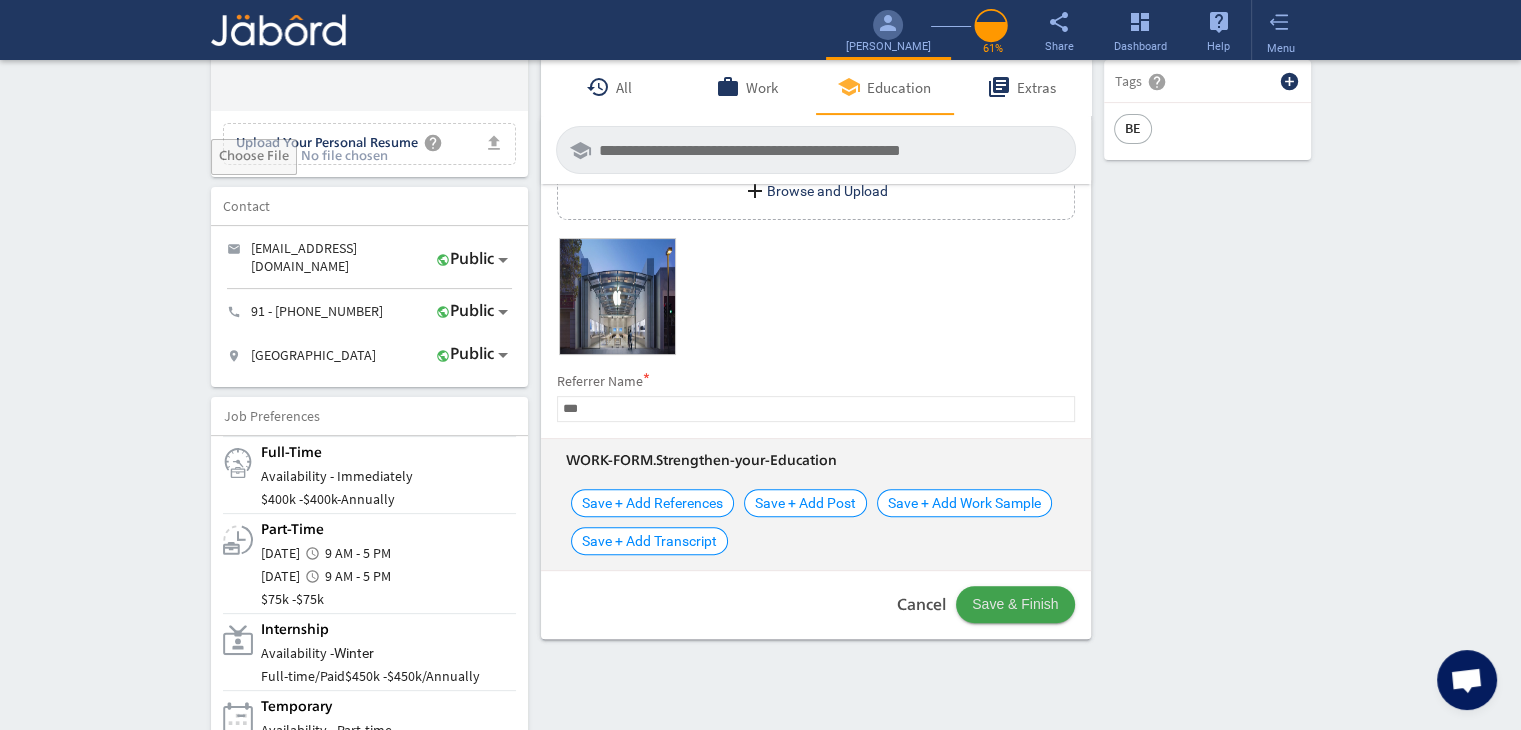 click on "Save & Finish" at bounding box center (1015, 604) 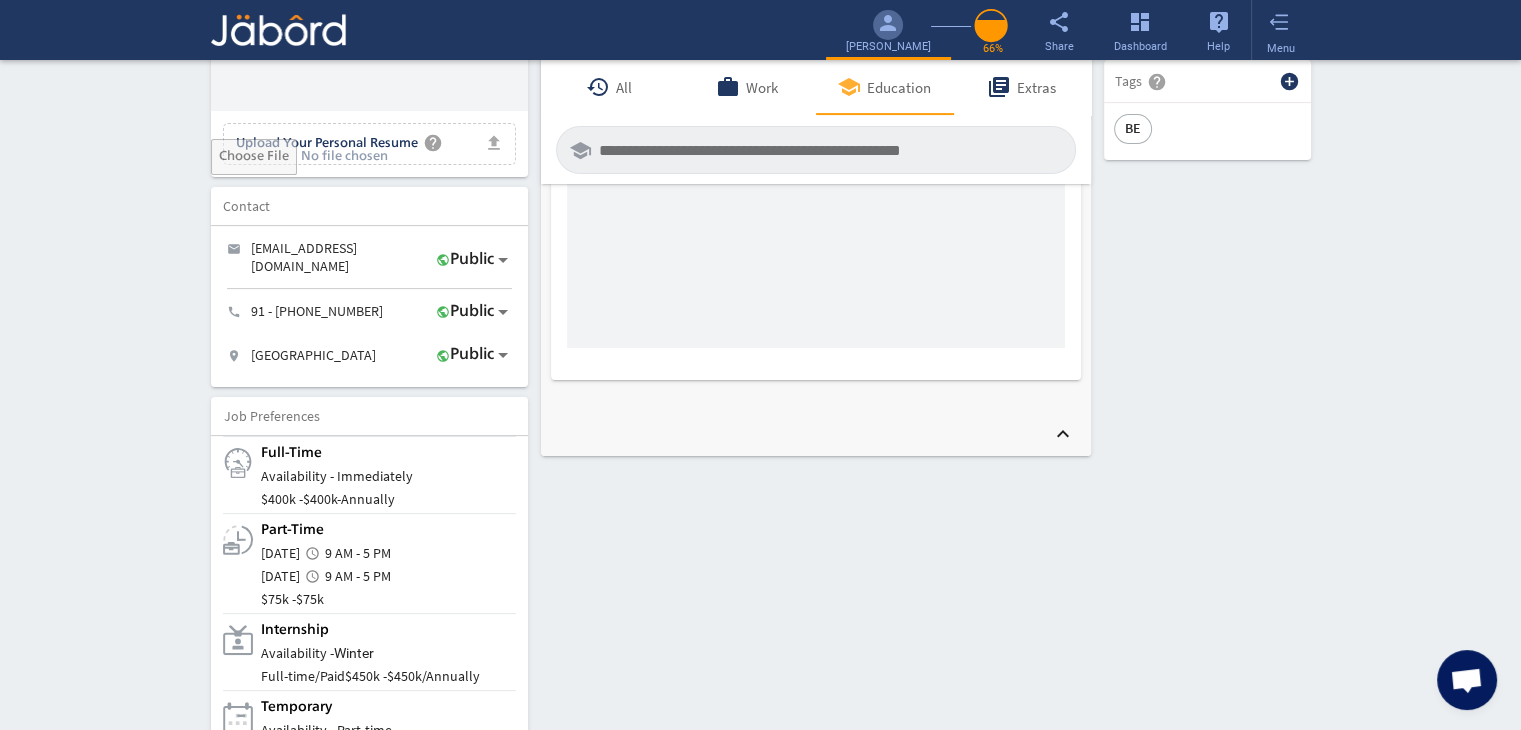 click on "person camera_alt  Add Photo  Upload File delete Remove   edit  [PERSON_NAME]   (2.11 Years)  Manual Tester  cloud_upload Add Video Introduction file_upload Upload Your Personal Resume help Upload File Contact edit email  [EMAIL_ADDRESS][DOMAIN_NAME]   public Public call  91 - [PHONE_NUMBER]   public Public location_on  Chennai    public Public  Job Preferences  edit
.cls-1{fill:#989fa7;}
Full-Time  Availability - Immediately $ 400k -  $ 400k   -   Annually
.cls-1{fill:#989fa7;}.cls-2{fill:#a5abb2;fill-rule:evenodd;}
Part-Time  [DATE]  access_time  9 AM - 5 PM [DATE]  access_time  9 AM - 5 PM $ 75k -  $ 75k
Winter   /" 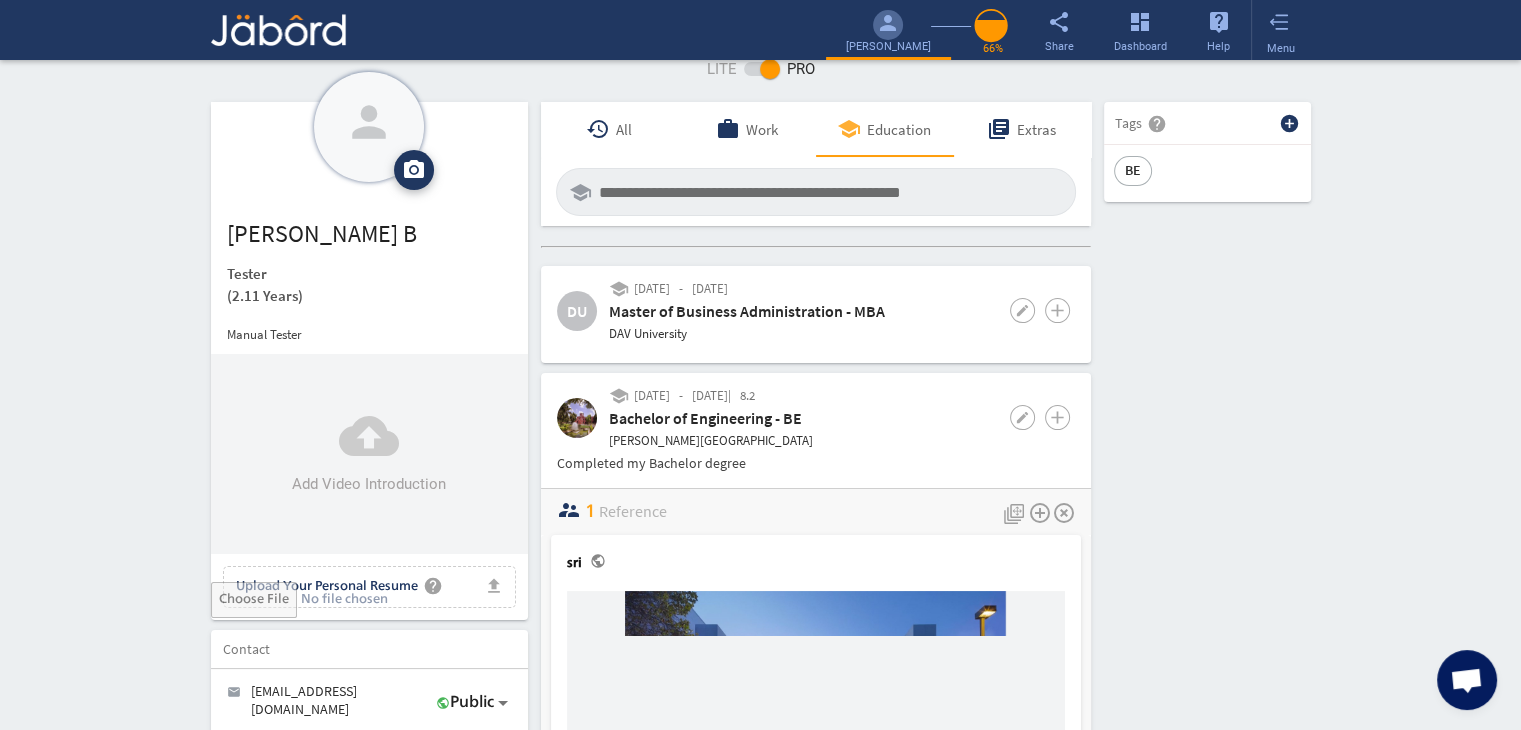 scroll, scrollTop: 0, scrollLeft: 0, axis: both 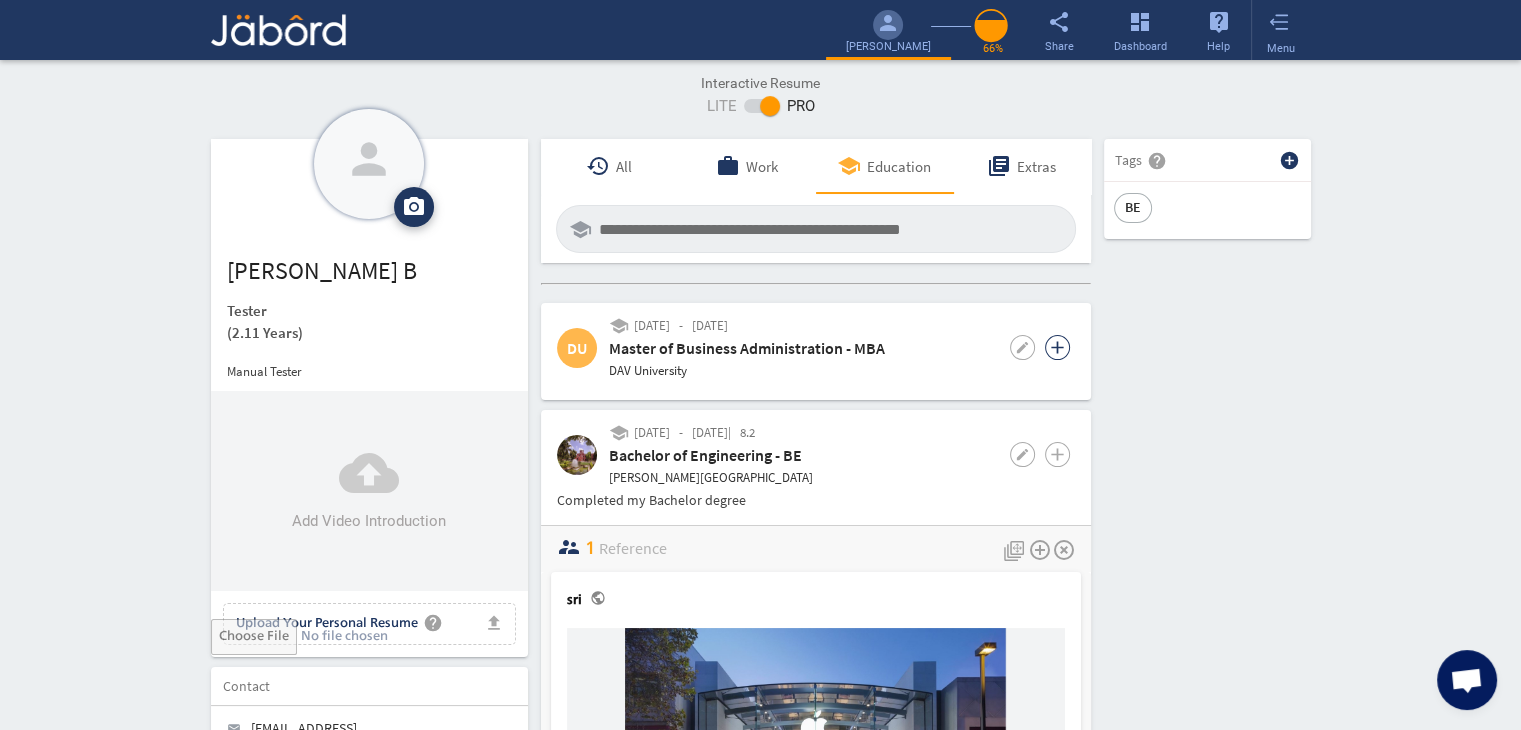 click on "add" at bounding box center (1057, 347) 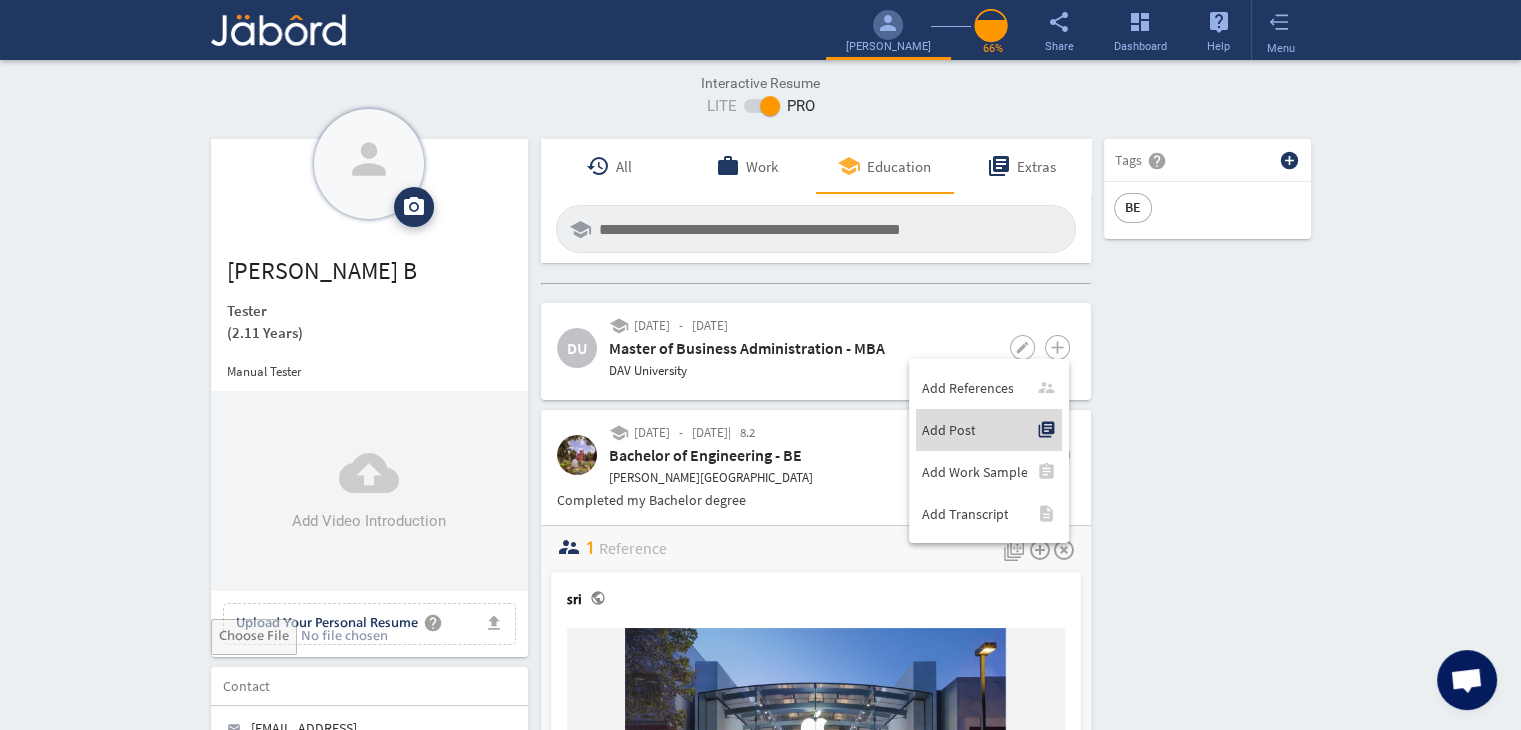 click on "Add Post" at bounding box center [948, 430] 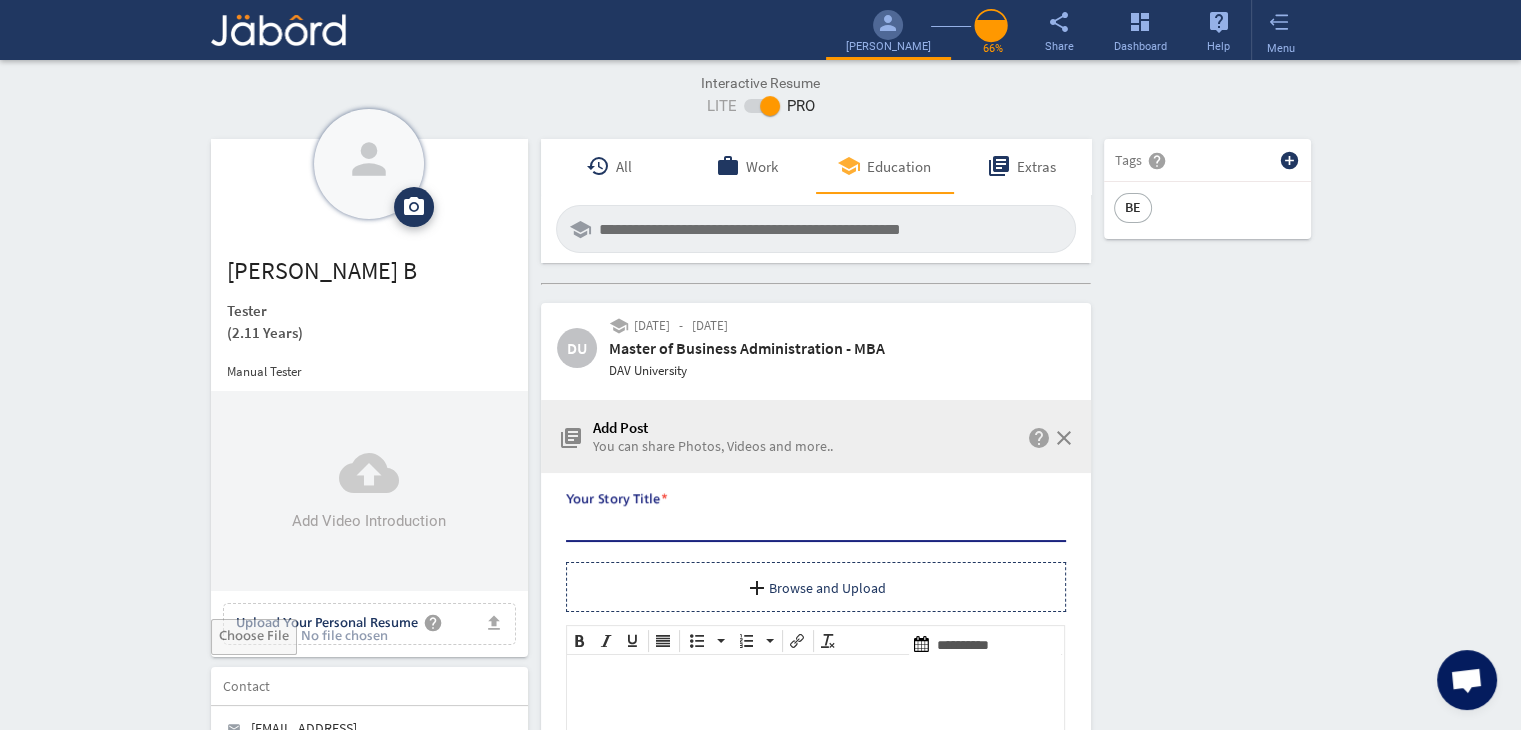 scroll, scrollTop: 0, scrollLeft: 0, axis: both 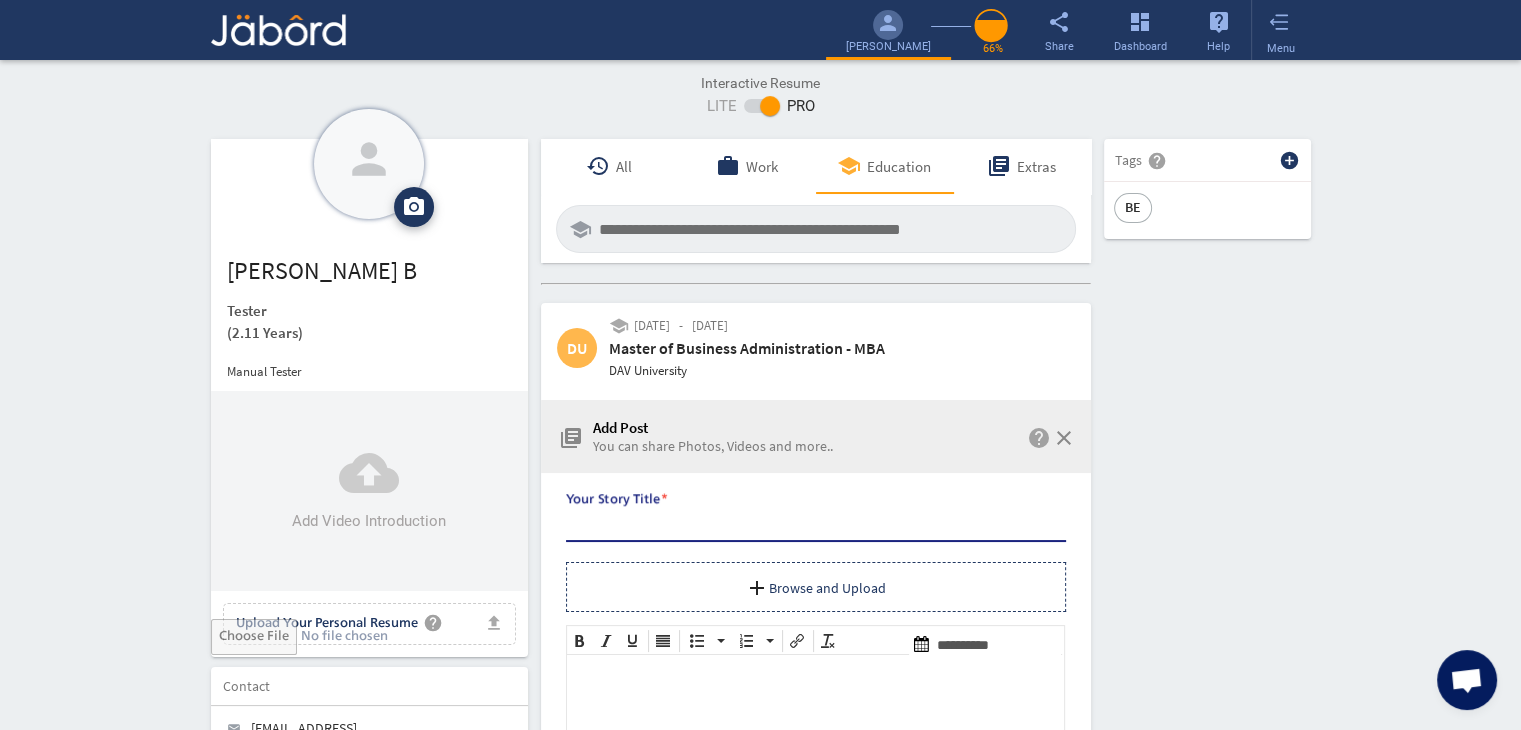 click on "Your Story Title  *" at bounding box center (816, 523) 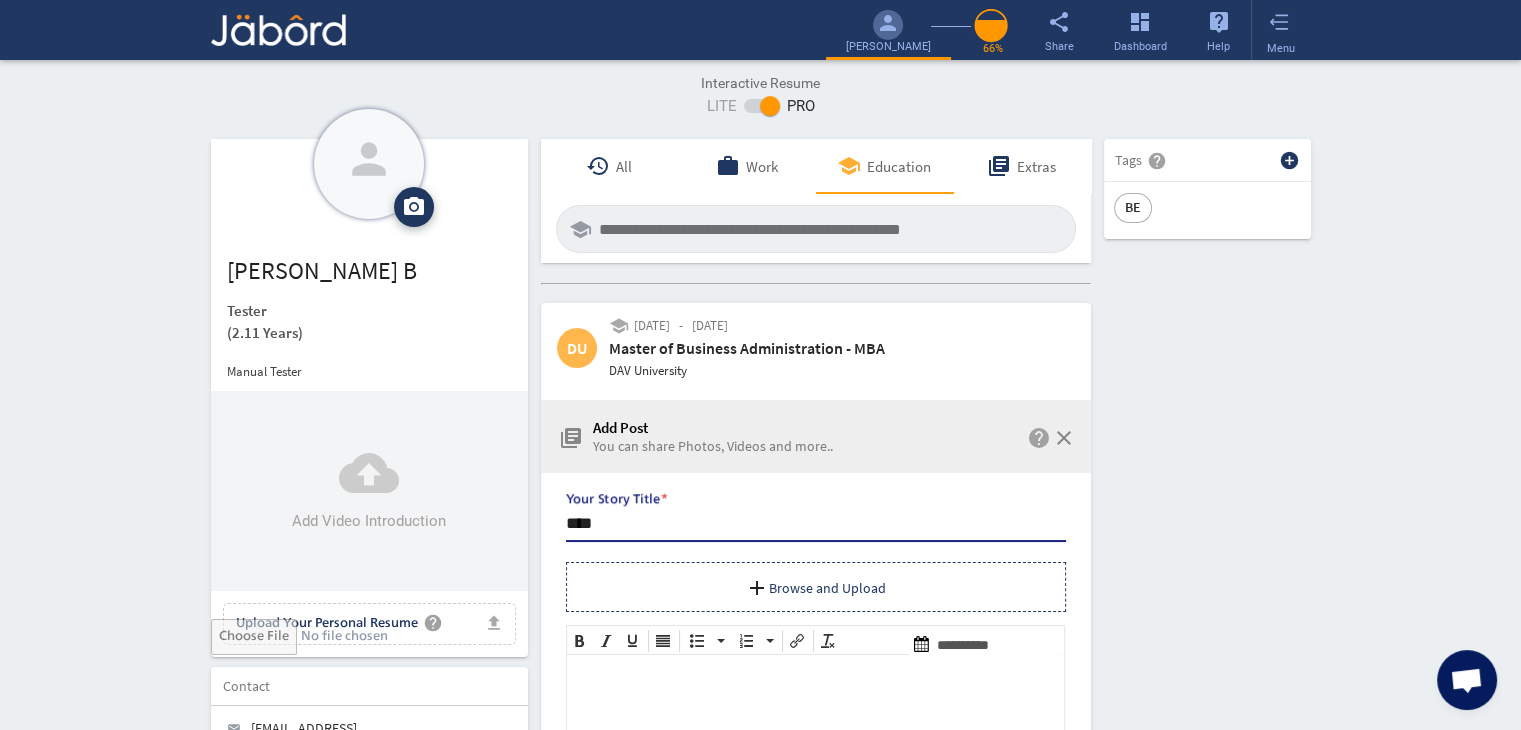 type on "****" 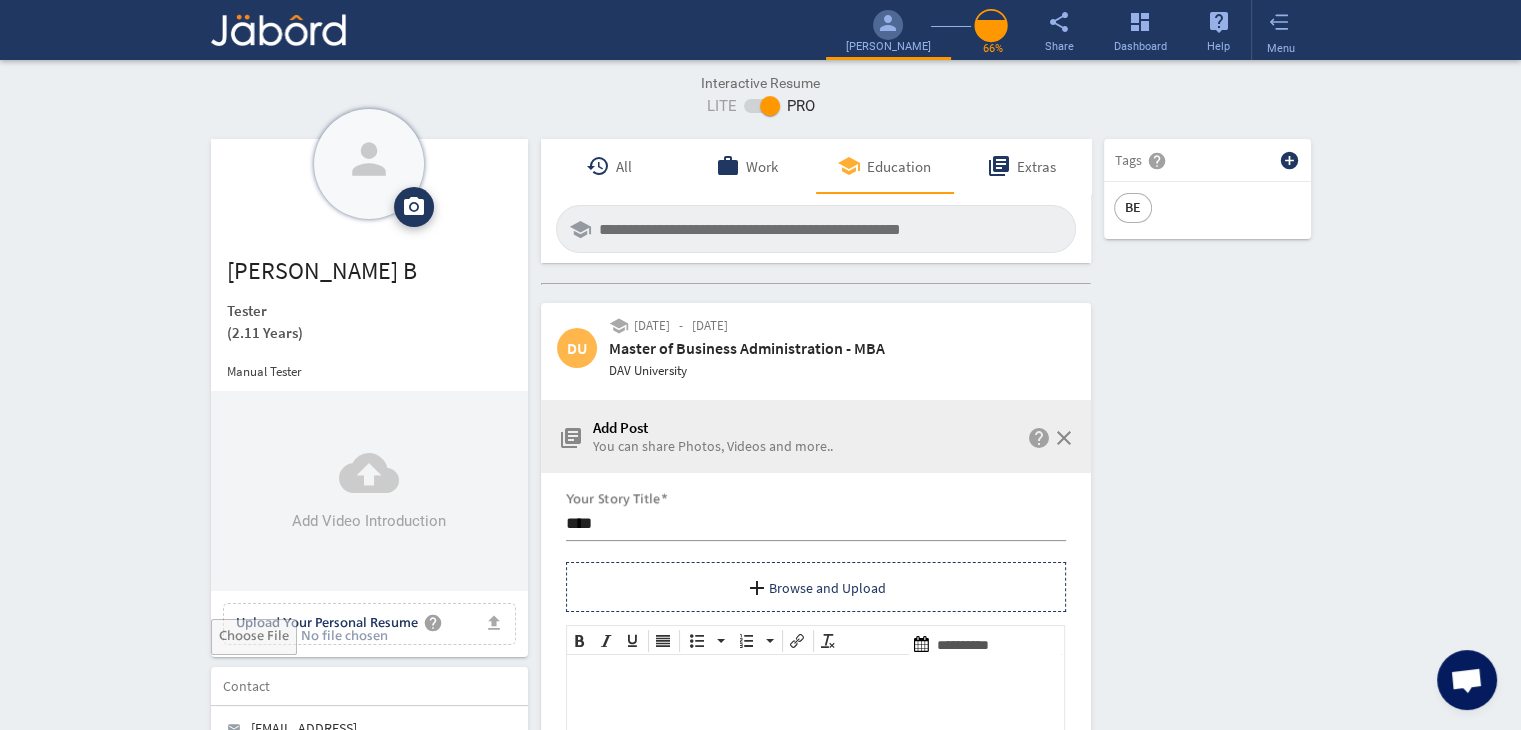 click on "add  Browse and Upload  Upload File" at bounding box center [816, 589] 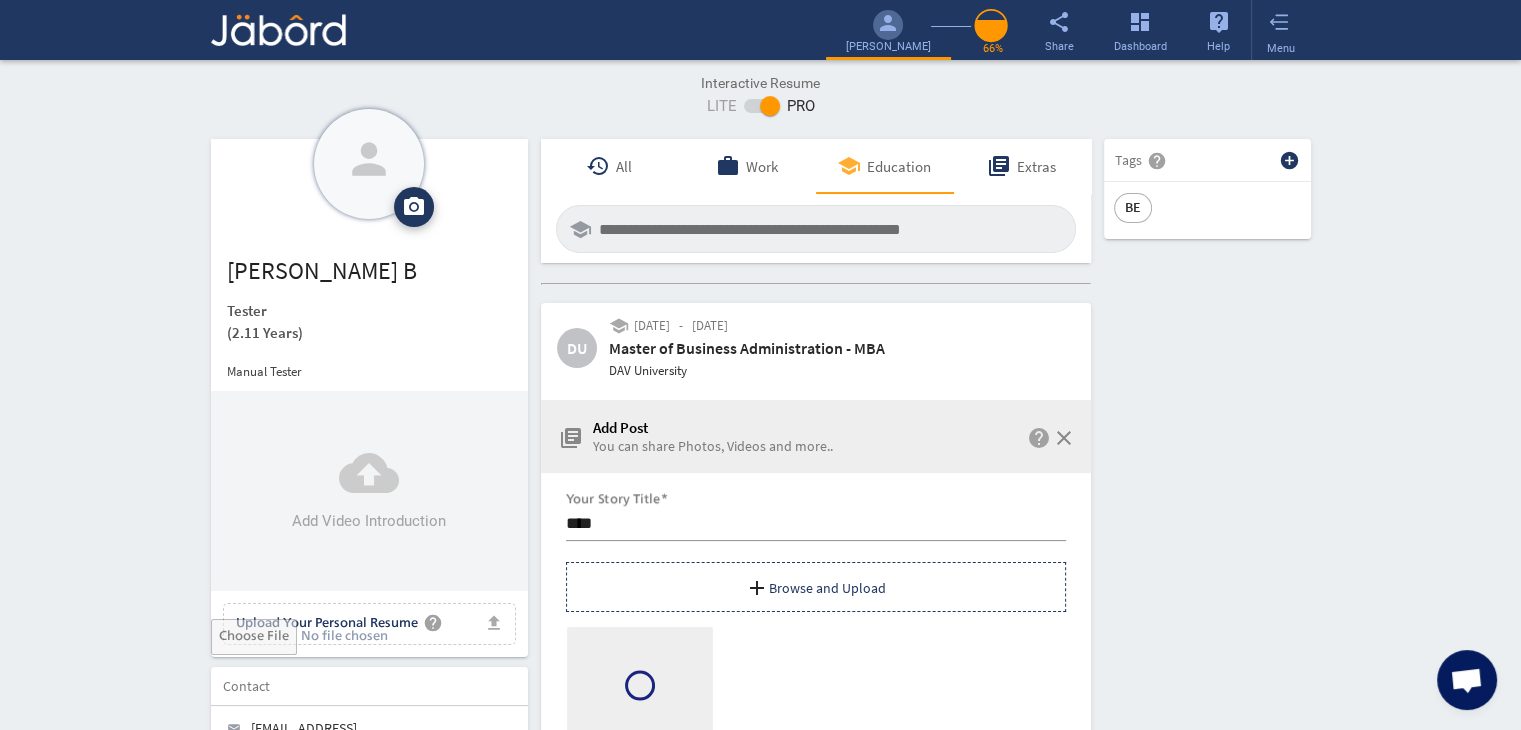 click on "person camera_alt  Add Photo  Upload File delete Remove   edit  [PERSON_NAME]   (2.11 Years)  Manual Tester  cloud_upload Add Video Introduction file_upload Upload Your Personal Resume help Upload File Contact edit email  [EMAIL_ADDRESS][DOMAIN_NAME]   public Public call  91 - [PHONE_NUMBER]   public Public location_on  Chennai    public Public  Job Preferences  edit
.cls-1{fill:#989fa7;}
Full-Time  Availability - Immediately $ 400k -  $ 400k   -   Annually
.cls-1{fill:#989fa7;}.cls-2{fill:#a5abb2;fill-rule:evenodd;}
Part-Time  [DATE]  access_time  9 AM - 5 PM [DATE]  access_time  9 AM - 5 PM $ 75k -  $ 75k
Winter   /" 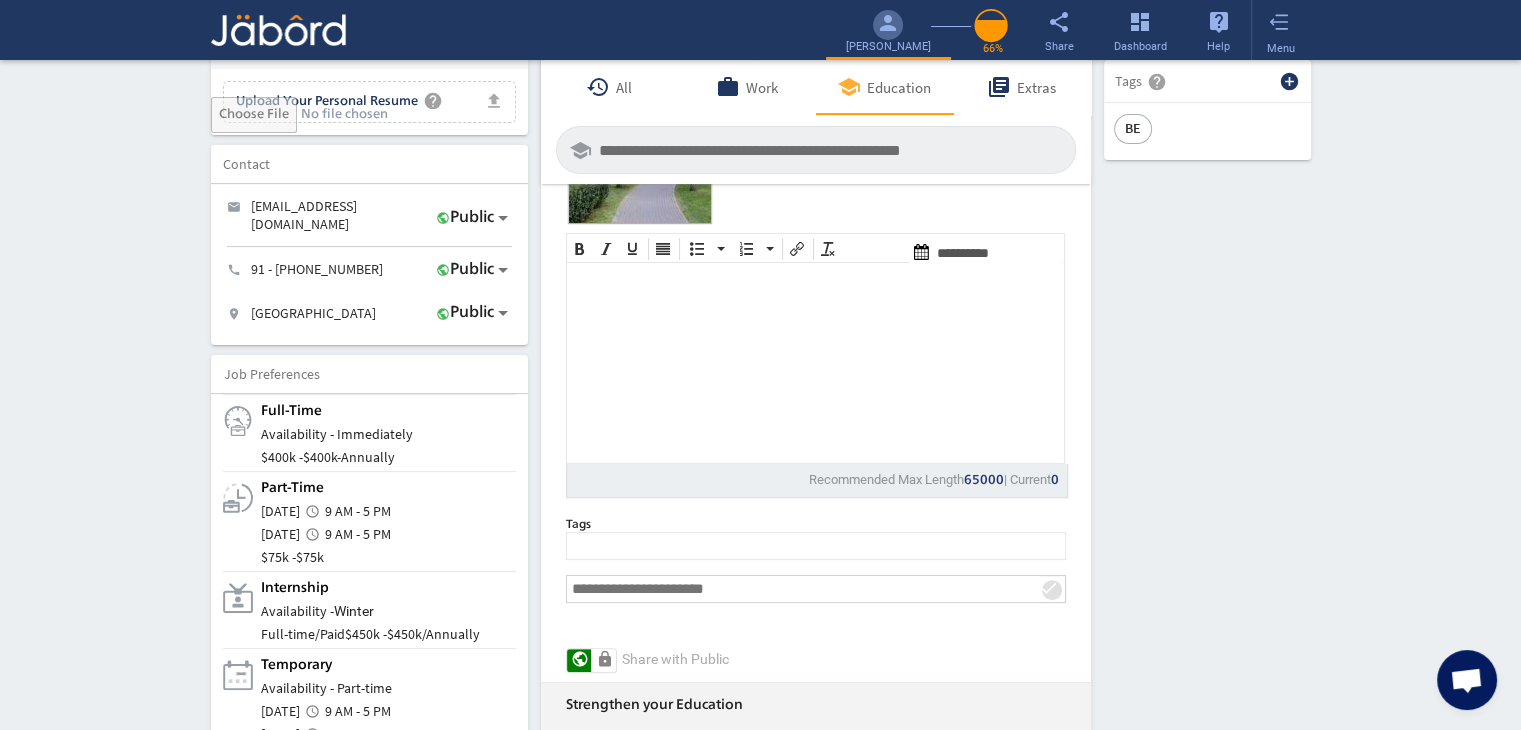 scroll, scrollTop: 520, scrollLeft: 0, axis: vertical 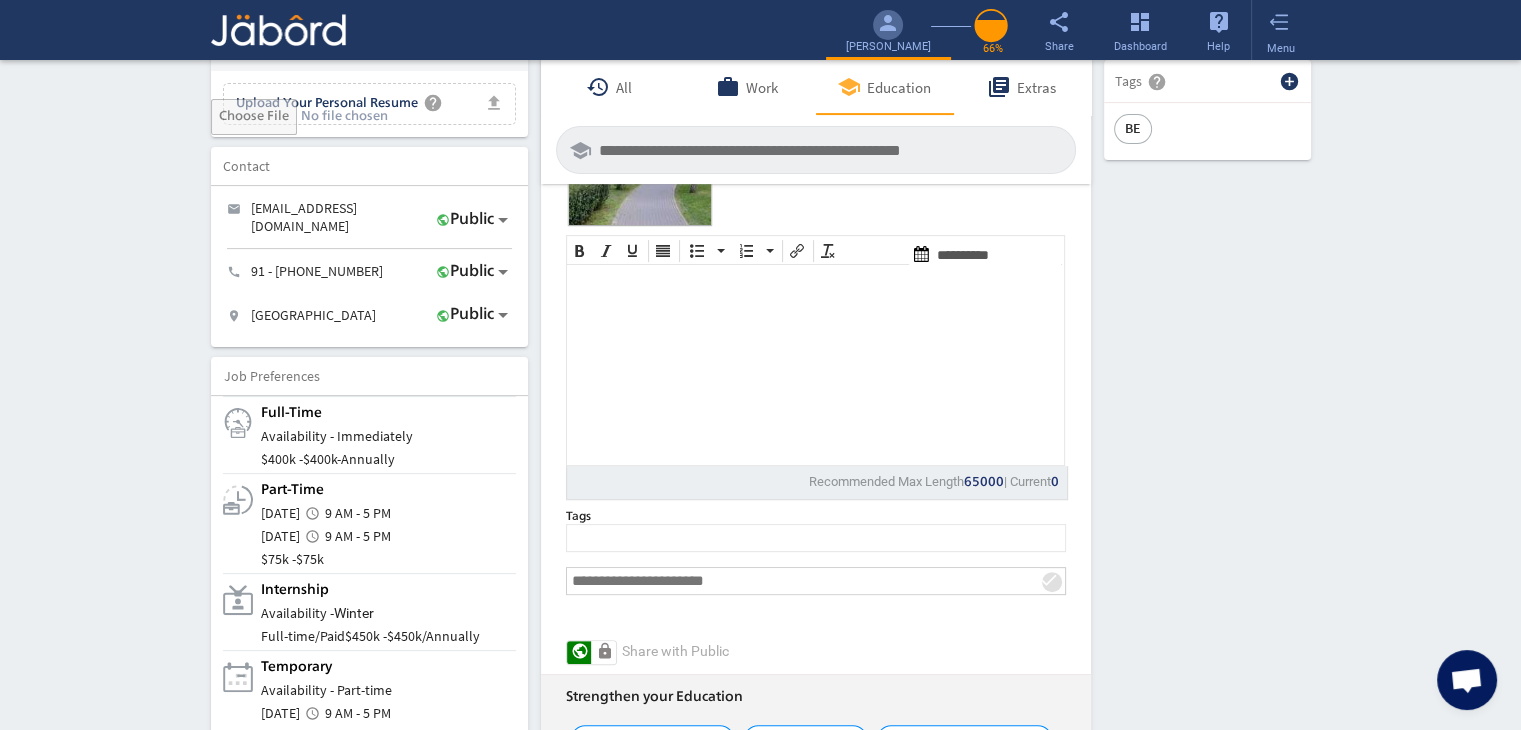 click at bounding box center (813, 355) 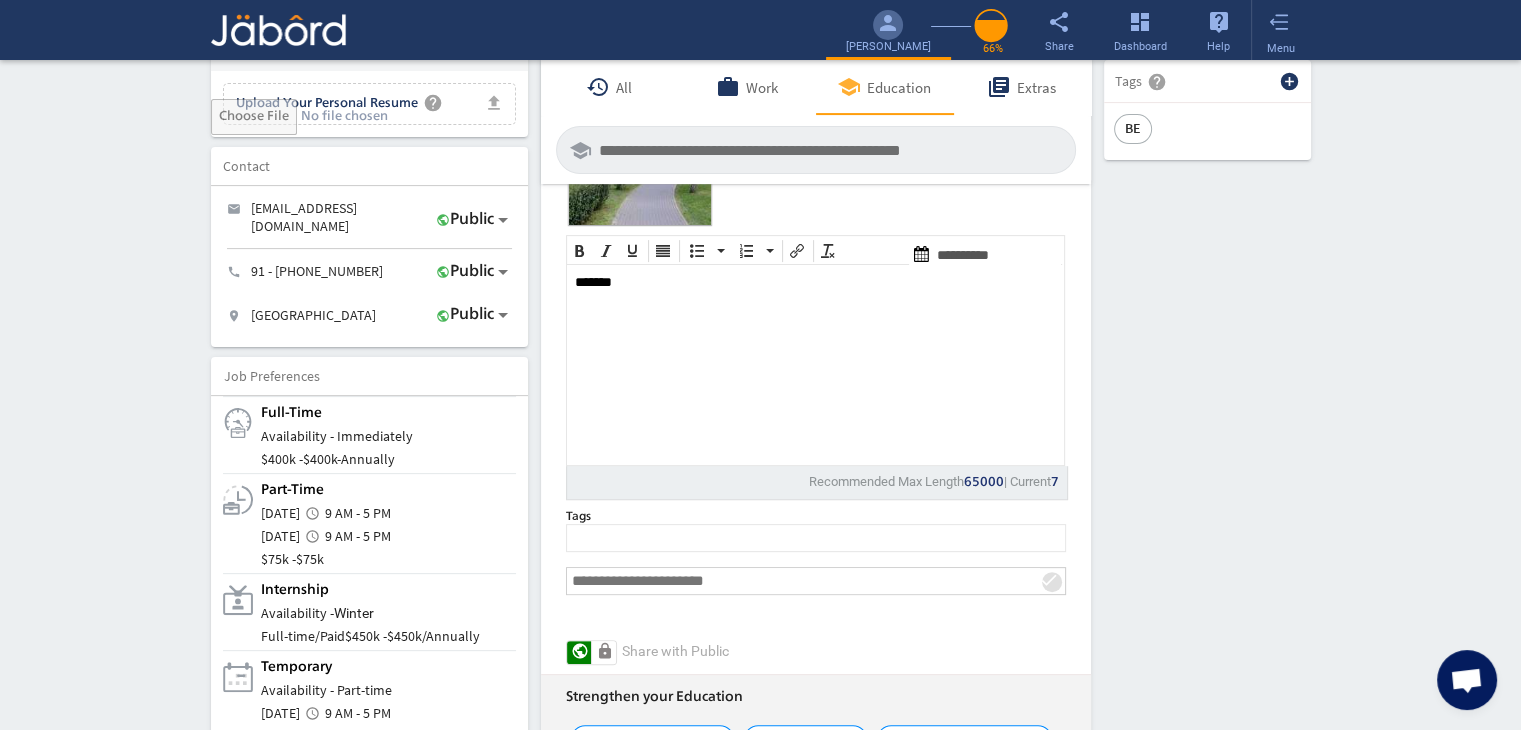 click at bounding box center [642, 538] 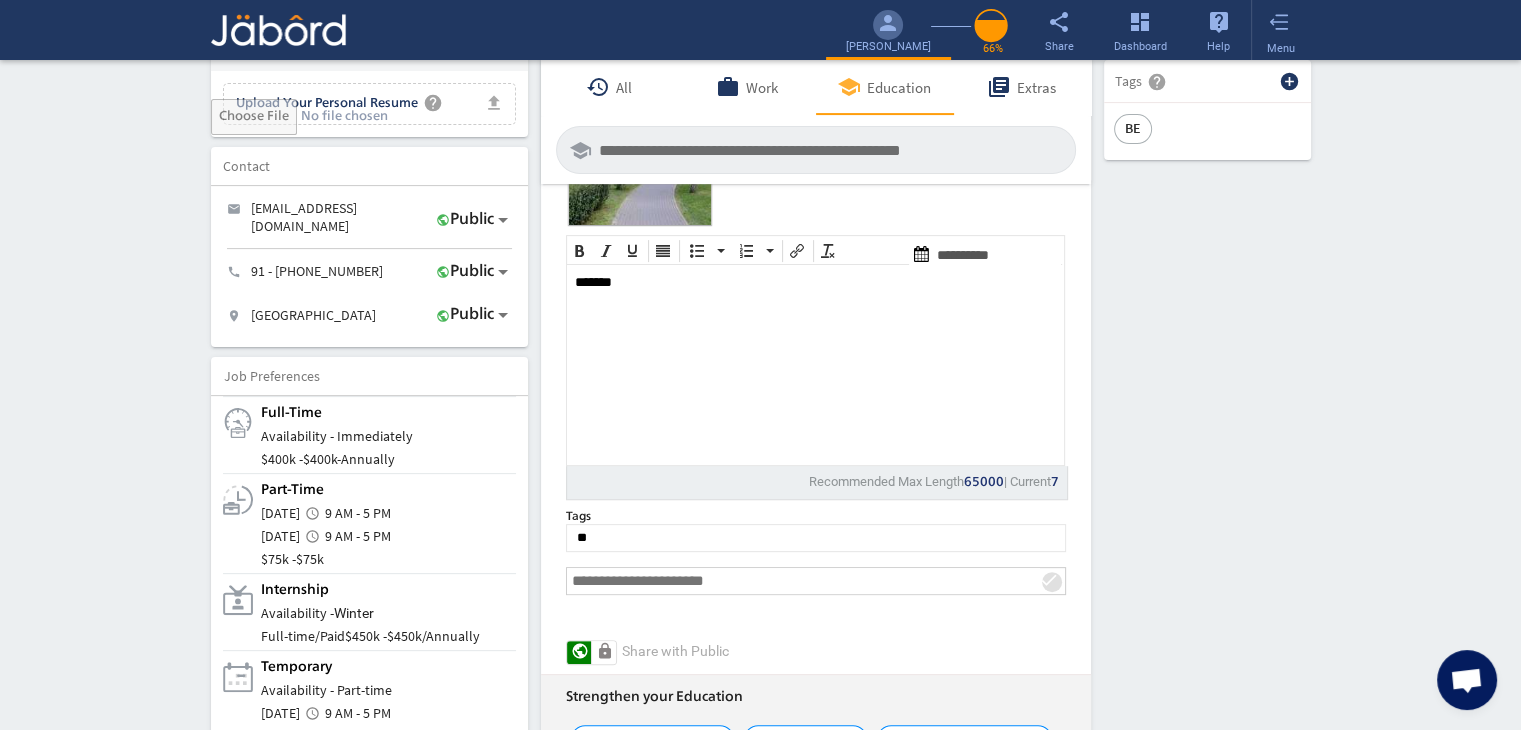 type on "*" 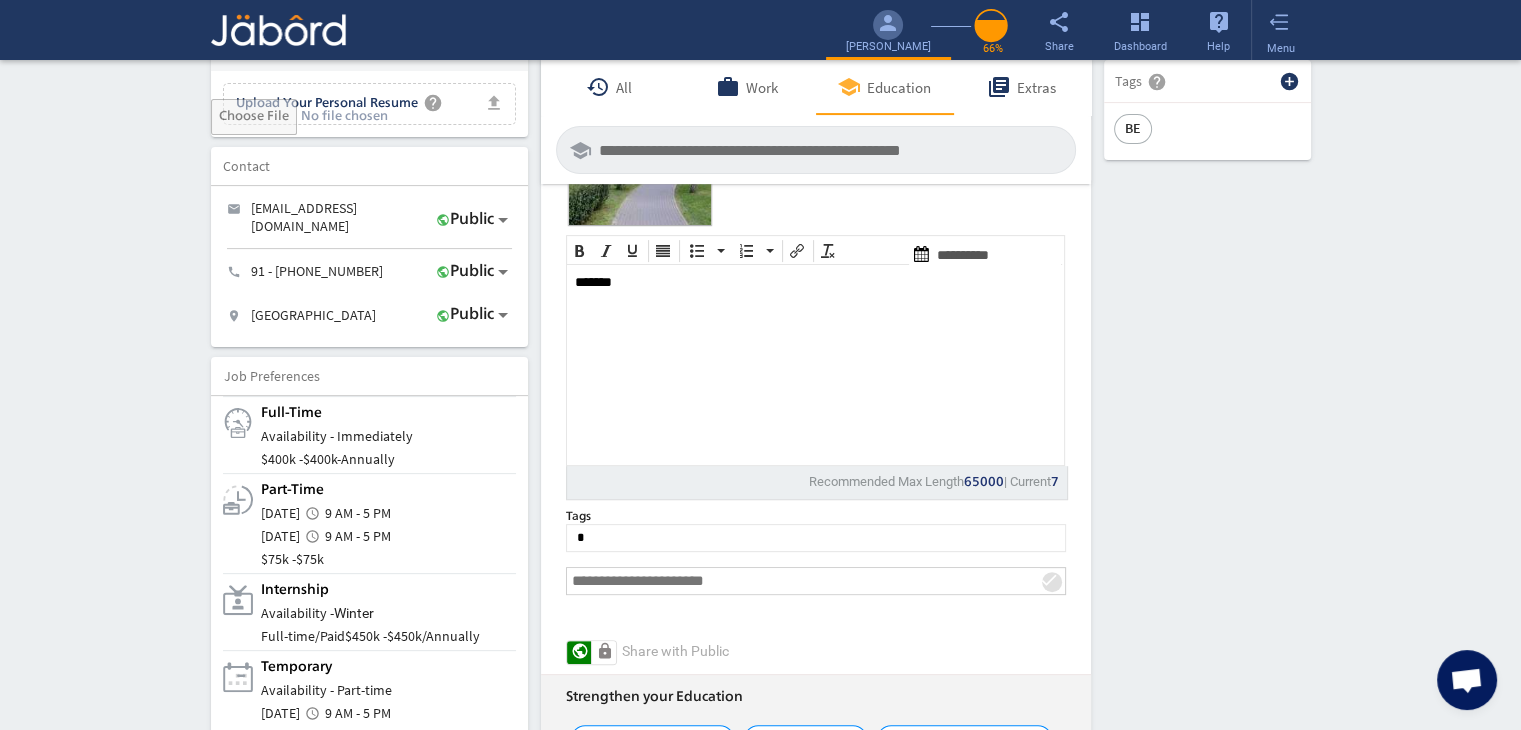 type 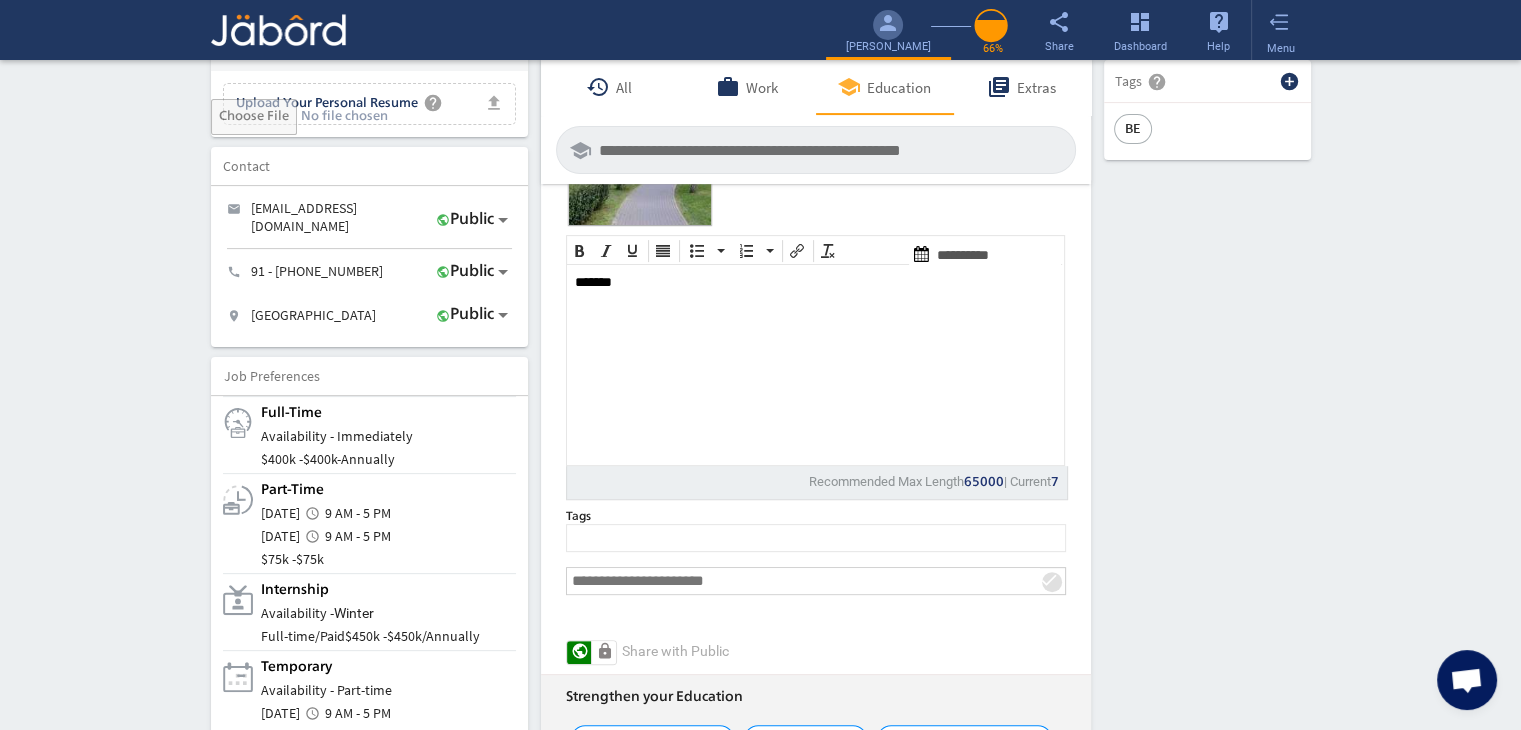 click at bounding box center (803, 581) 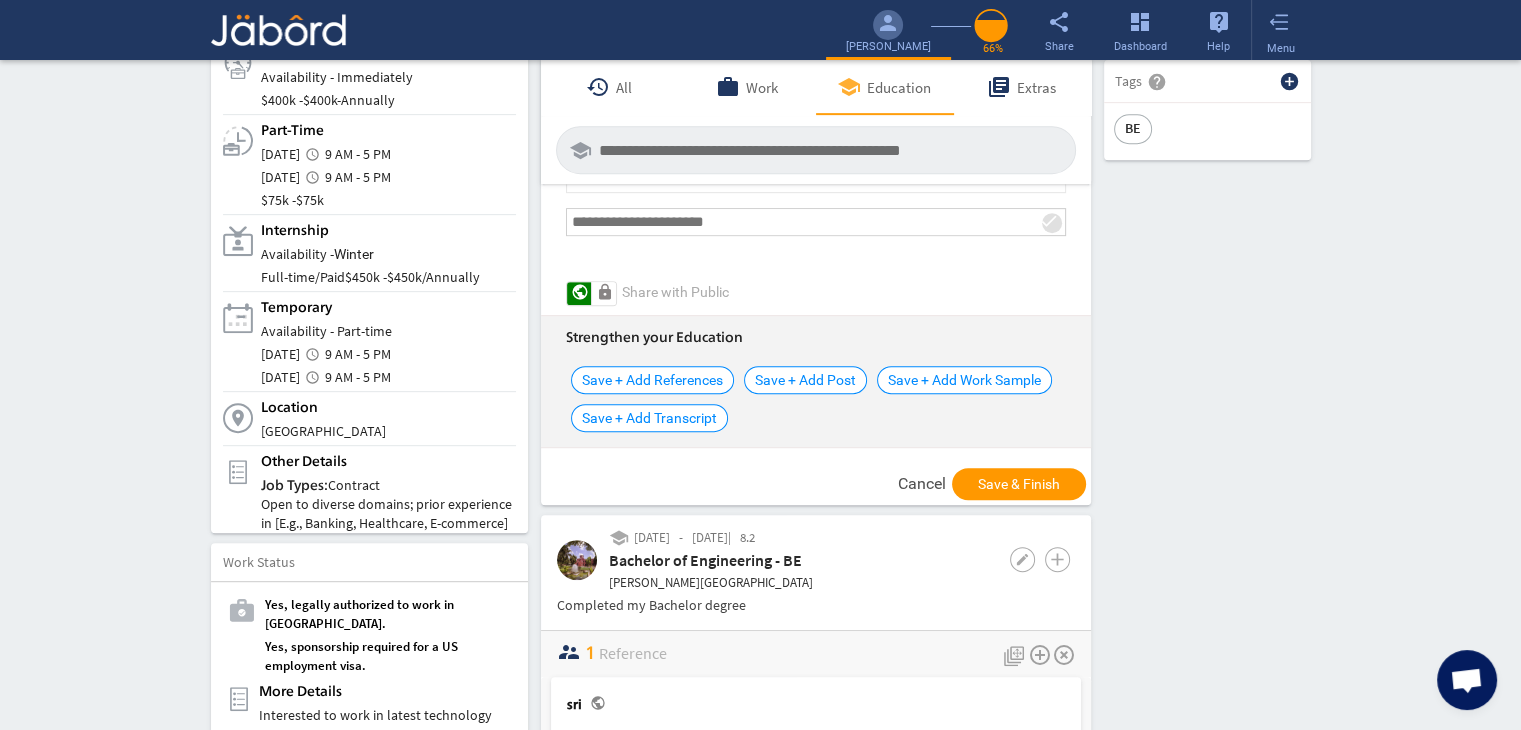 scroll, scrollTop: 920, scrollLeft: 0, axis: vertical 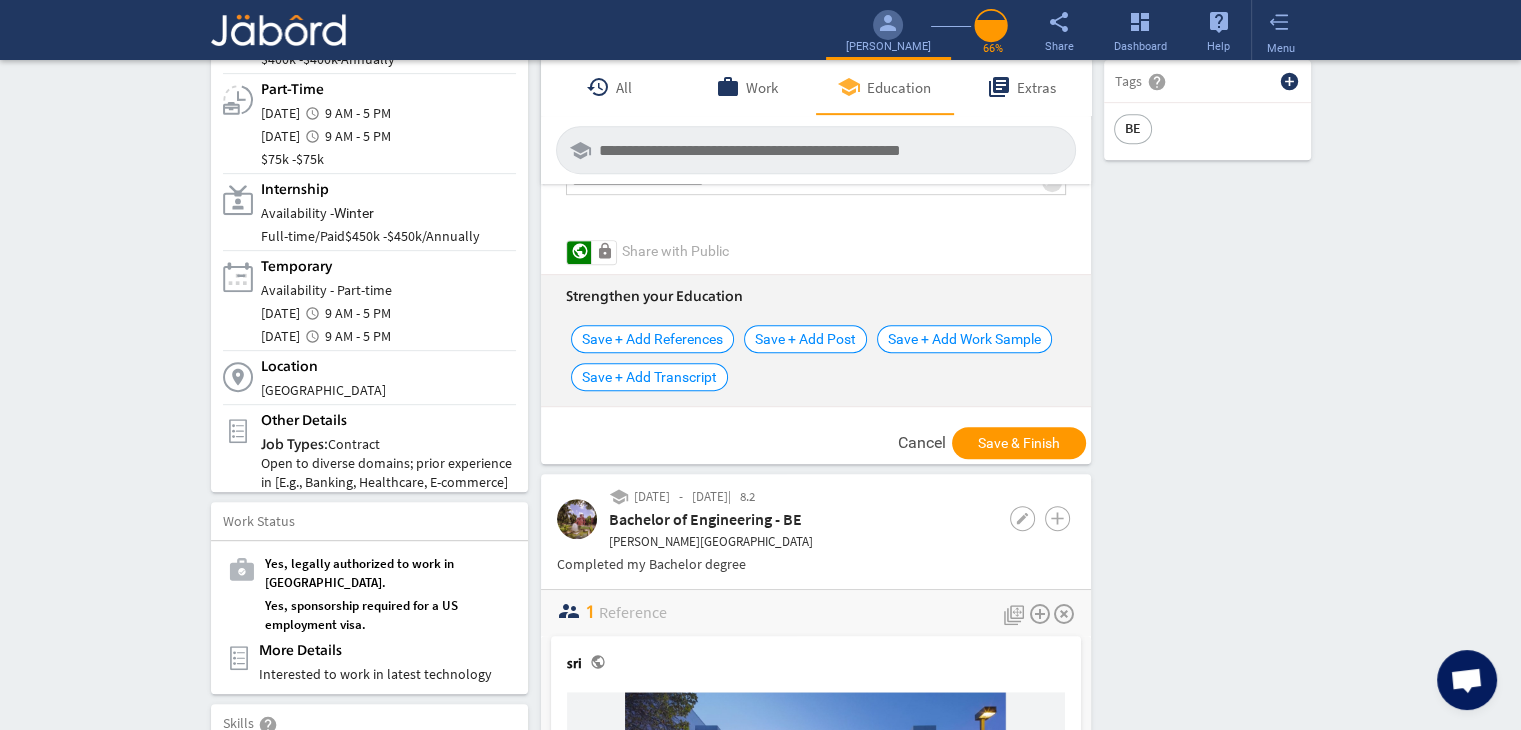 click on "Save + Add Work Sample" at bounding box center [964, 339] 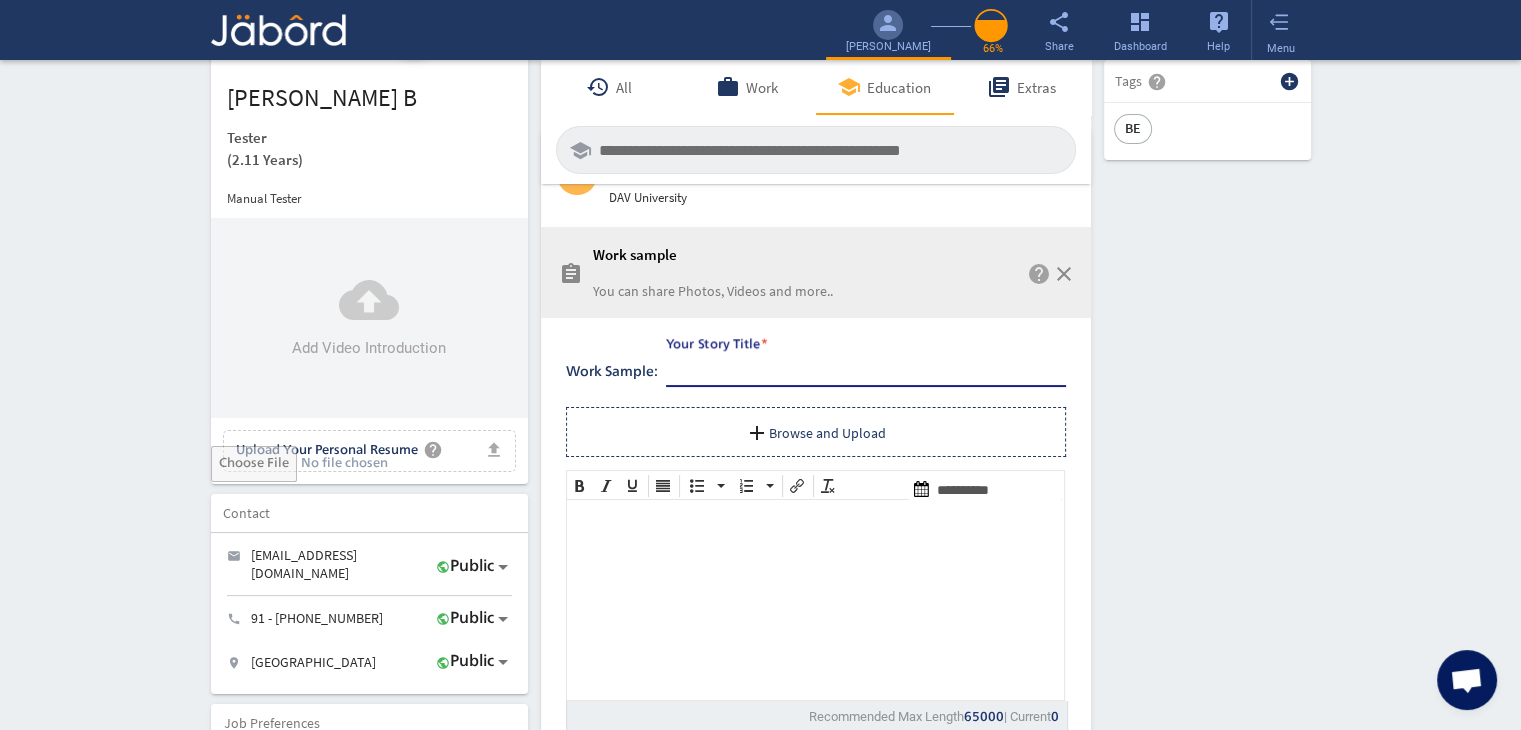 scroll, scrollTop: 0, scrollLeft: 0, axis: both 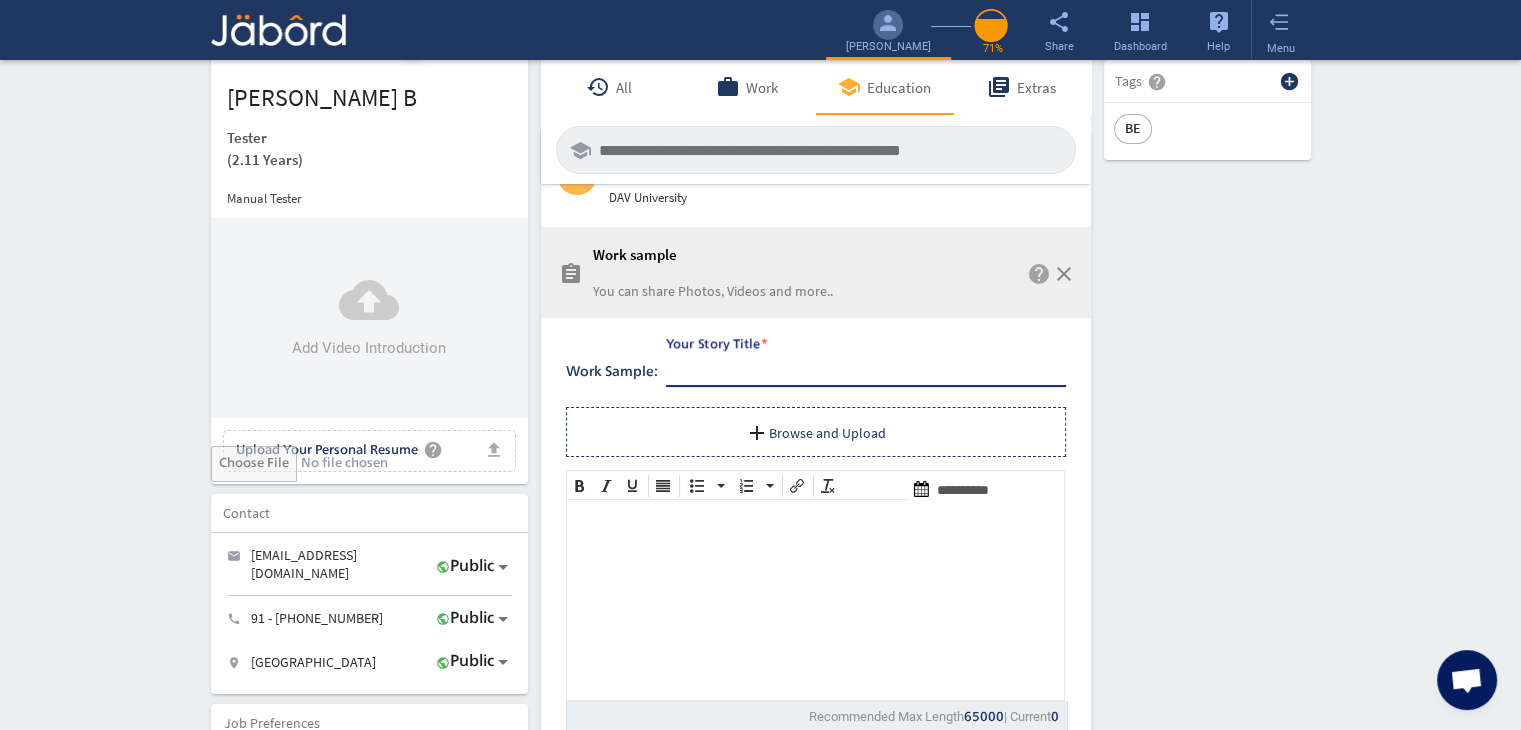 click on "Your Story Title  *" at bounding box center (866, 368) 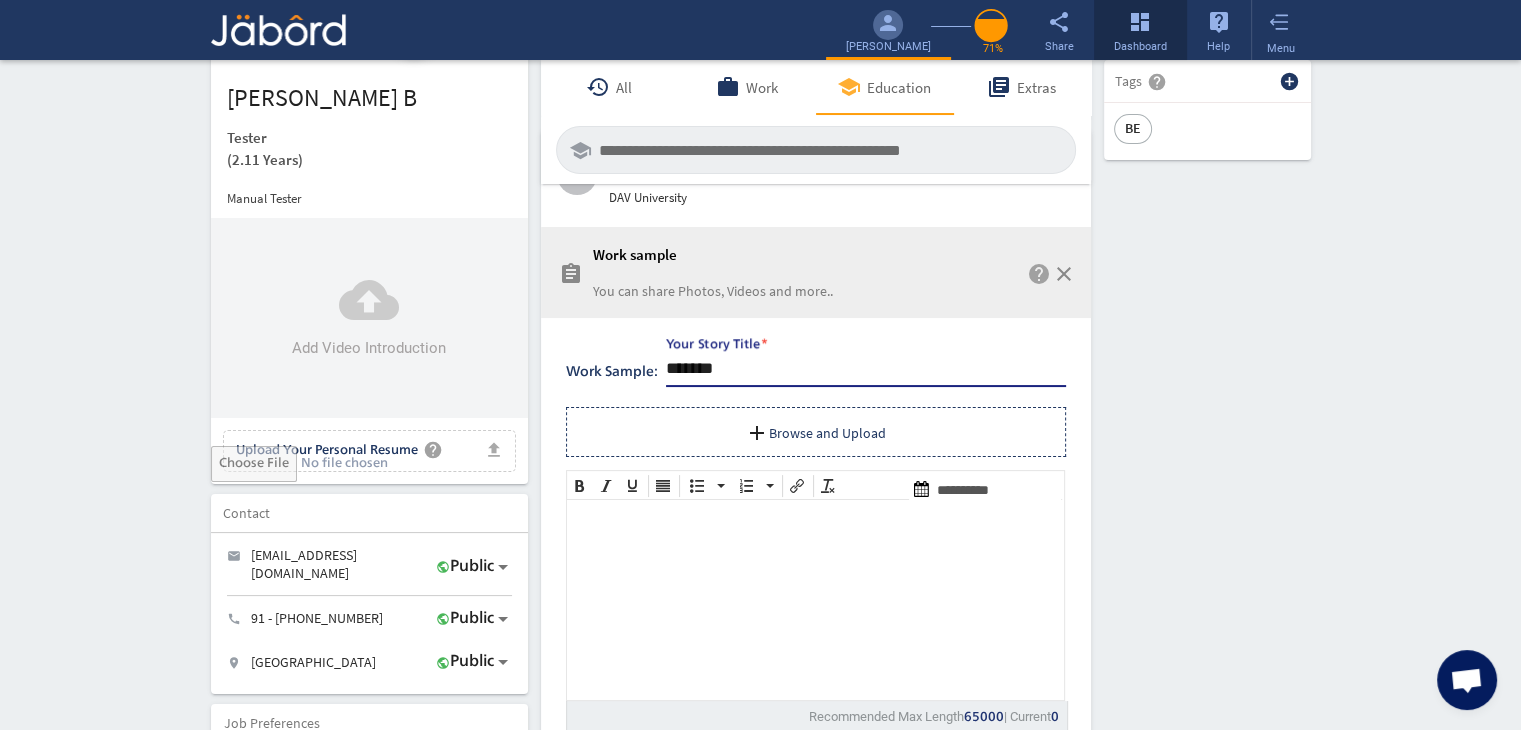 type on "******" 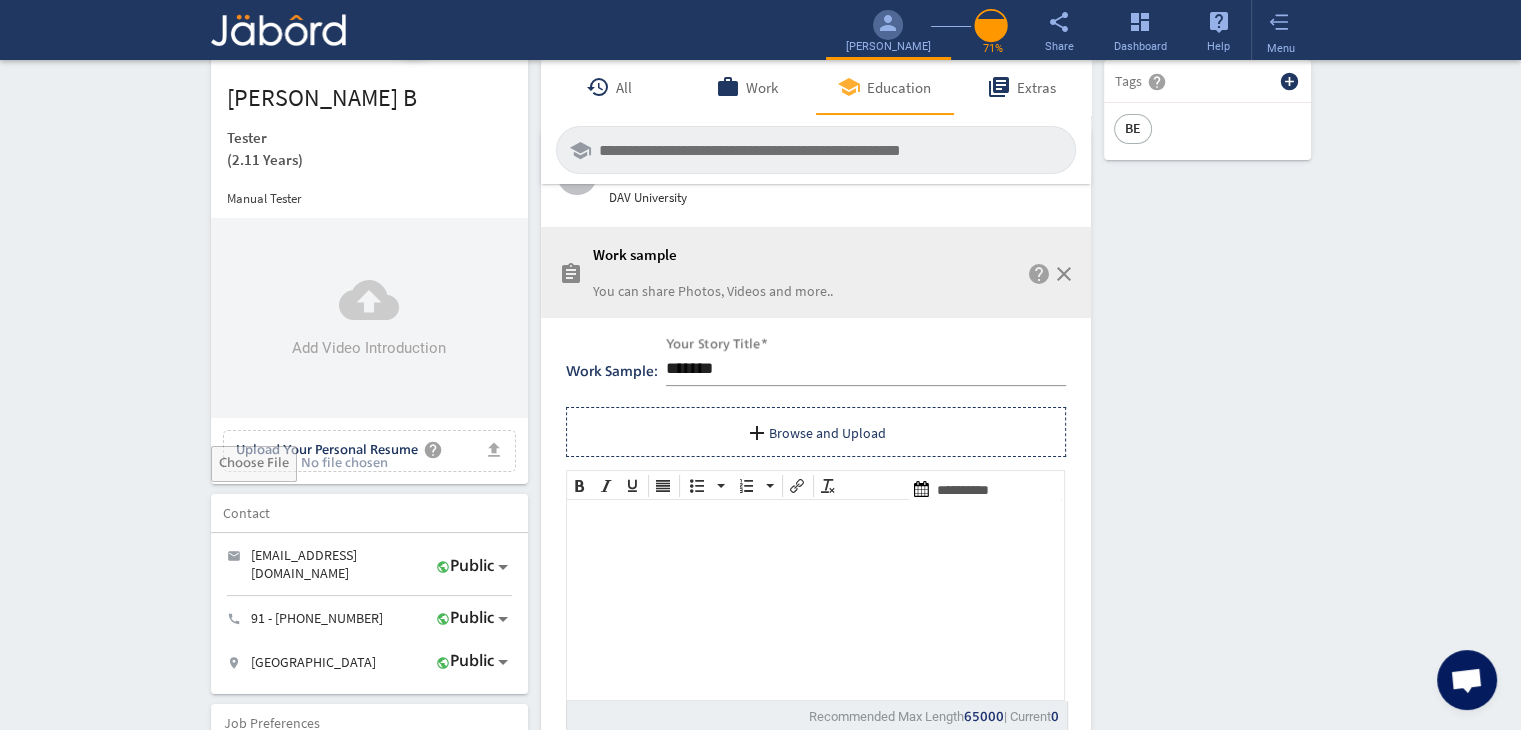 click on "person camera_alt  Add Photo  Upload File delete Remove   edit  [PERSON_NAME]   (2.11 Years)  Manual Tester  cloud_upload Add Video Introduction file_upload Upload Your Personal Resume help Upload File Contact edit email  [EMAIL_ADDRESS][DOMAIN_NAME]   public Public call  91 - [PHONE_NUMBER]   public Public location_on  Chennai    public Public  Job Preferences  edit
.cls-1{fill:#989fa7;}
Full-Time  Availability - Immediately $ 400k -  $ 400k   -   Annually
.cls-1{fill:#989fa7;}.cls-2{fill:#a5abb2;fill-rule:evenodd;}
Part-Time  [DATE]  access_time  9 AM - 5 PM [DATE]  access_time  9 AM - 5 PM $ 75k -  $ 75k
Winter   /" 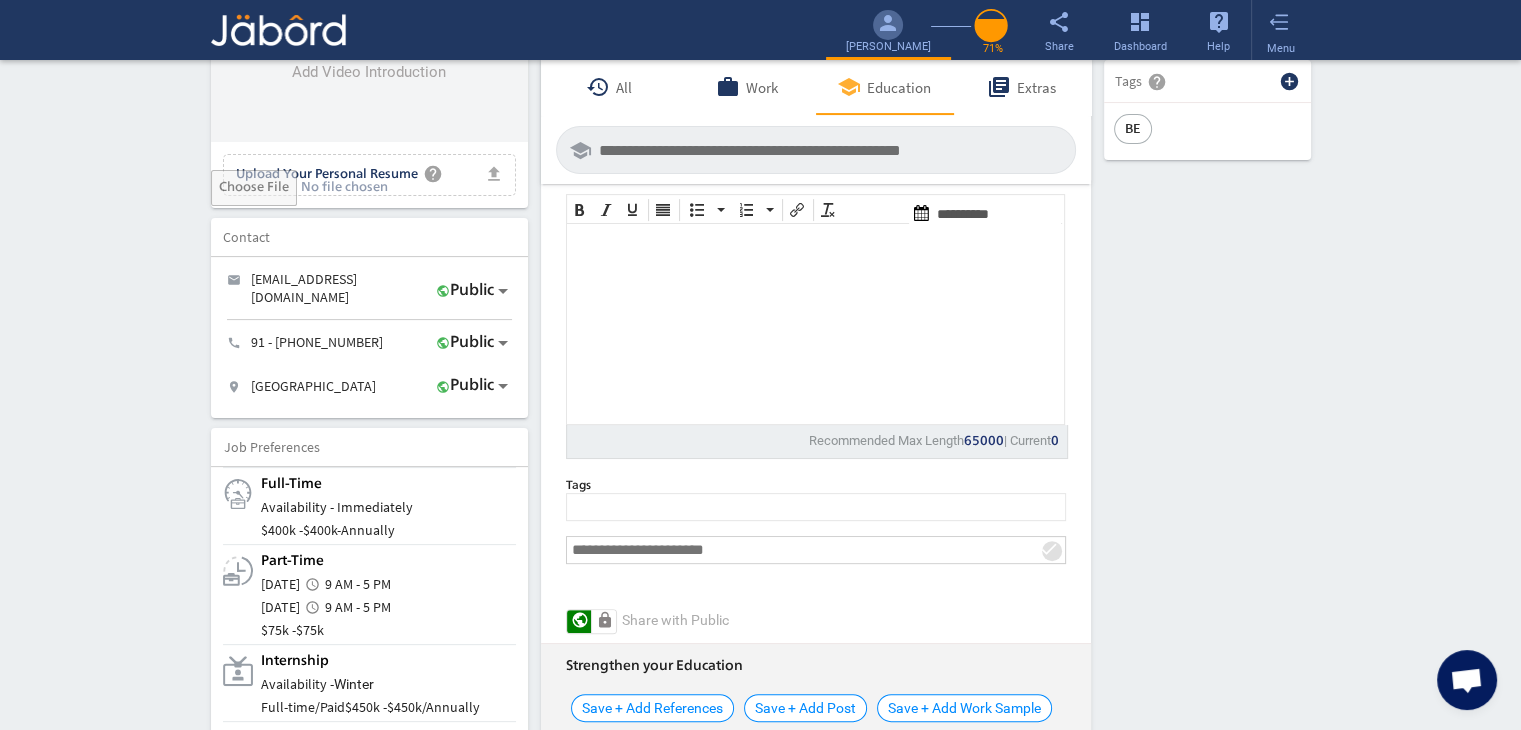 scroll, scrollTop: 613, scrollLeft: 0, axis: vertical 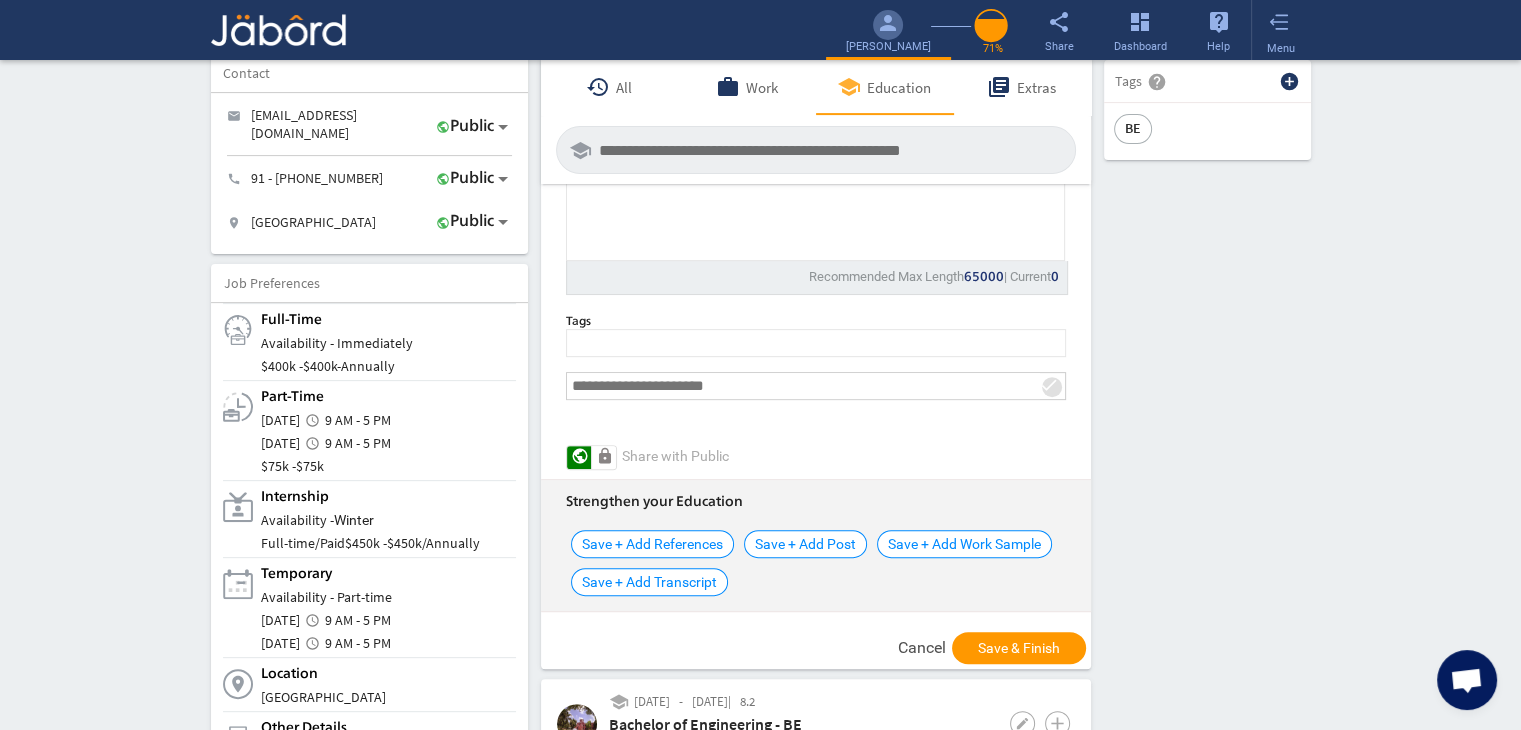 click at bounding box center (803, 386) 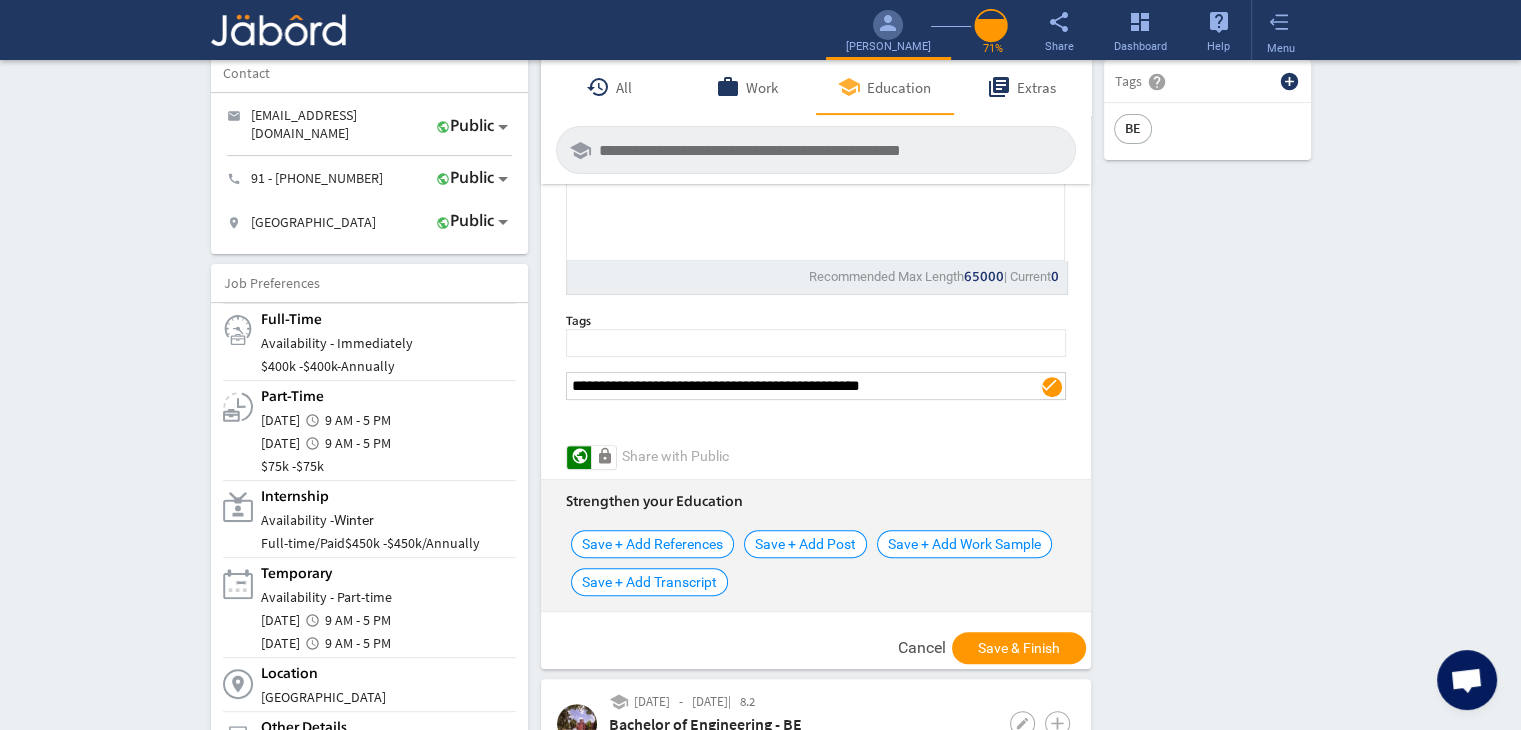 type on "**********" 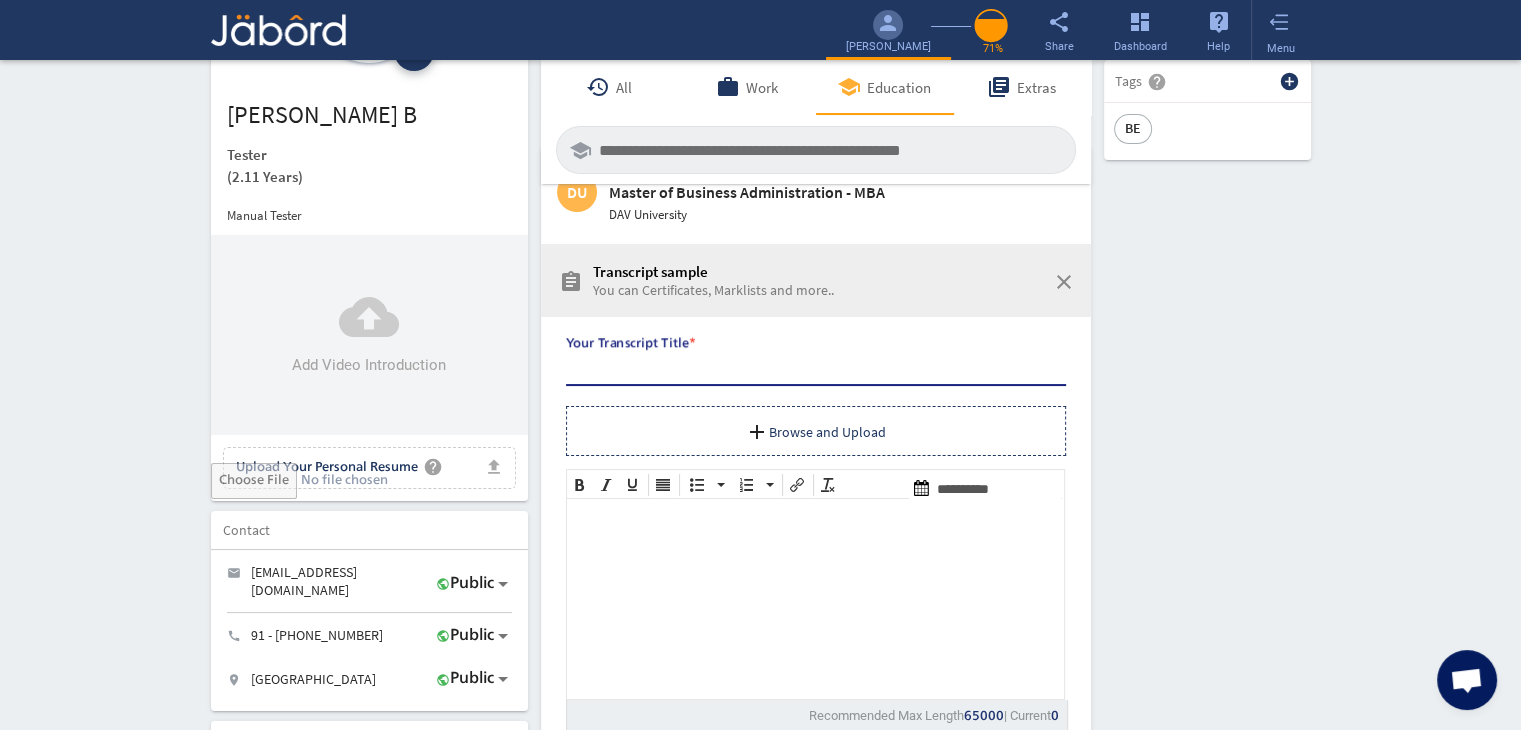 scroll, scrollTop: 0, scrollLeft: 0, axis: both 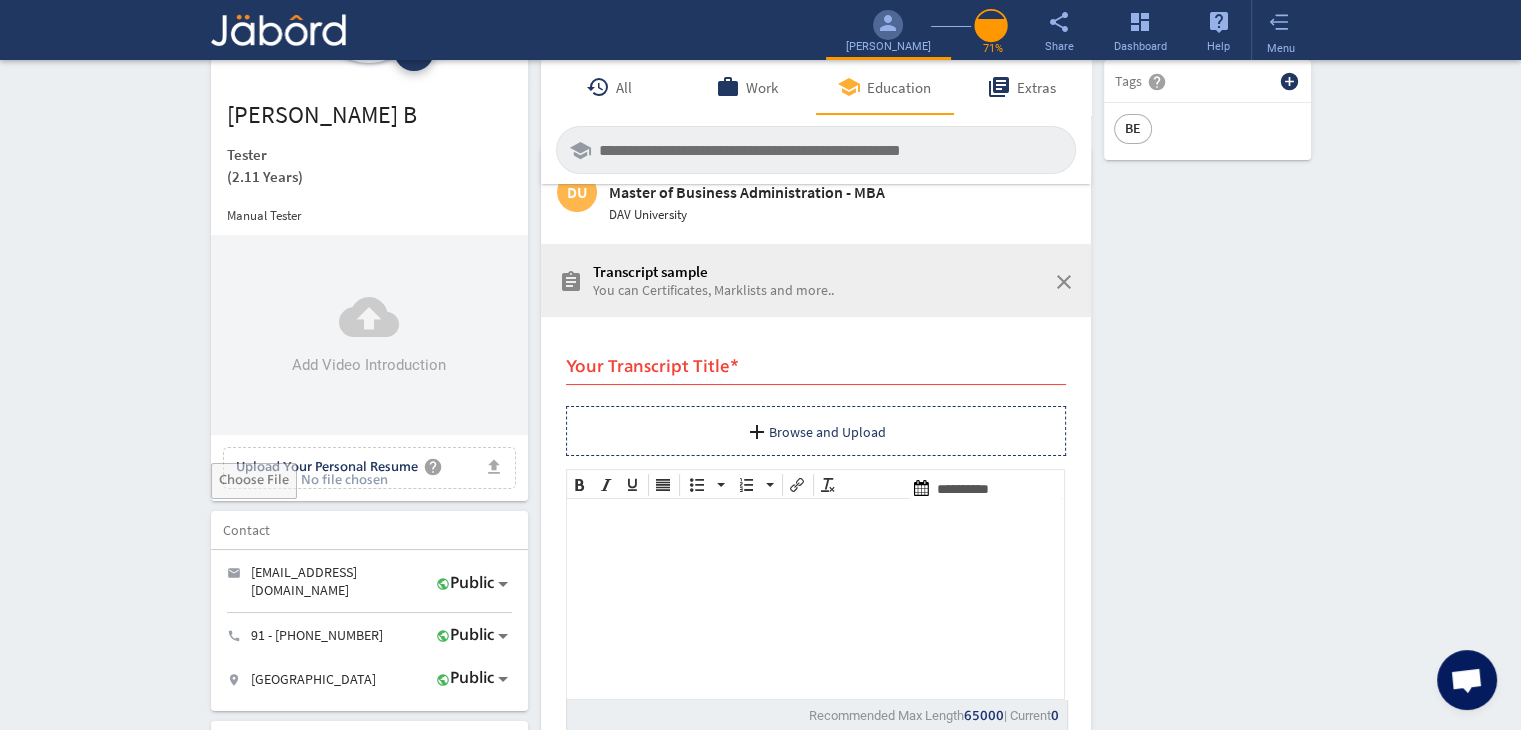 click on "person camera_alt  Add Photo  Upload File delete Remove   edit  [PERSON_NAME]   (2.11 Years)  Manual Tester  cloud_upload Add Video Introduction file_upload Upload Your Personal Resume help Upload File Contact edit email  [EMAIL_ADDRESS][DOMAIN_NAME]   public Public call  91 - [PHONE_NUMBER]   public Public location_on  Chennai    public Public  Job Preferences  edit
.cls-1{fill:#989fa7;}
Full-Time  Availability - Immediately $ 400k -  $ 400k   -   Annually
.cls-1{fill:#989fa7;}.cls-2{fill:#a5abb2;fill-rule:evenodd;}
Part-Time  [DATE]  access_time  9 AM - 5 PM [DATE]  access_time  9 AM - 5 PM $ 75k -  $ 75k
Winter   /" 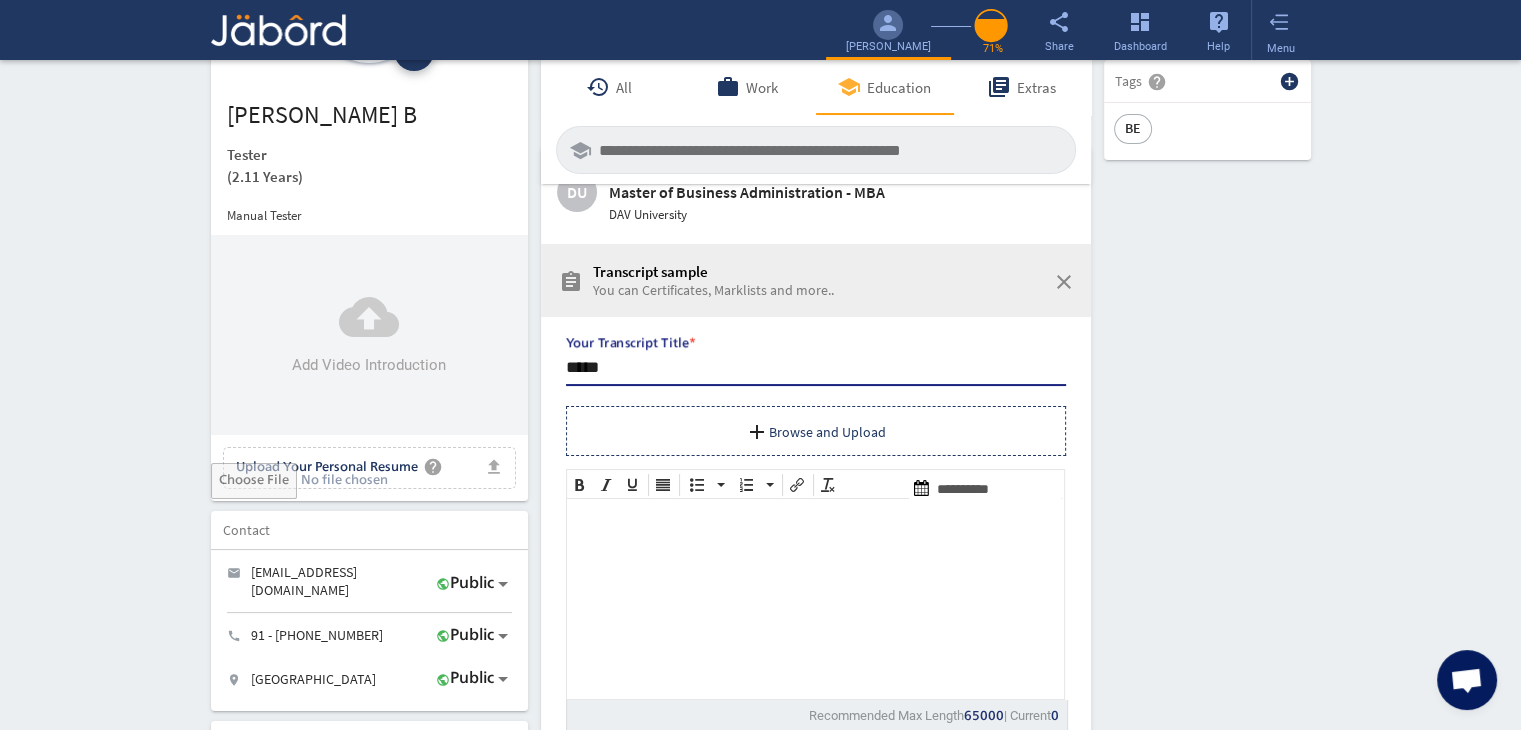 type on "*****" 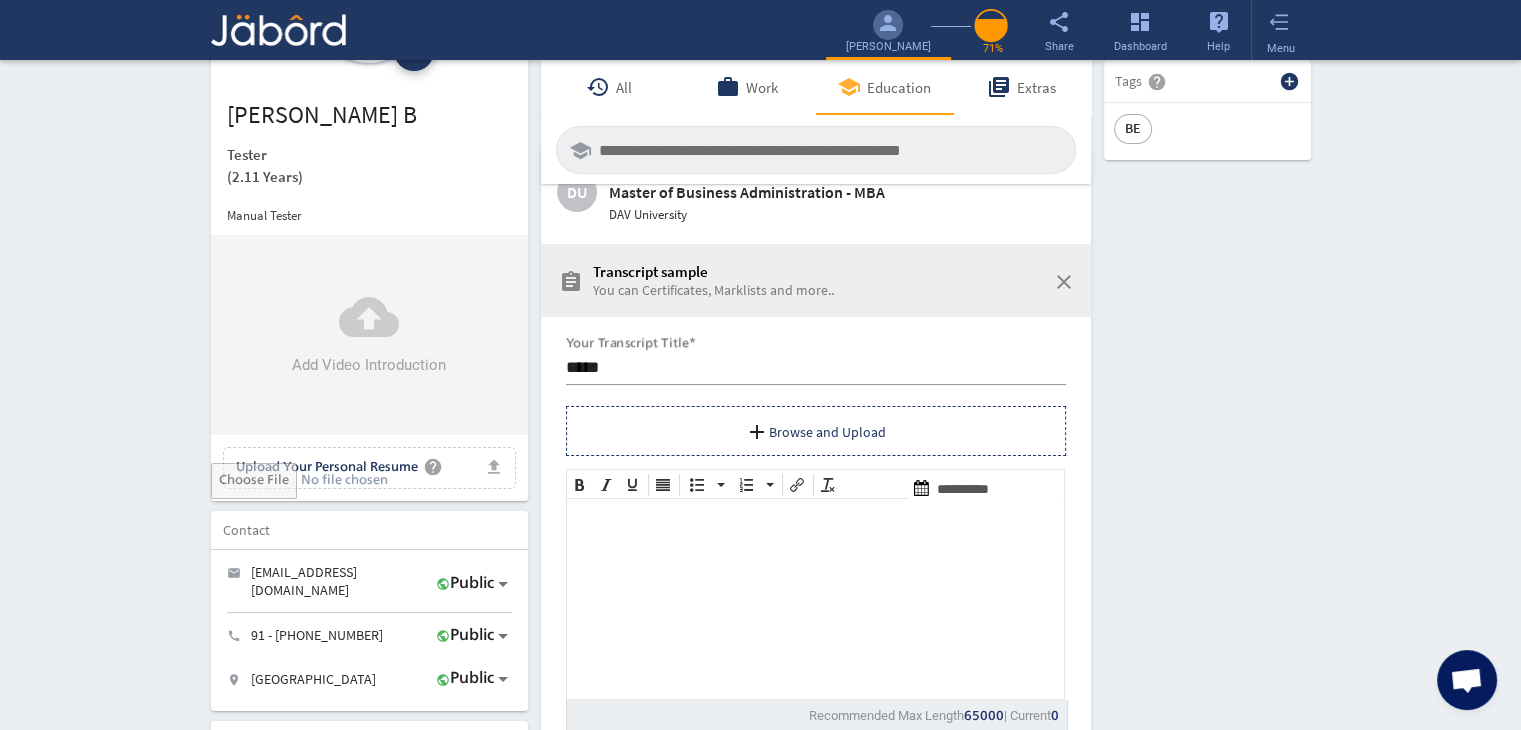 click on "person camera_alt  Add Photo  Upload File delete Remove   edit  [PERSON_NAME]   (2.11 Years)  Manual Tester  cloud_upload Add Video Introduction file_upload Upload Your Personal Resume help Upload File Contact edit email  [EMAIL_ADDRESS][DOMAIN_NAME]   public Public call  91 - [PHONE_NUMBER]   public Public location_on  Chennai    public Public  Job Preferences  edit
.cls-1{fill:#989fa7;}
Full-Time  Availability - Immediately $ 400k -  $ 400k   -   Annually
.cls-1{fill:#989fa7;}.cls-2{fill:#a5abb2;fill-rule:evenodd;}
Part-Time  [DATE]  access_time  9 AM - 5 PM [DATE]  access_time  9 AM - 5 PM $ 75k -  $ 75k
Winter   /" 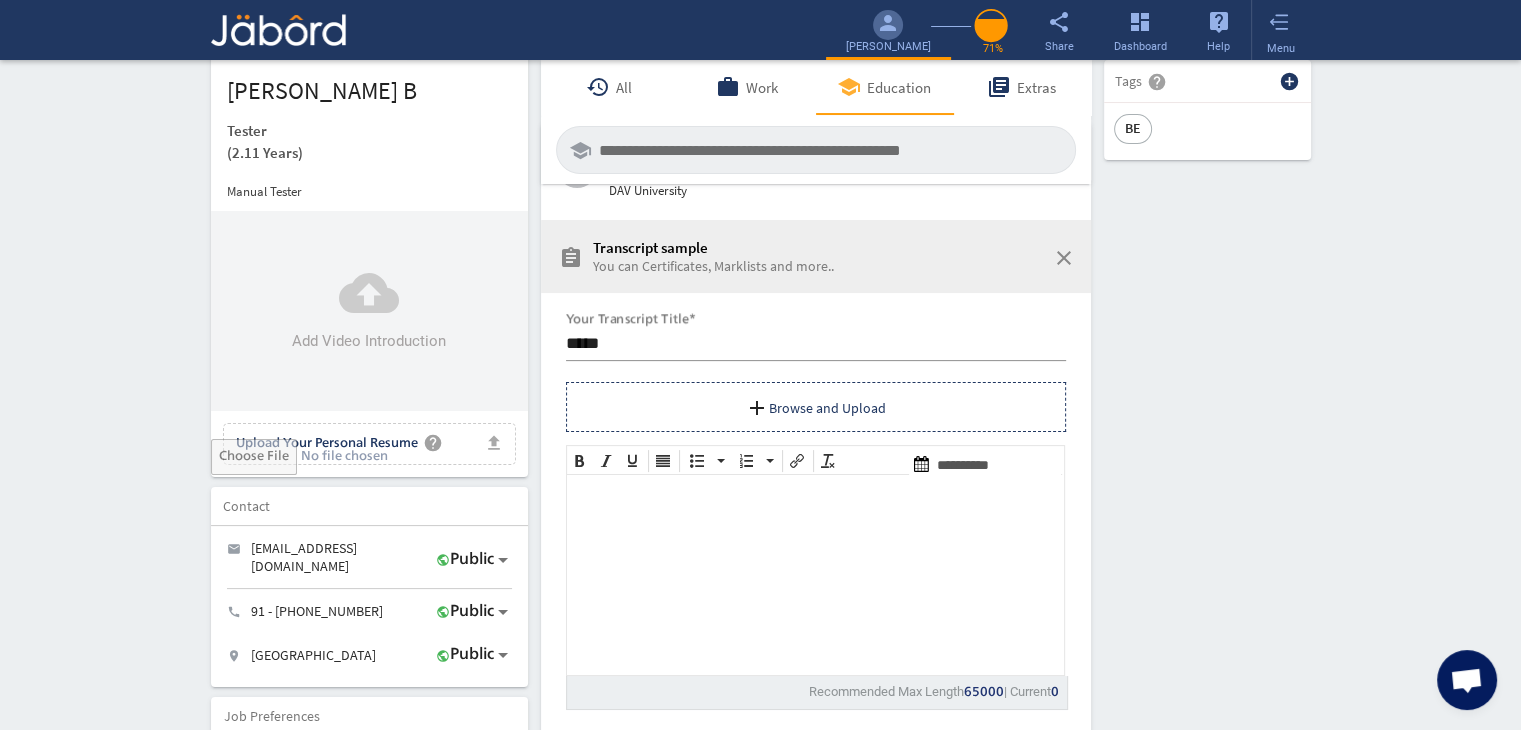 scroll, scrollTop: 116, scrollLeft: 0, axis: vertical 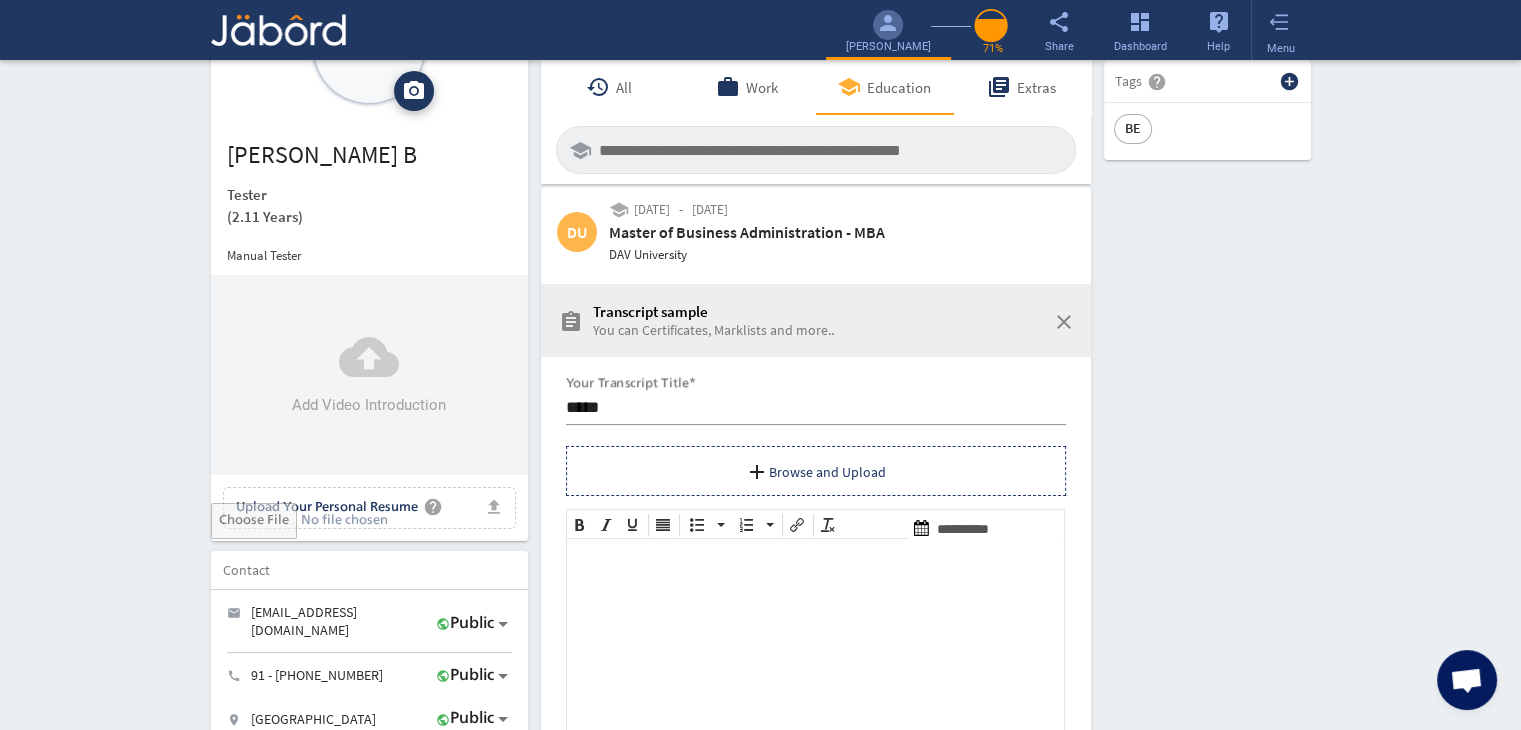 click on "add  Browse and Upload  Upload File" at bounding box center (816, 473) 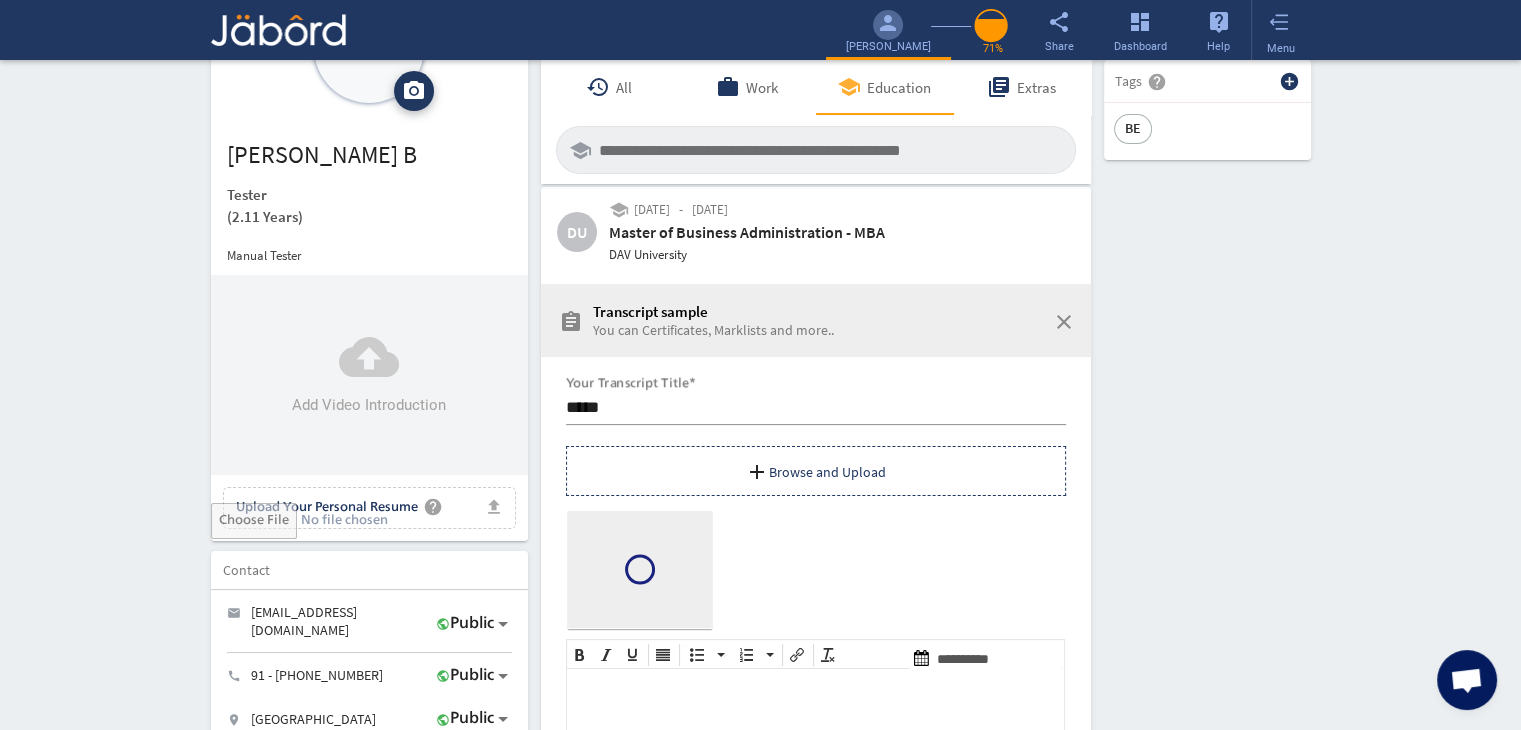 click on "person camera_alt  Add Photo  Upload File delete Remove   edit  [PERSON_NAME]   (2.11 Years)  Manual Tester  cloud_upload Add Video Introduction file_upload Upload Your Personal Resume help Upload File Contact edit email  [EMAIL_ADDRESS][DOMAIN_NAME]   public Public call  91 - [PHONE_NUMBER]   public Public location_on  Chennai    public Public  Job Preferences  edit
.cls-1{fill:#989fa7;}
Full-Time  Availability - Immediately $ 400k -  $ 400k   -   Annually
.cls-1{fill:#989fa7;}.cls-2{fill:#a5abb2;fill-rule:evenodd;}
Part-Time  [DATE]  access_time  9 AM - 5 PM [DATE]  access_time  9 AM - 5 PM $ 75k -  $ 75k
Winter   /" 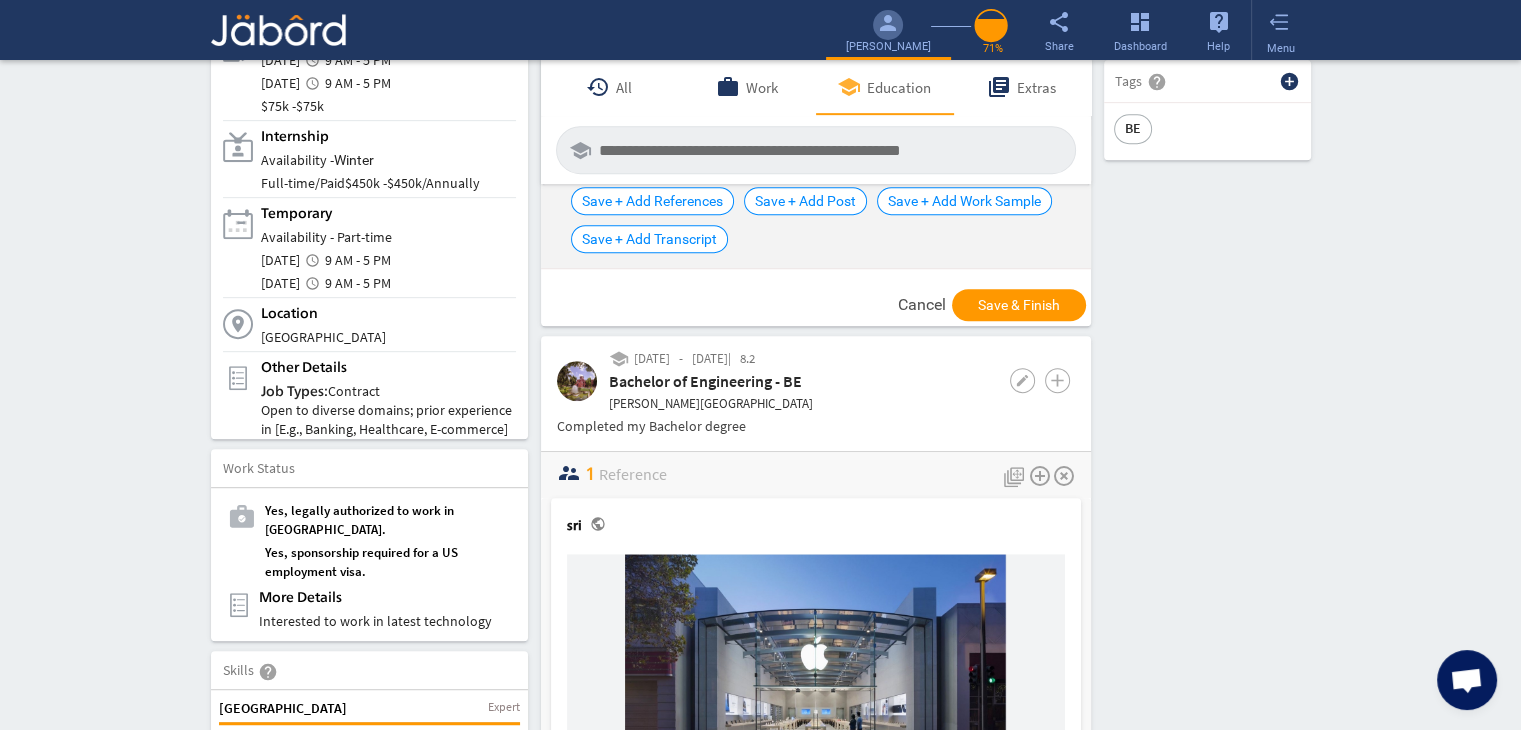 scroll, scrollTop: 996, scrollLeft: 0, axis: vertical 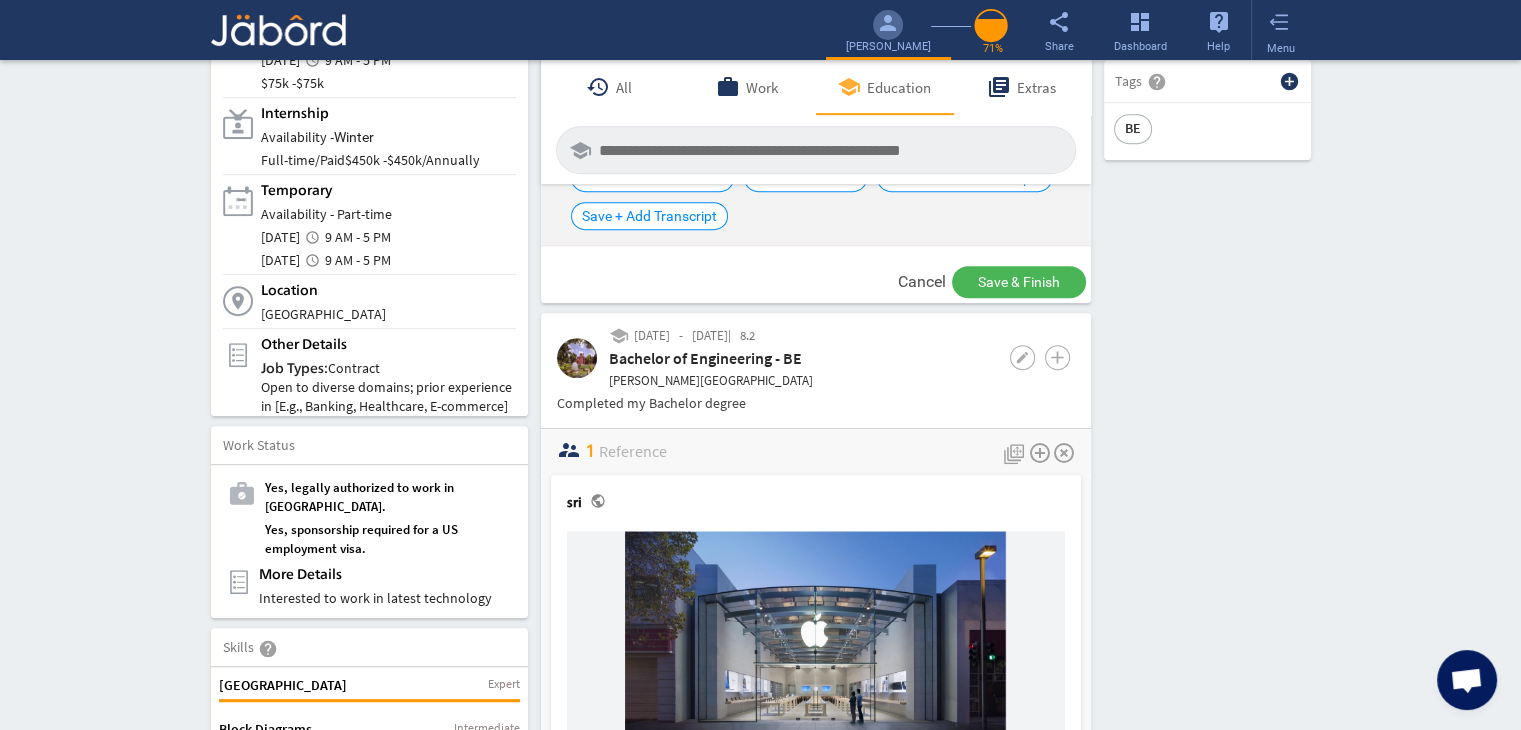 click on "Save & Finish" at bounding box center [1019, 282] 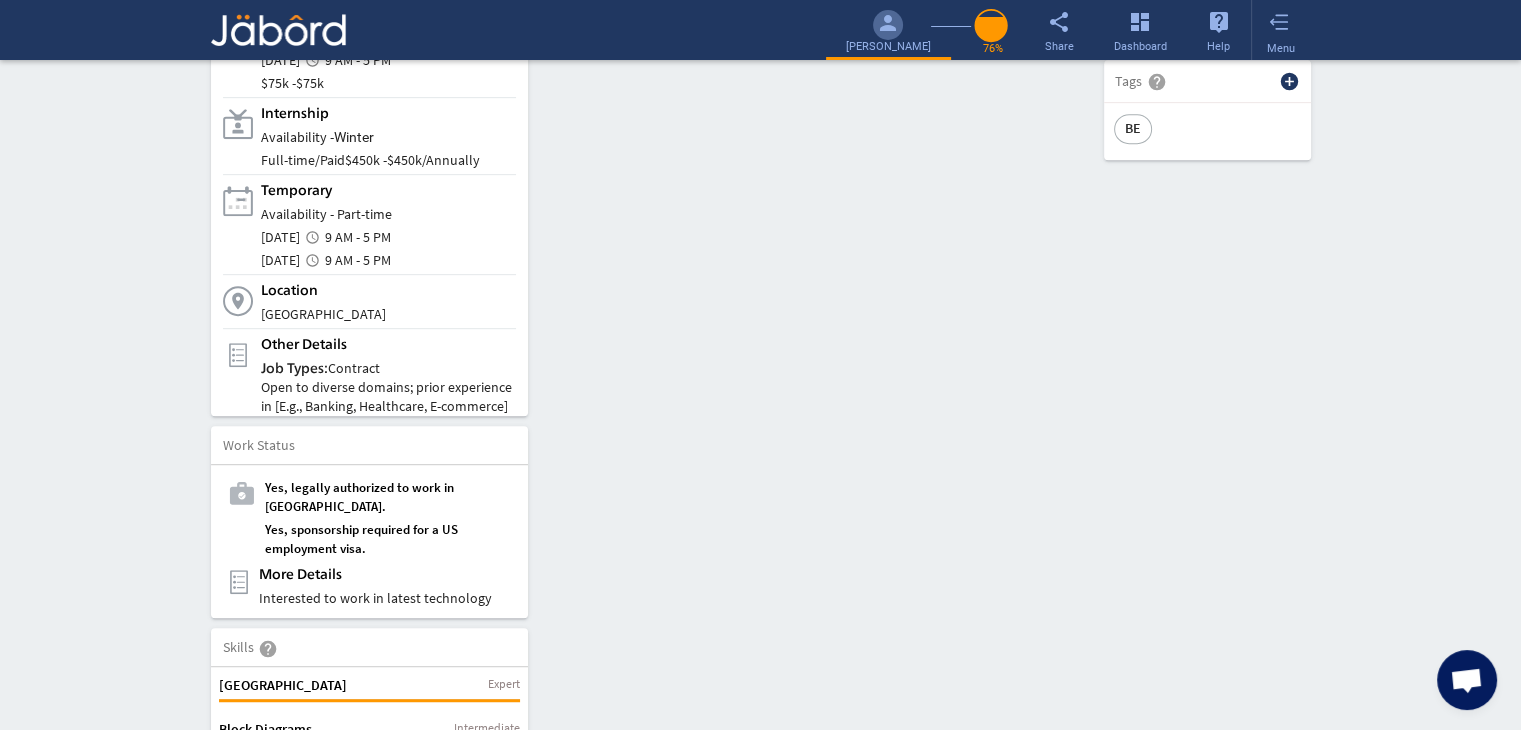 click on "person camera_alt  Add Photo  Upload File delete Remove   edit  [PERSON_NAME]   (2.11 Years)  Manual Tester  cloud_upload Add Video Introduction file_upload Upload Your Personal Resume help Upload File Contact edit email  [EMAIL_ADDRESS][DOMAIN_NAME]   public Public call  91 - [PHONE_NUMBER]   public Public location_on  Chennai    public Public  Job Preferences  edit
.cls-1{fill:#989fa7;}
Full-Time  Availability - Immediately $ 400k -  $ 400k   -   Annually
.cls-1{fill:#989fa7;}.cls-2{fill:#a5abb2;fill-rule:evenodd;}
Part-Time  [DATE]  access_time  9 AM - 5 PM [DATE]  access_time  9 AM - 5 PM $ 75k -  $ 75k
Winter   /" 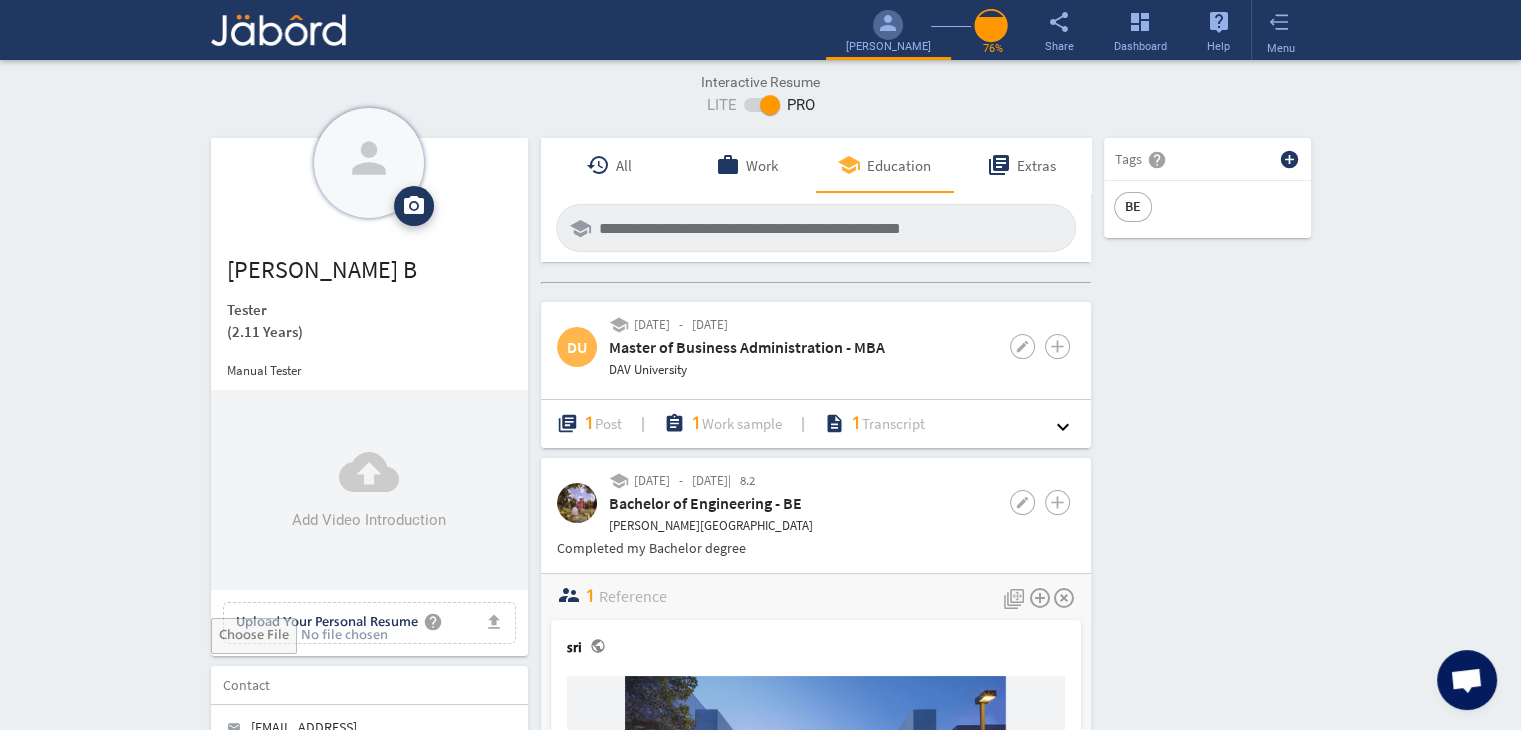 scroll, scrollTop: 0, scrollLeft: 0, axis: both 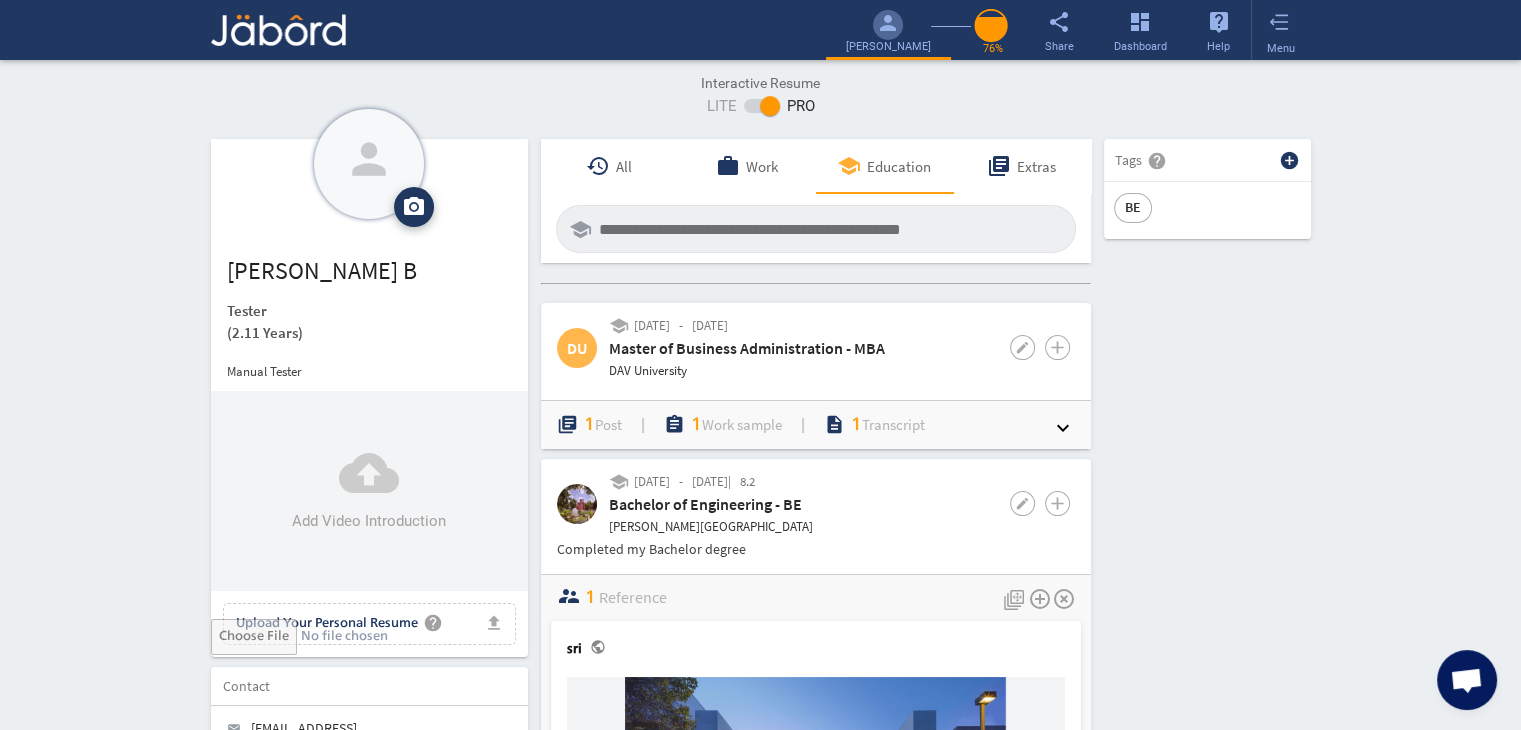 click on "keyboard_arrow_down" at bounding box center (1063, 427) 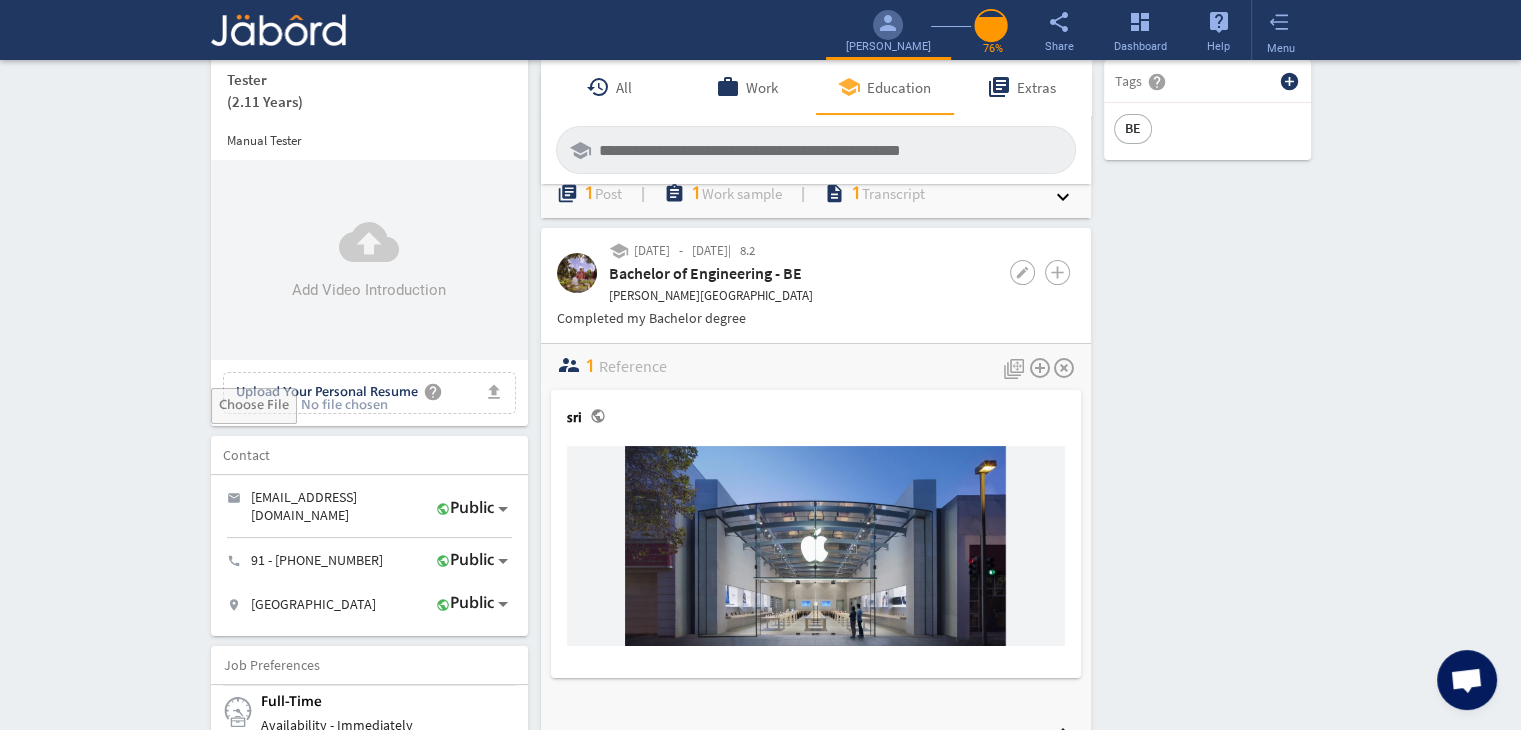 scroll, scrollTop: 255, scrollLeft: 0, axis: vertical 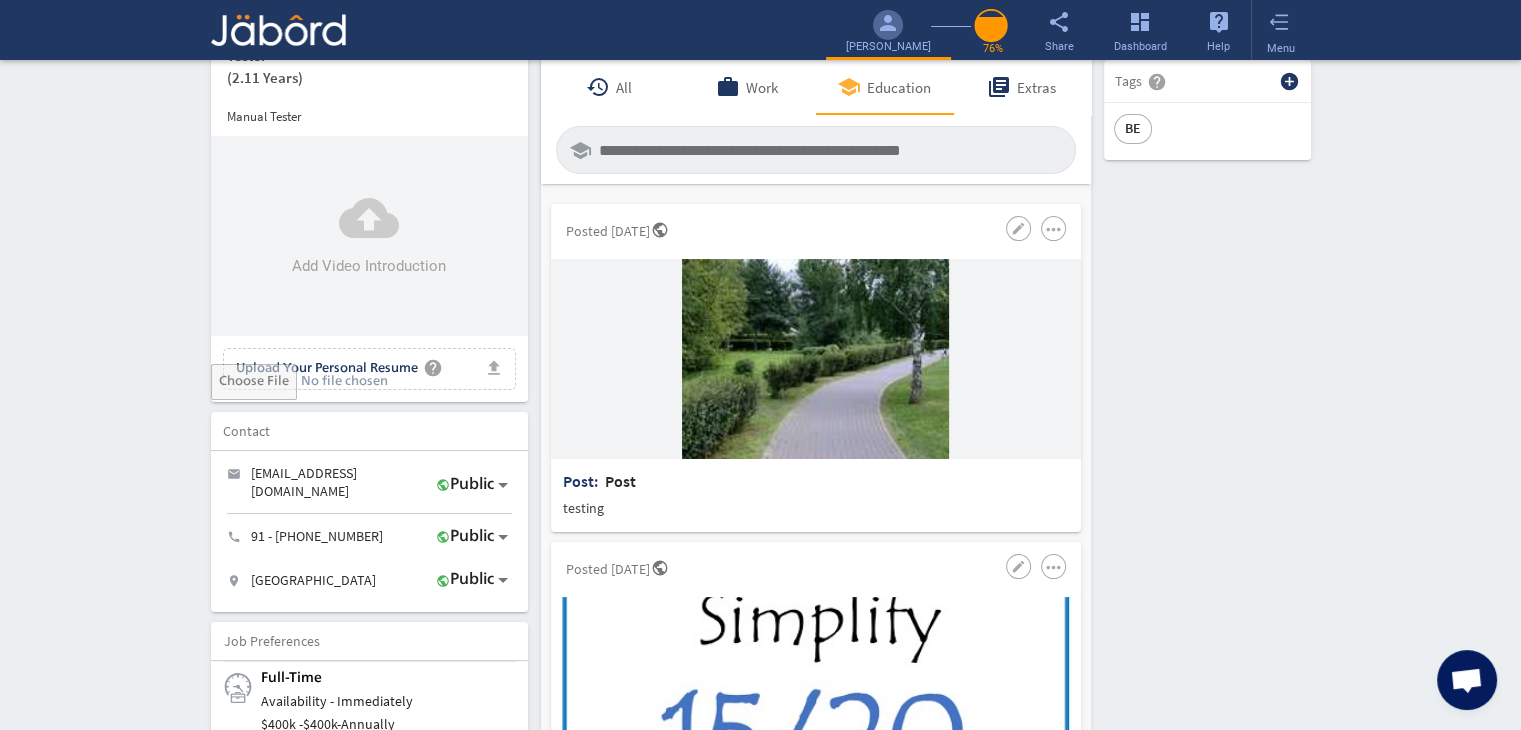 click on "person camera_alt  Add Photo  Upload File delete Remove   edit  [PERSON_NAME]   (2.11 Years)  Manual Tester  cloud_upload Add Video Introduction file_upload Upload Your Personal Resume help Upload File Contact edit email  [EMAIL_ADDRESS][DOMAIN_NAME]   public Public call  91 - [PHONE_NUMBER]   public Public location_on  Chennai    public Public  Job Preferences  edit
.cls-1{fill:#989fa7;}
Full-Time  Availability - Immediately $ 400k -  $ 400k   -   Annually
.cls-1{fill:#989fa7;}.cls-2{fill:#a5abb2;fill-rule:evenodd;}
Part-Time  [DATE]  access_time  9 AM - 5 PM [DATE]  access_time  9 AM - 5 PM $ 75k -  $ 75k
Winter   /" 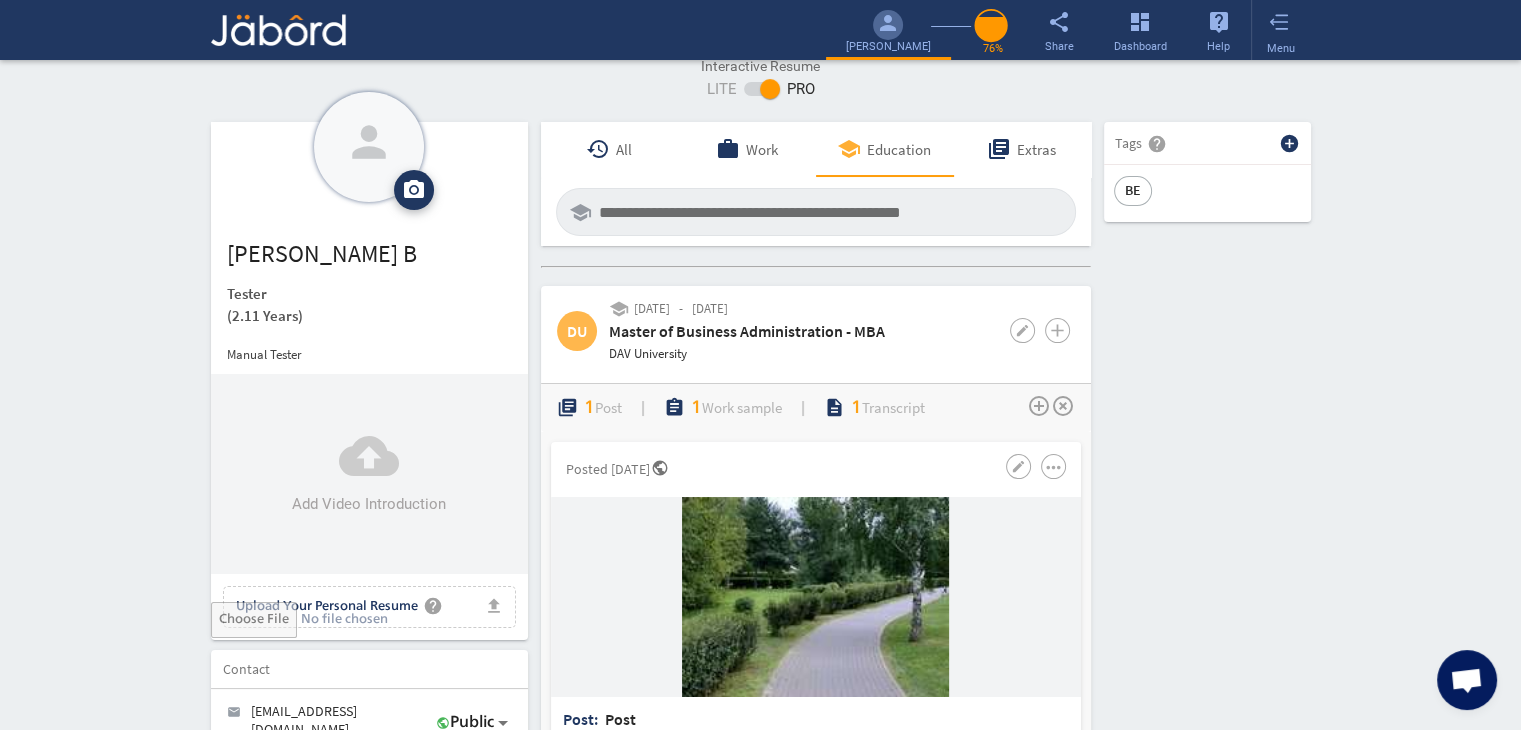 scroll, scrollTop: 0, scrollLeft: 0, axis: both 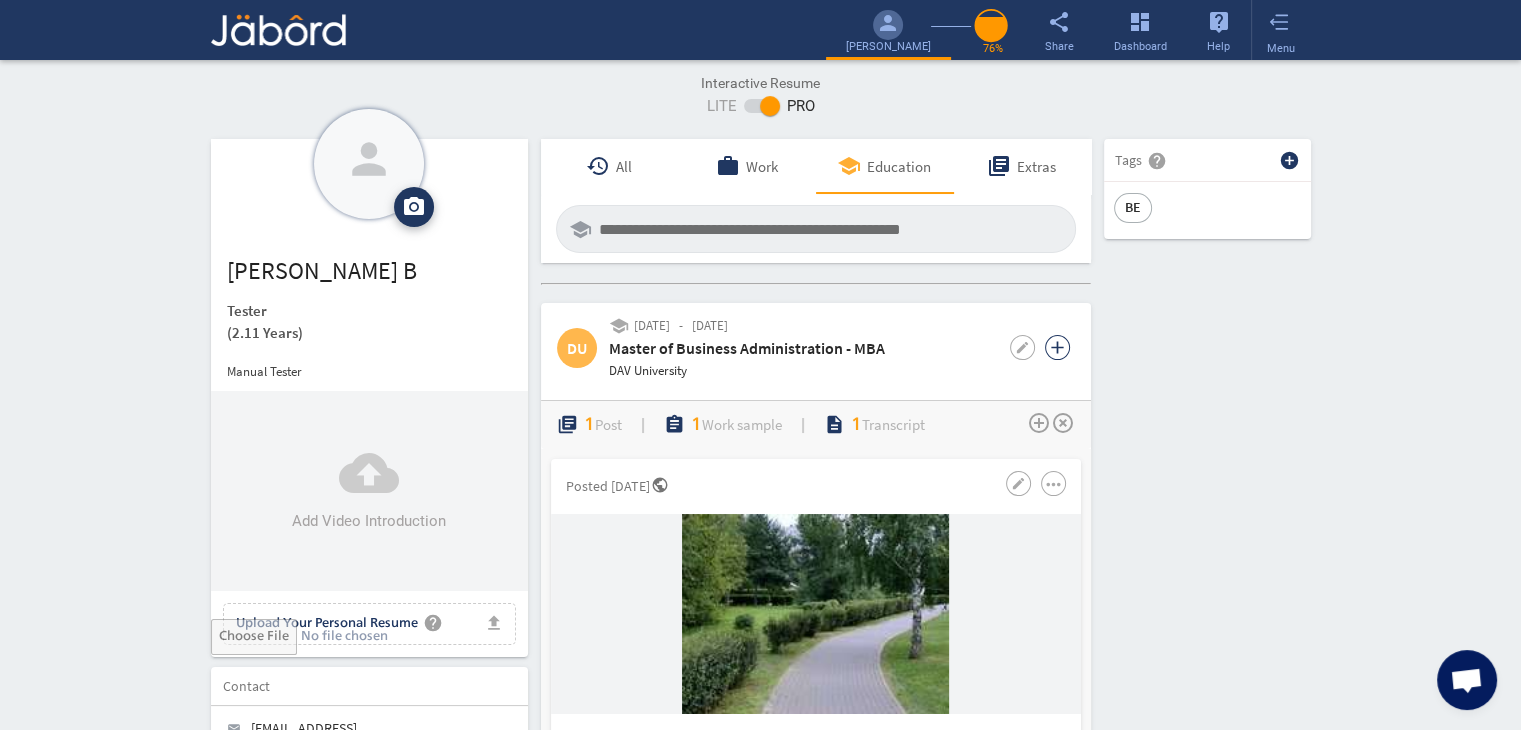 click on "add" at bounding box center (1057, 347) 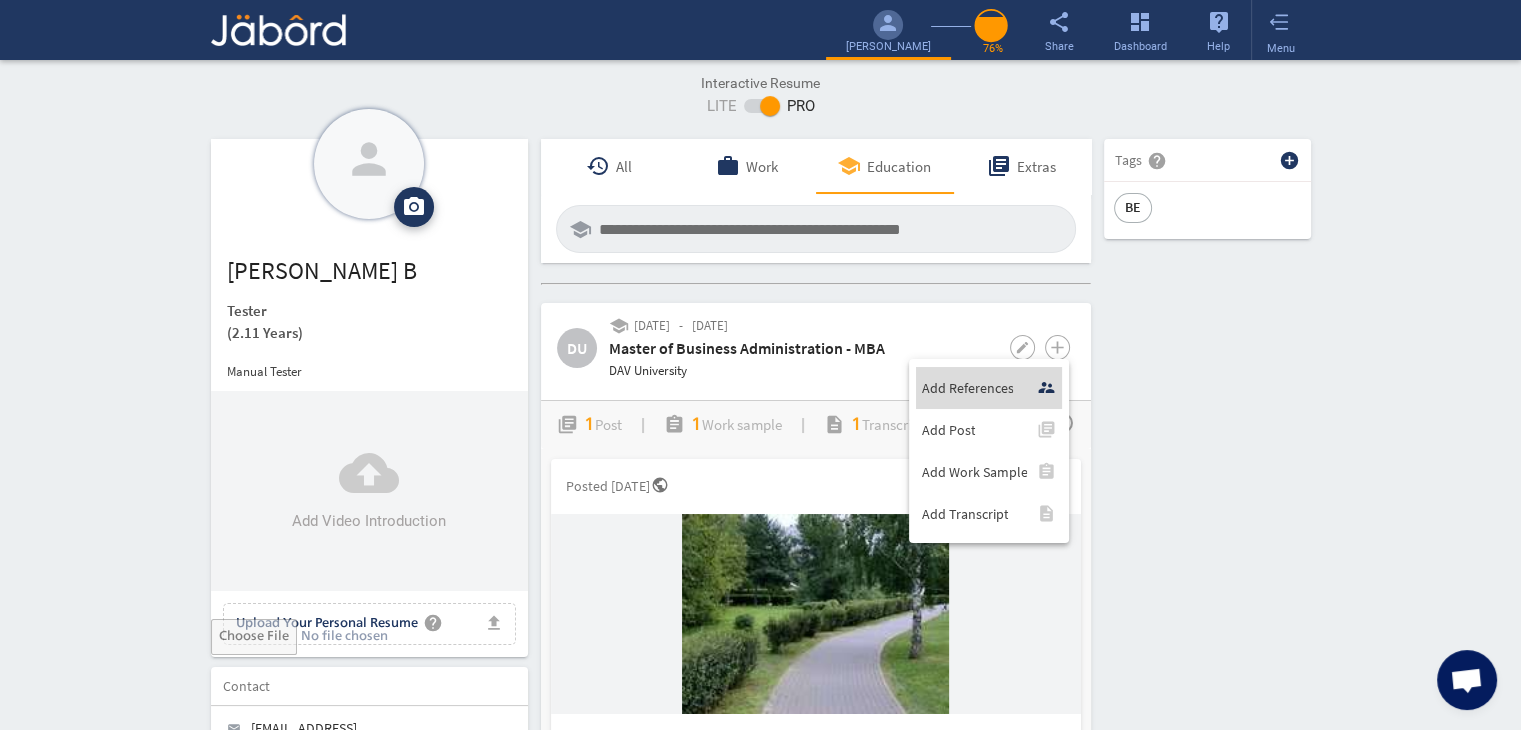 click on "Add References" at bounding box center [967, 388] 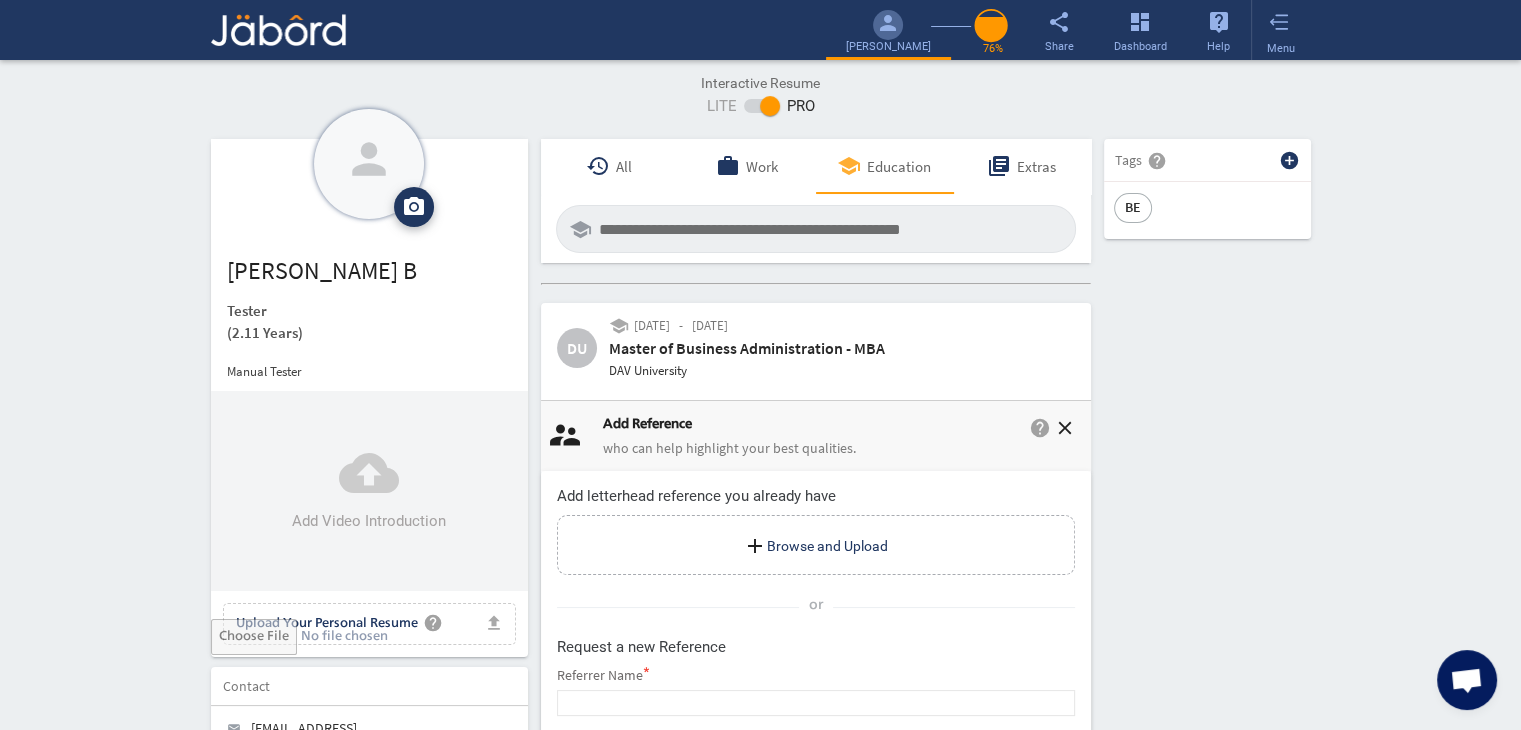 click on "person camera_alt  Add Photo  Upload File delete Remove   edit  [PERSON_NAME]   (2.11 Years)  Manual Tester  cloud_upload Add Video Introduction file_upload Upload Your Personal Resume help Upload File Contact edit email  [EMAIL_ADDRESS][DOMAIN_NAME]   public Public call  91 - [PHONE_NUMBER]   public Public location_on  Chennai    public Public  Job Preferences  edit
.cls-1{fill:#989fa7;}
Full-Time  Availability - Immediately $ 400k -  $ 400k   -   Annually
.cls-1{fill:#989fa7;}.cls-2{fill:#a5abb2;fill-rule:evenodd;}
Part-Time  [DATE]  access_time  9 AM - 5 PM [DATE]  access_time  9 AM - 5 PM $ 75k -  $ 75k
Winter   /" 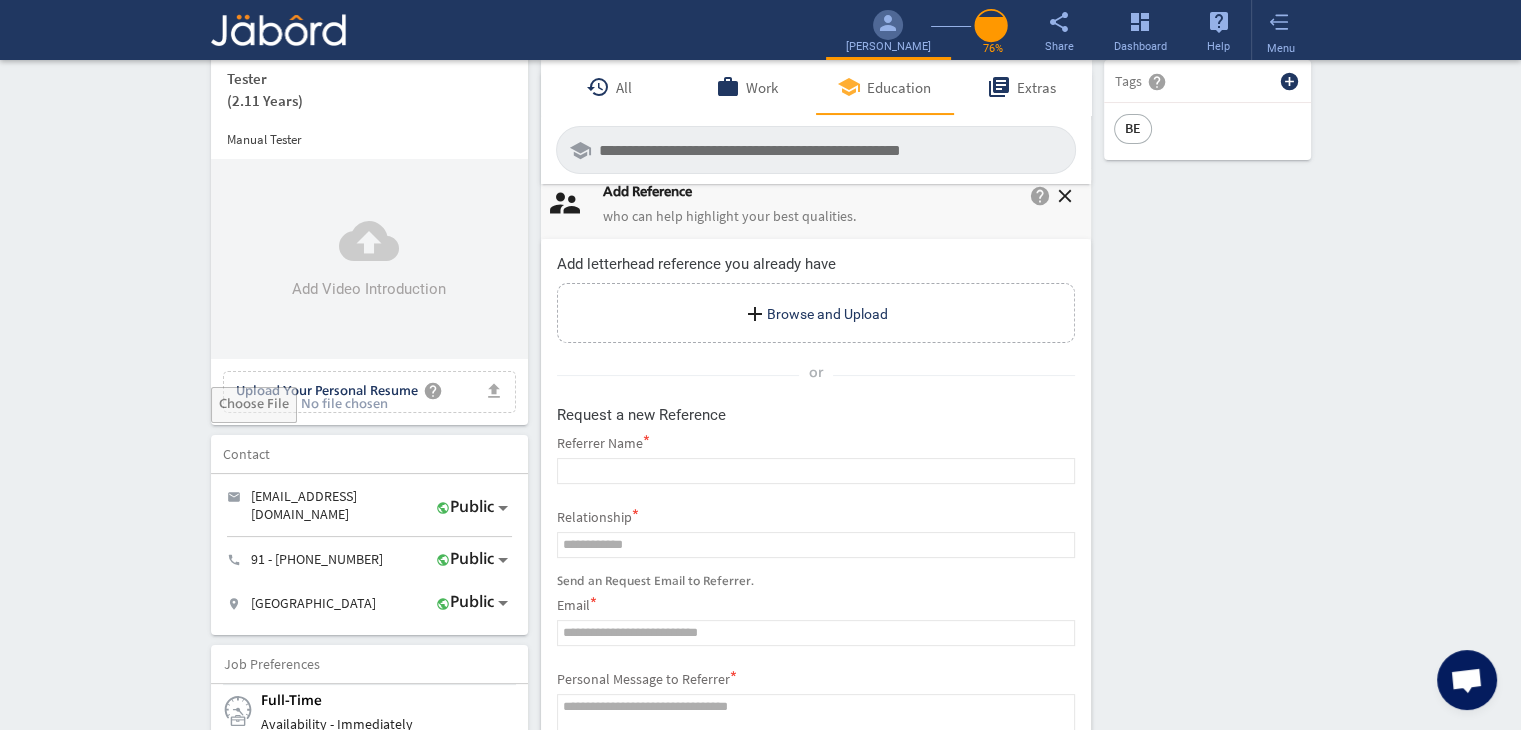 scroll, scrollTop: 280, scrollLeft: 0, axis: vertical 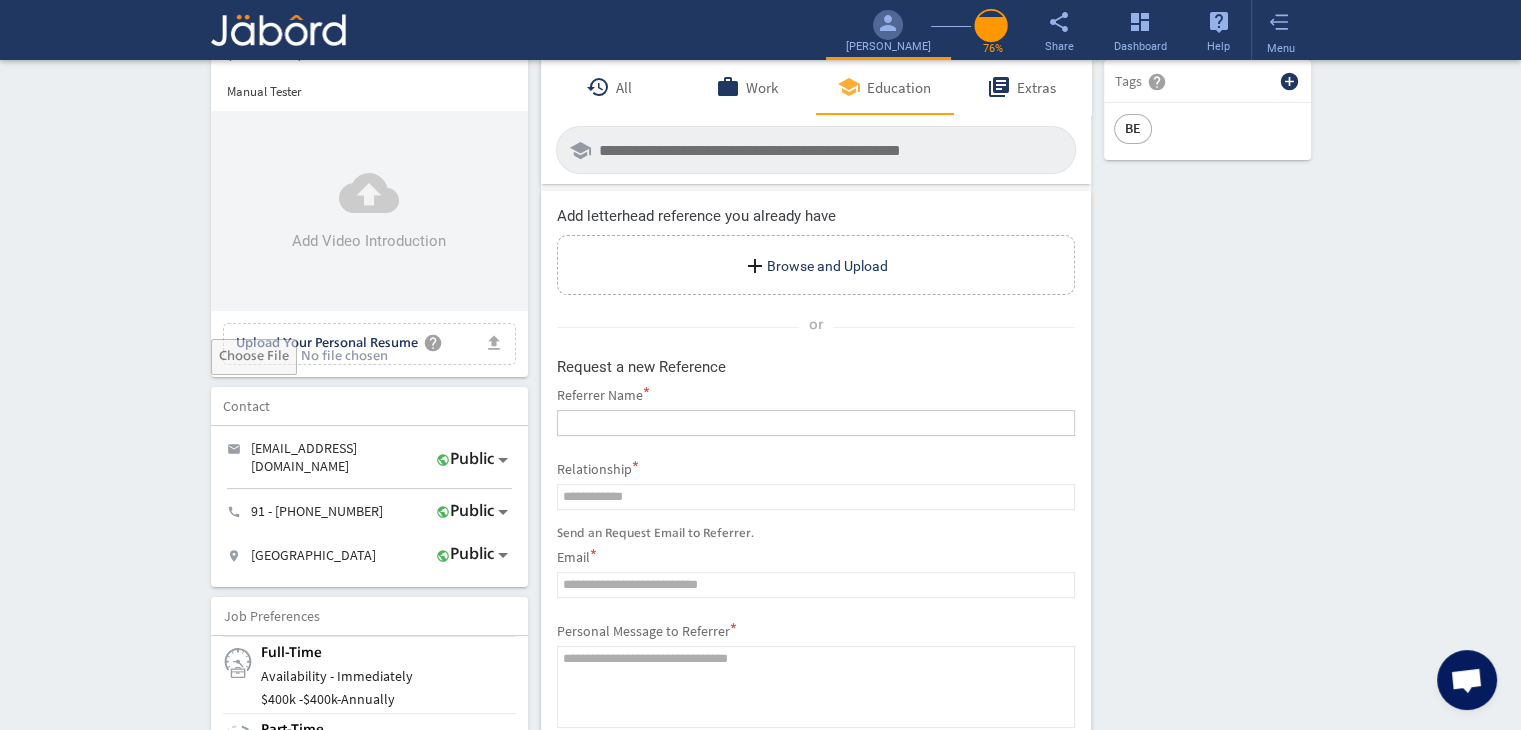 click at bounding box center [816, 423] 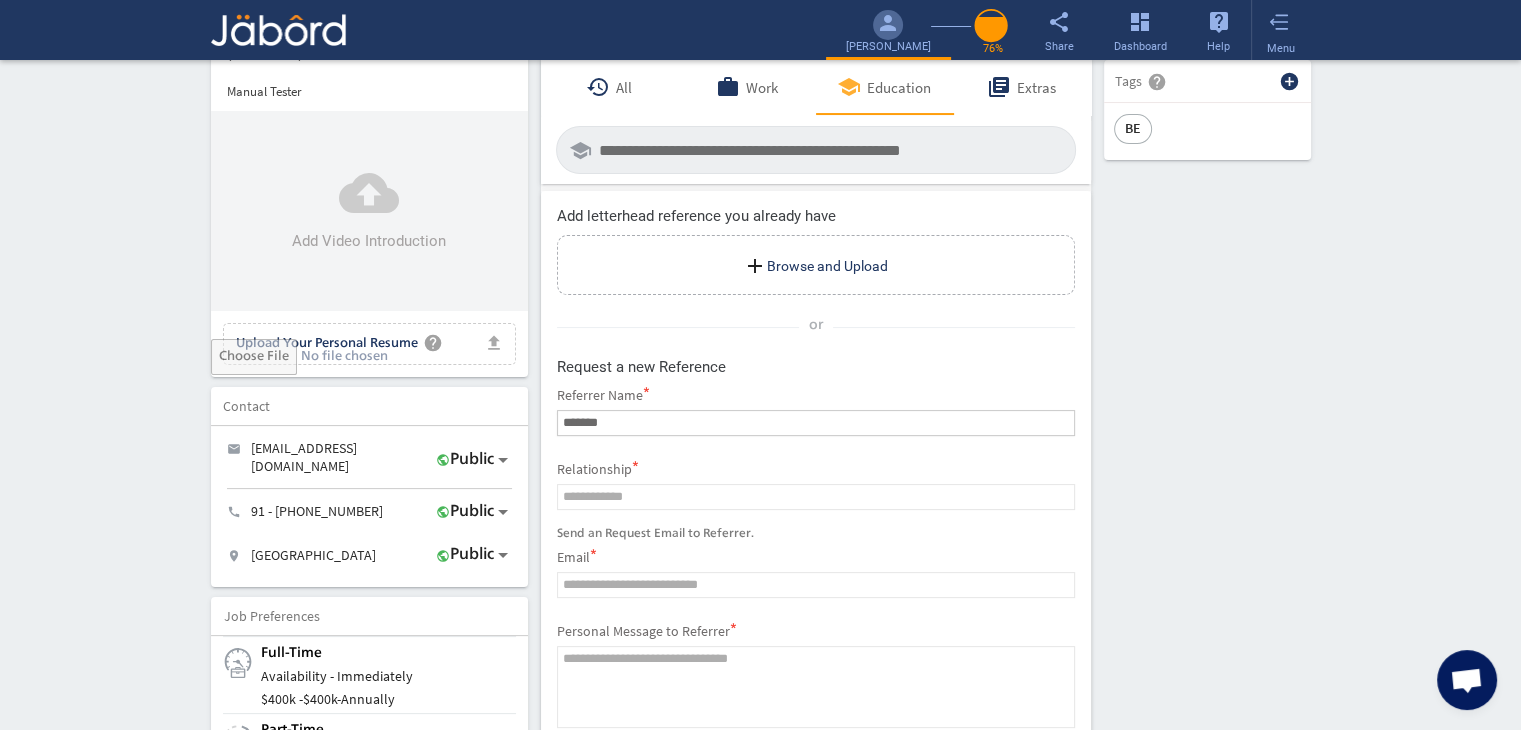 type on "*******" 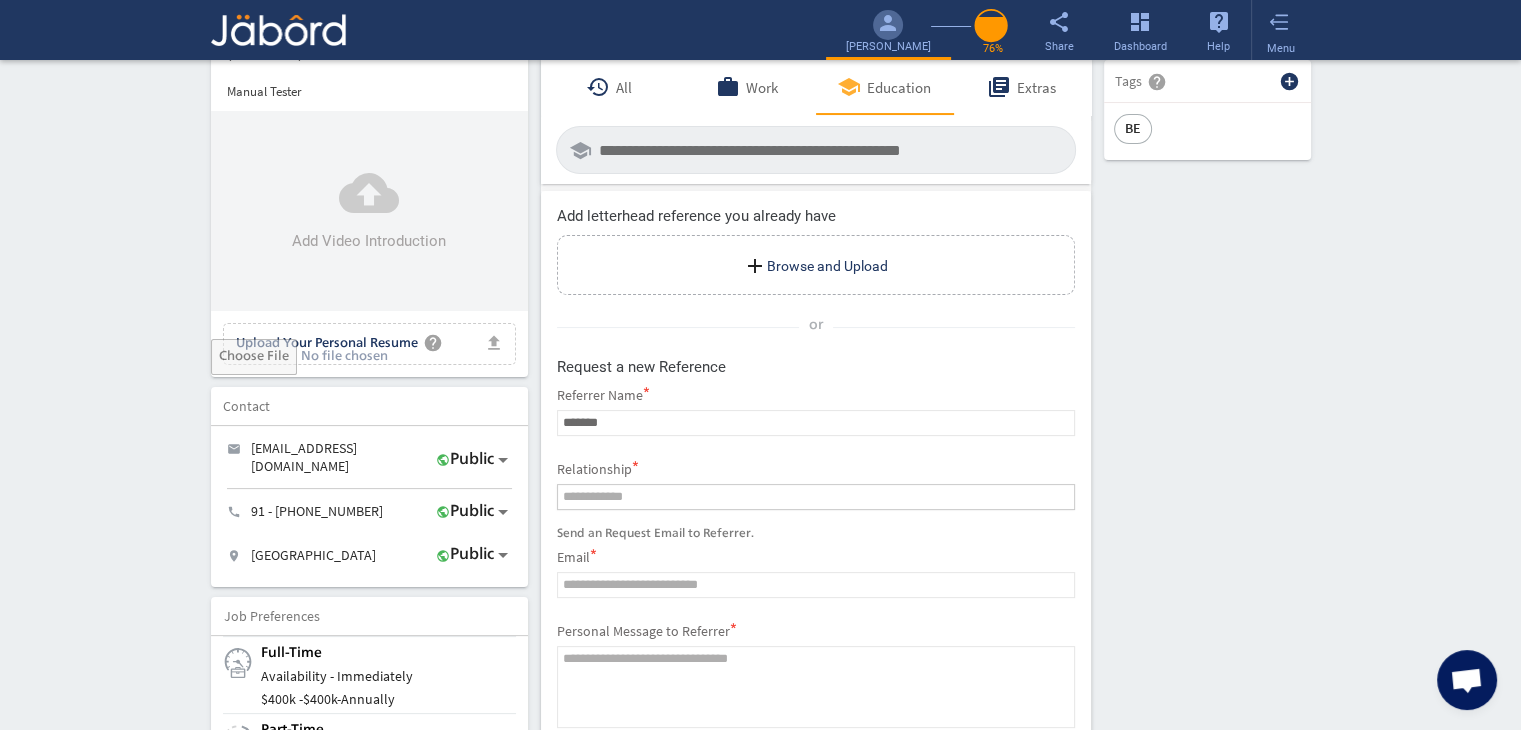 click at bounding box center (816, 497) 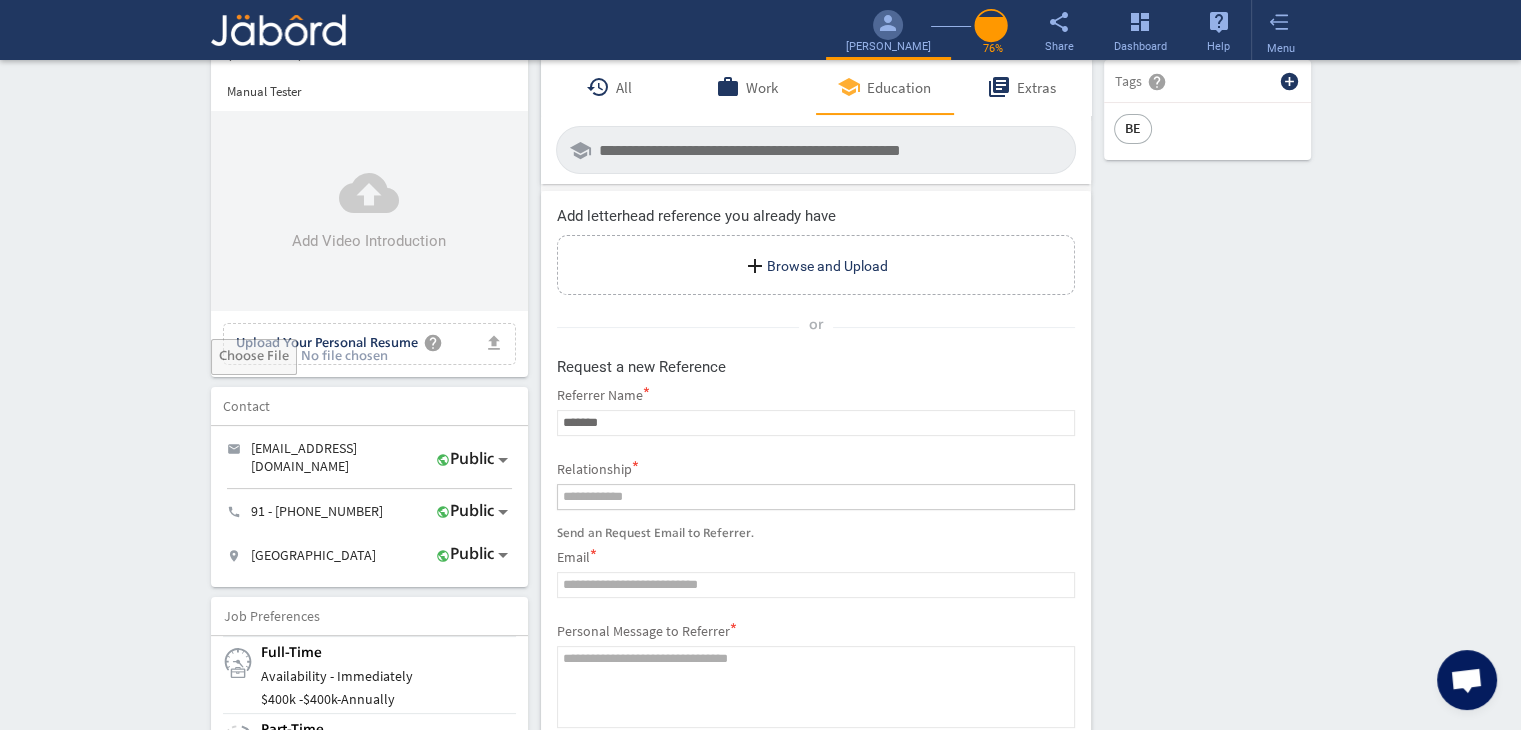 type on "******" 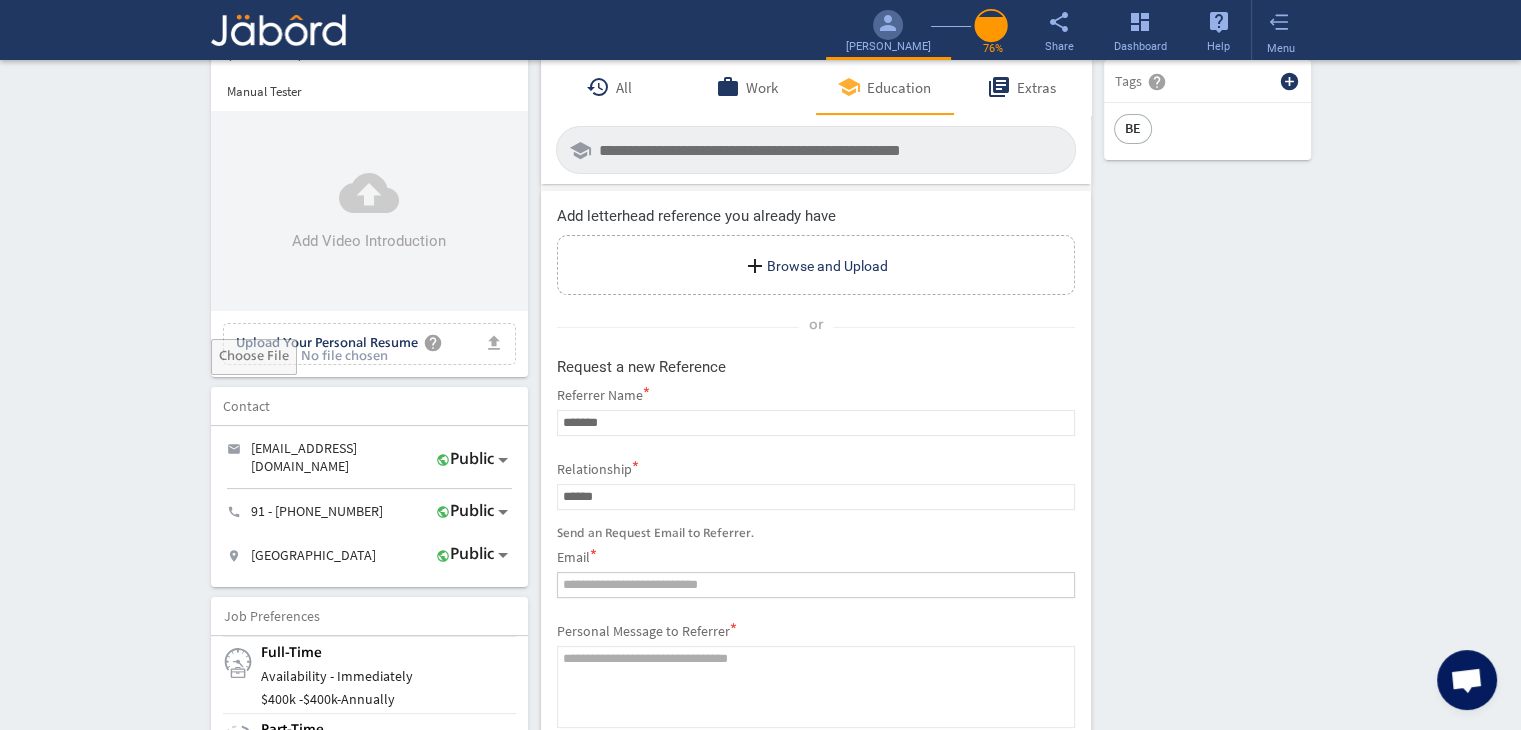 click at bounding box center (816, 585) 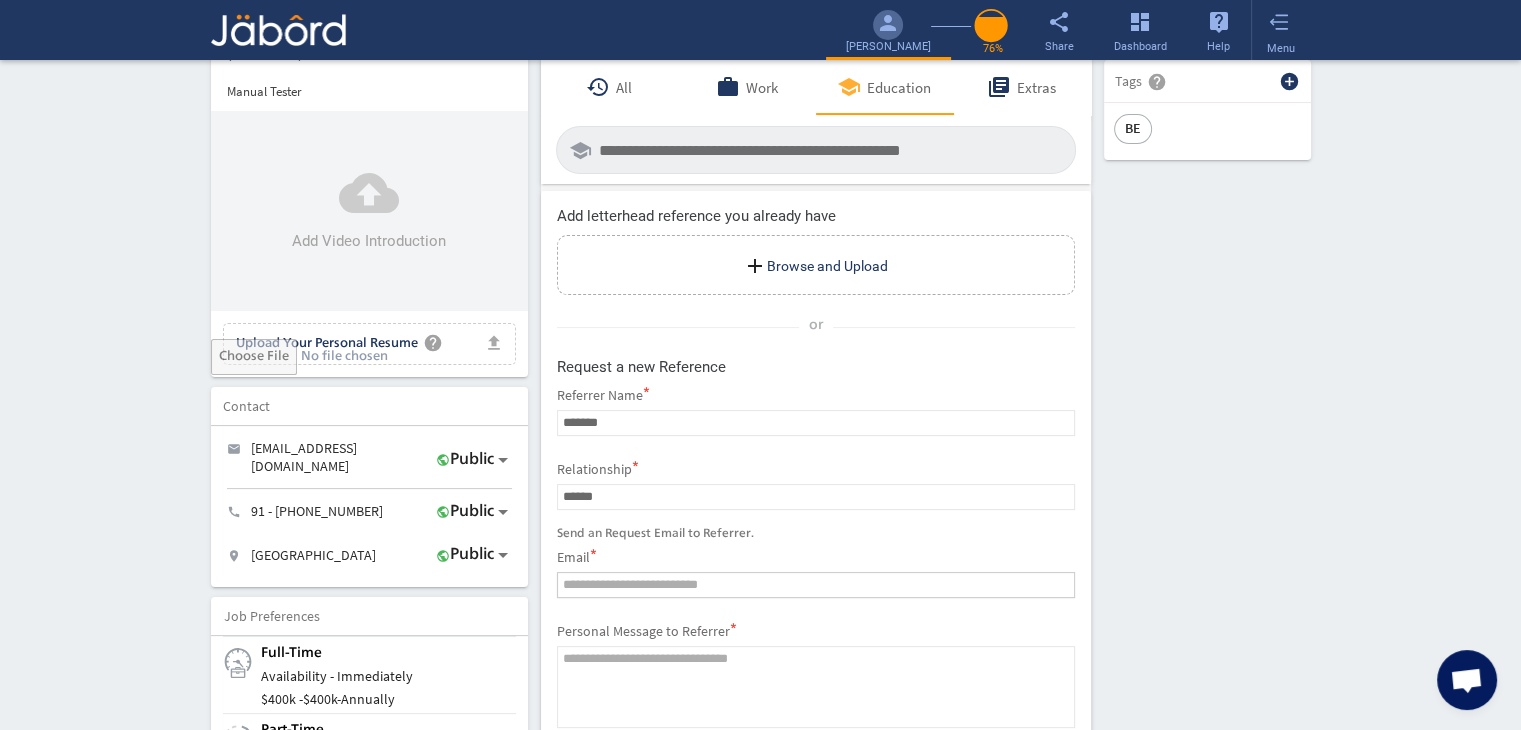 type on "**********" 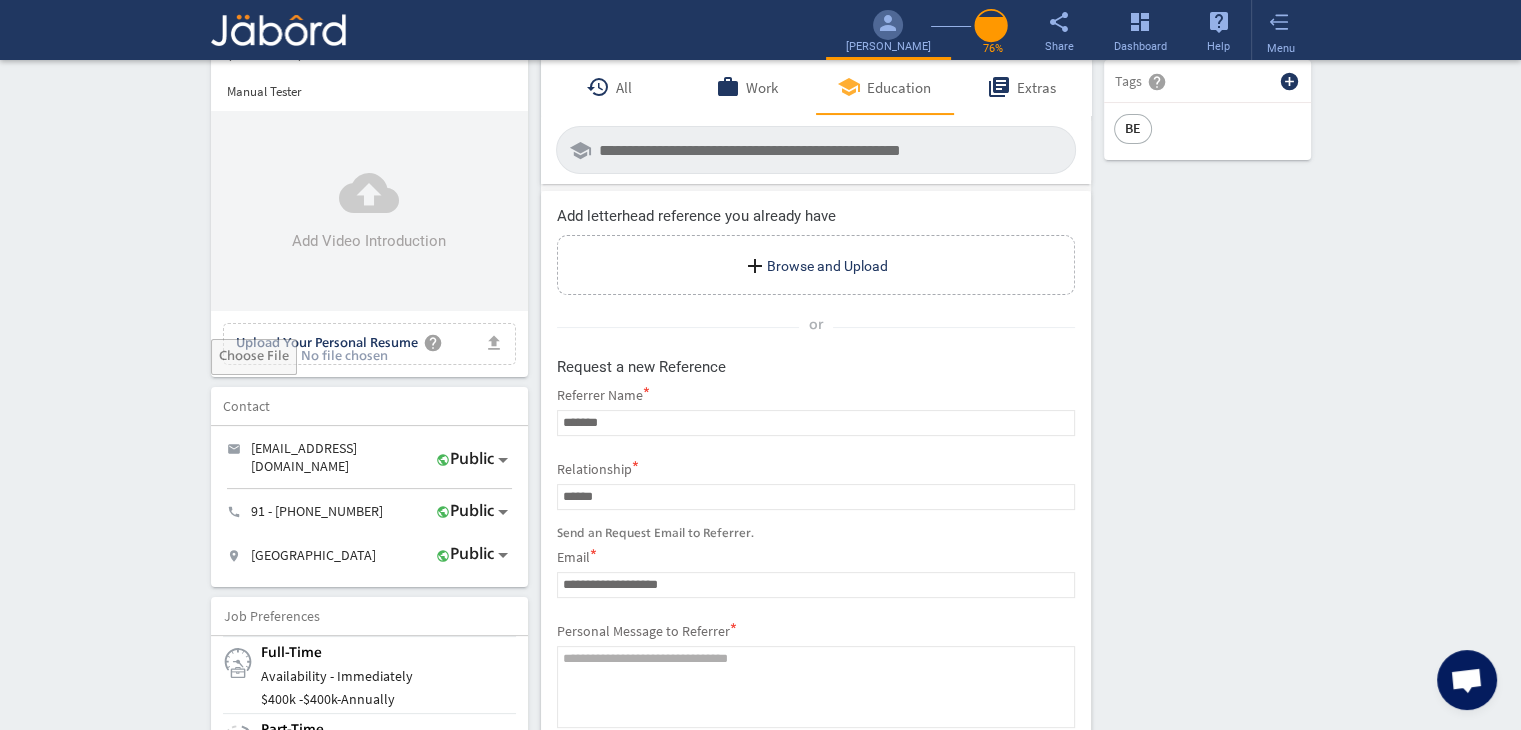click on "person camera_alt  Add Photo  Upload File delete Remove   edit  [PERSON_NAME]   (2.11 Years)  Manual Tester  cloud_upload Add Video Introduction file_upload Upload Your Personal Resume help Upload File Contact edit email  [EMAIL_ADDRESS][DOMAIN_NAME]   public Public call  91 - [PHONE_NUMBER]   public Public location_on  Chennai    public Public  Job Preferences  edit
.cls-1{fill:#989fa7;}
Full-Time  Availability - Immediately $ 400k -  $ 400k   -   Annually
.cls-1{fill:#989fa7;}.cls-2{fill:#a5abb2;fill-rule:evenodd;}
Part-Time  [DATE]  access_time  9 AM - 5 PM [DATE]  access_time  9 AM - 5 PM $ 75k -  $ 75k
Winter   /" 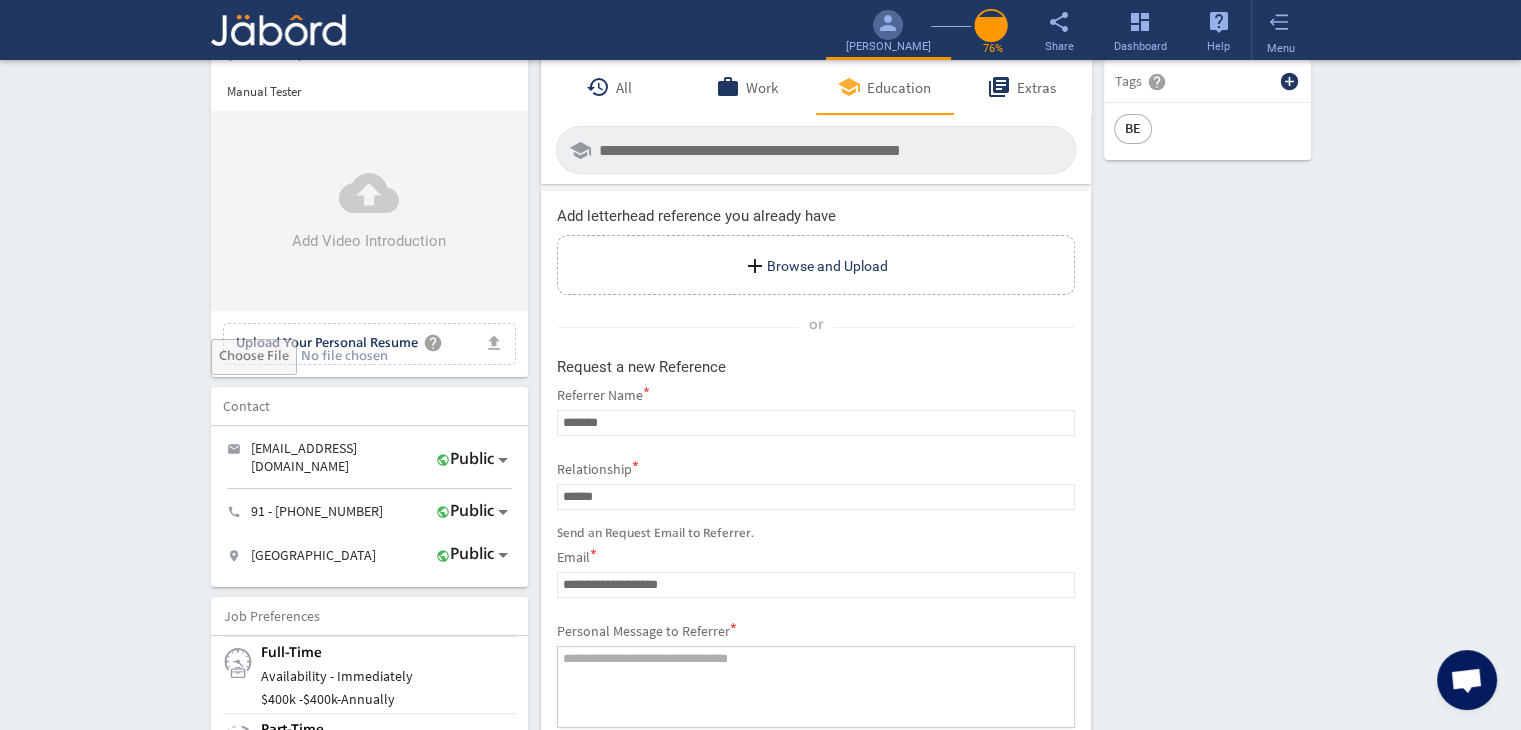 click at bounding box center [816, 687] 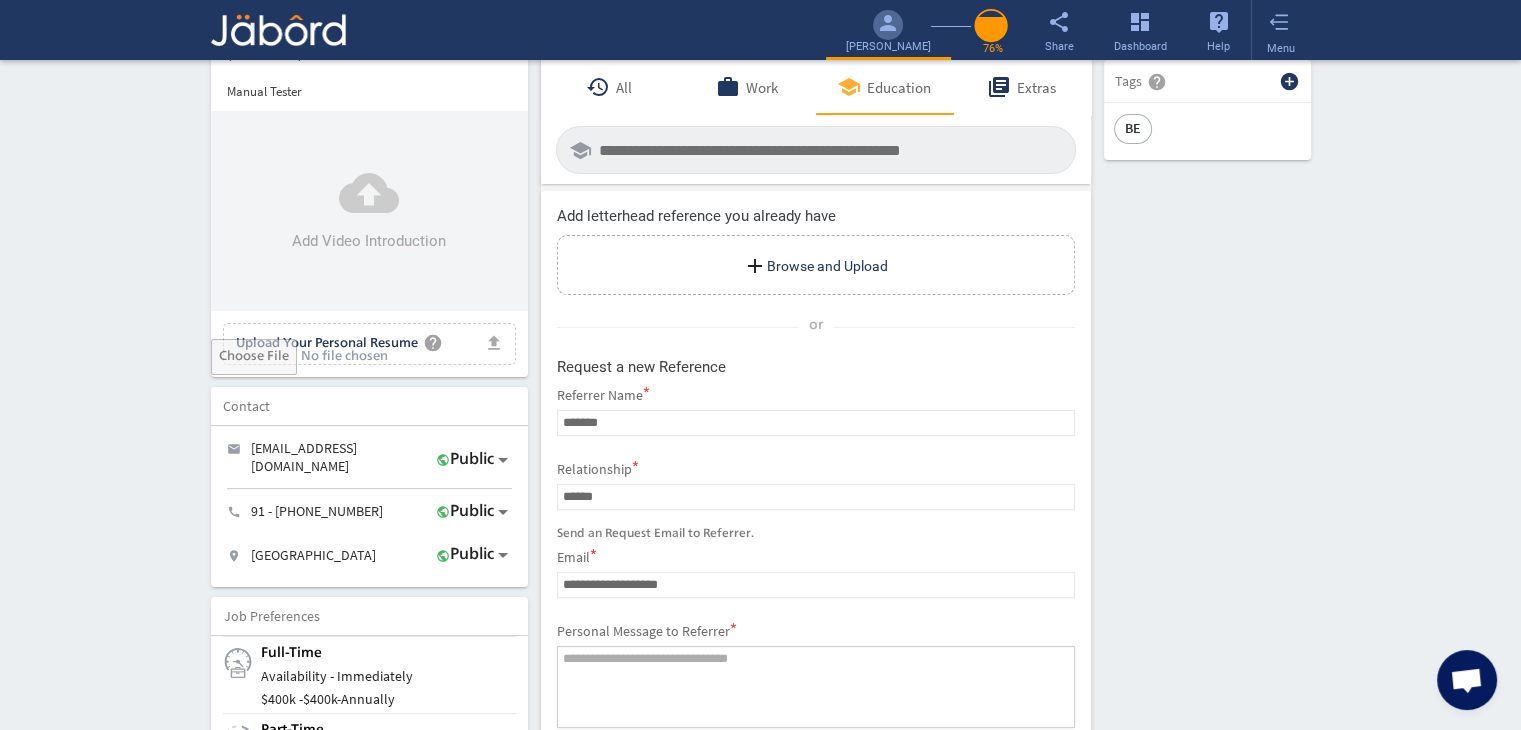 click at bounding box center (816, 687) 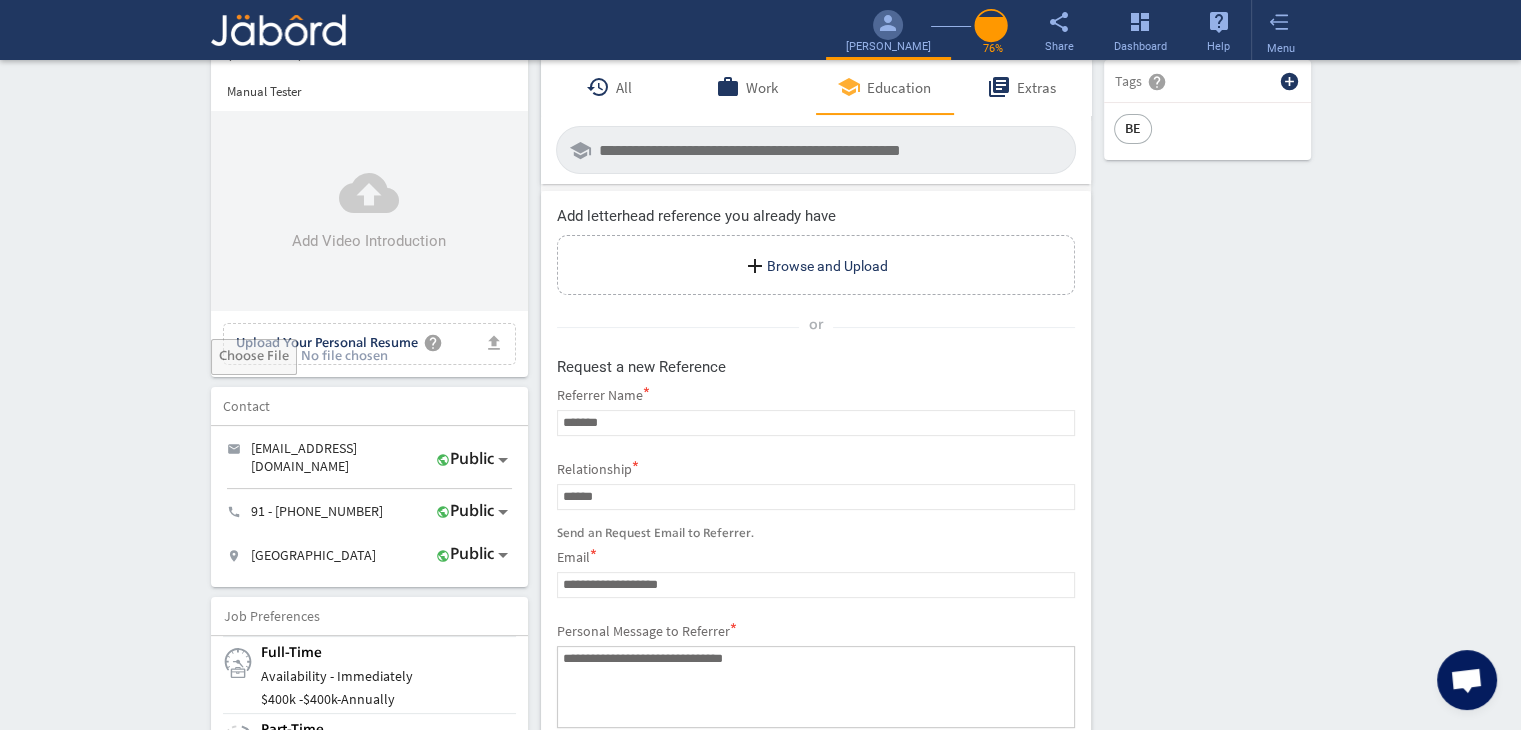 type on "**********" 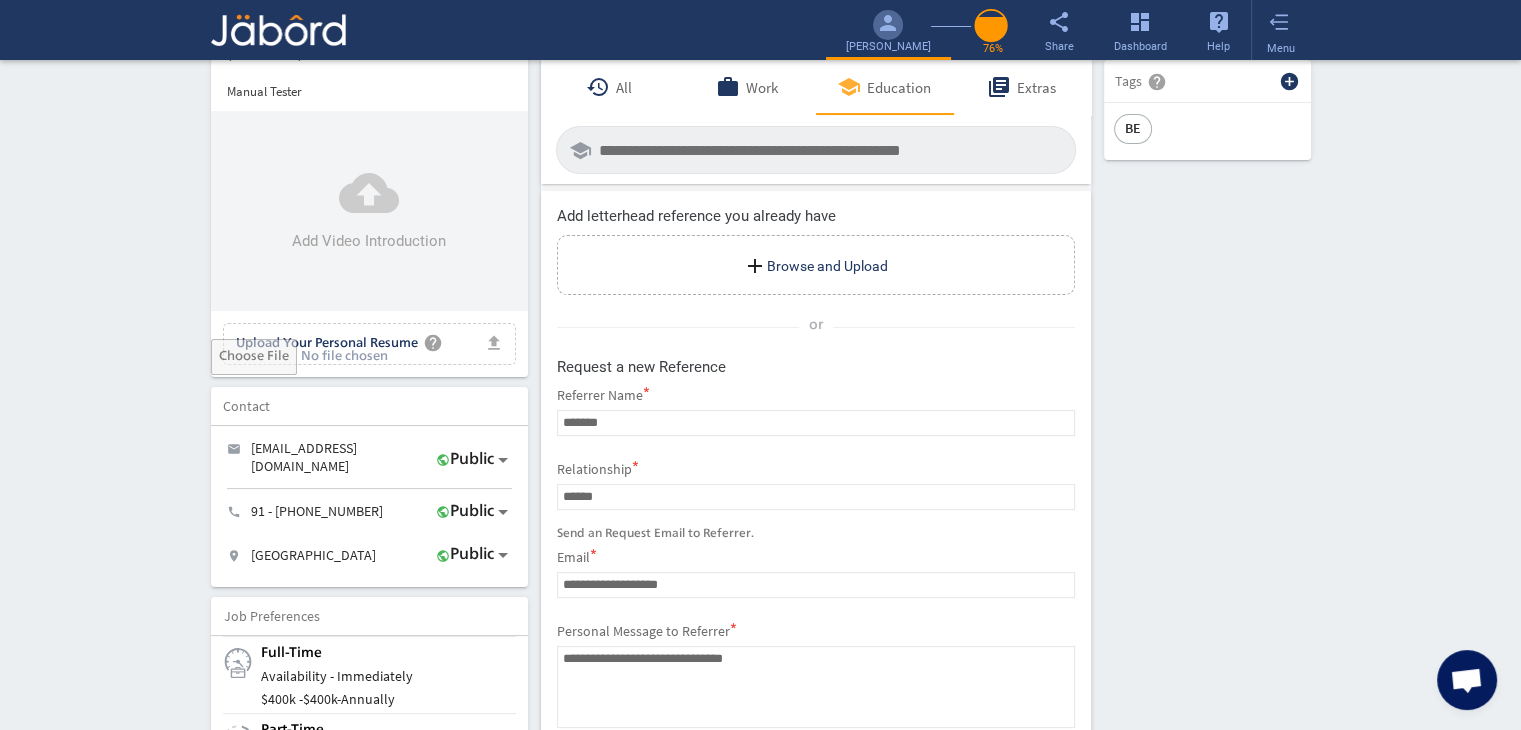 click on "person camera_alt  Add Photo  Upload File delete Remove   edit  [PERSON_NAME]   (2.11 Years)  Manual Tester  cloud_upload Add Video Introduction file_upload Upload Your Personal Resume help Upload File Contact edit email  [EMAIL_ADDRESS][DOMAIN_NAME]   public Public call  91 - [PHONE_NUMBER]   public Public location_on  Chennai    public Public  Job Preferences  edit
.cls-1{fill:#989fa7;}
Full-Time  Availability - Immediately $ 400k -  $ 400k   -   Annually
.cls-1{fill:#989fa7;}.cls-2{fill:#a5abb2;fill-rule:evenodd;}
Part-Time  [DATE]  access_time  9 AM - 5 PM [DATE]  access_time  9 AM - 5 PM $ 75k -  $ 75k
Winter   /" 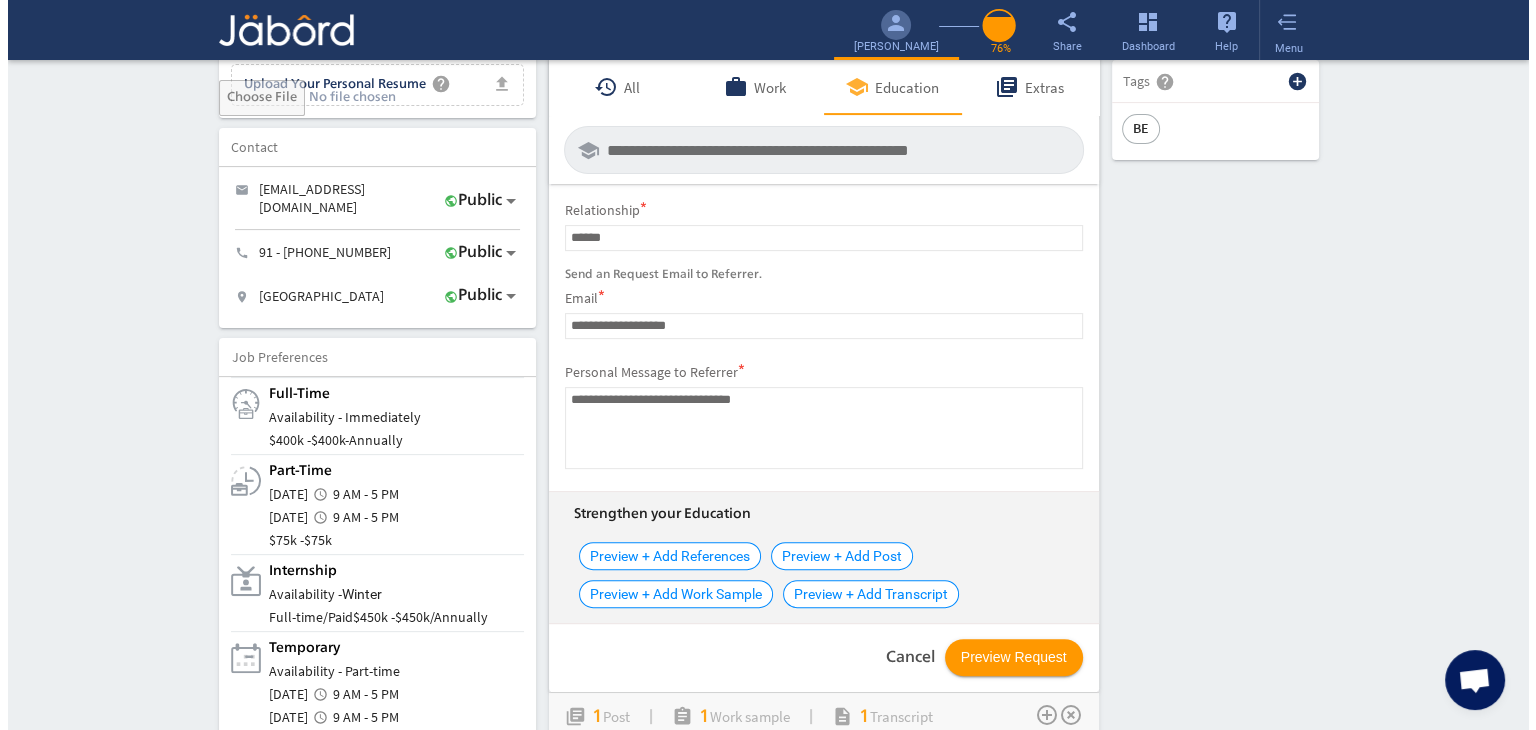 scroll, scrollTop: 800, scrollLeft: 0, axis: vertical 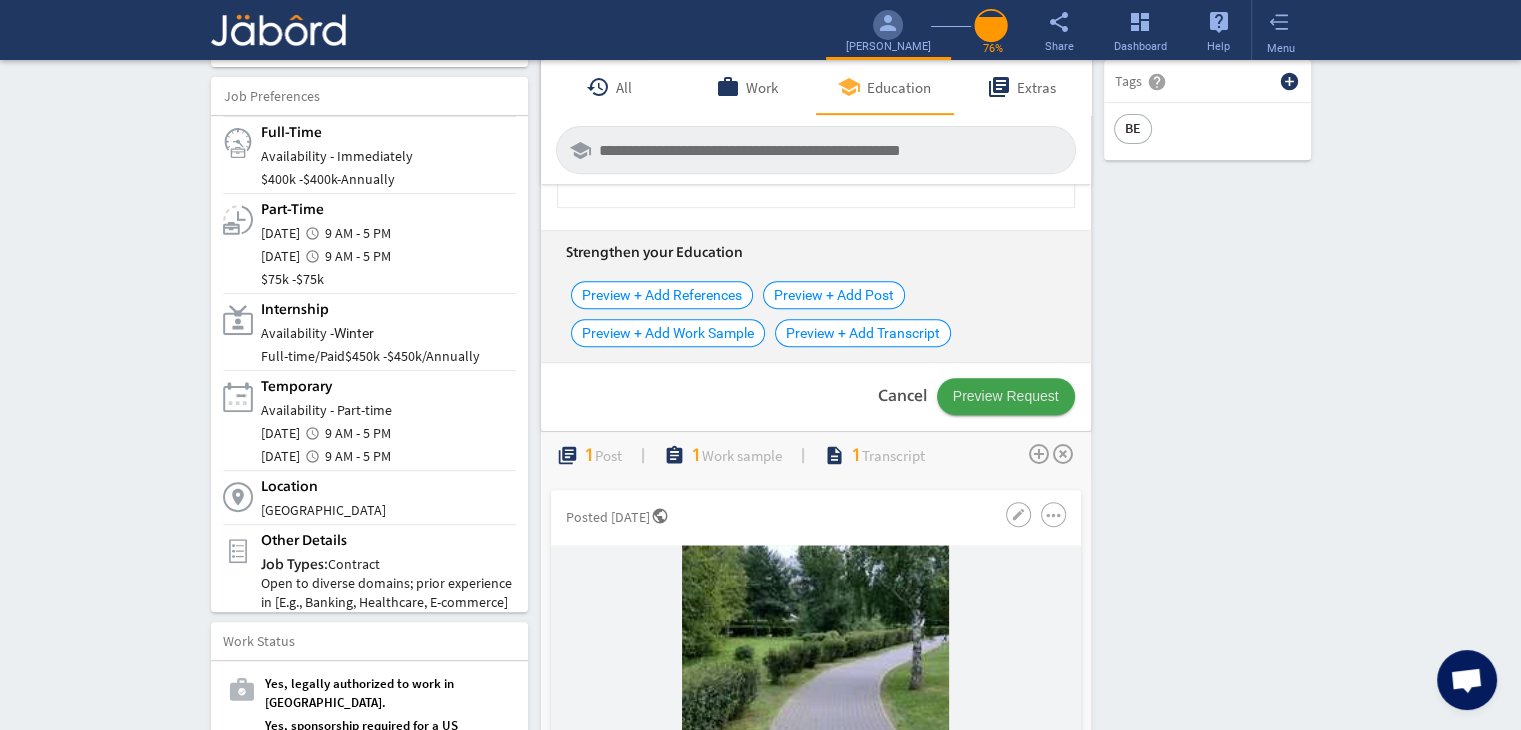 click on "Preview Request" at bounding box center (1006, 396) 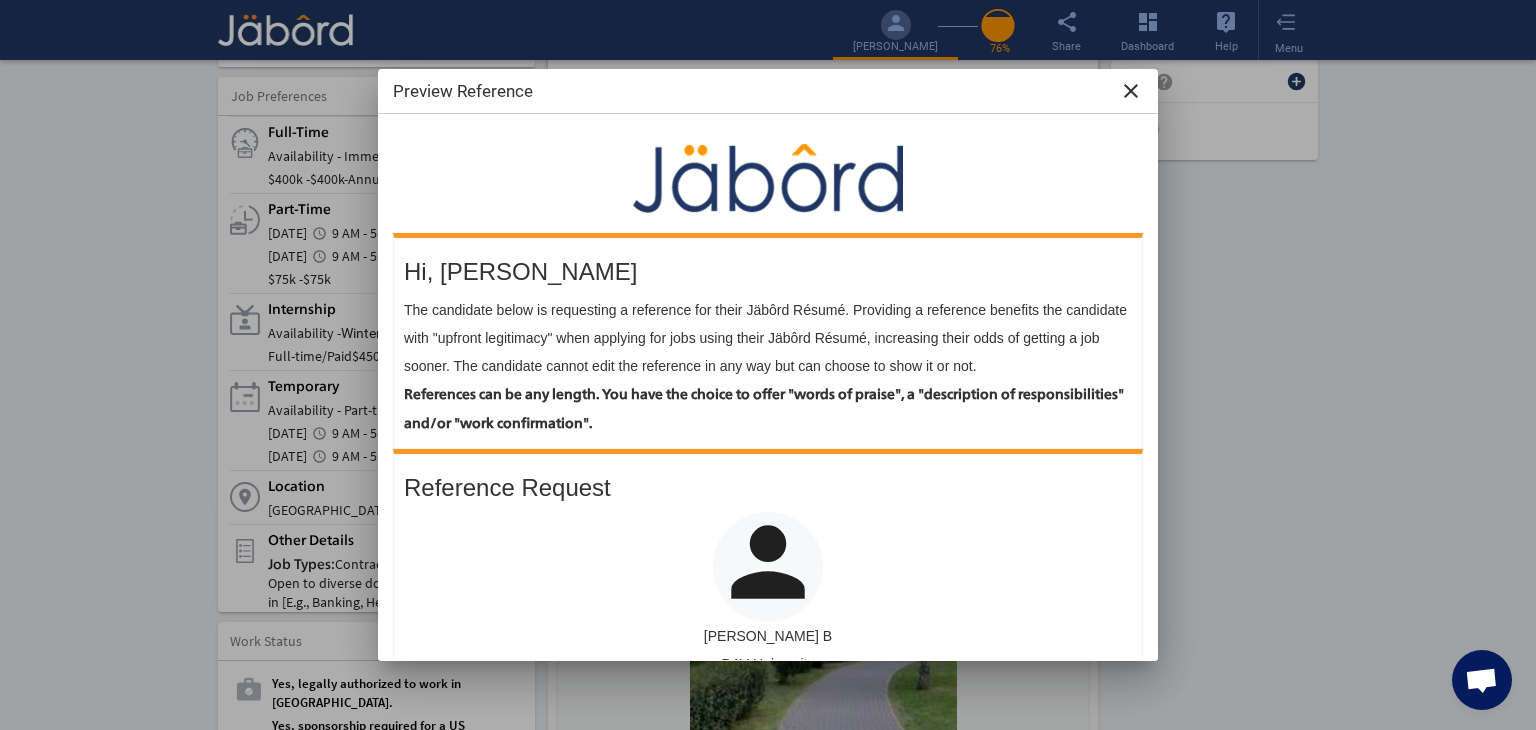 scroll, scrollTop: 477, scrollLeft: 0, axis: vertical 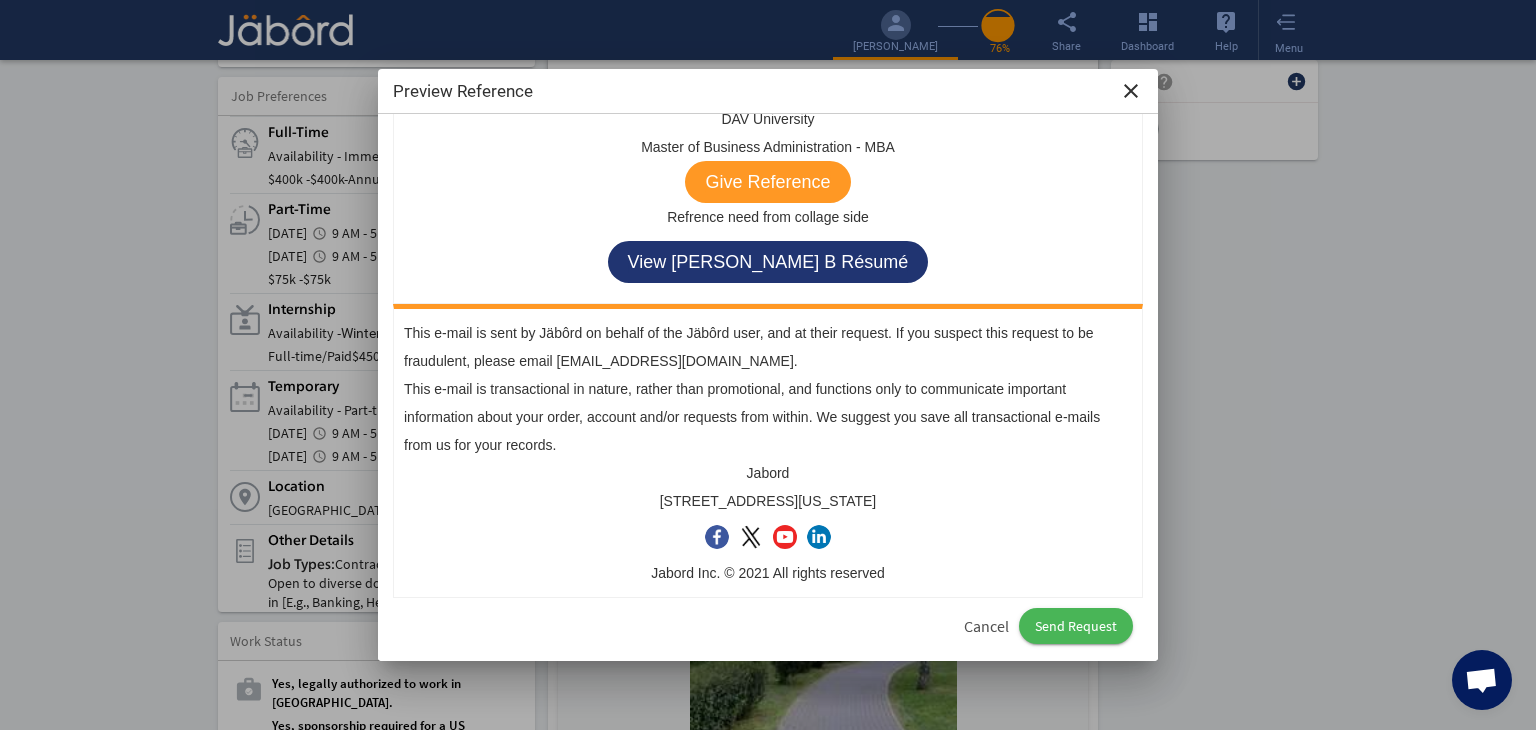 click on "Send Request" at bounding box center (1076, 626) 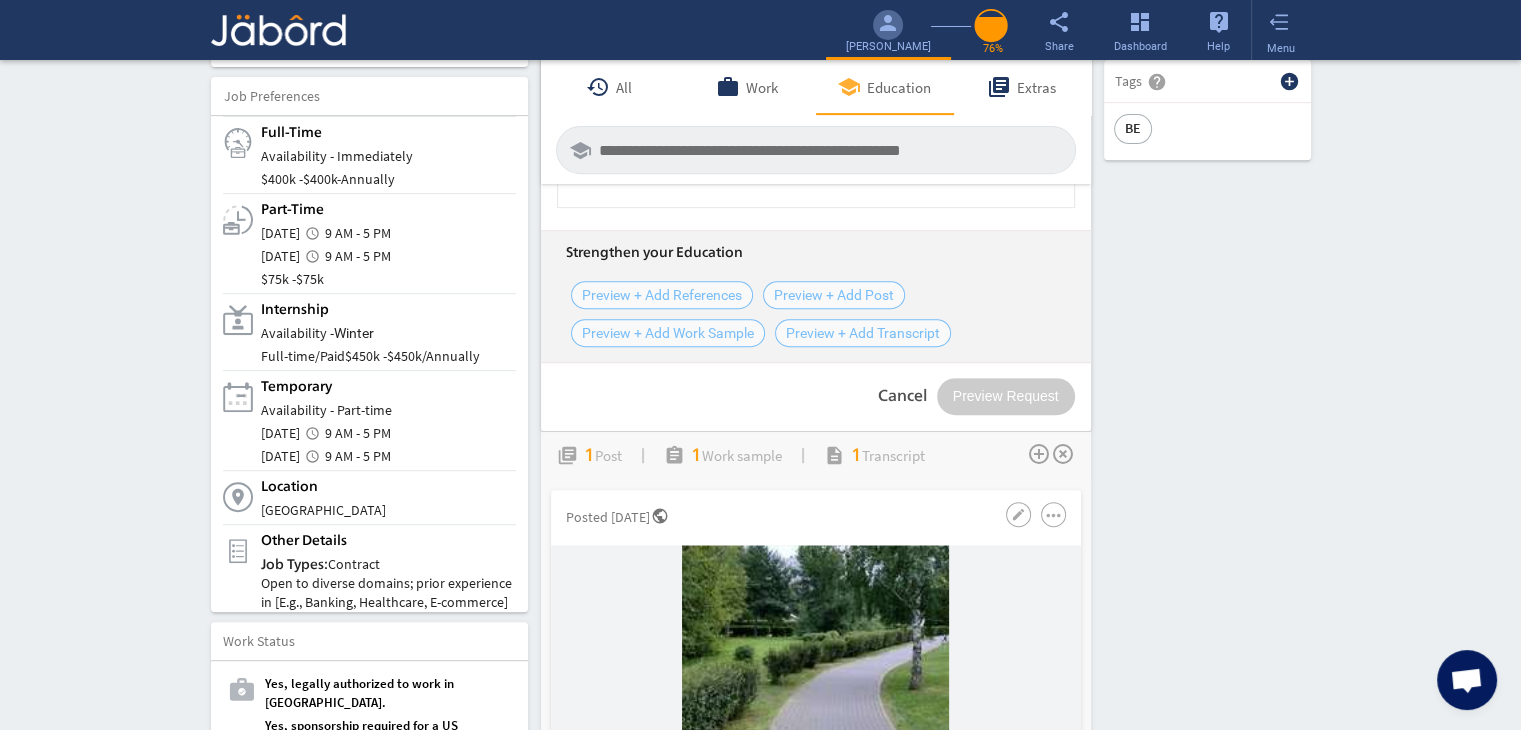 click on "person camera_alt  Add Photo  Upload File delete Remove   edit  [PERSON_NAME]   (2.11 Years)  Manual Tester  cloud_upload Add Video Introduction file_upload Upload Your Personal Resume help Upload File Contact edit email  [EMAIL_ADDRESS][DOMAIN_NAME]   public Public call  91 - [PHONE_NUMBER]   public Public location_on  Chennai    public Public  Job Preferences  edit
.cls-1{fill:#989fa7;}
Full-Time  Availability - Immediately $ 400k -  $ 400k   -   Annually
.cls-1{fill:#989fa7;}.cls-2{fill:#a5abb2;fill-rule:evenodd;}
Part-Time  [DATE]  access_time  9 AM - 5 PM [DATE]  access_time  9 AM - 5 PM $ 75k -  $ 75k
Winter   /" 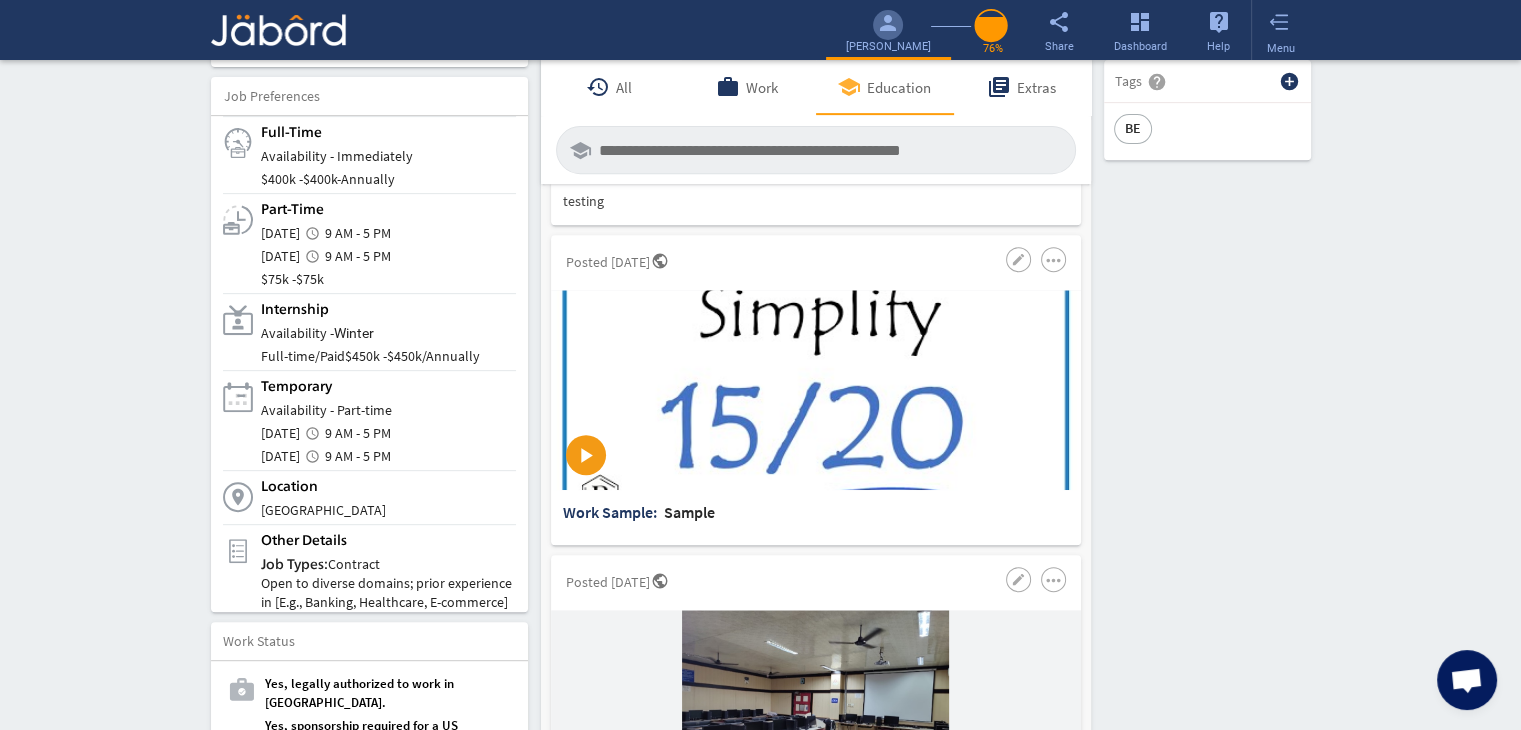 click on "Interactive Resume LITE   PRO Summary Experience person camera_alt  Add Photo  Upload File delete Remove   edit  [PERSON_NAME]   (2.11 Years)  Manual Tester  cloud_upload Add Video Introduction file_upload Upload Your Personal Resume help Upload File Contact edit email  [EMAIL_ADDRESS][DOMAIN_NAME]   public Public call  91 - [PHONE_NUMBER]   public Public location_on  Chennai    public Public  Job Preferences  edit
.cls-1{fill:#989fa7;}
Full-Time  Availability - Immediately $ 400k -  $ 400k   -   Annually
.cls-1{fill:#989fa7;}.cls-2{fill:#a5abb2;fill-rule:evenodd;}
Part-Time  [DATE]  access_time  9 AM - 5 PM [DATE]  access_time  9 AM - 5 PM $ 75k -  $ 75k" 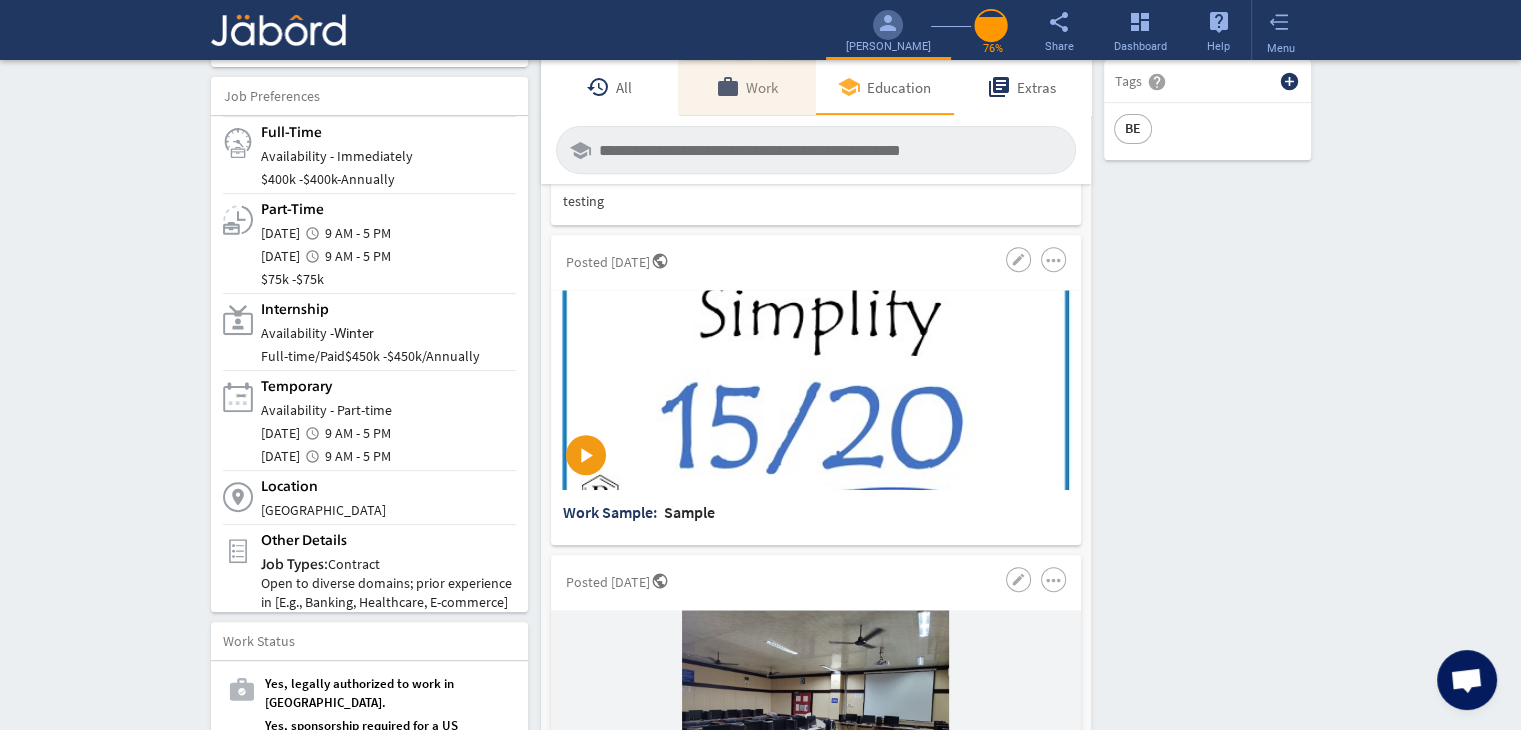 click on "Work" at bounding box center (762, 87) 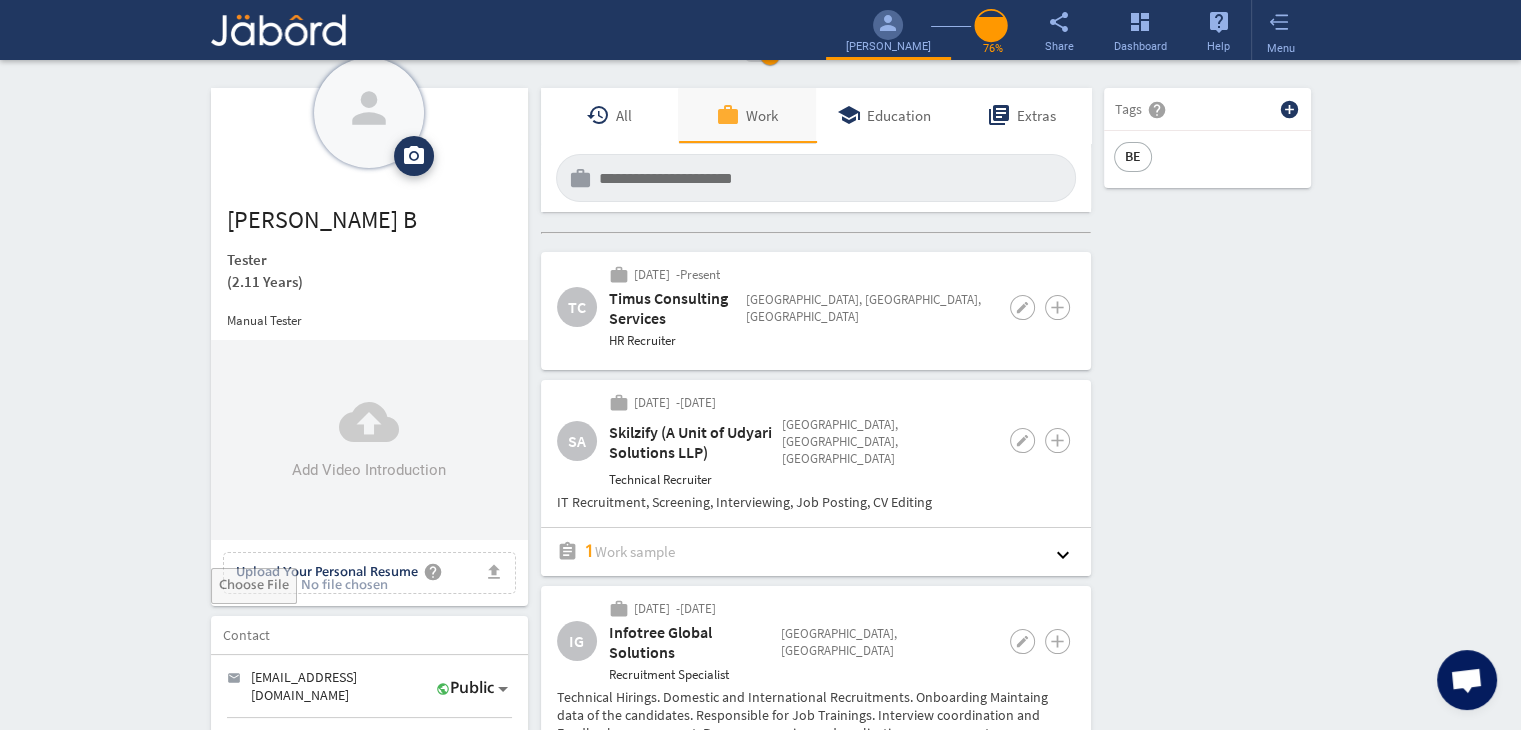 scroll, scrollTop: 0, scrollLeft: 0, axis: both 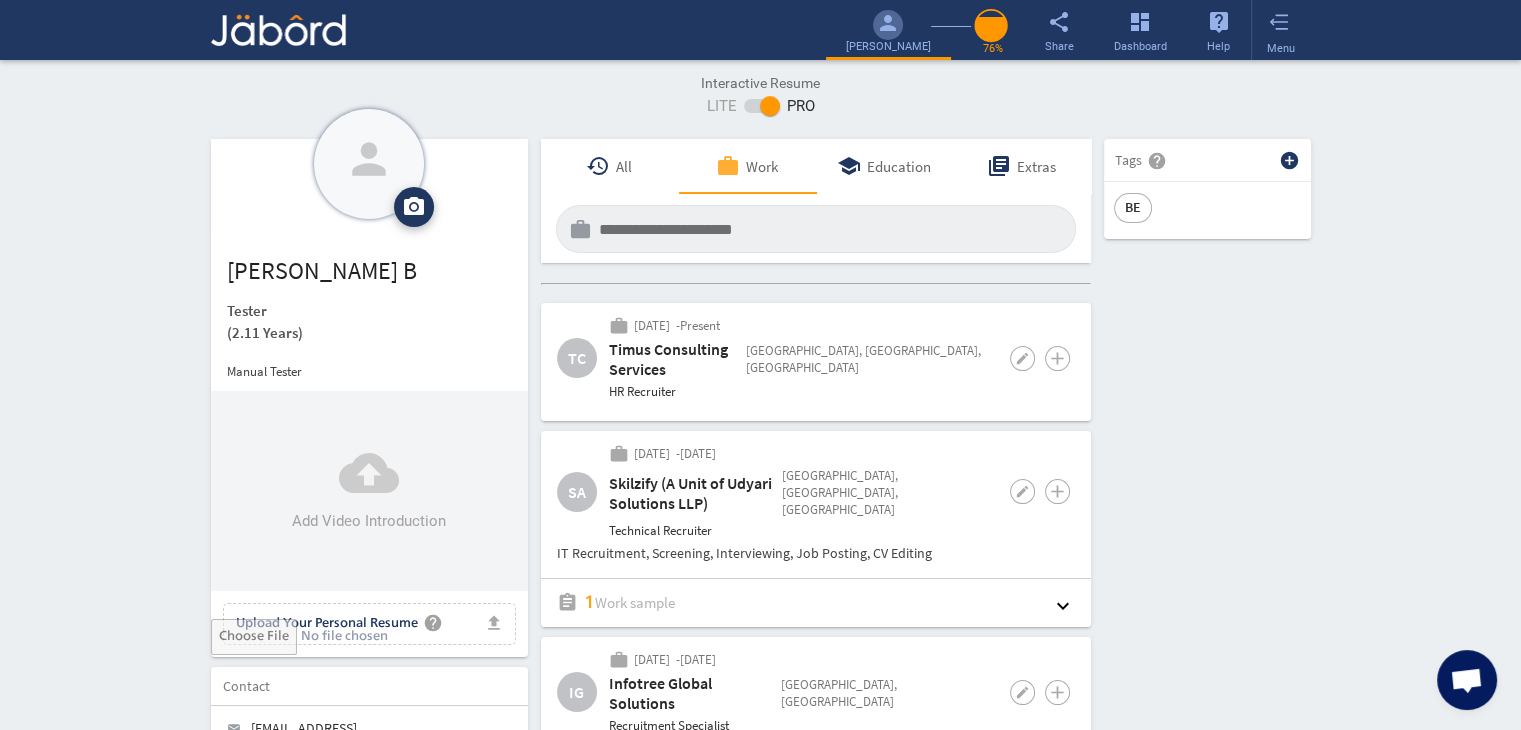click on "Interactive Resume LITE   PRO Summary Experience person camera_alt  Add Photo  Upload File delete Remove   edit  [PERSON_NAME]   (2.11 Years)  Manual Tester  cloud_upload Add Video Introduction file_upload Upload Your Personal Resume help Upload File Contact edit email  [EMAIL_ADDRESS][DOMAIN_NAME]   public Public call  91 - [PHONE_NUMBER]   public Public location_on  Chennai    public Public  Job Preferences  edit
.cls-1{fill:#989fa7;}
Full-Time  Availability - Immediately $ 400k -  $ 400k   -   Annually
.cls-1{fill:#989fa7;}.cls-2{fill:#a5abb2;fill-rule:evenodd;}
Part-Time  [DATE]  access_time  9 AM - 5 PM [DATE]  access_time  9 AM - 5 PM $ 75k -  $ 75k" 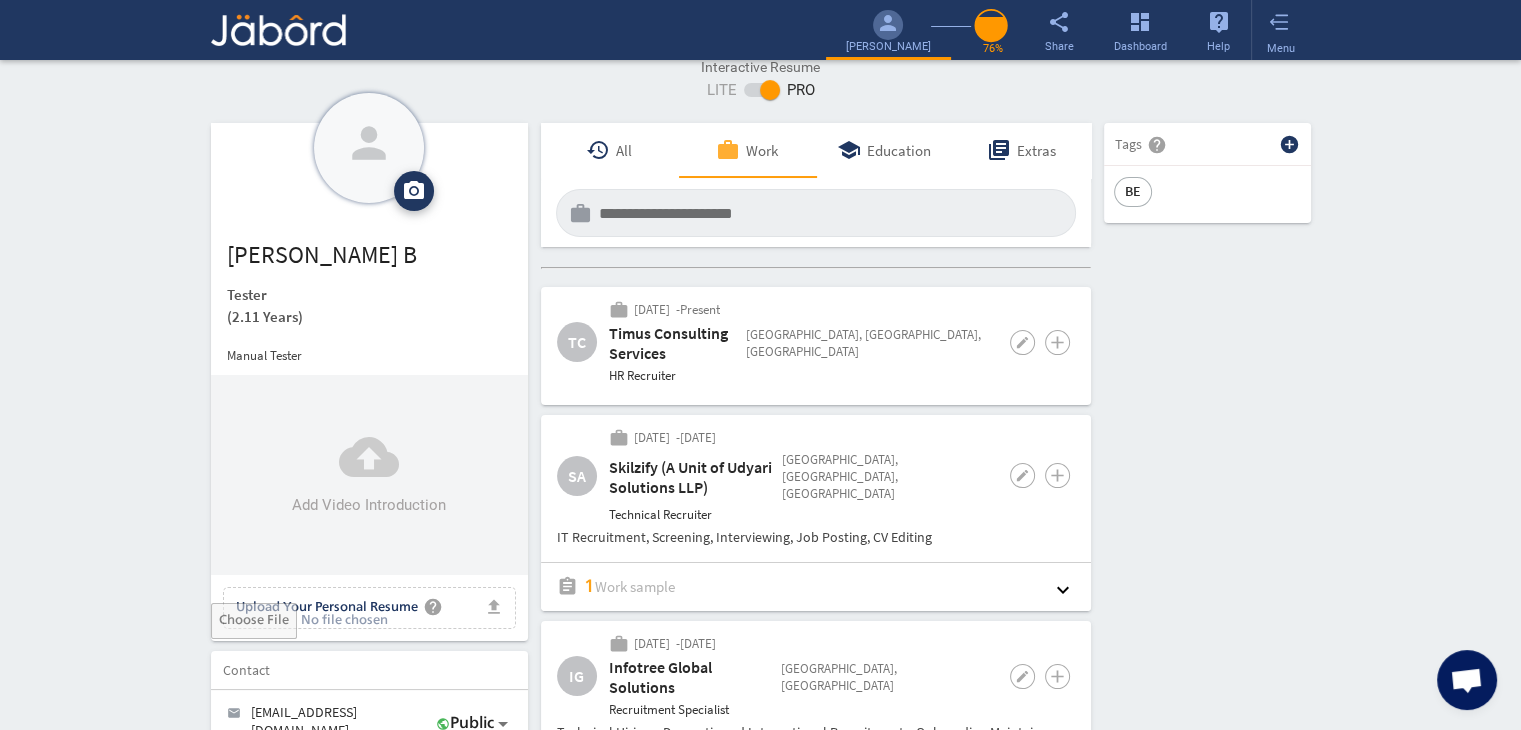 scroll, scrollTop: 0, scrollLeft: 0, axis: both 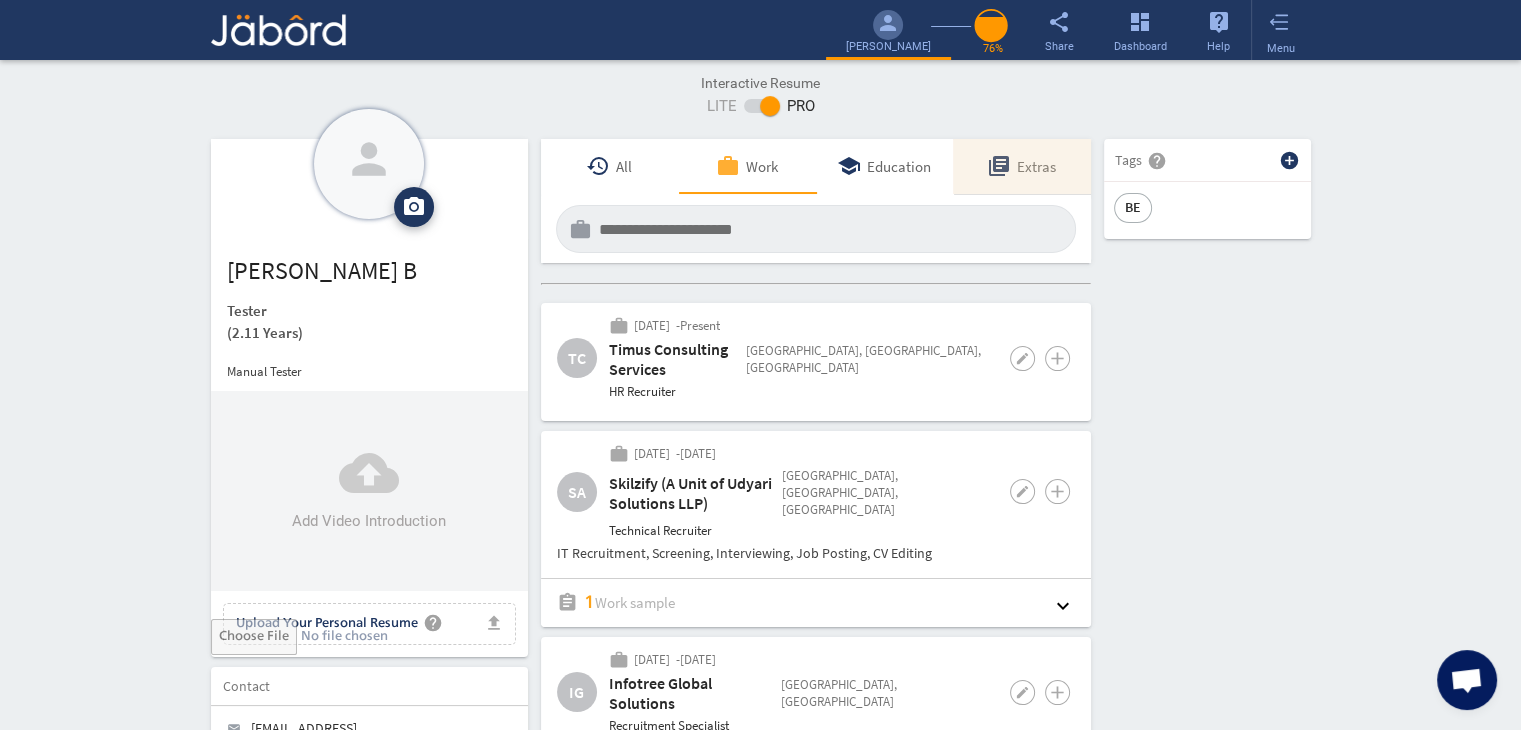 click on "Extras" at bounding box center (1036, 166) 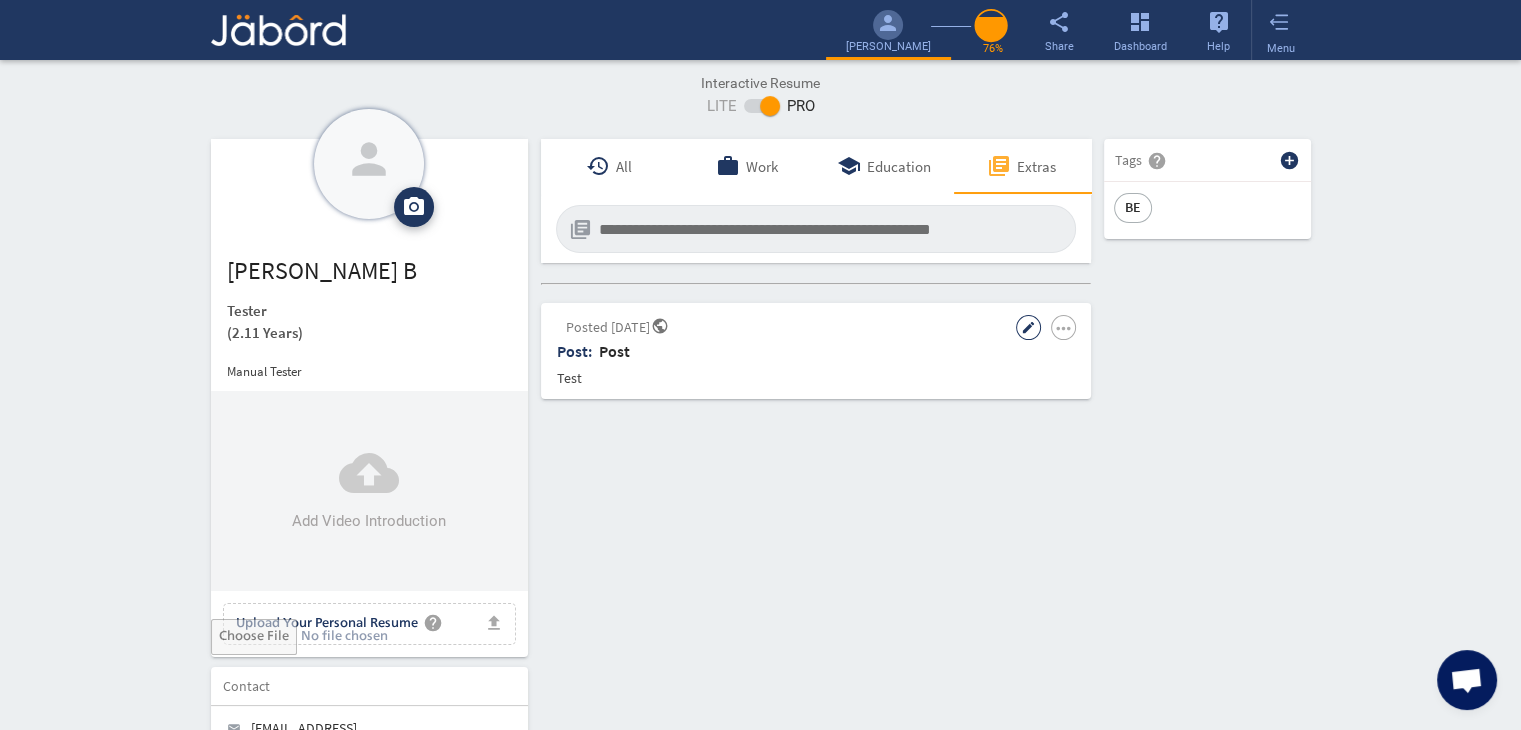 click on "edit" at bounding box center (1028, 327) 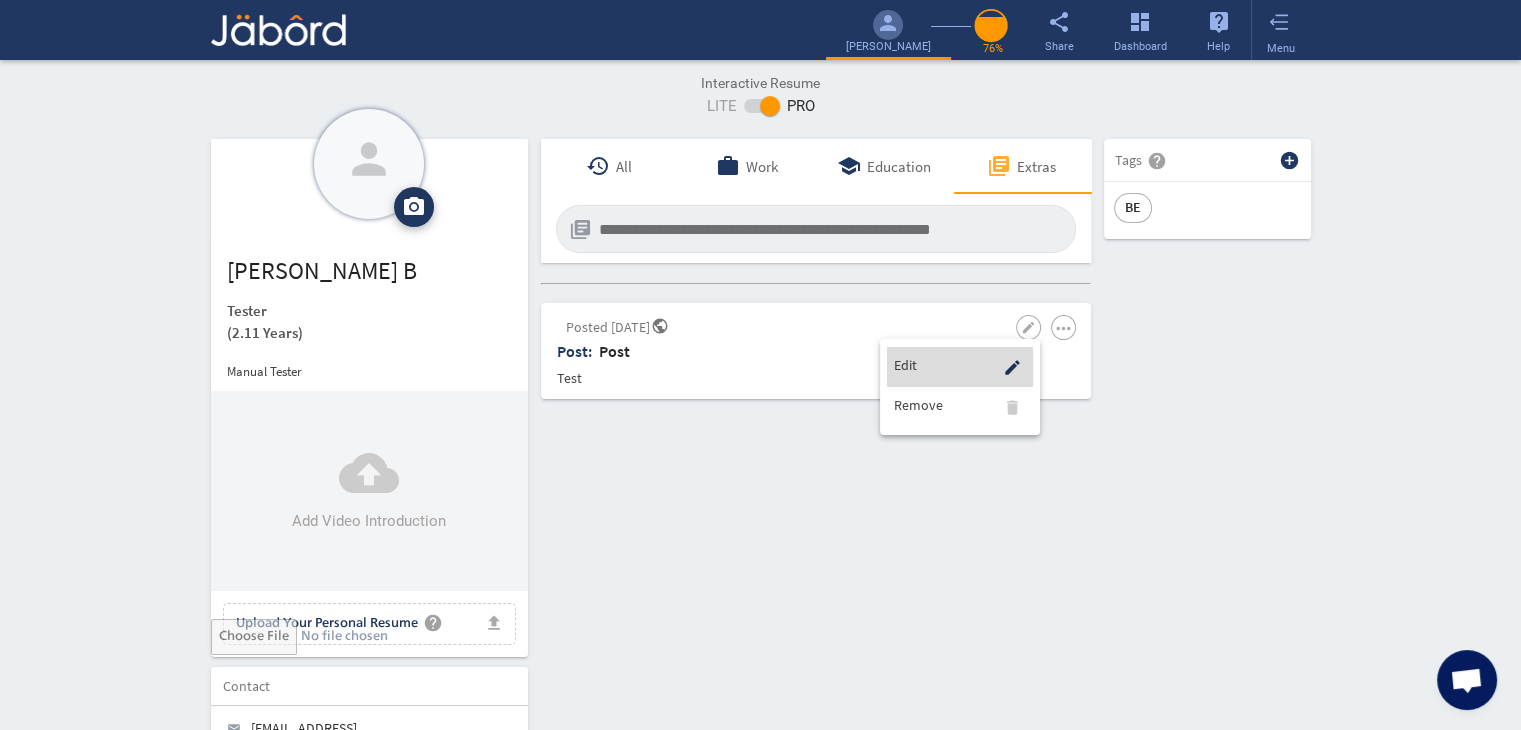 click on "Edit" at bounding box center (904, 365) 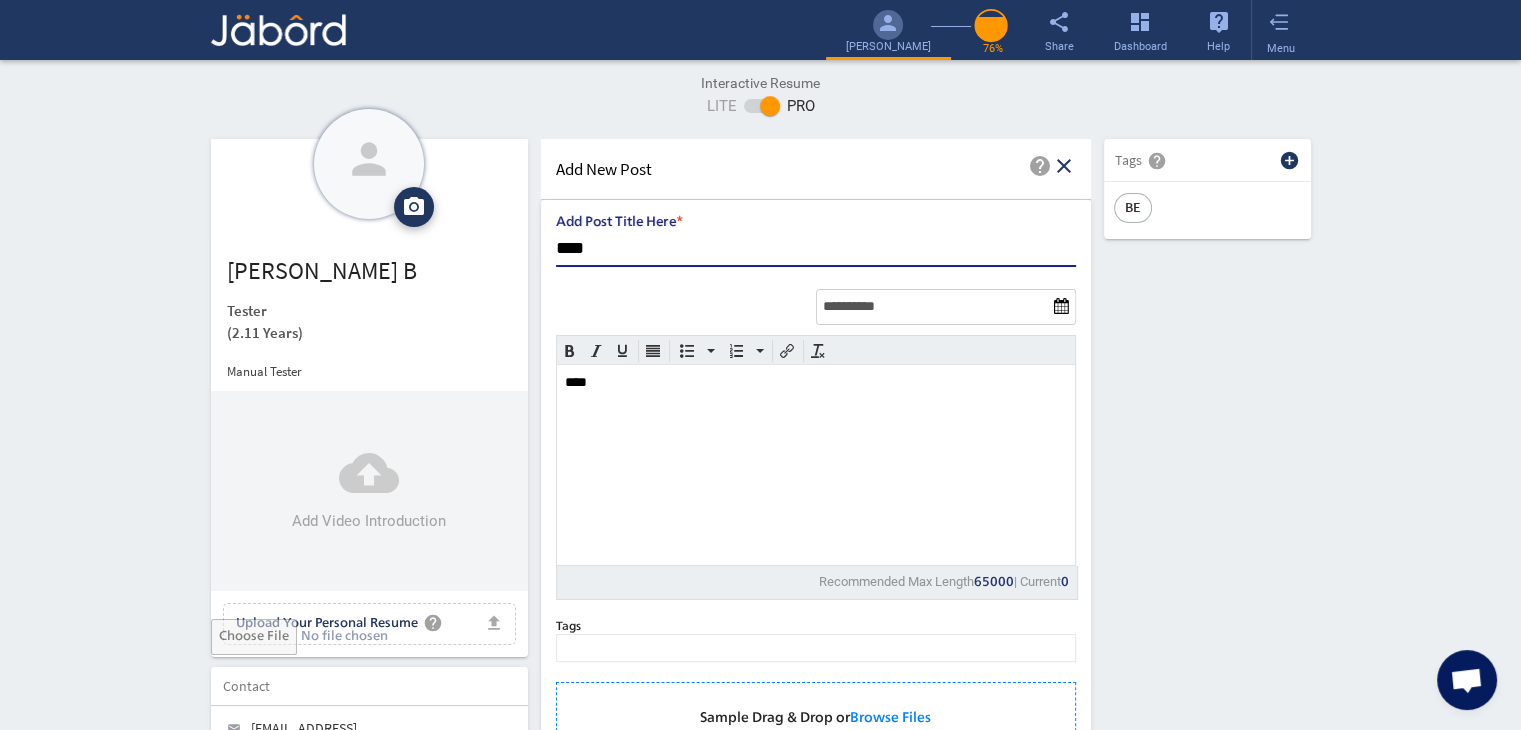 scroll, scrollTop: 0, scrollLeft: 0, axis: both 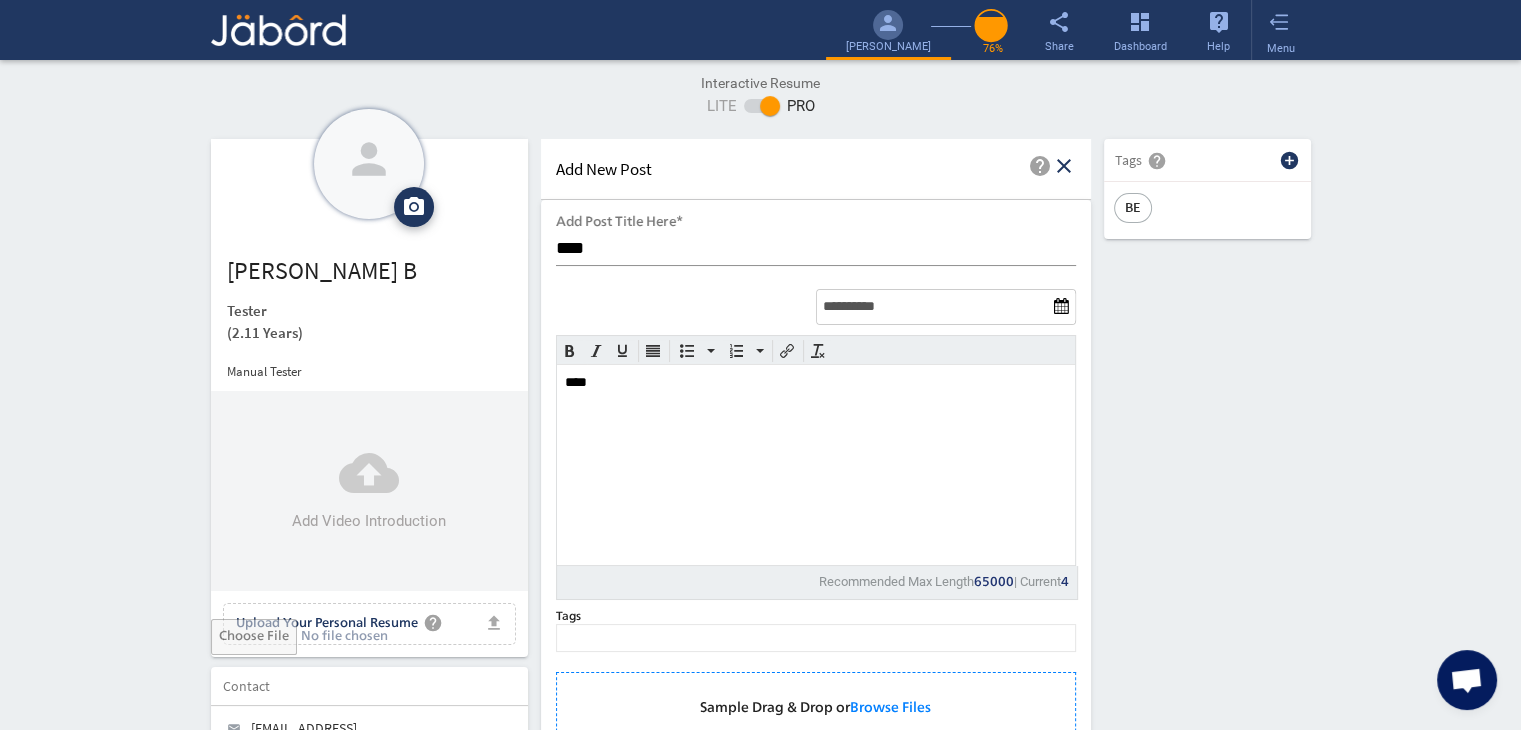 click on "person camera_alt  Add Photo  Upload File delete Remove   edit  [PERSON_NAME]   (2.11 Years)  Manual Tester  cloud_upload Add Video Introduction file_upload Upload Your Personal Resume help Upload File Contact edit email  [EMAIL_ADDRESS][DOMAIN_NAME]   public Public call  91 - [PHONE_NUMBER]   public Public location_on  Chennai    public Public  Job Preferences  edit
.cls-1{fill:#989fa7;}
Full-Time  Availability - Immediately $ 400k -  $ 400k   -   Annually
.cls-1{fill:#989fa7;}.cls-2{fill:#a5abb2;fill-rule:evenodd;}
Part-Time  [DATE]  access_time  9 AM - 5 PM [DATE]  access_time  9 AM - 5 PM $ 75k -  $ 75k
Winter   /" 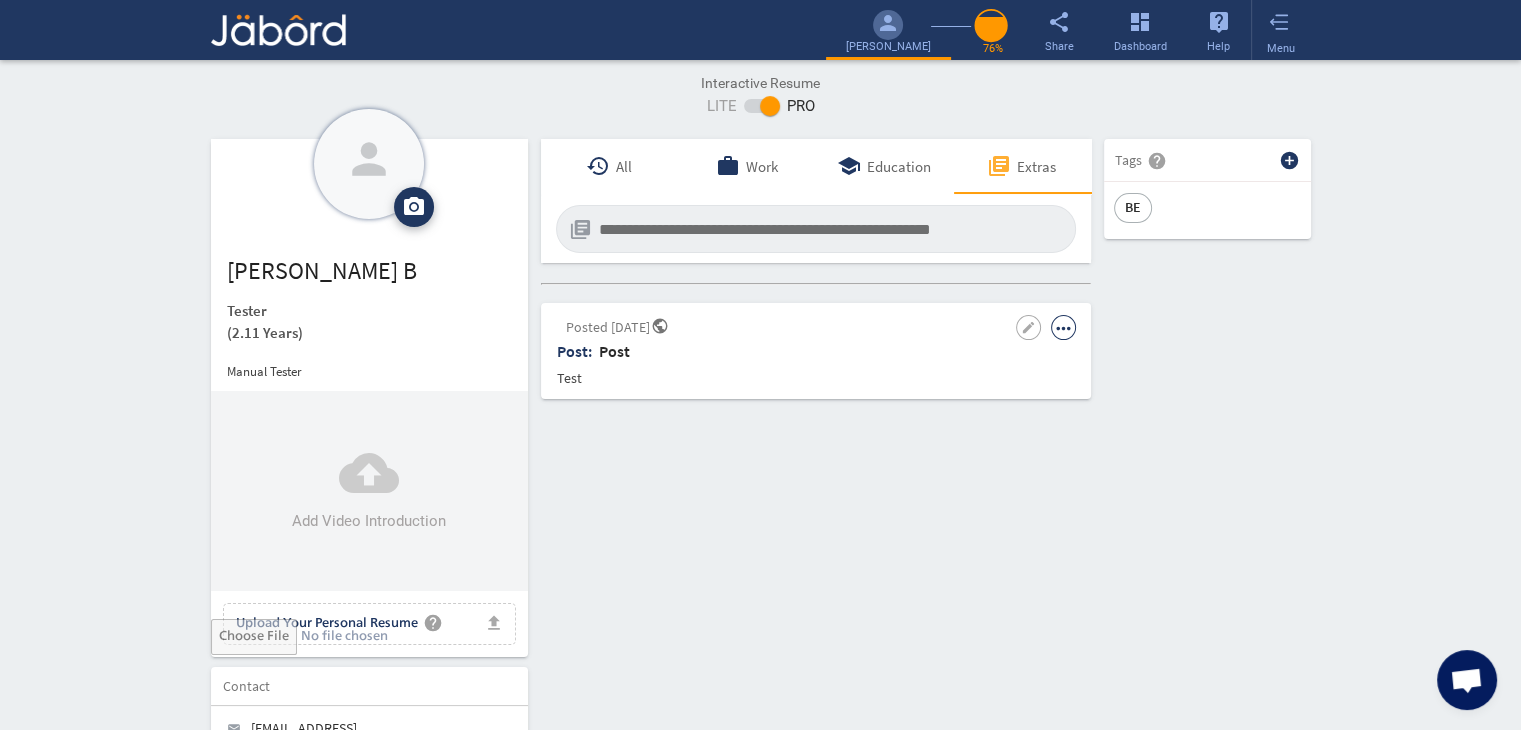 click on "more_horiz" at bounding box center [1063, 327] 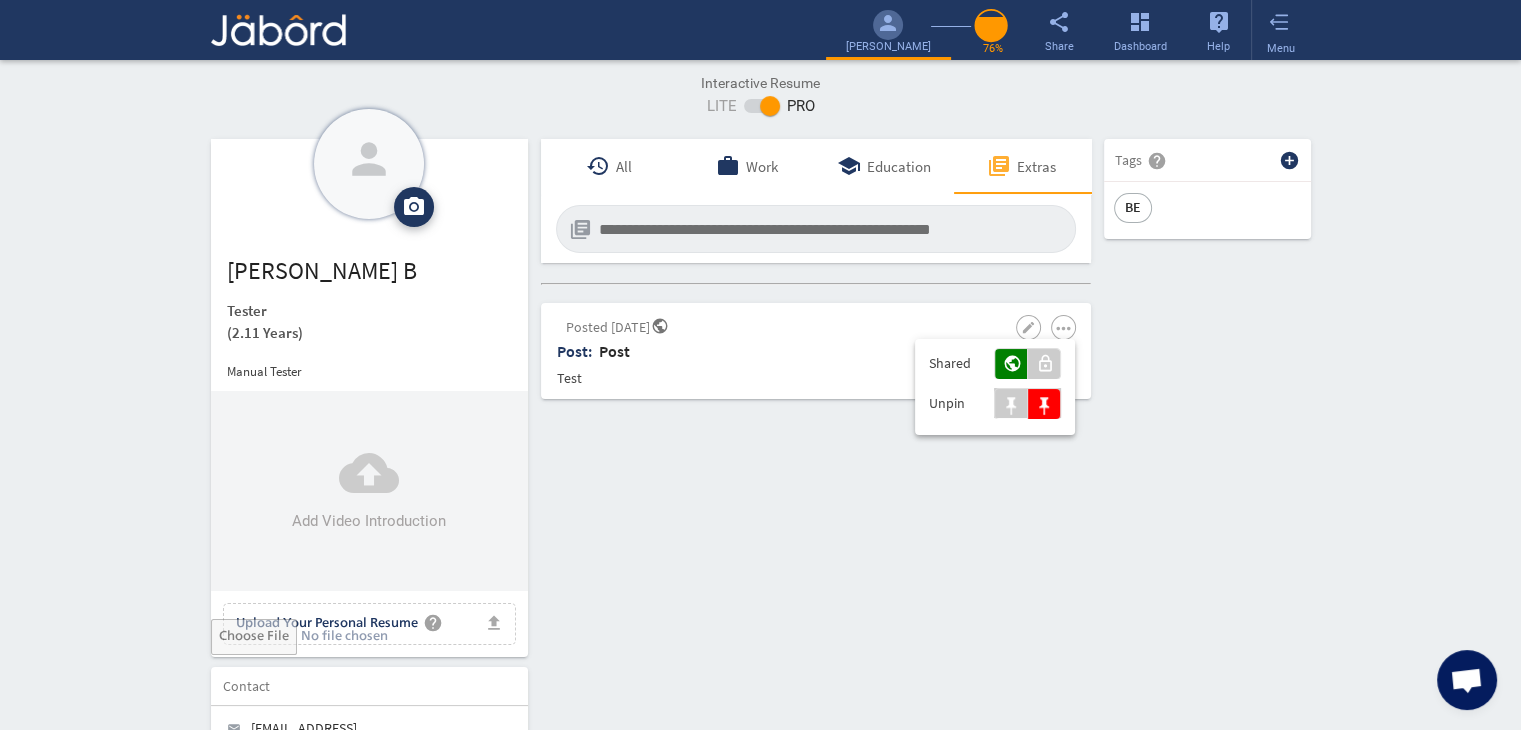 click at bounding box center [760, 365] 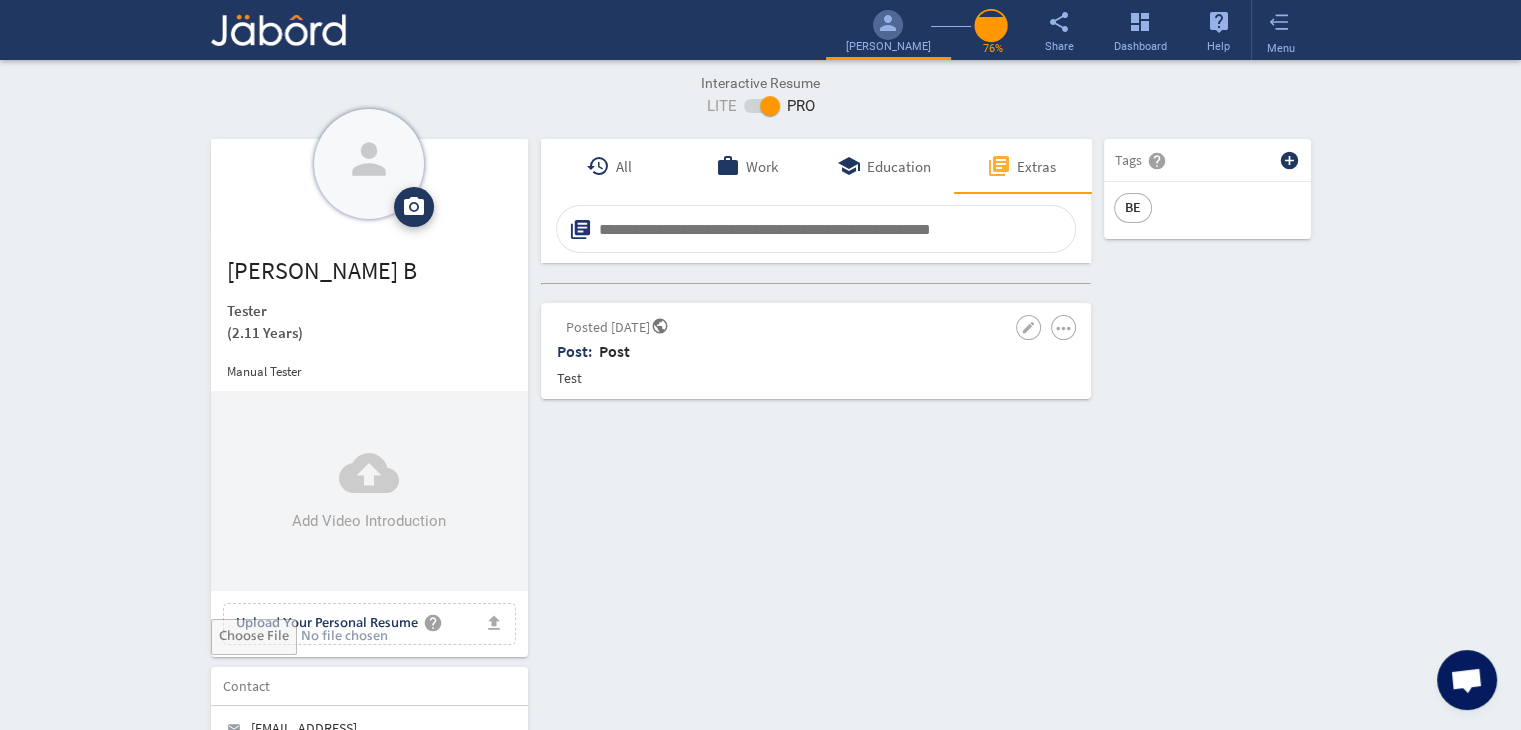 click at bounding box center [834, 229] 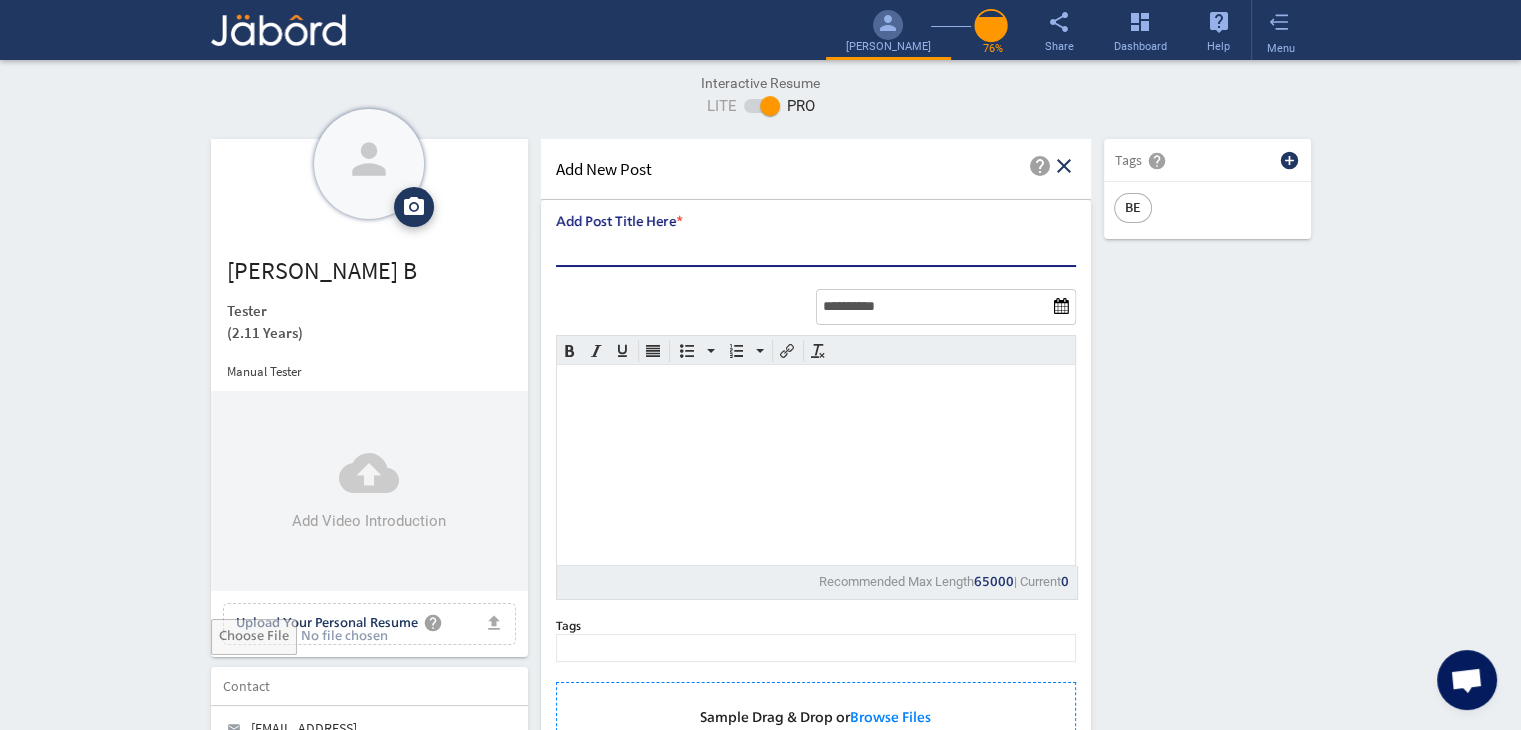 scroll, scrollTop: 0, scrollLeft: 0, axis: both 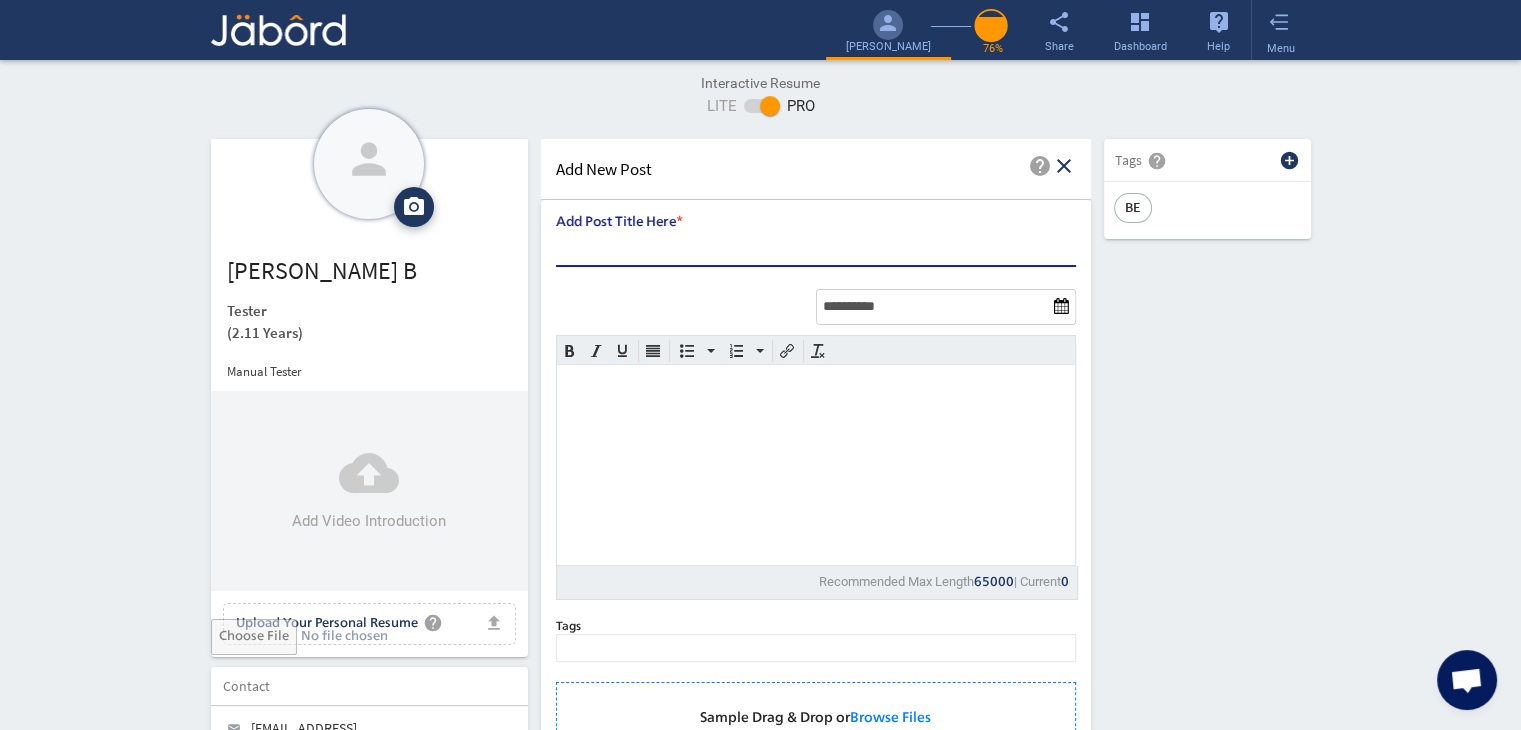 click on "Add Post Title Here  *" at bounding box center [816, 248] 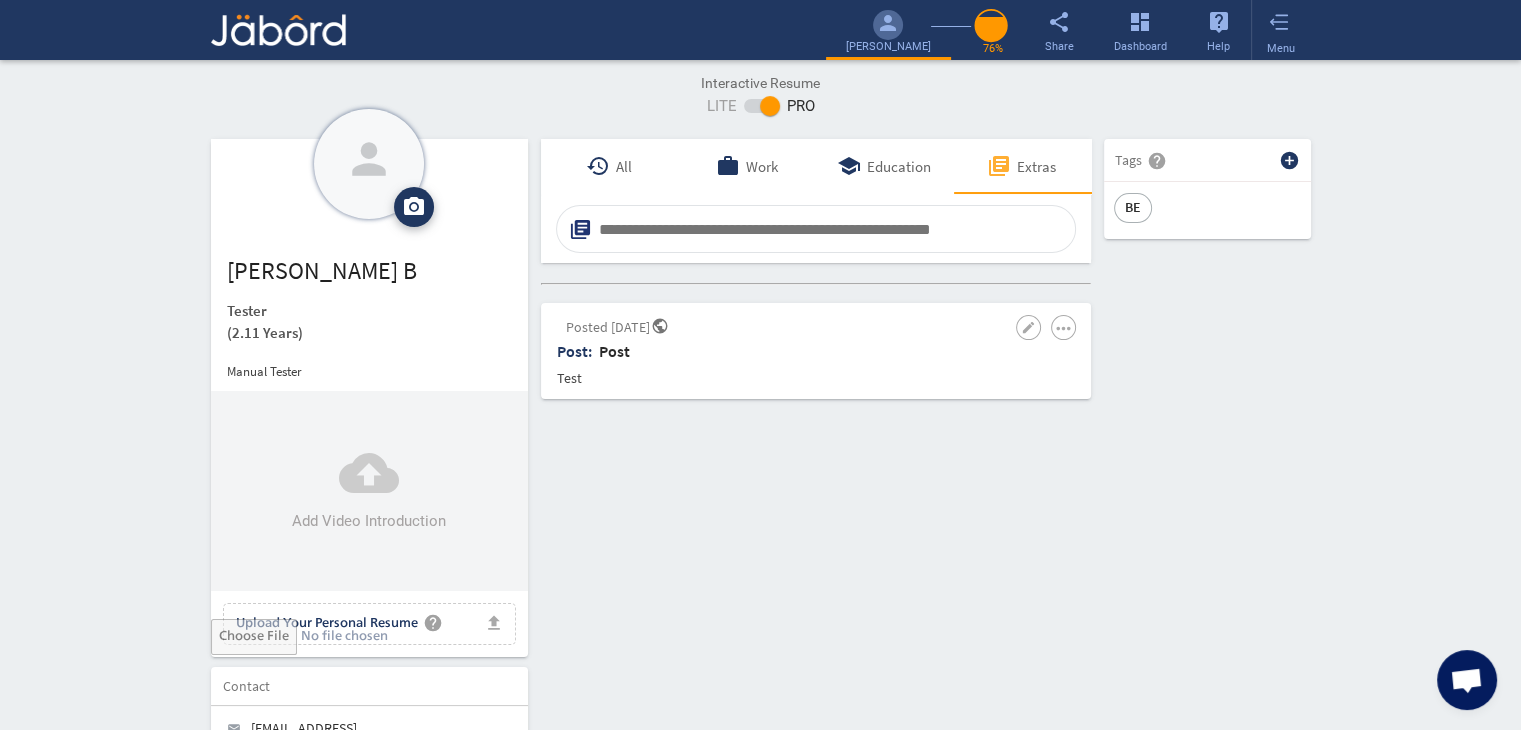 click at bounding box center [834, 229] 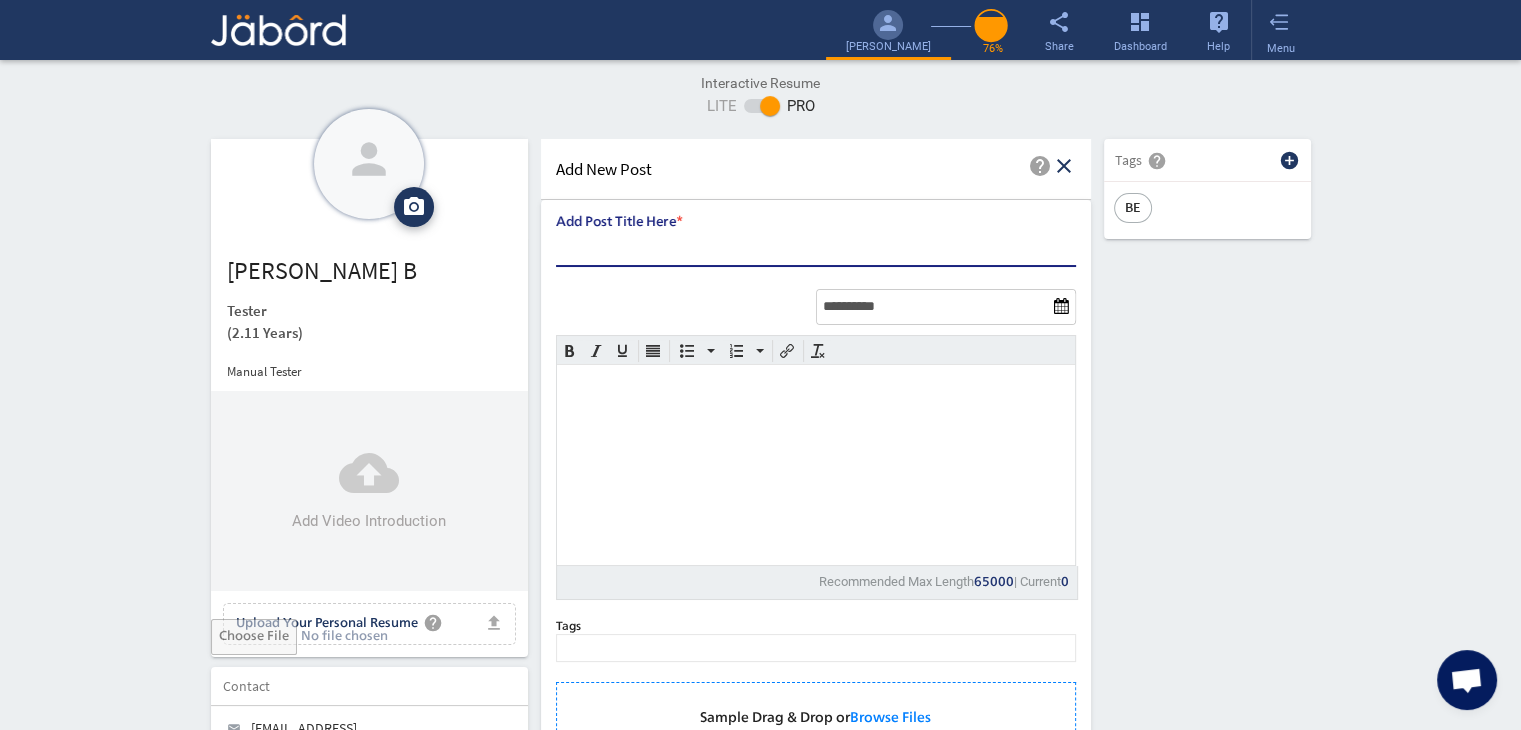 scroll, scrollTop: 0, scrollLeft: 0, axis: both 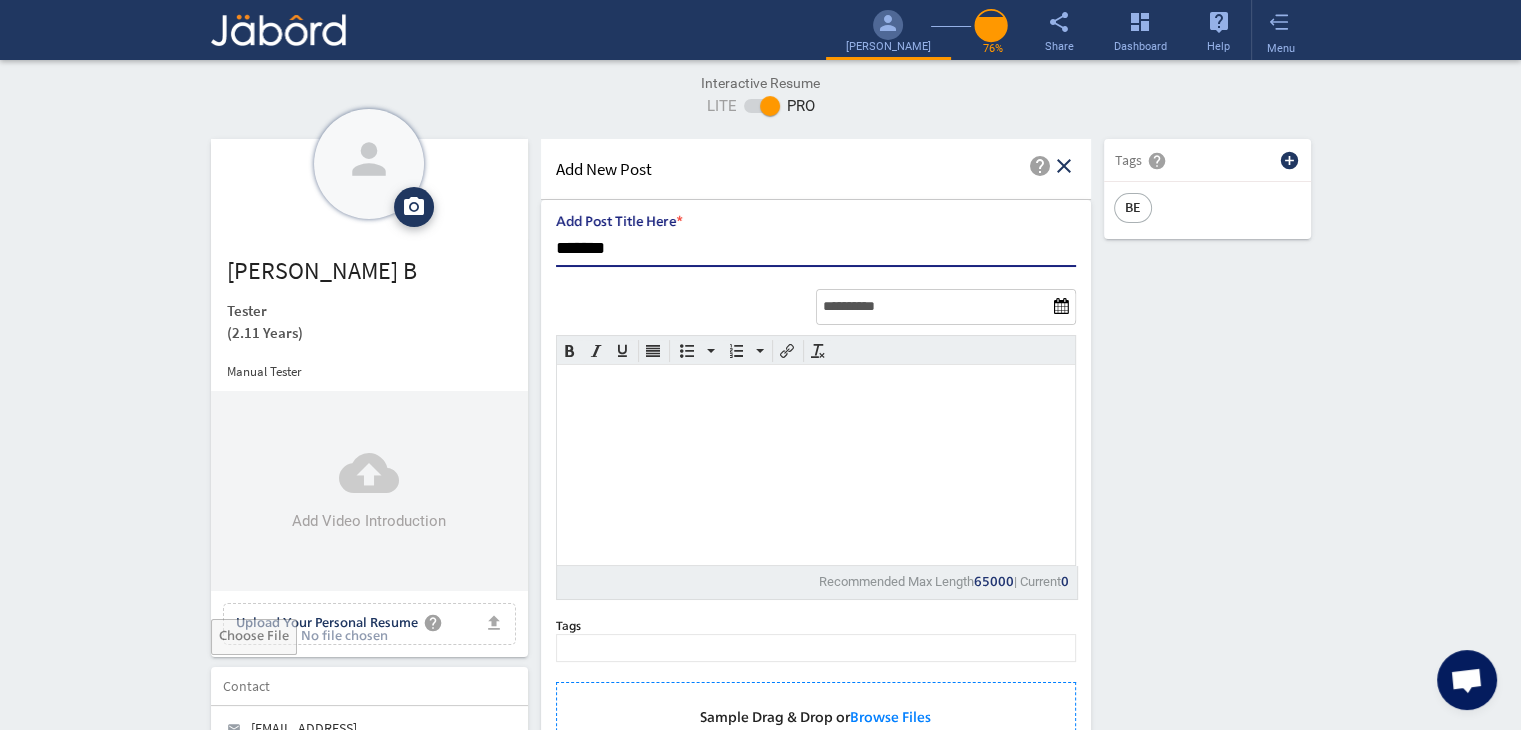 type on "*******" 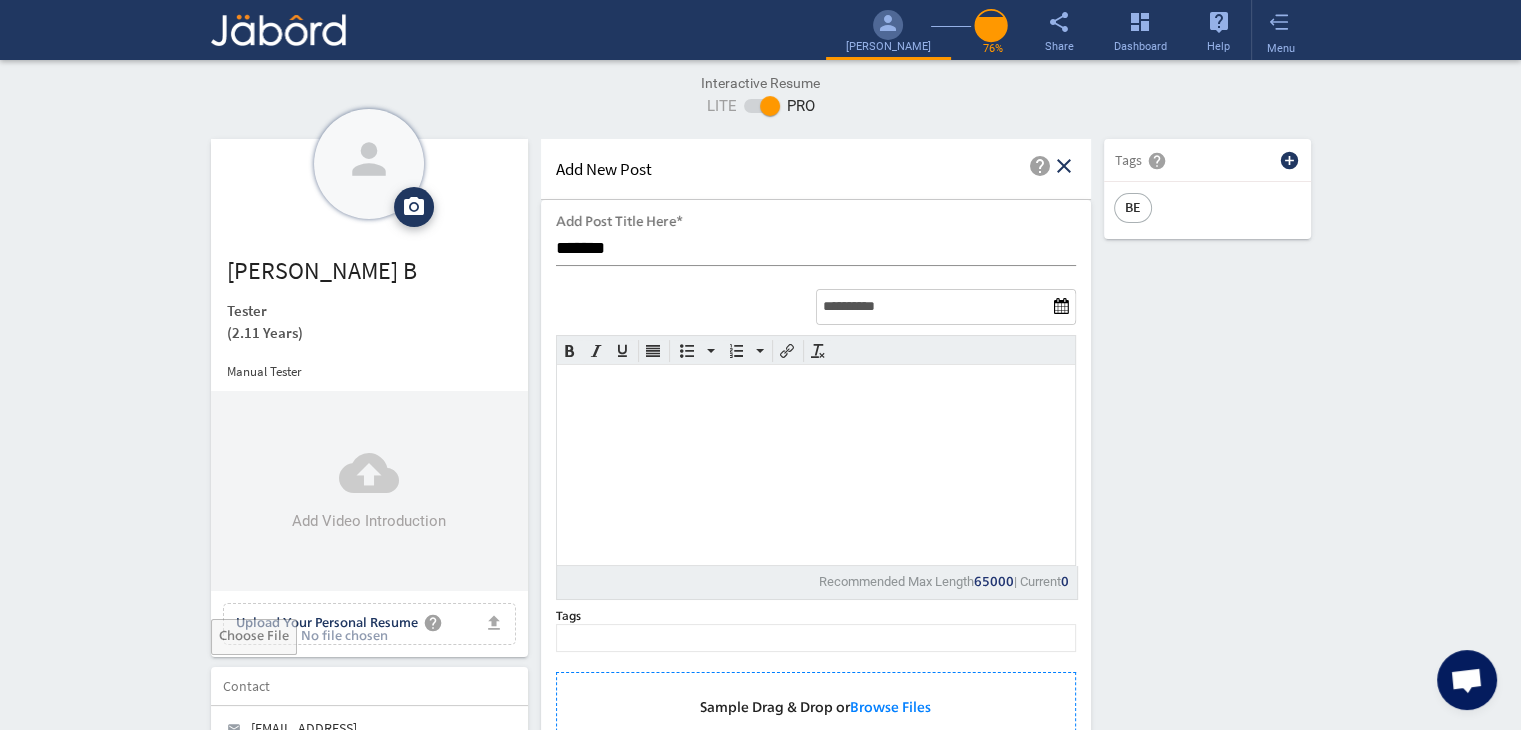 click at bounding box center (814, 454) 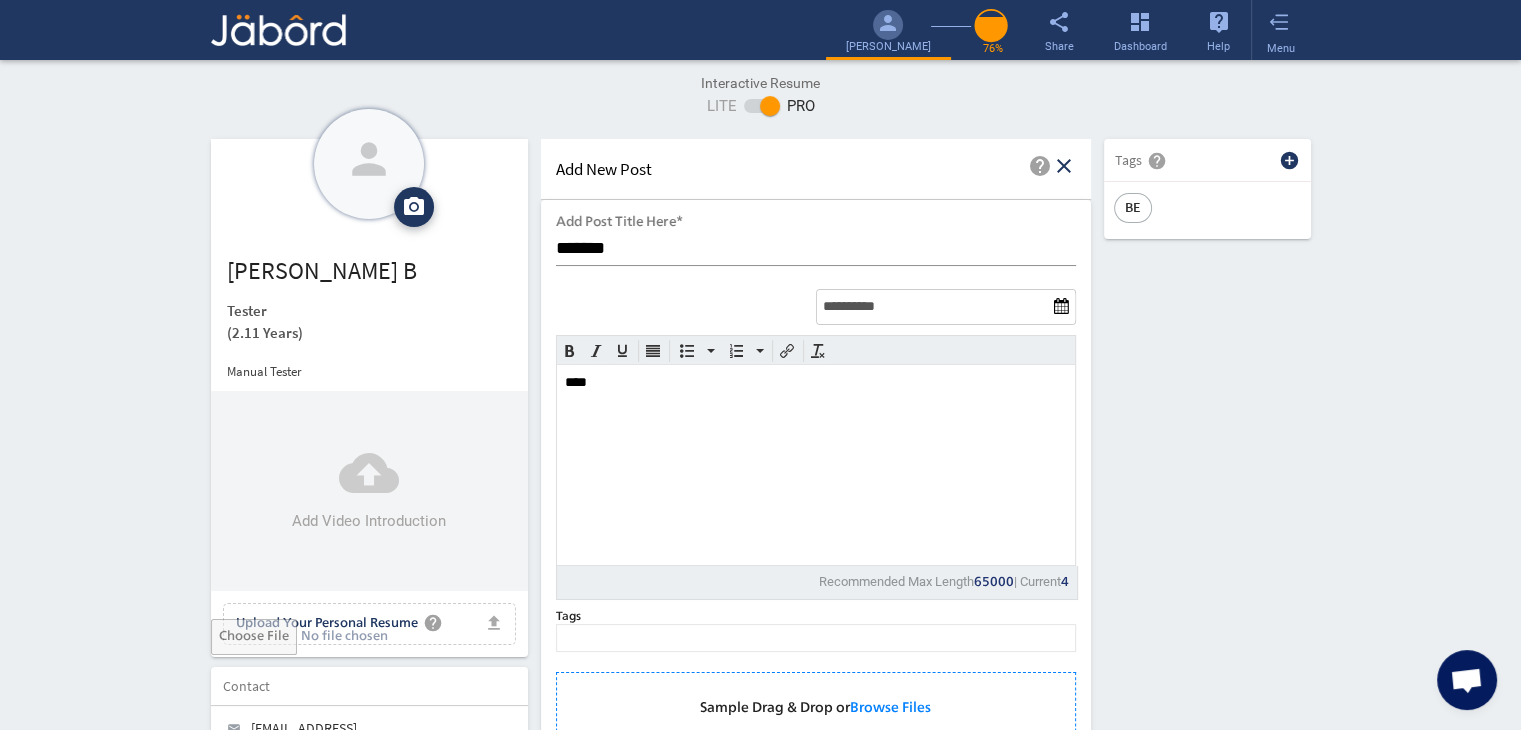click on "**********" 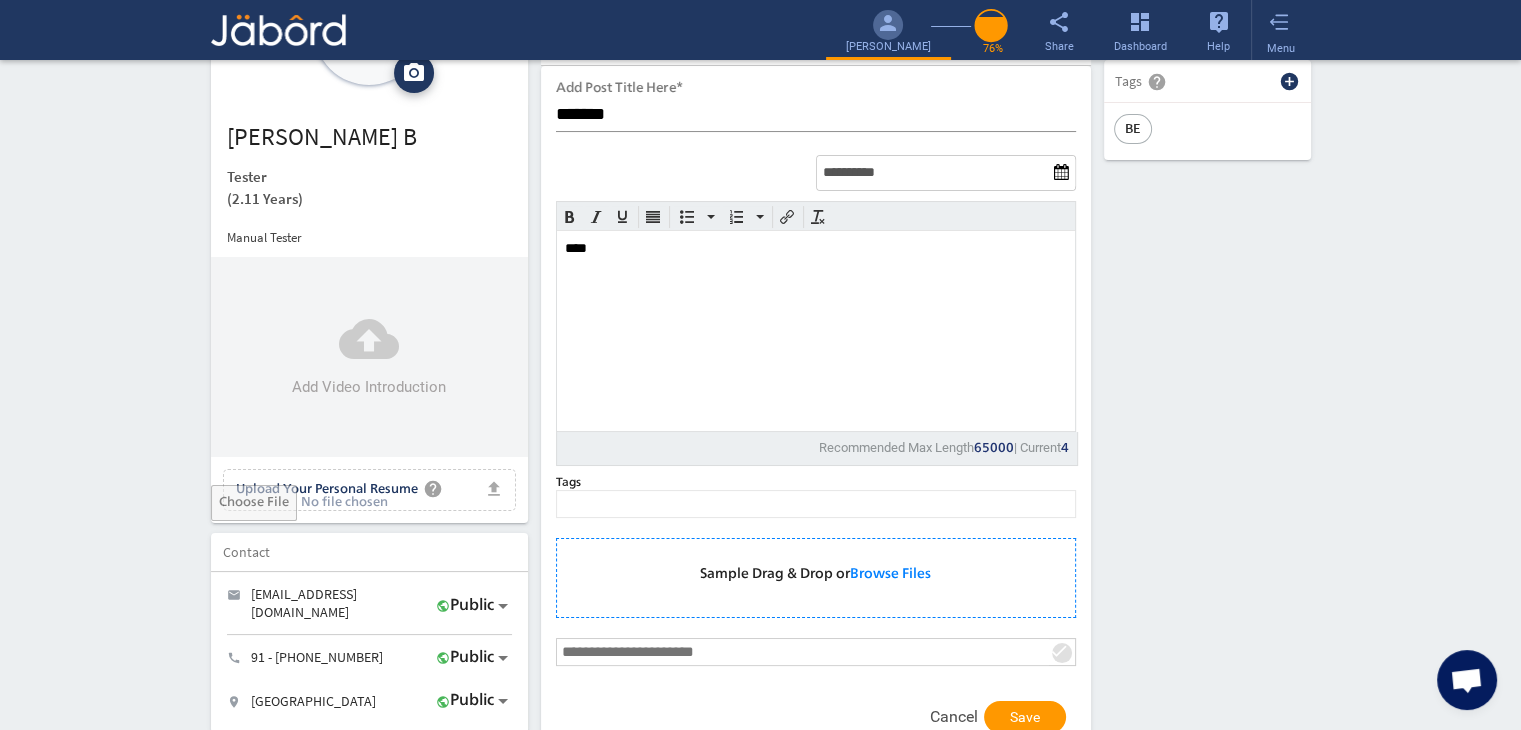 scroll, scrollTop: 160, scrollLeft: 0, axis: vertical 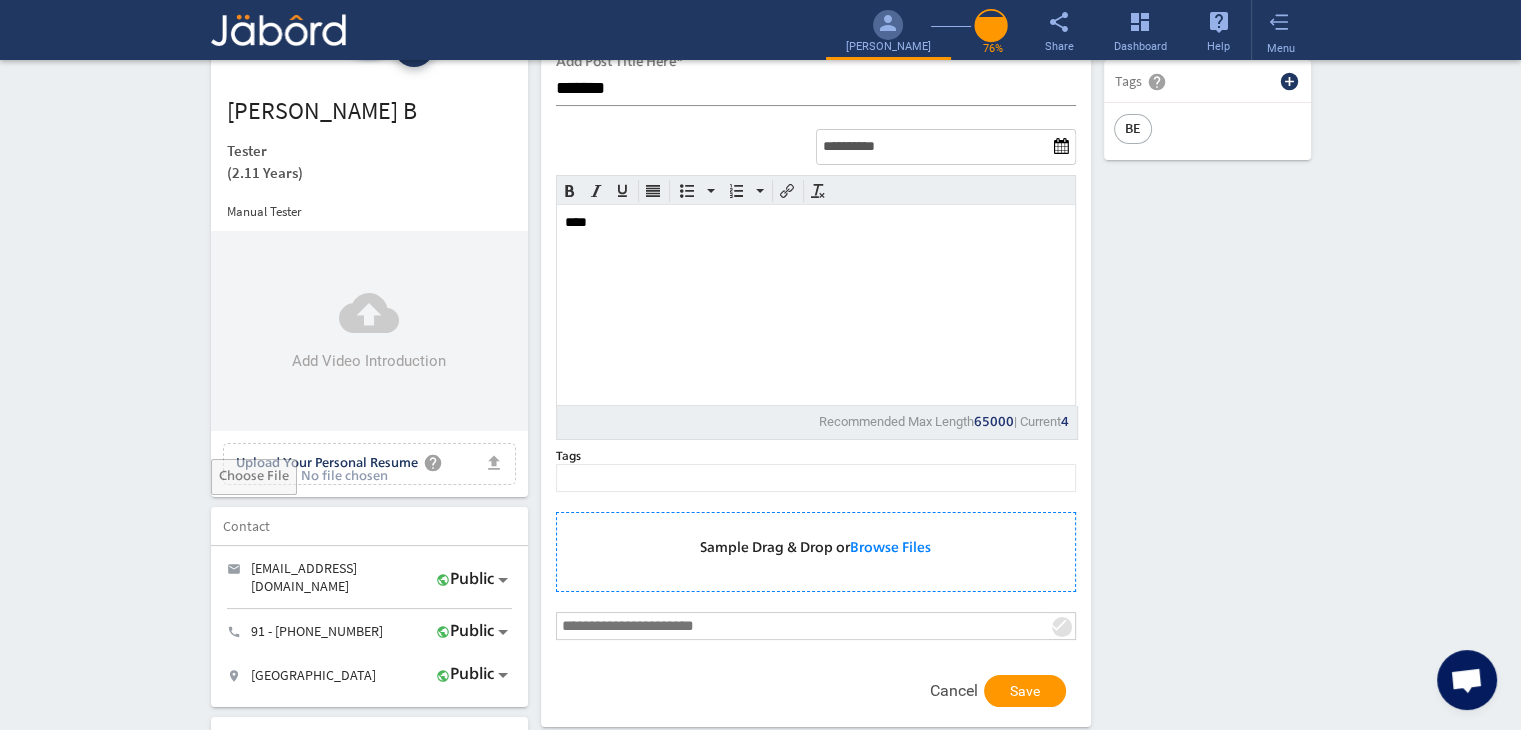 click 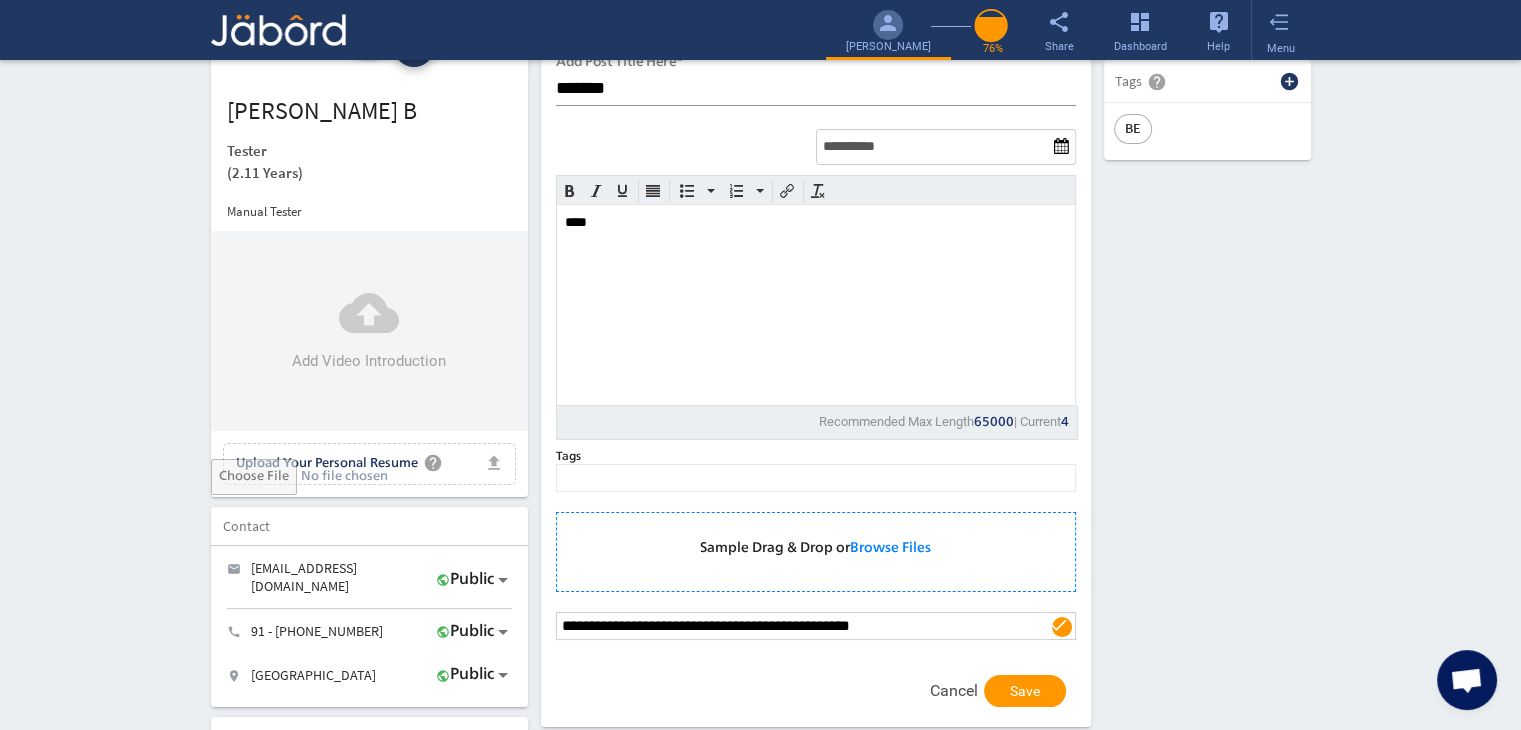 type on "**********" 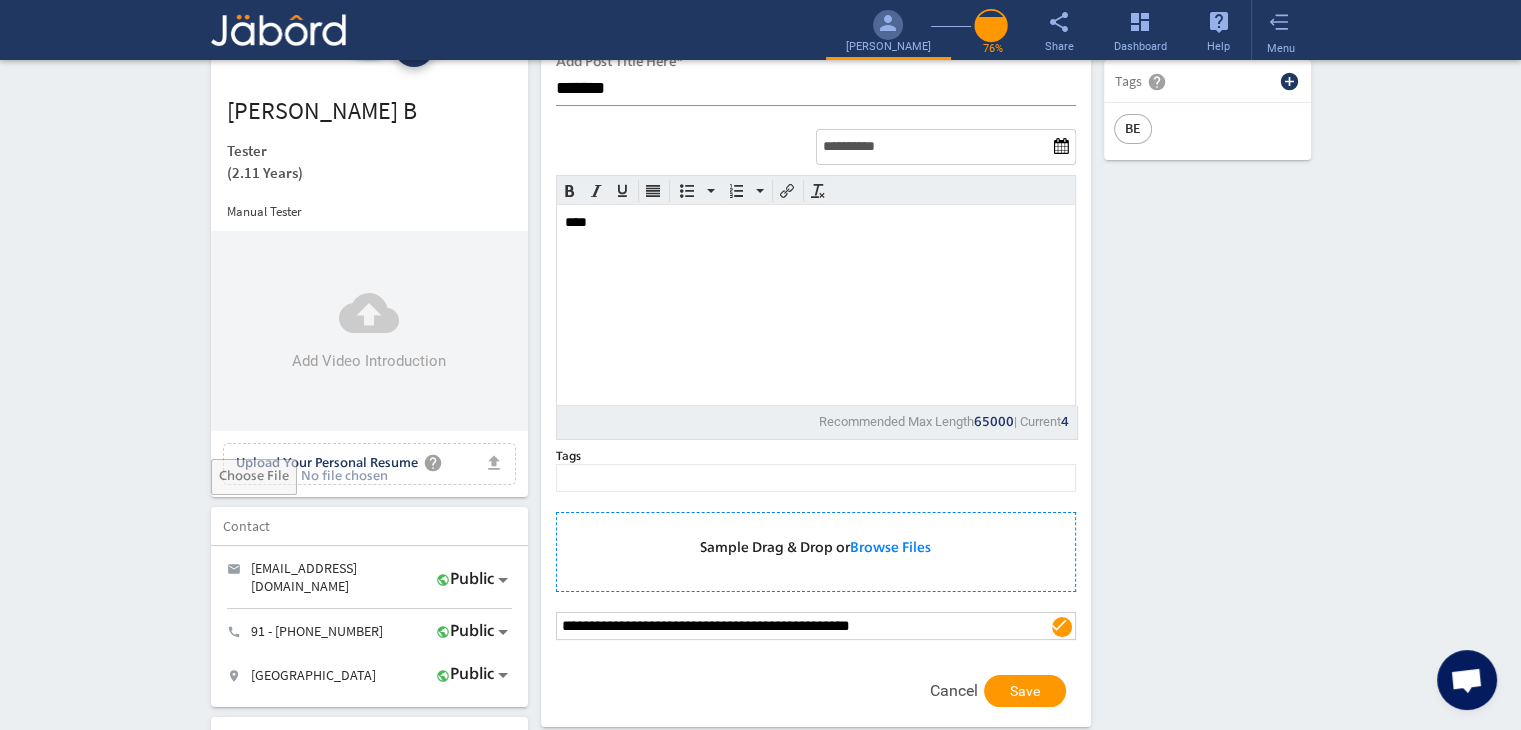 click on "Cancel Save" 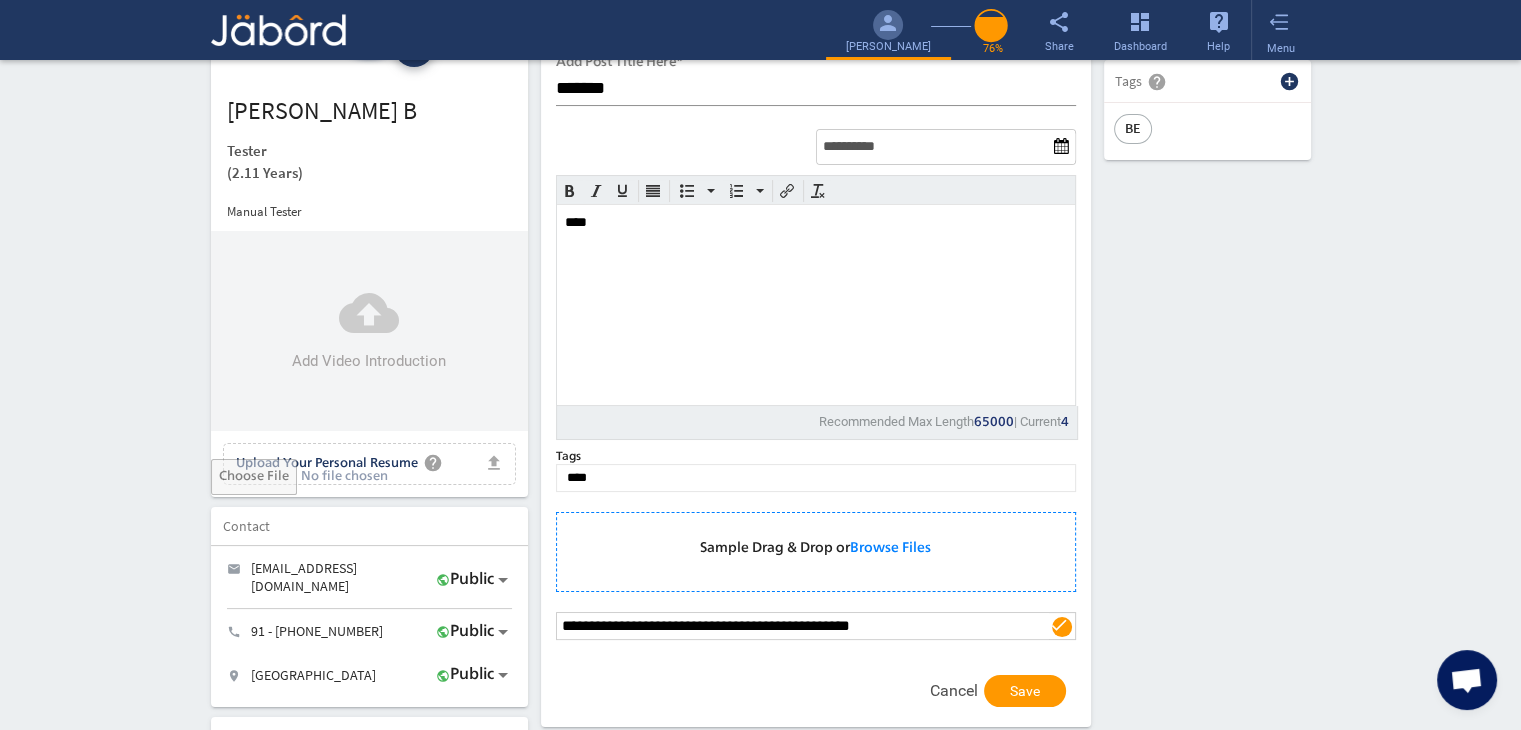 type on "****" 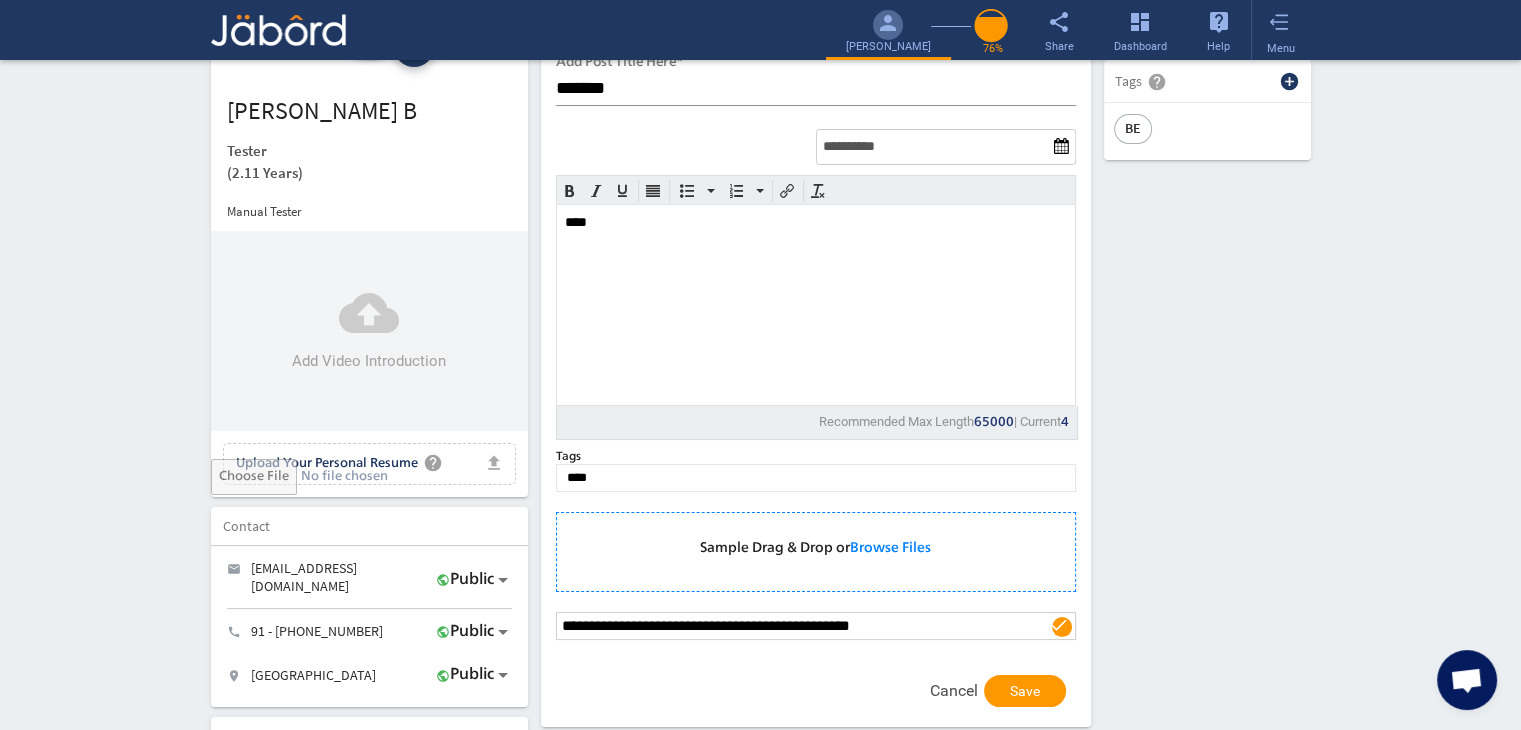 type 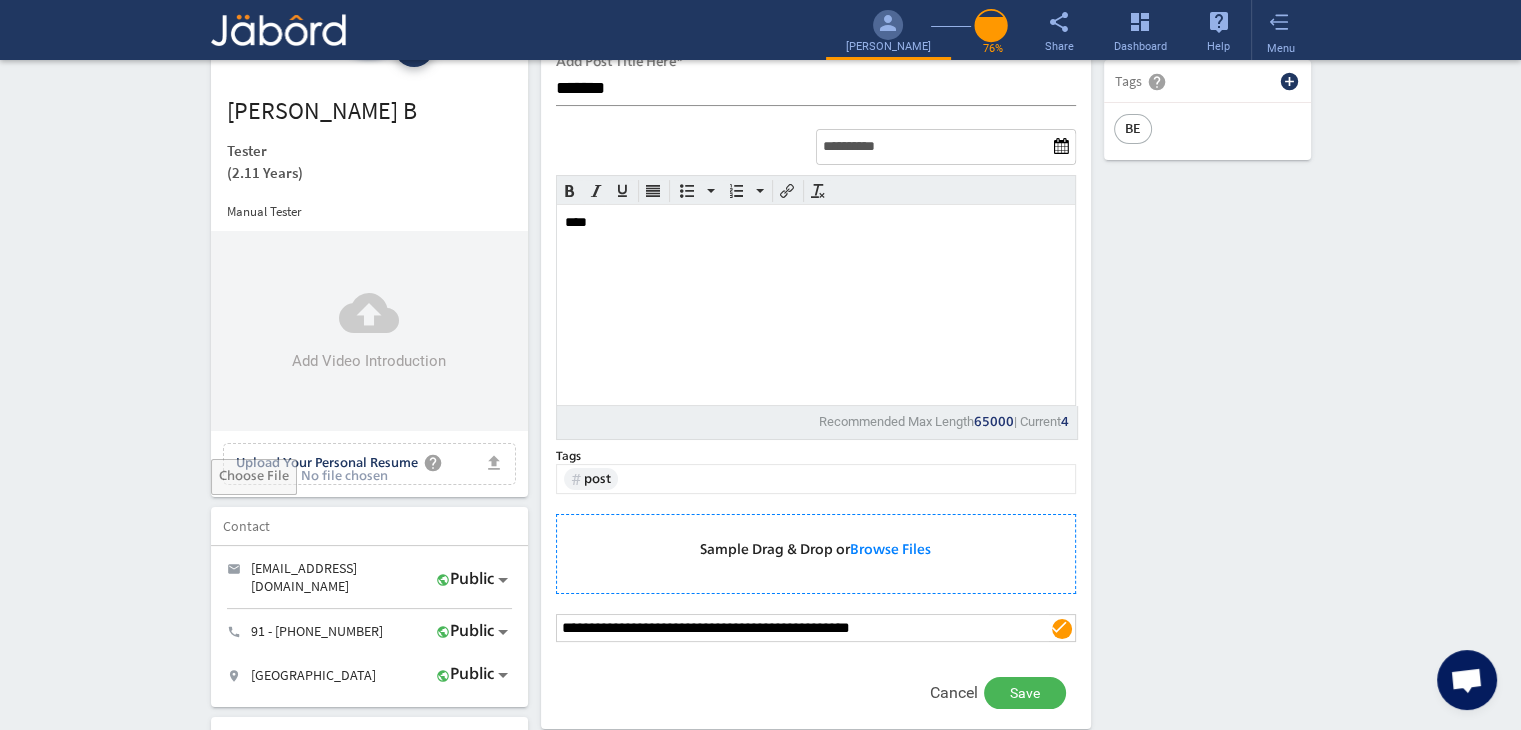 click on "Save" 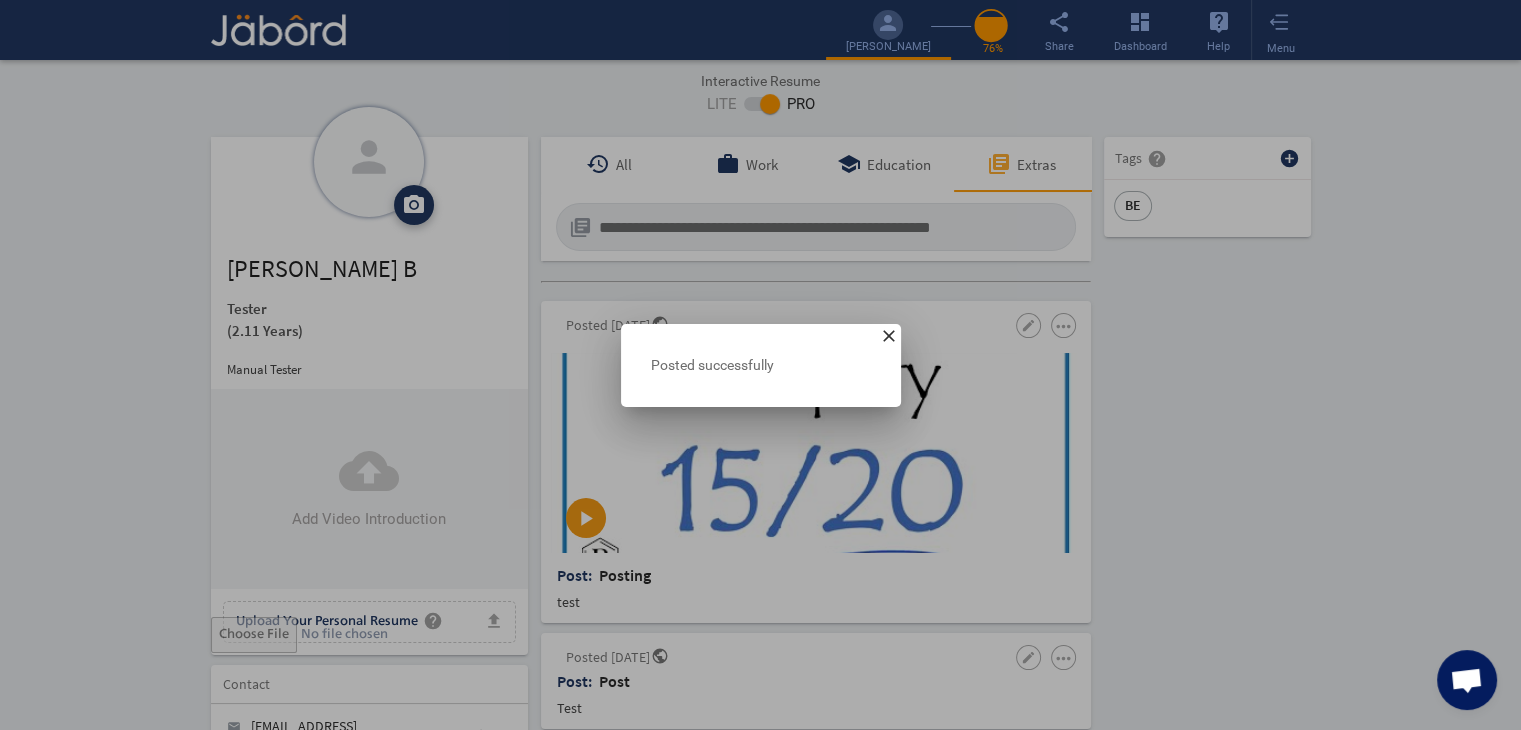 scroll, scrollTop: 0, scrollLeft: 0, axis: both 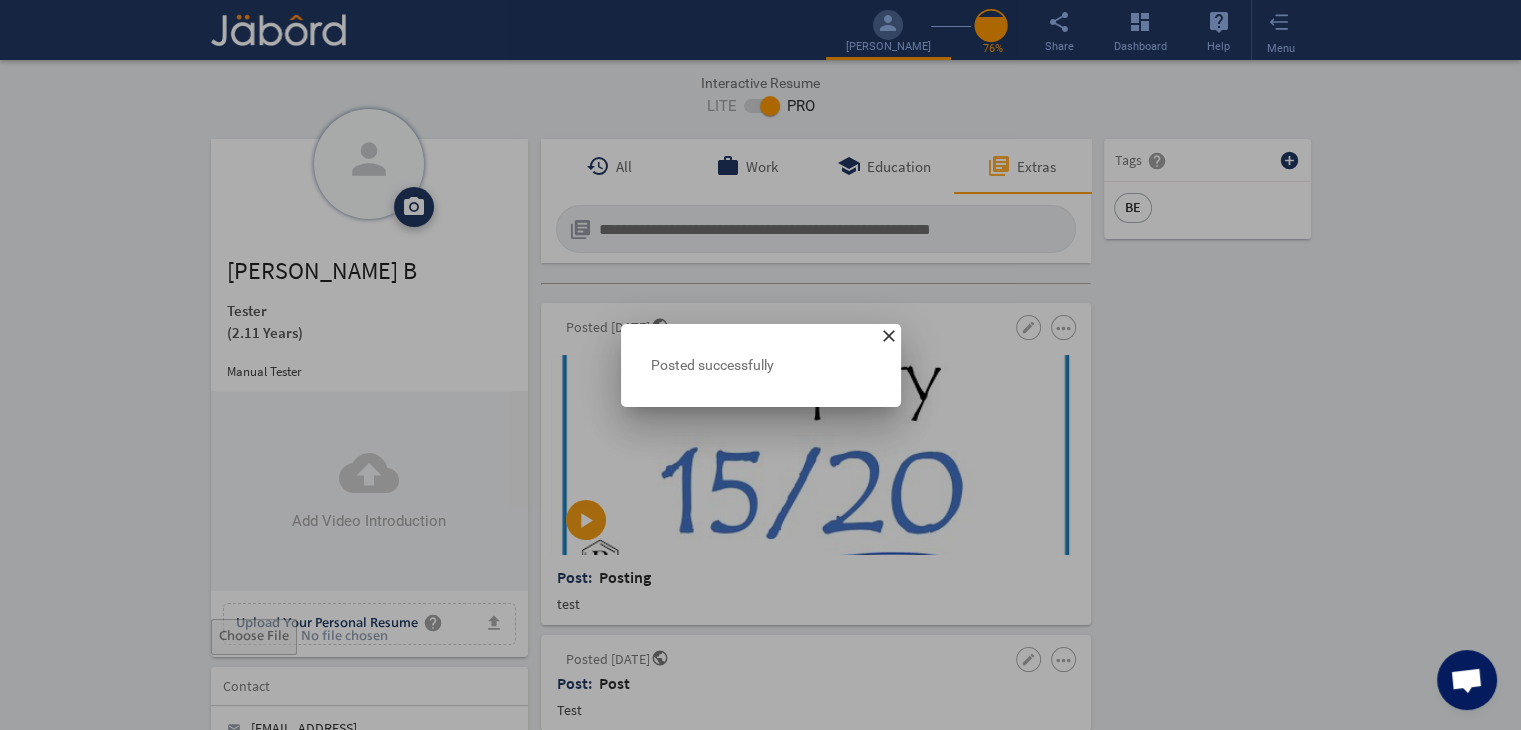 click at bounding box center [760, 365] 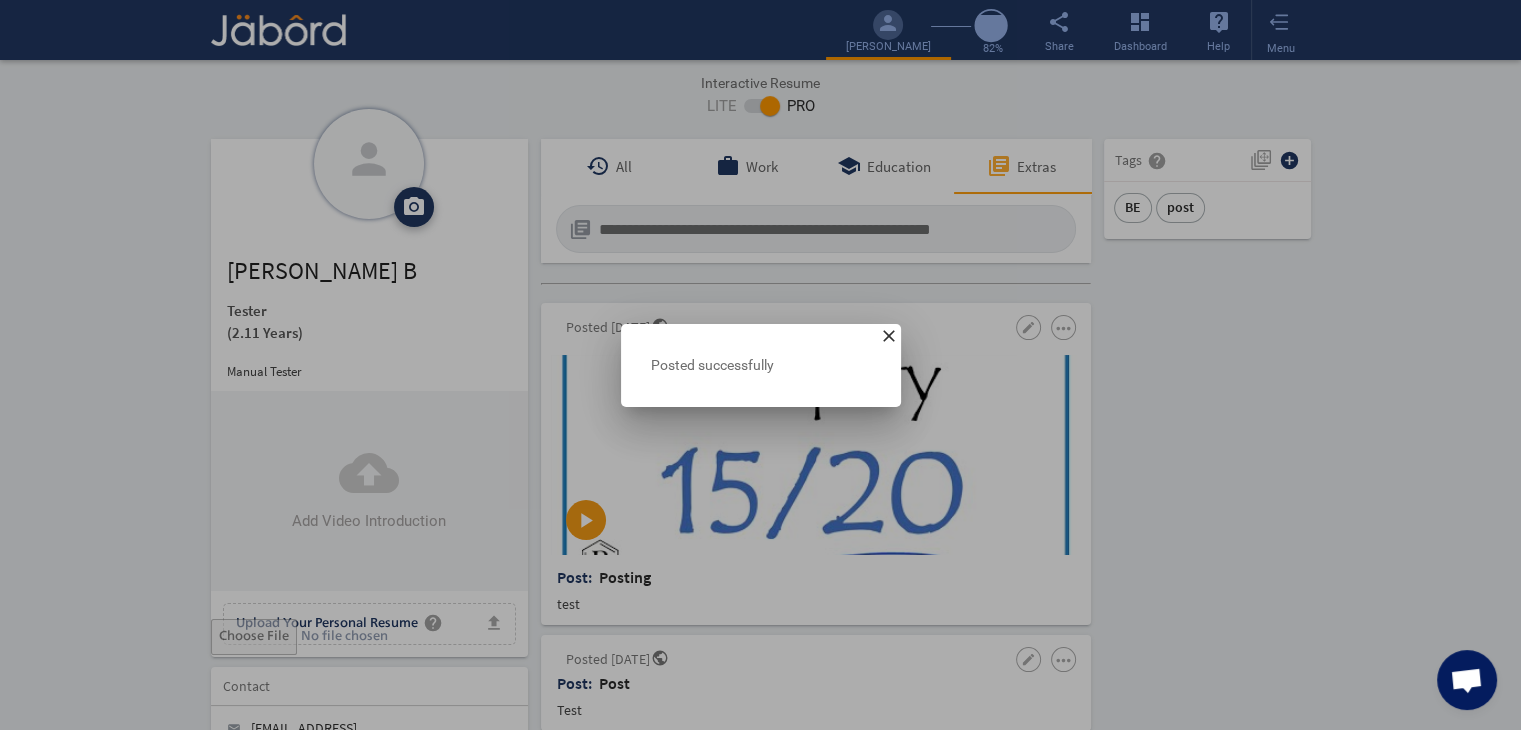 click on "close" at bounding box center (889, 336) 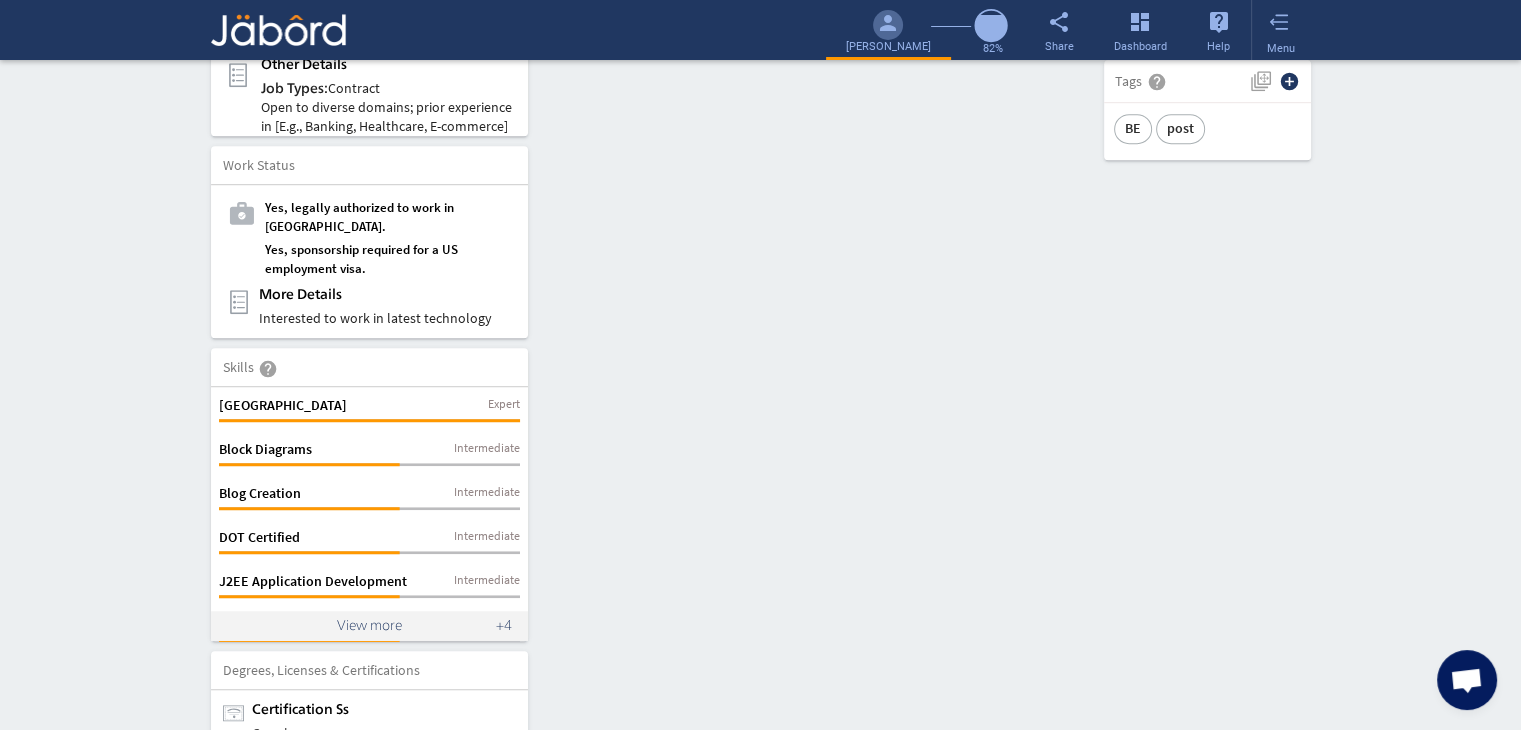 scroll, scrollTop: 1912, scrollLeft: 0, axis: vertical 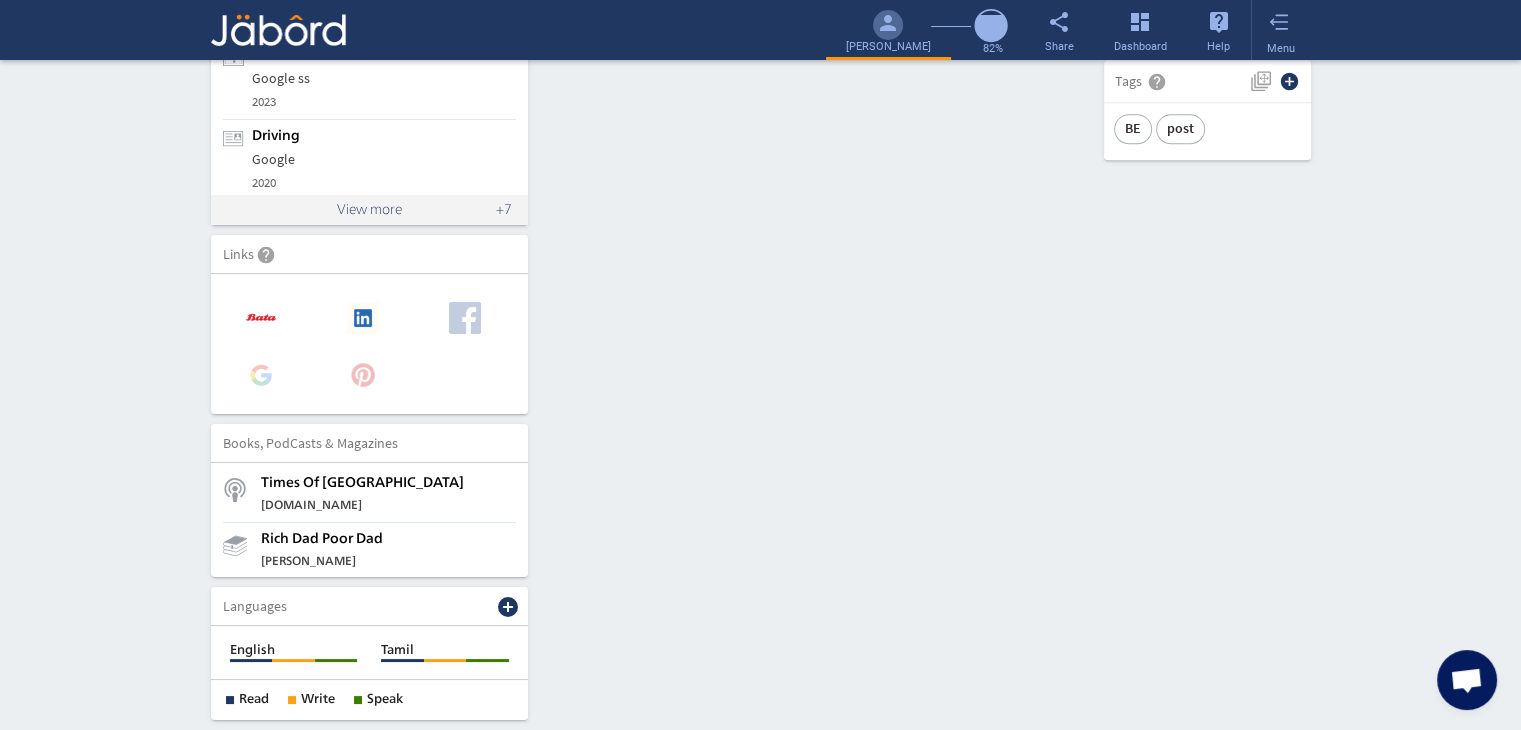 click on "add_circle" 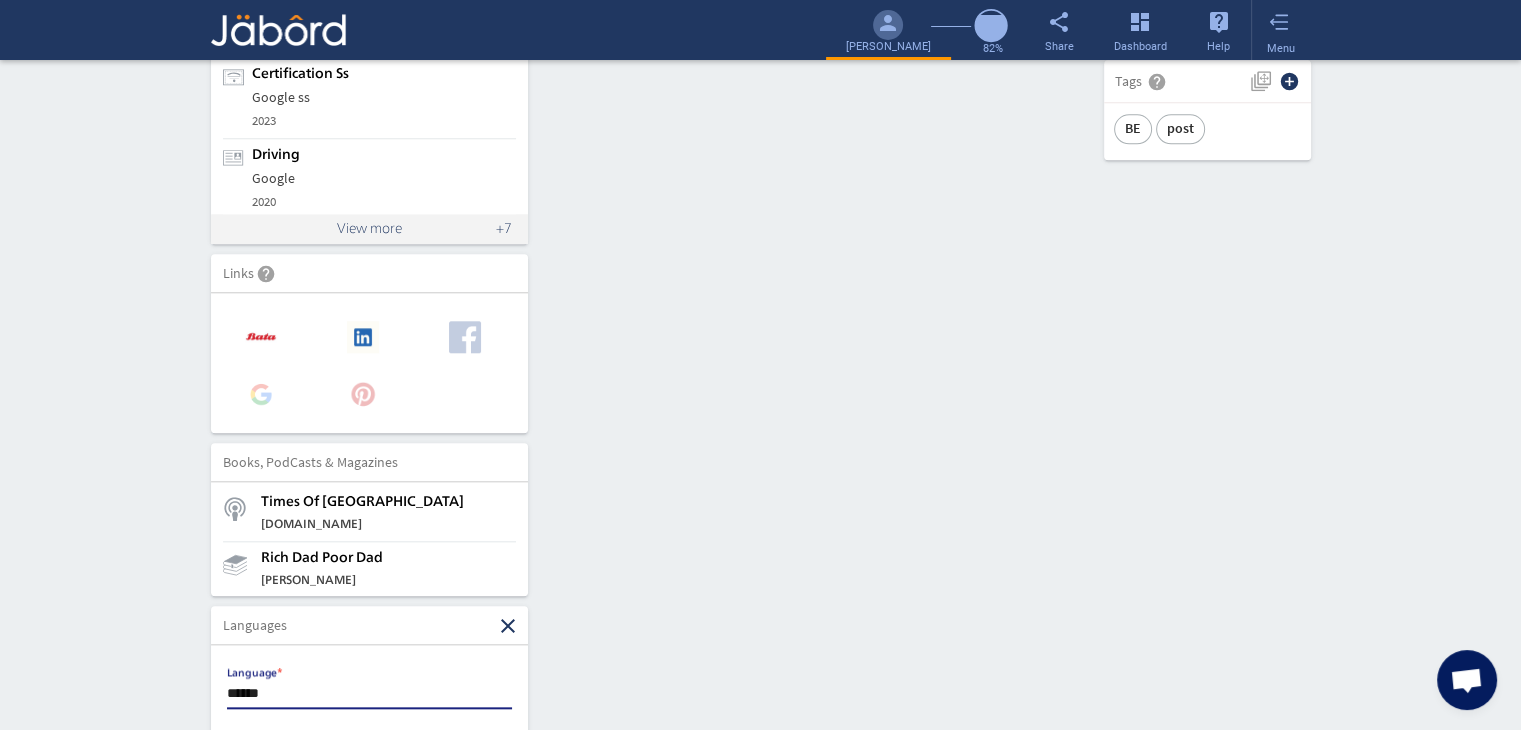type on "******" 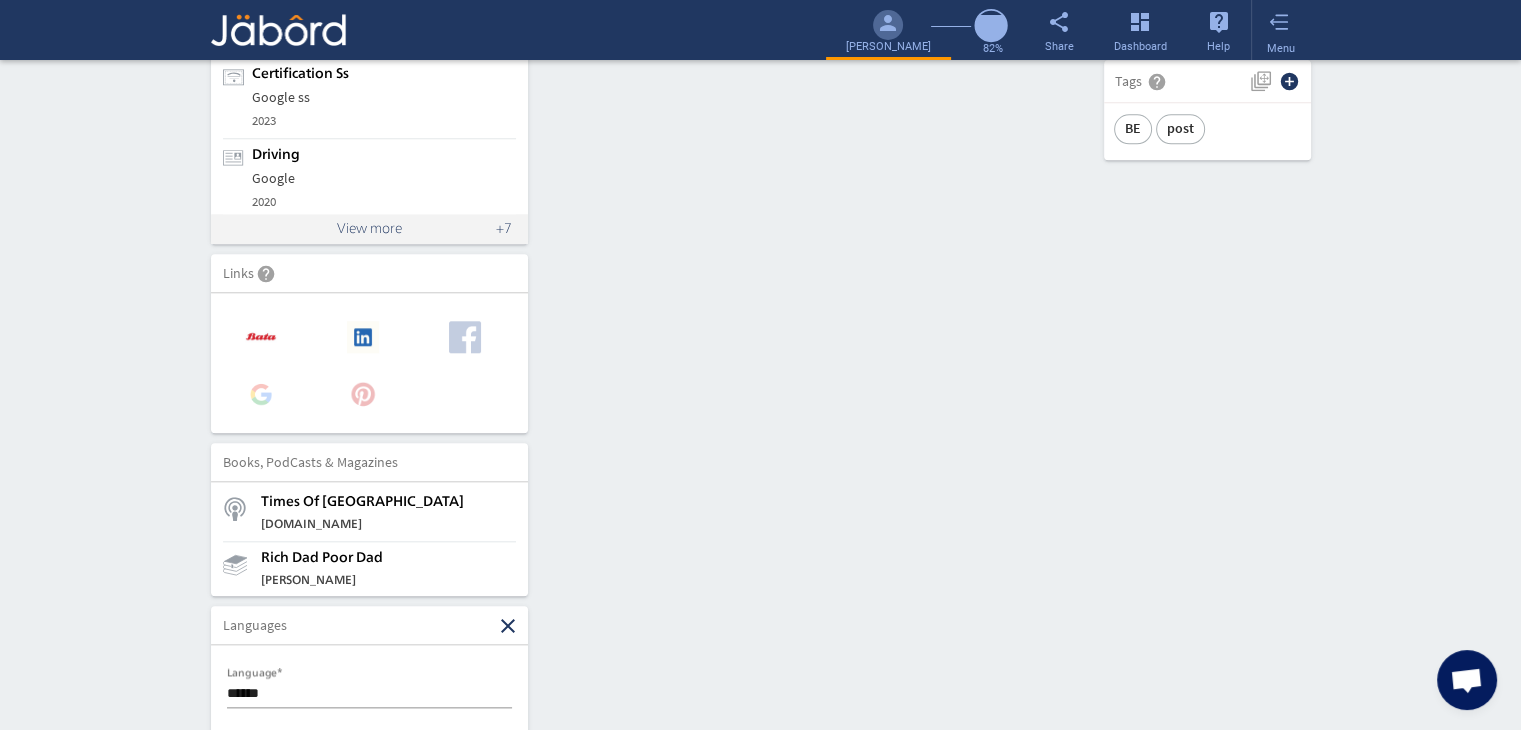 click on "person camera_alt  Add Photo  Upload File delete Remove   edit  [PERSON_NAME]   (2.11 Years)  Manual Tester  cloud_upload Add Video Introduction file_upload Upload Your Personal Resume help Upload File Contact edit email  [EMAIL_ADDRESS][DOMAIN_NAME]   public Public call  91 - [PHONE_NUMBER]   public Public location_on  Chennai    public Public  Job Preferences  edit
.cls-1{fill:#989fa7;}
Full-Time  Availability - Immediately $ 400k -  $ 400k   -   Annually
.cls-1{fill:#989fa7;}.cls-2{fill:#a5abb2;fill-rule:evenodd;}
Part-Time  [DATE]  access_time  9 AM - 5 PM [DATE]  access_time  9 AM - 5 PM $ 75k -  $ 75k
Winter   /" 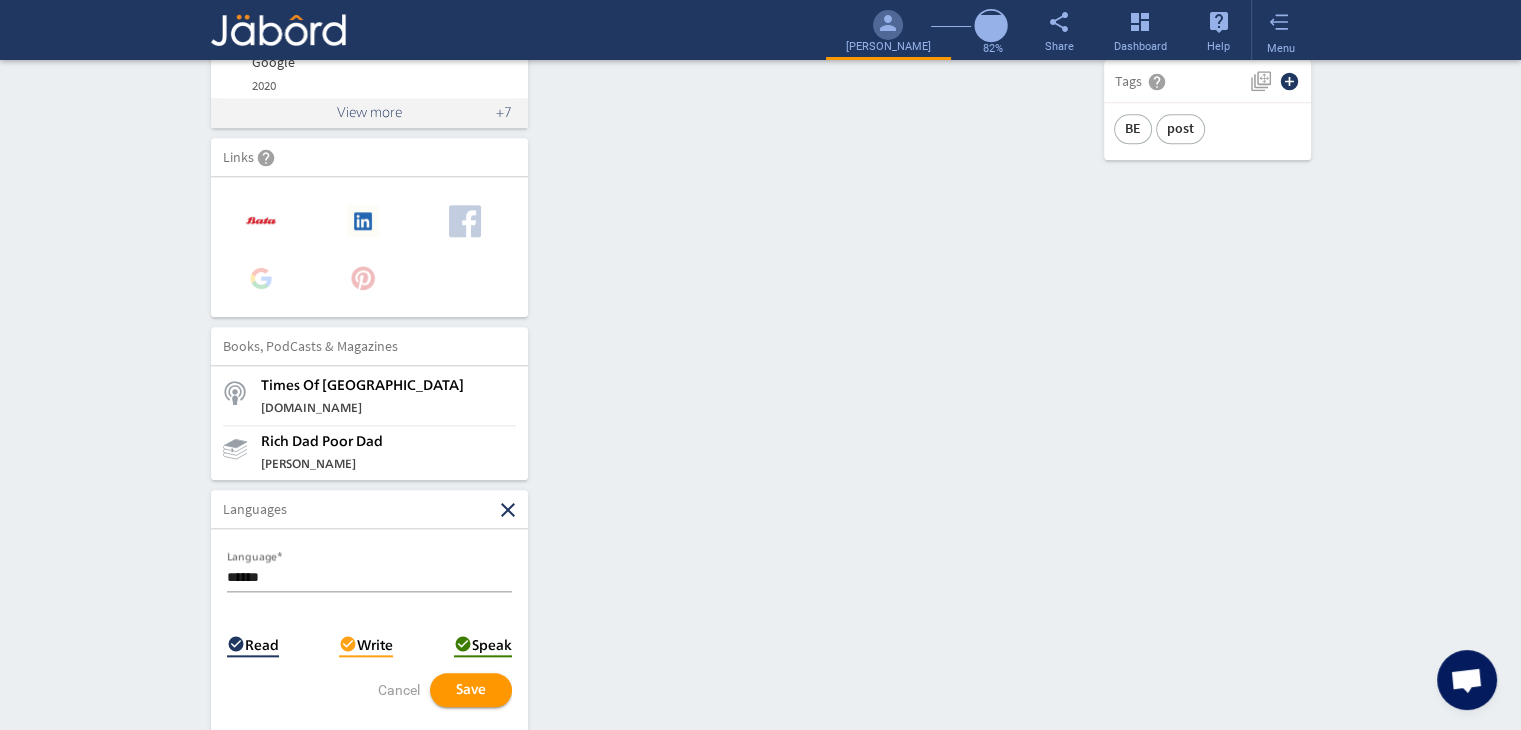 scroll, scrollTop: 2072, scrollLeft: 0, axis: vertical 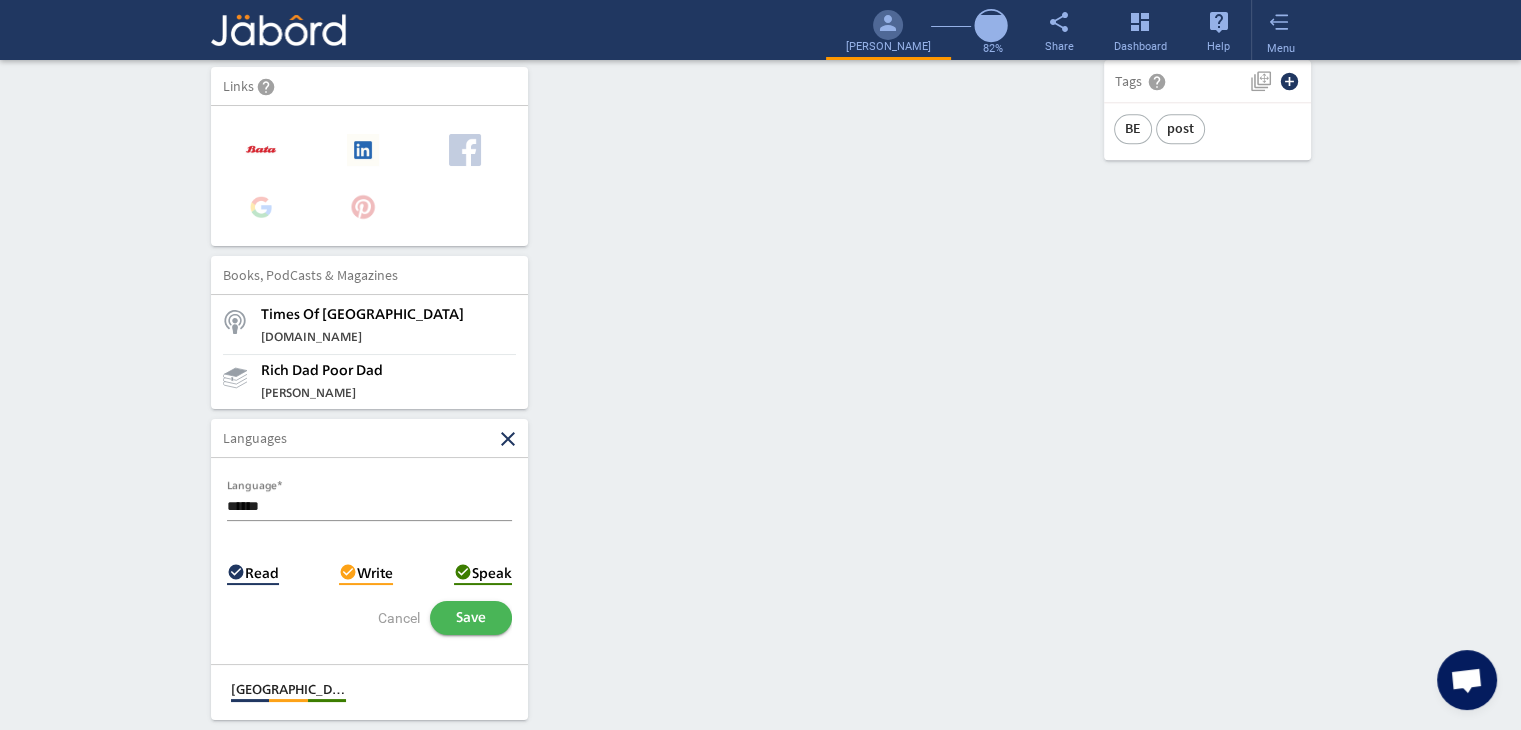 click on "Save" 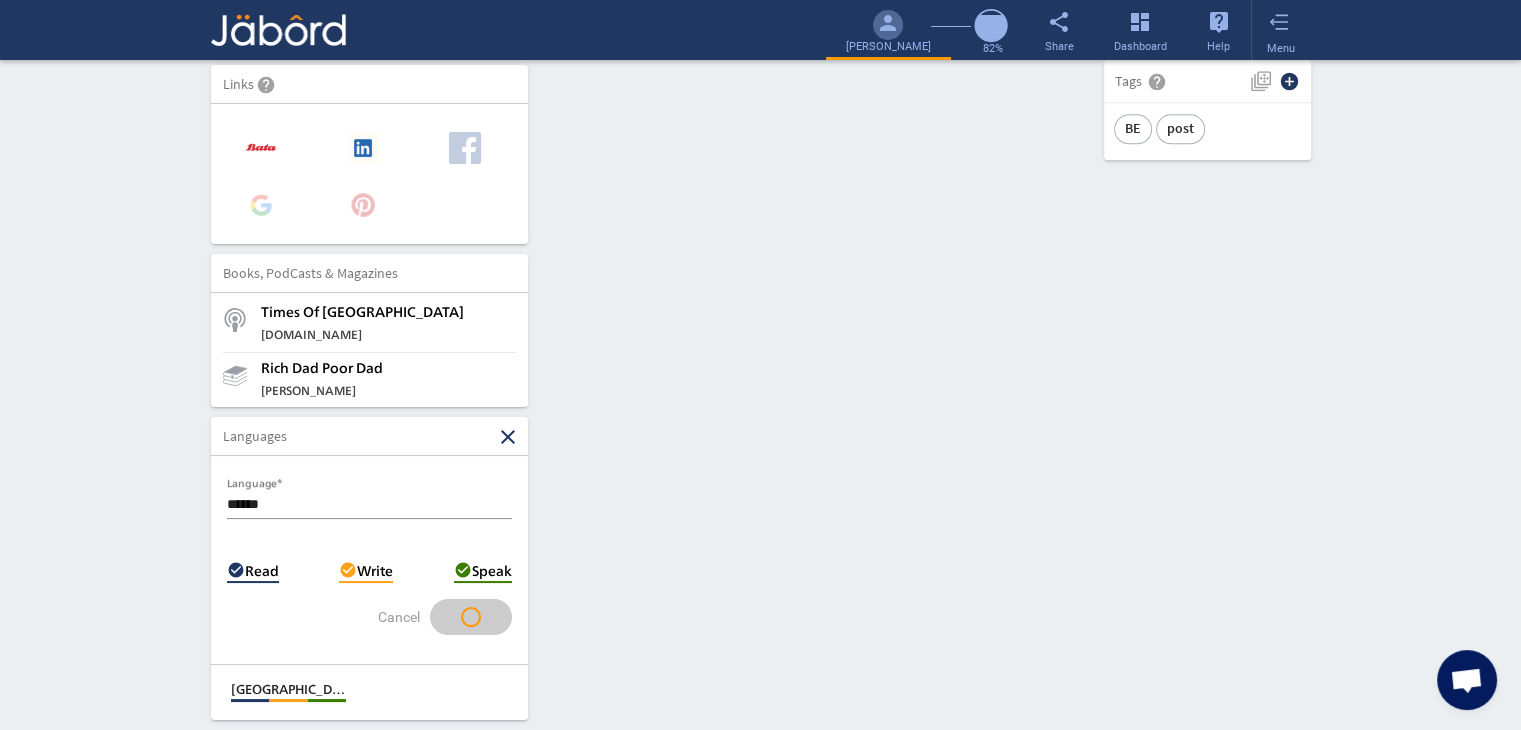 scroll, scrollTop: 1955, scrollLeft: 0, axis: vertical 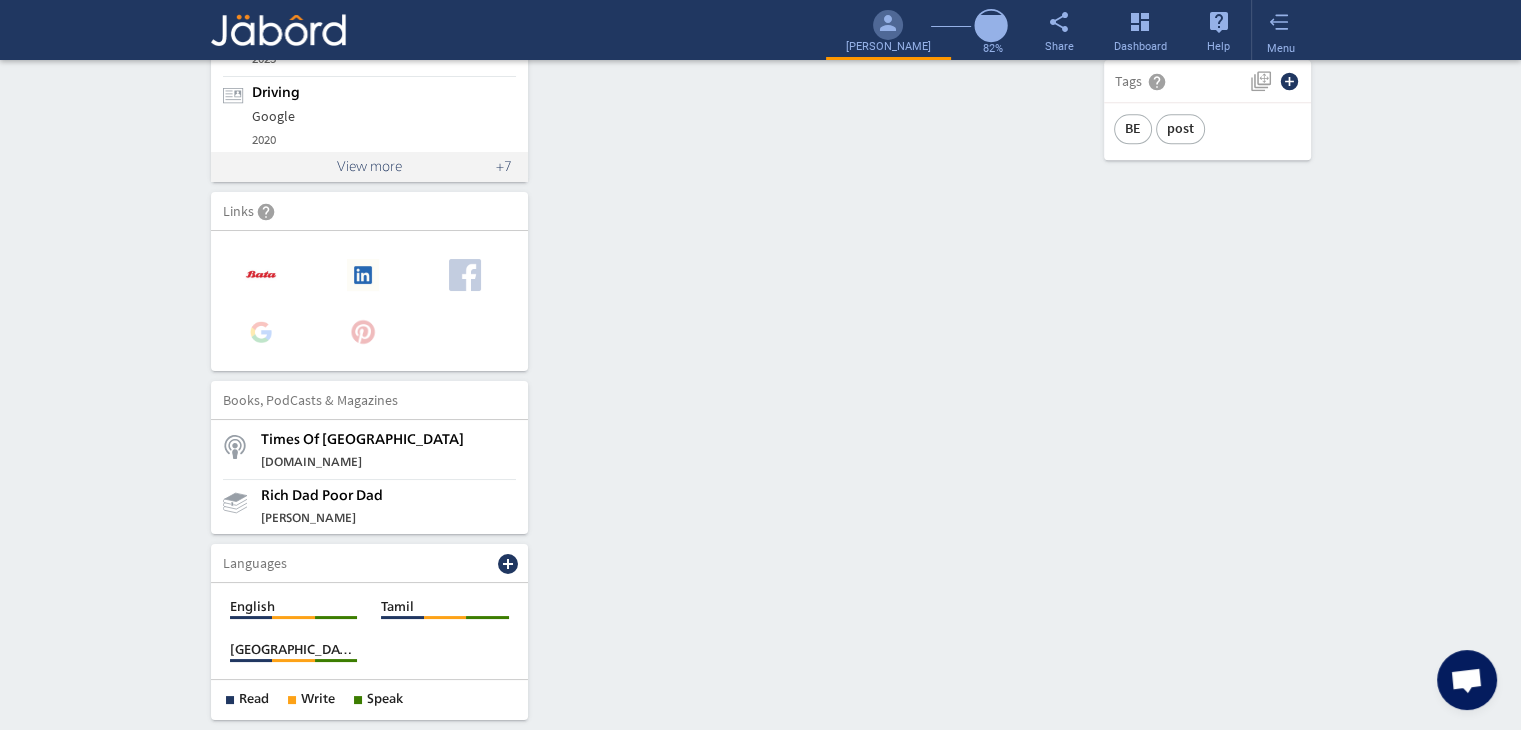 click on "add_circle" 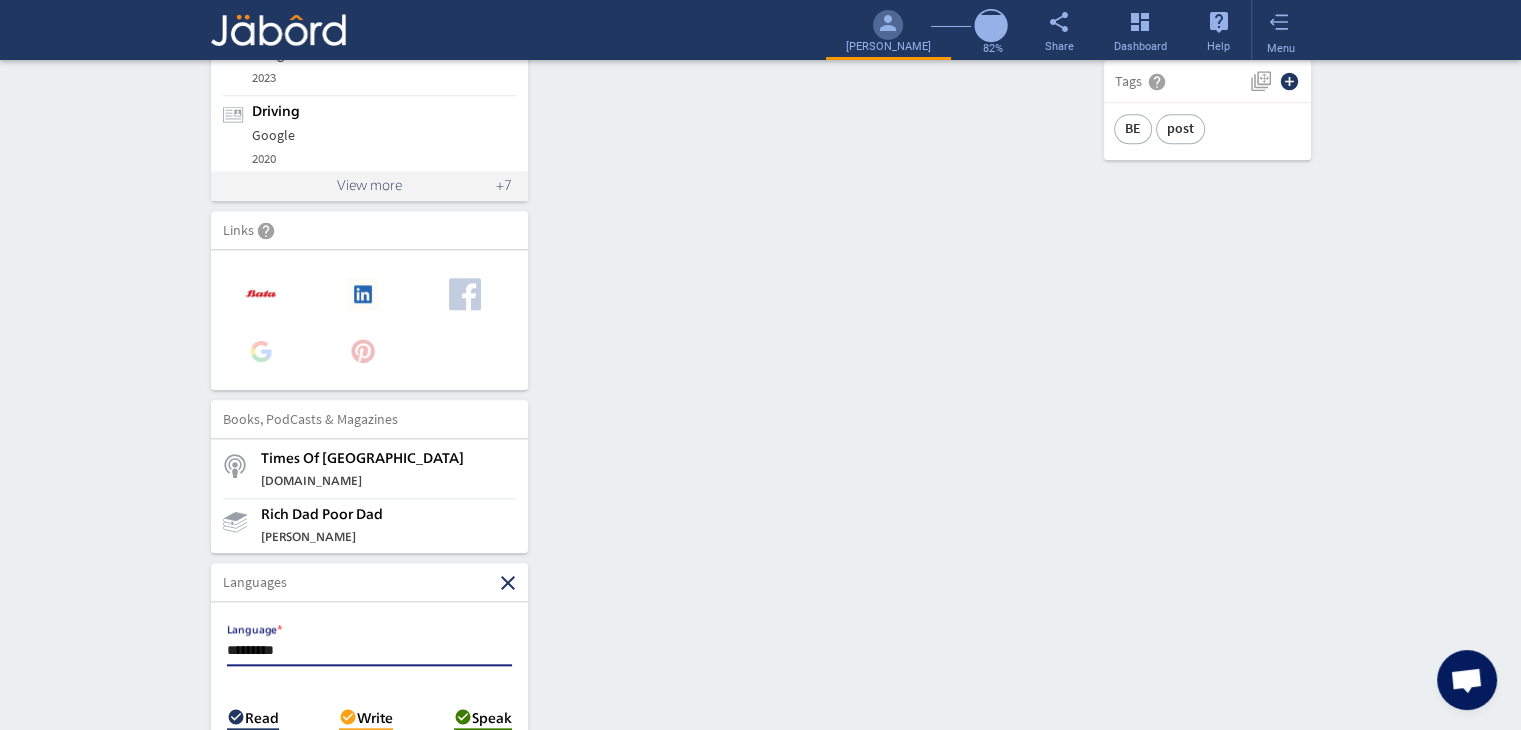 type on "*********" 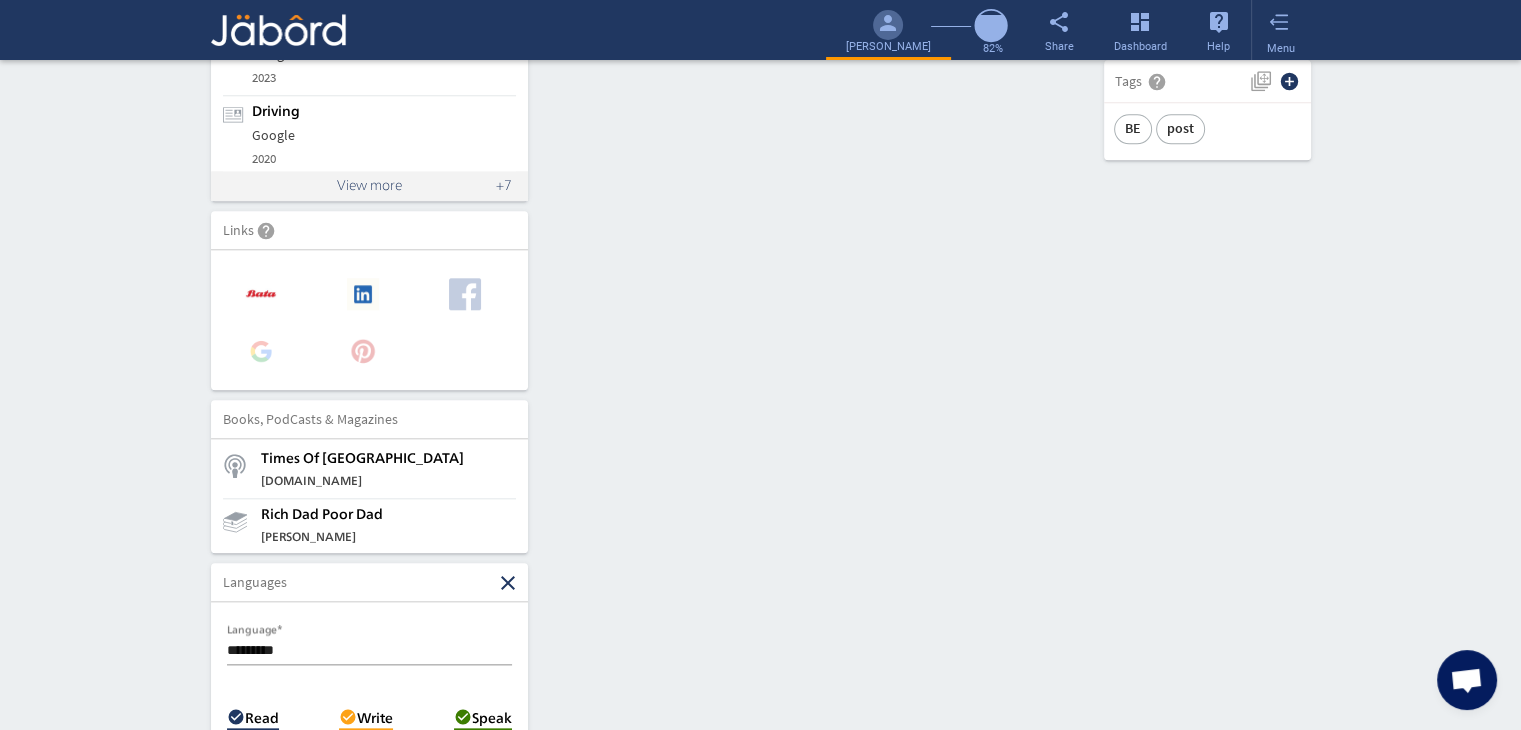 click on "Save" 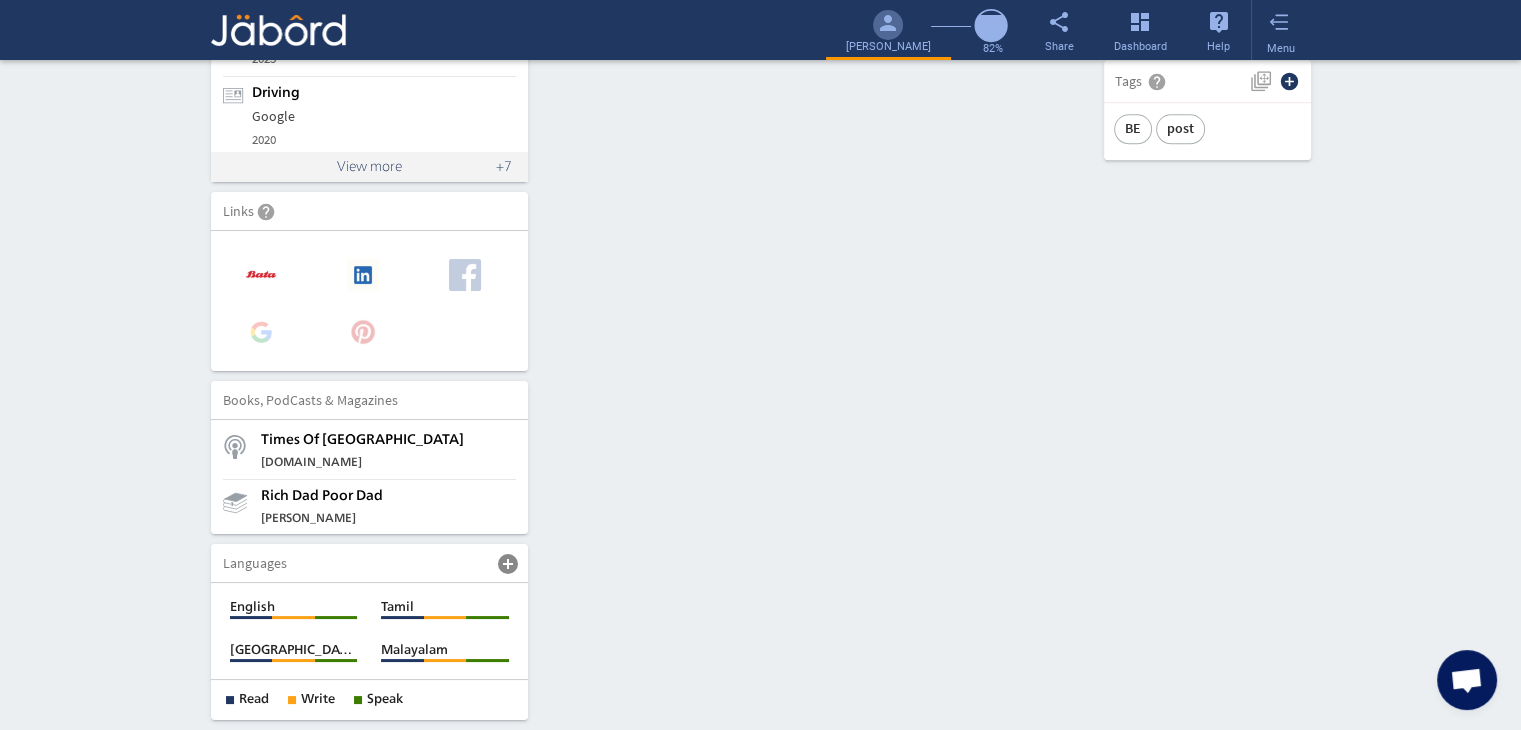 click on "person camera_alt  Add Photo  Upload File delete Remove   edit  [PERSON_NAME]   (2.11 Years)  Manual Tester  cloud_upload Add Video Introduction file_upload Upload Your Personal Resume help Upload File Contact edit email  [EMAIL_ADDRESS][DOMAIN_NAME]   public Public call  91 - [PHONE_NUMBER]   public Public location_on  Chennai    public Public  Job Preferences  edit
.cls-1{fill:#989fa7;}
Full-Time  Availability - Immediately $ 400k -  $ 400k   -   Annually
.cls-1{fill:#989fa7;}.cls-2{fill:#a5abb2;fill-rule:evenodd;}
Part-Time  [DATE]  access_time  9 AM - 5 PM [DATE]  access_time  9 AM - 5 PM $ 75k -  $ 75k
Winter   /" 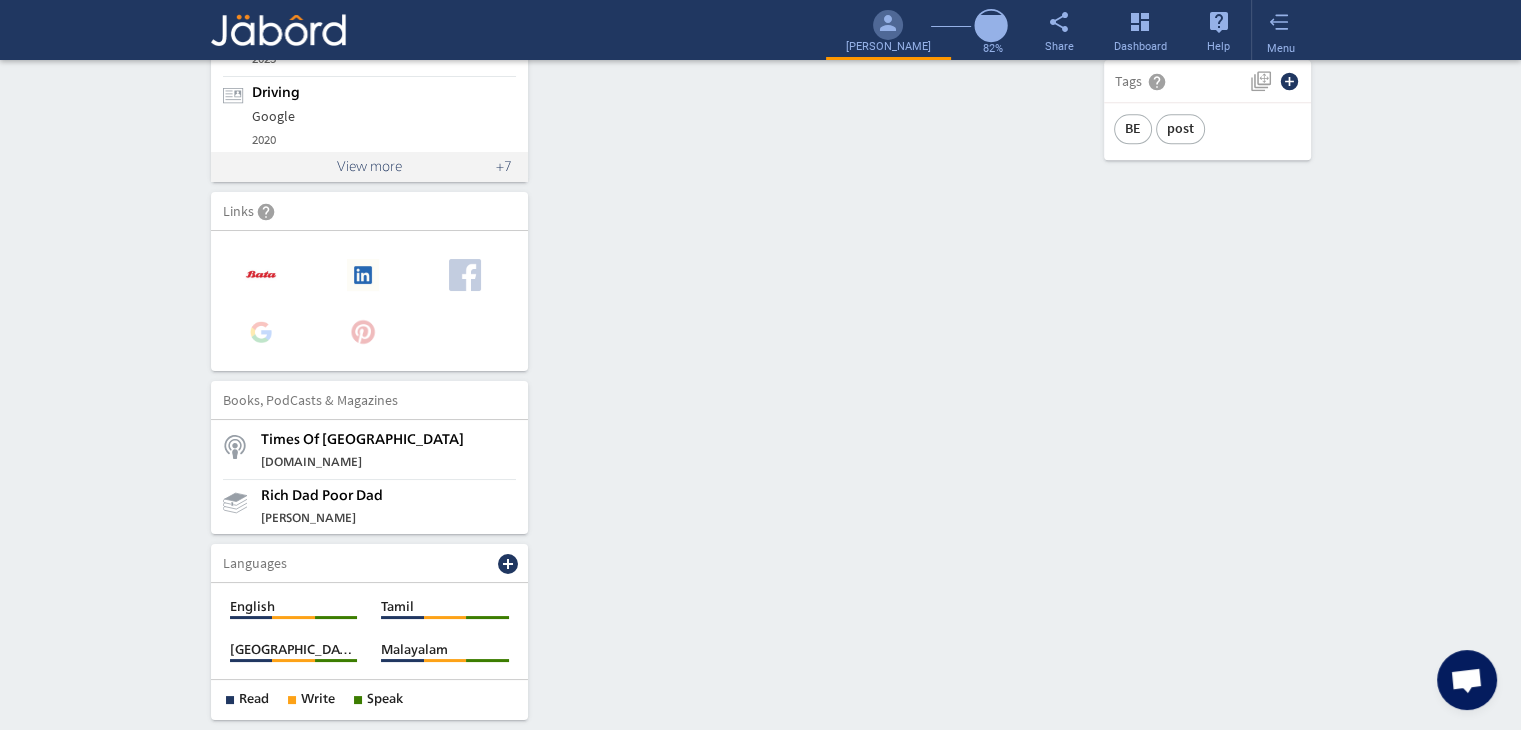 click on "add_circle" 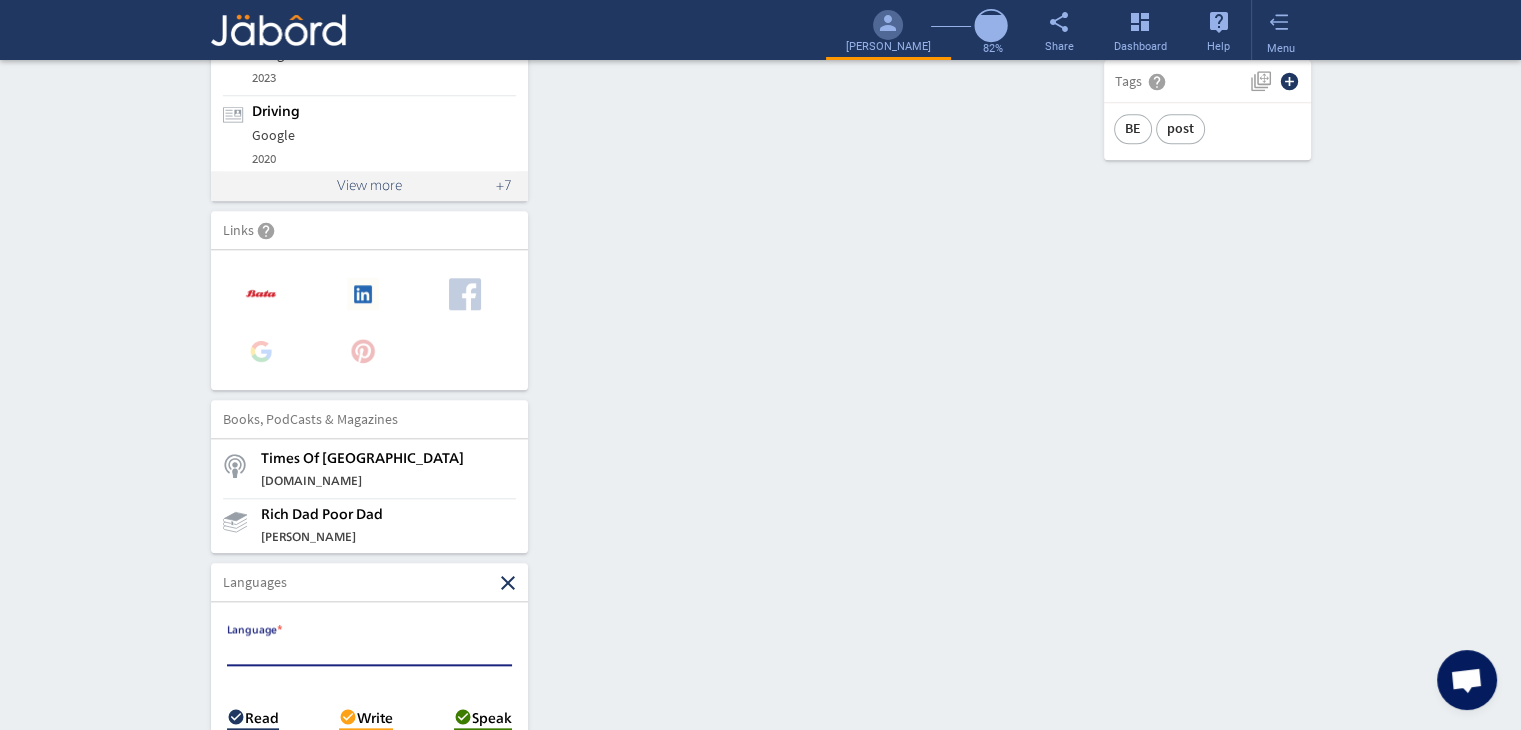 click on "Language  *" at bounding box center (369, 651) 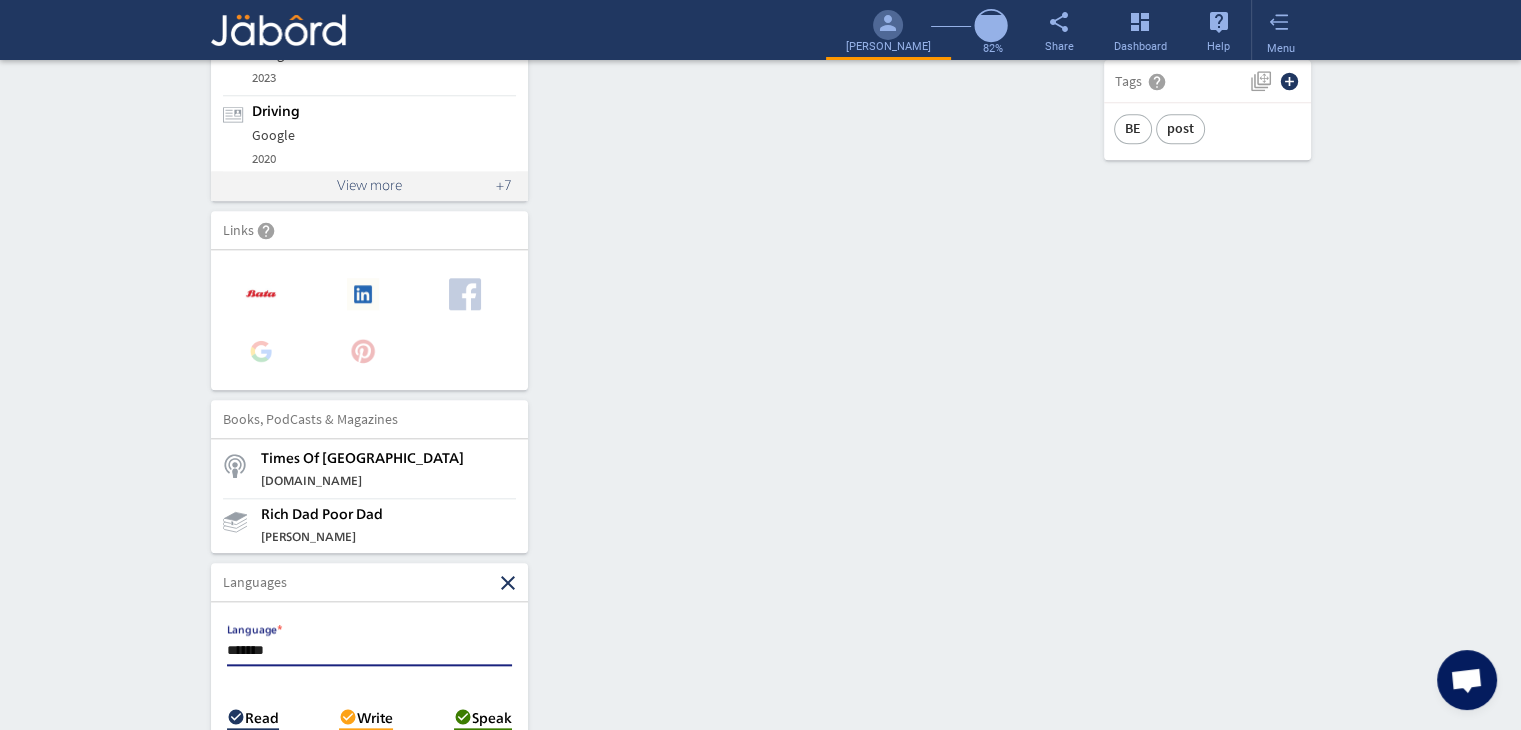 type on "*******" 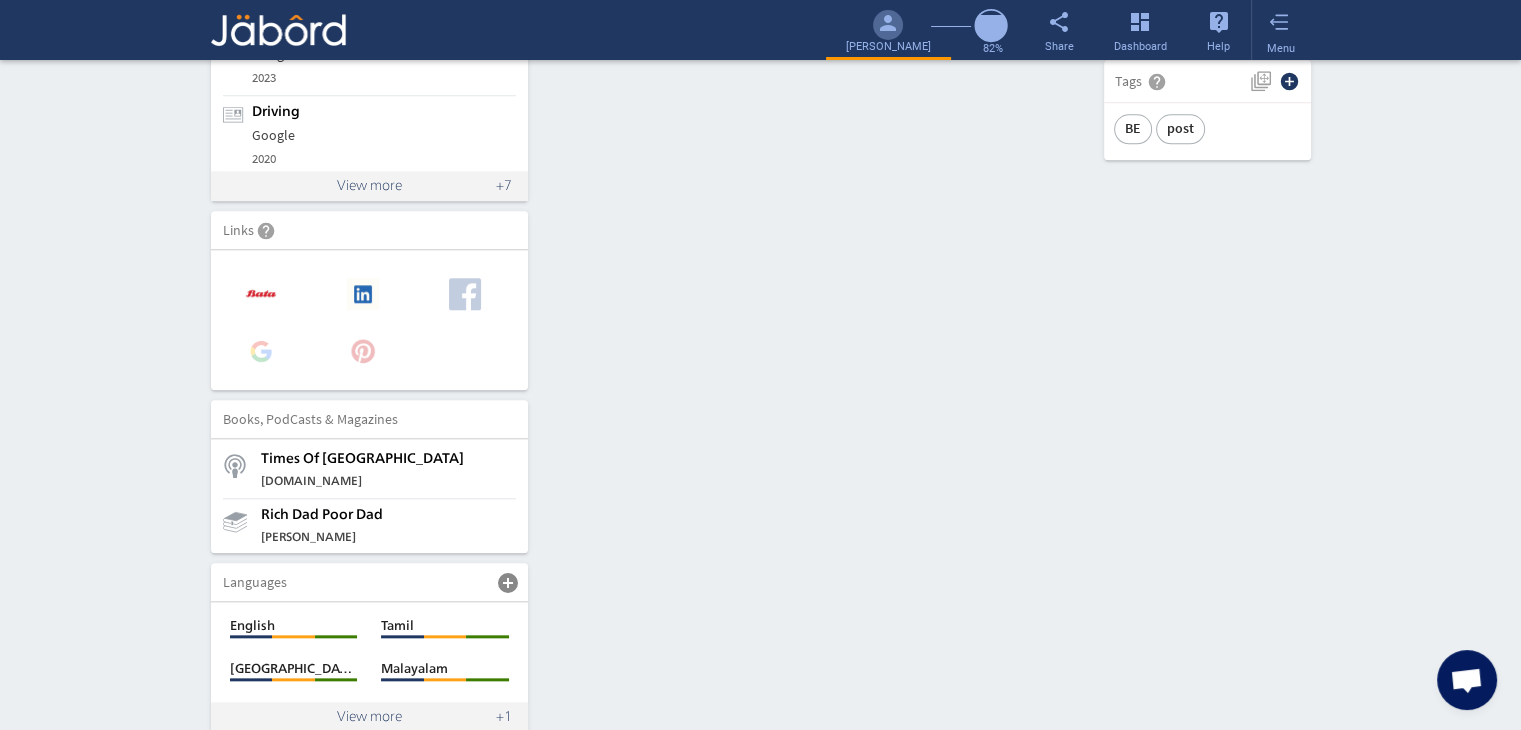 click on "person camera_alt  Add Photo  Upload File delete Remove   edit  [PERSON_NAME]   (2.11 Years)  Manual Tester  cloud_upload Add Video Introduction file_upload Upload Your Personal Resume help Upload File Contact edit email  [EMAIL_ADDRESS][DOMAIN_NAME]   public Public call  91 - [PHONE_NUMBER]   public Public location_on  Chennai    public Public  Job Preferences  edit
.cls-1{fill:#989fa7;}
Full-Time  Availability - Immediately $ 400k -  $ 400k   -   Annually
.cls-1{fill:#989fa7;}.cls-2{fill:#a5abb2;fill-rule:evenodd;}
Part-Time  [DATE]  access_time  9 AM - 5 PM [DATE]  access_time  9 AM - 5 PM $ 75k -  $ 75k
Winter   /" 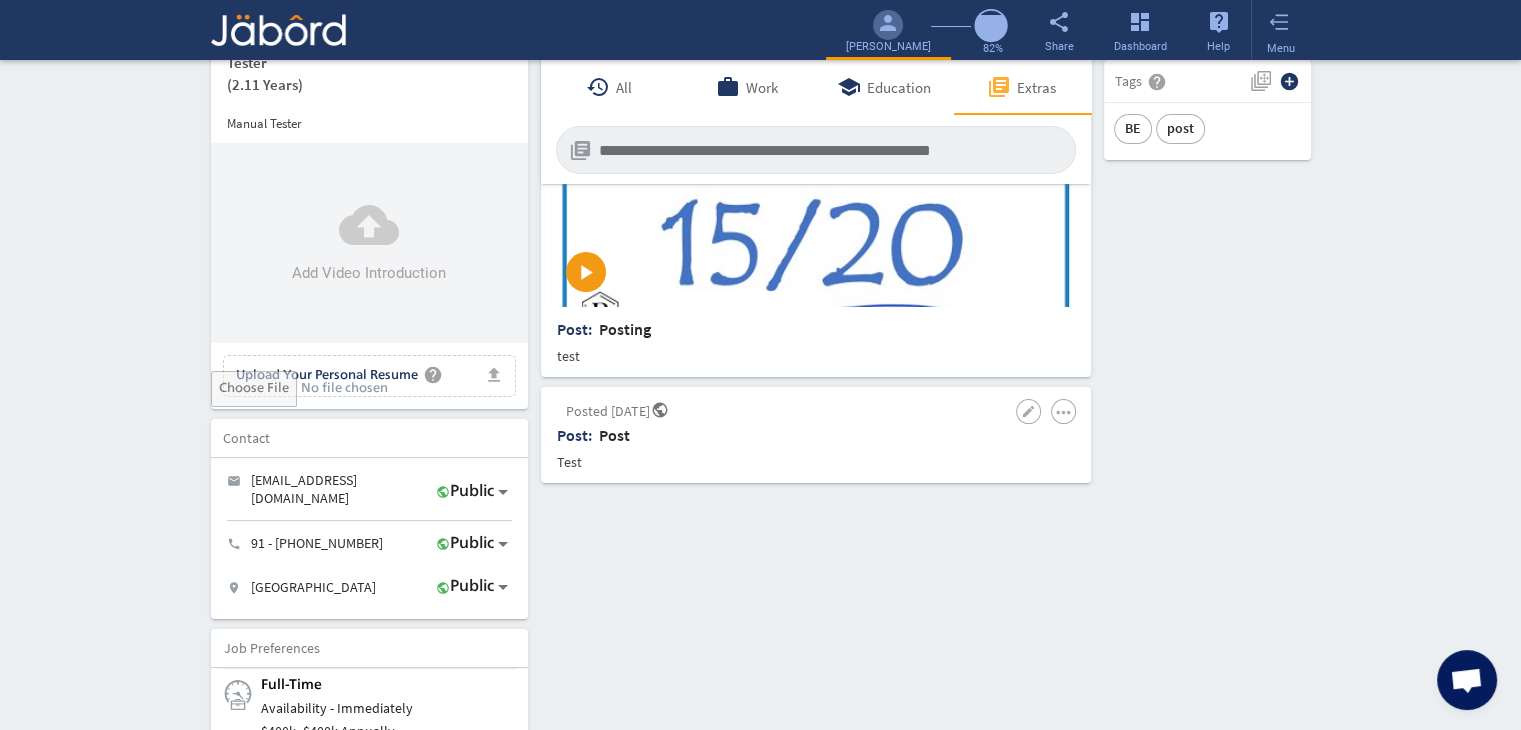 scroll, scrollTop: 0, scrollLeft: 0, axis: both 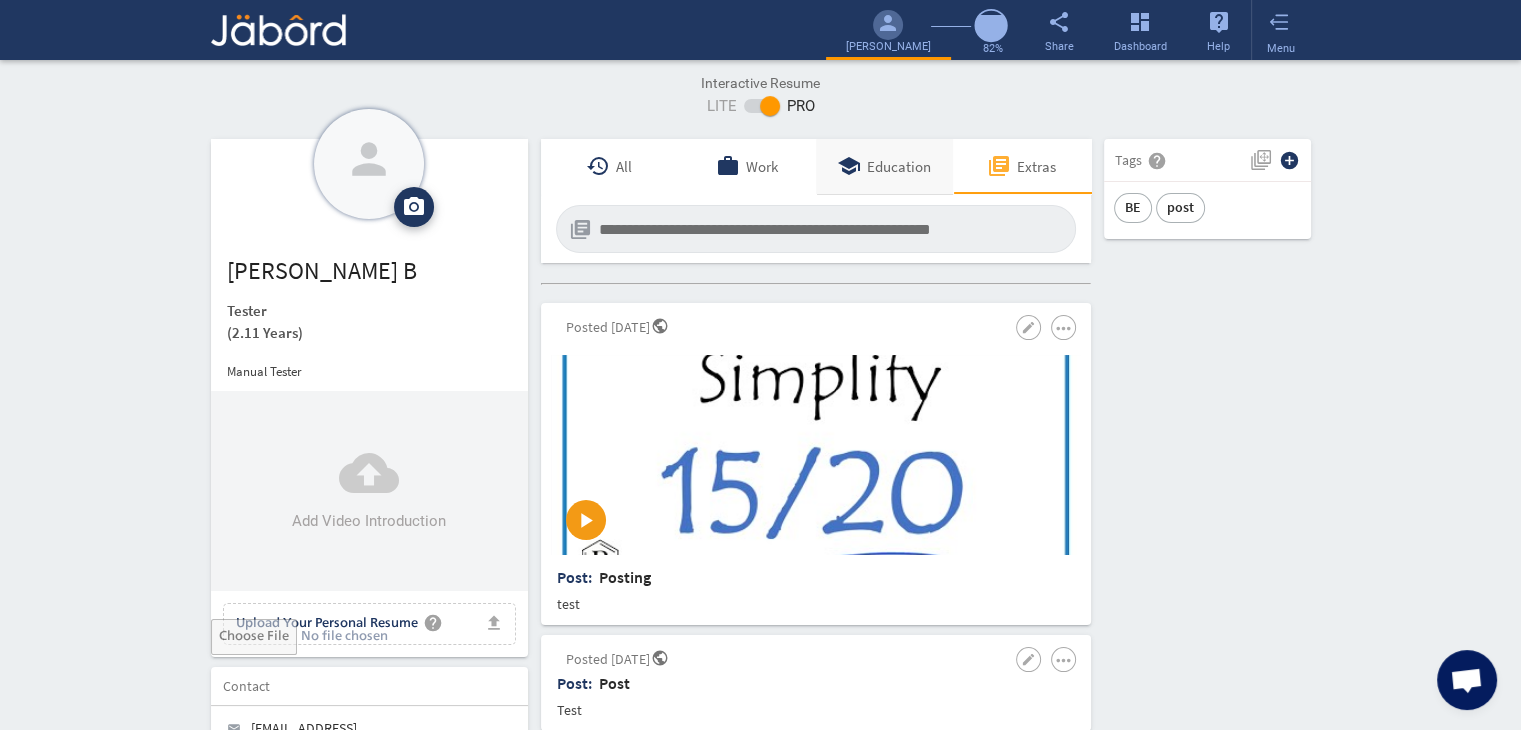 click on "school Education" at bounding box center [884, 166] 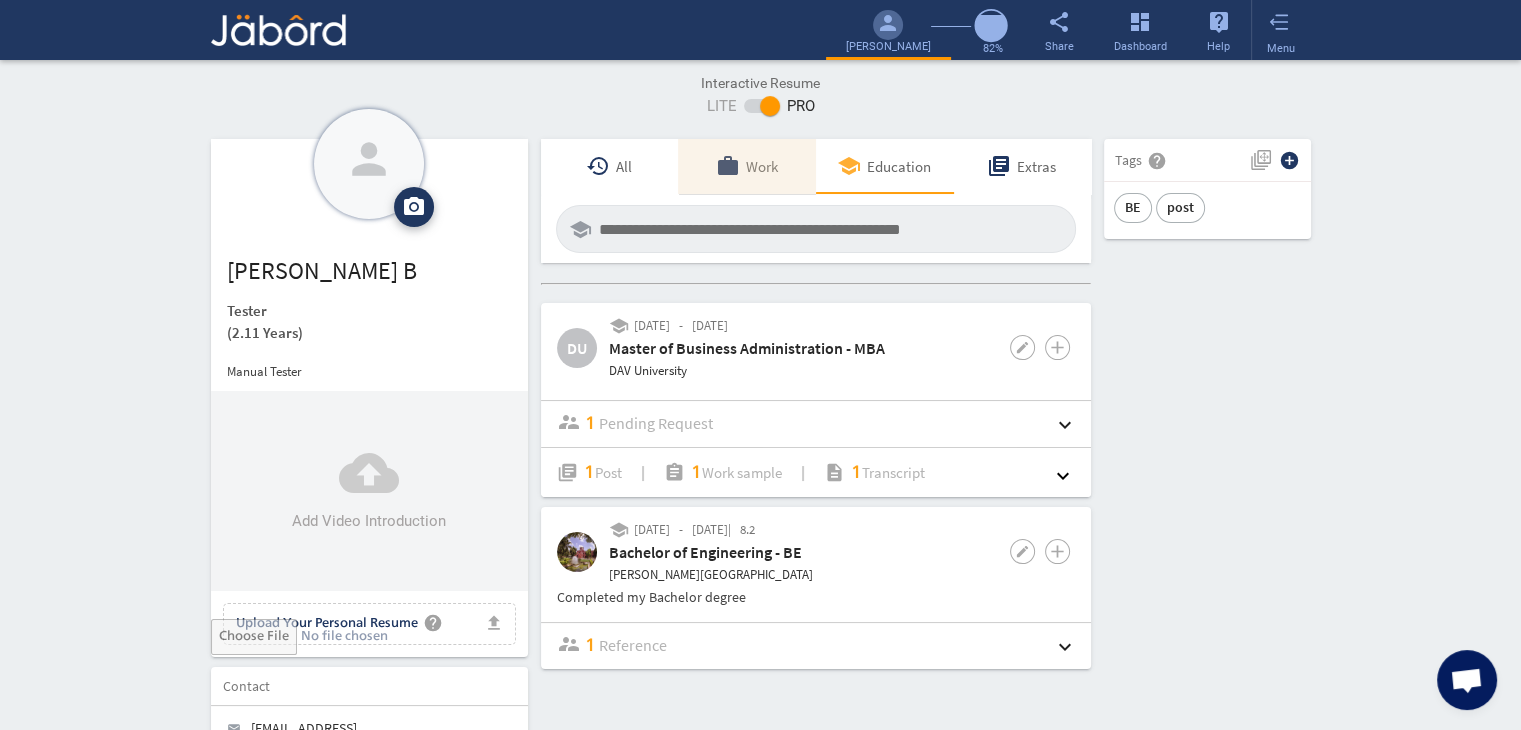click on "Work" at bounding box center (762, 166) 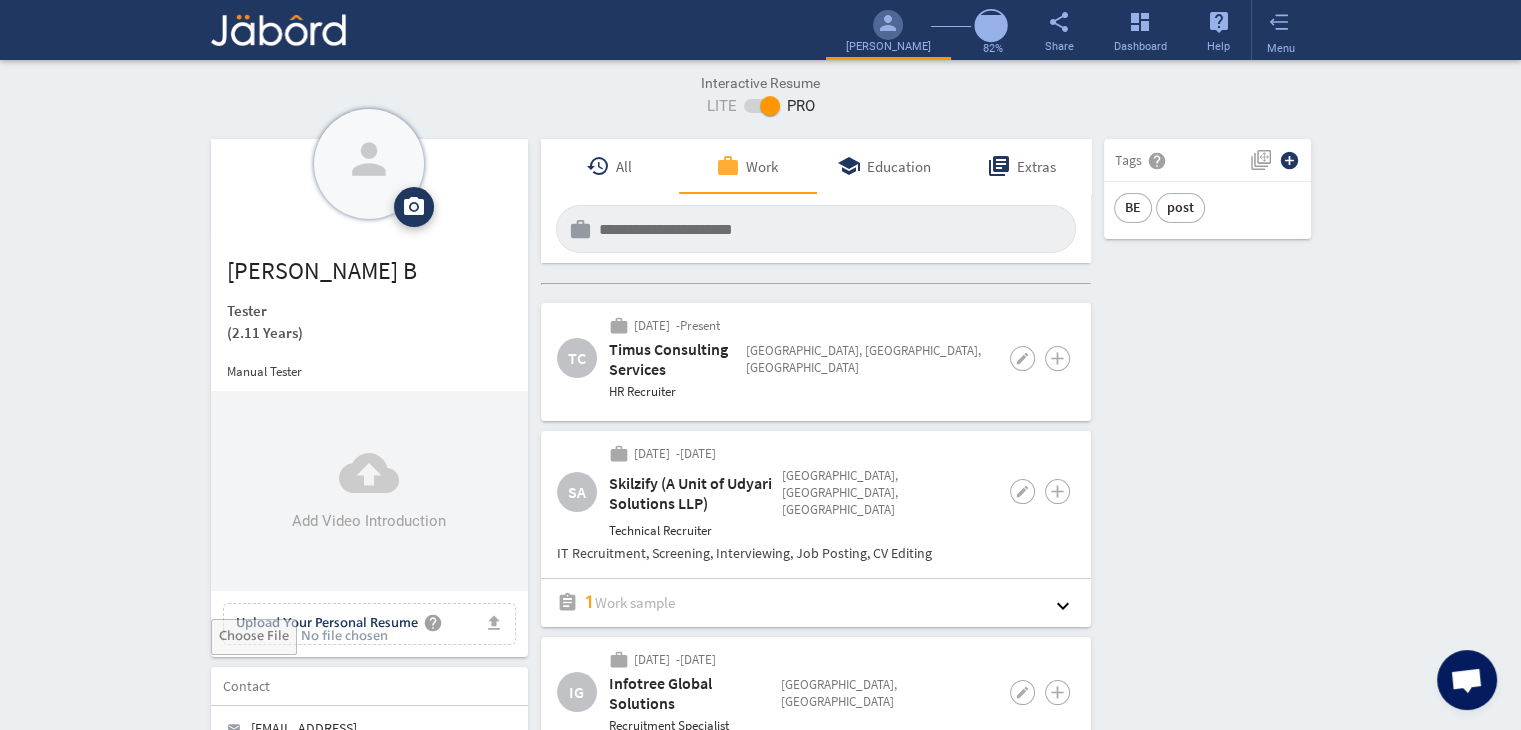click on "person camera_alt  Add Photo  Upload File delete Remove   edit  [PERSON_NAME]   (2.11 Years)  Manual Tester  cloud_upload Add Video Introduction file_upload Upload Your Personal Resume help Upload File Contact edit email  [EMAIL_ADDRESS][DOMAIN_NAME]   public Public call  91 - [PHONE_NUMBER]   public Public location_on  Chennai    public Public  Job Preferences  edit
.cls-1{fill:#989fa7;}
Full-Time  Availability - Immediately $ 400k -  $ 400k   -   Annually
.cls-1{fill:#989fa7;}.cls-2{fill:#a5abb2;fill-rule:evenodd;}
Part-Time  [DATE]  access_time  9 AM - 5 PM [DATE]  access_time  9 AM - 5 PM $ 75k -  $ 75k
Winter   /" 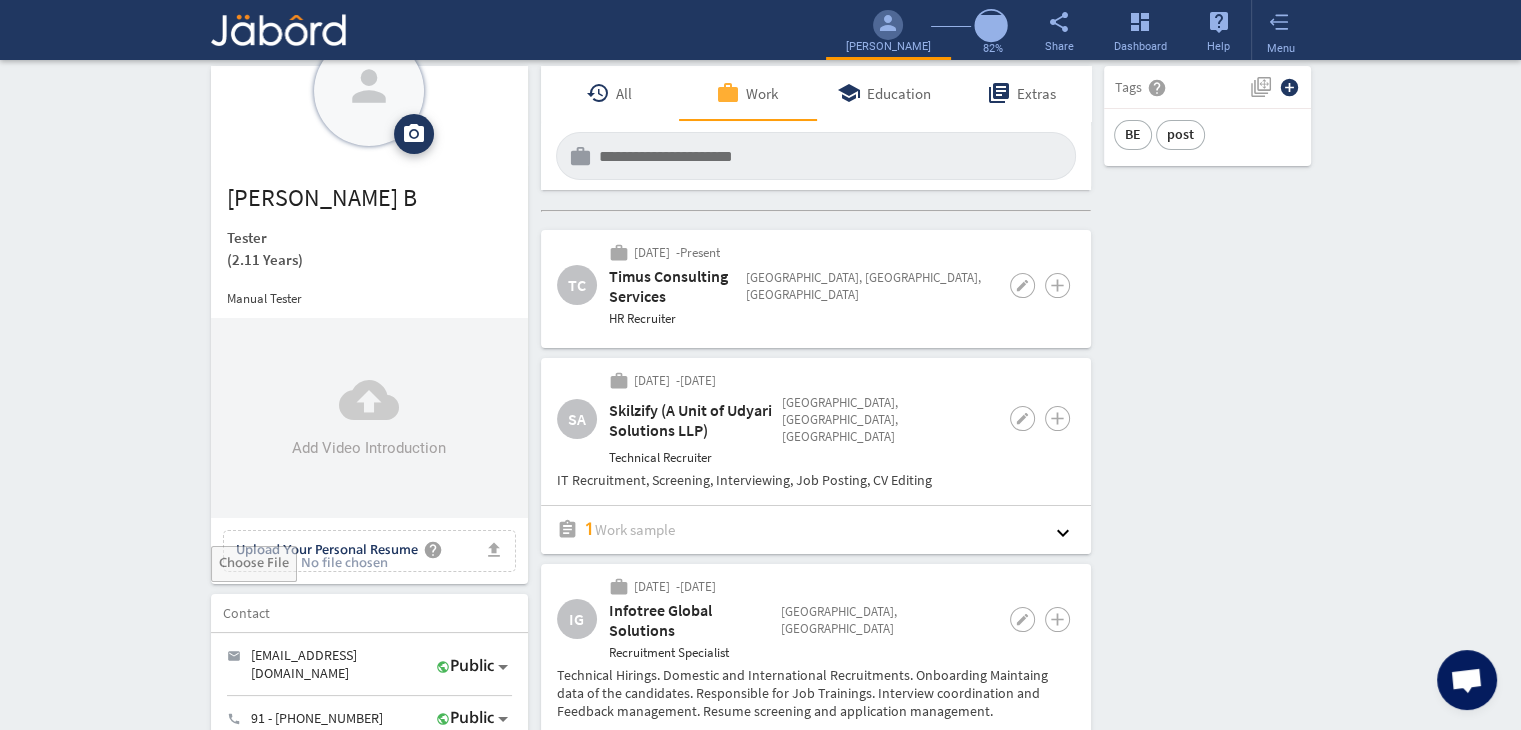scroll, scrollTop: 0, scrollLeft: 0, axis: both 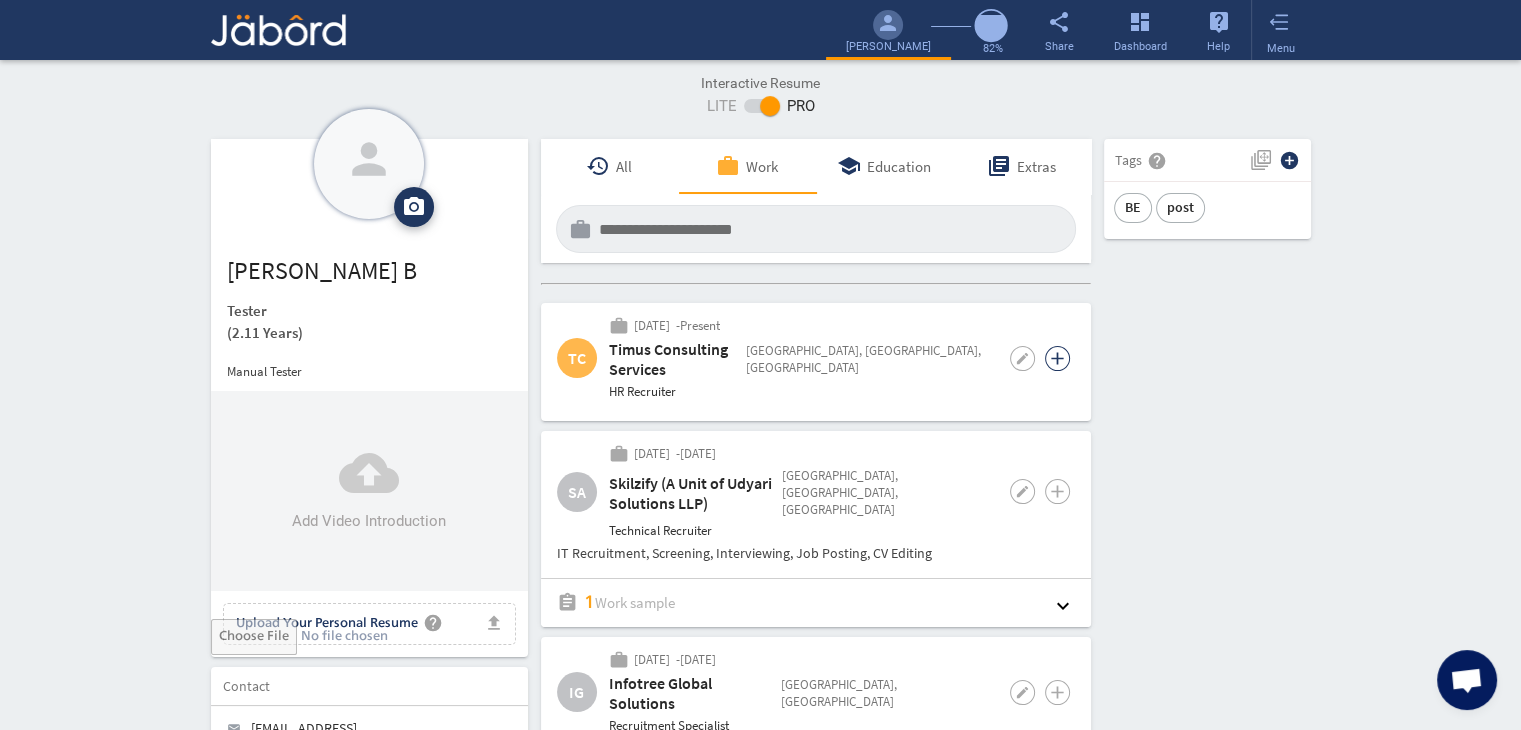 click on "add" at bounding box center (1057, 358) 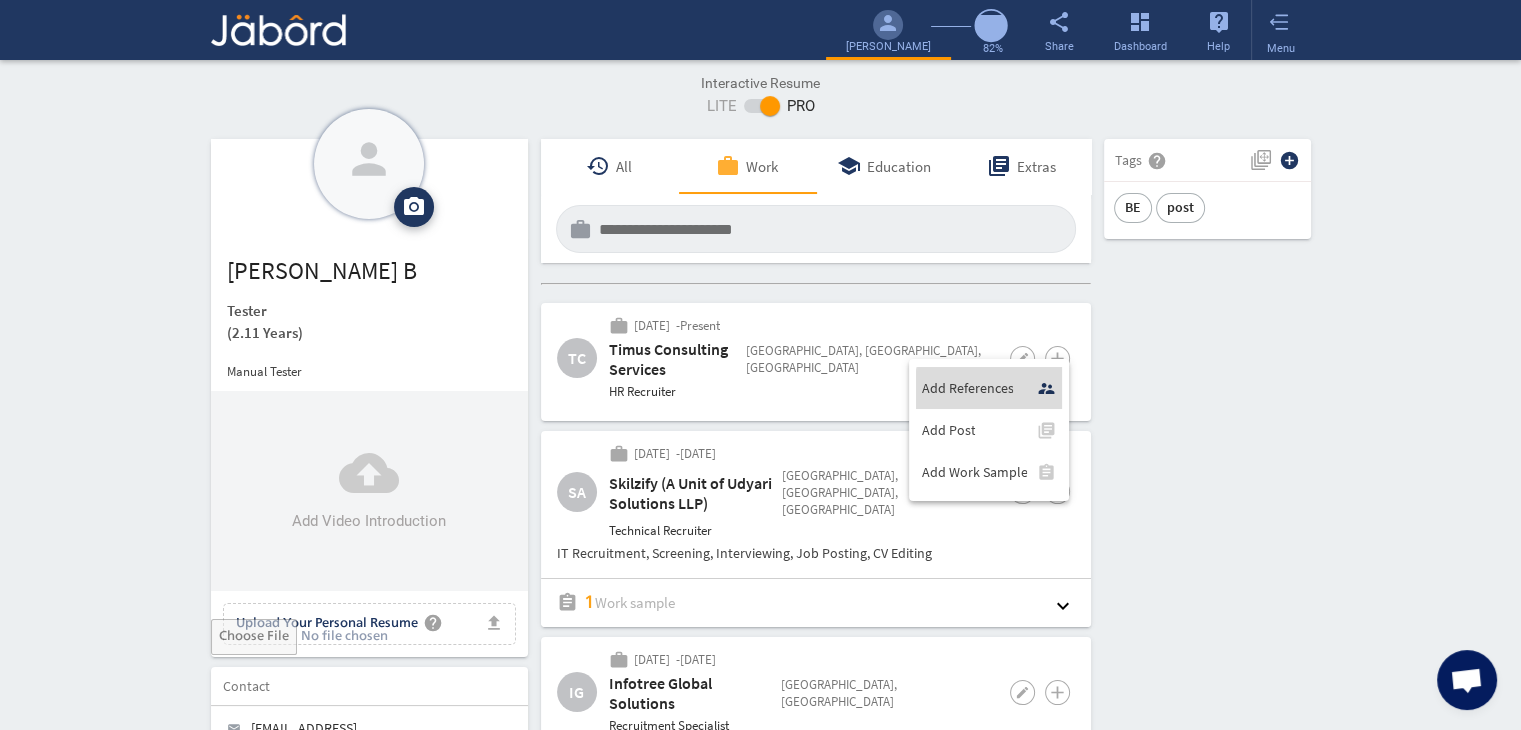 click on "Add References" at bounding box center [967, 388] 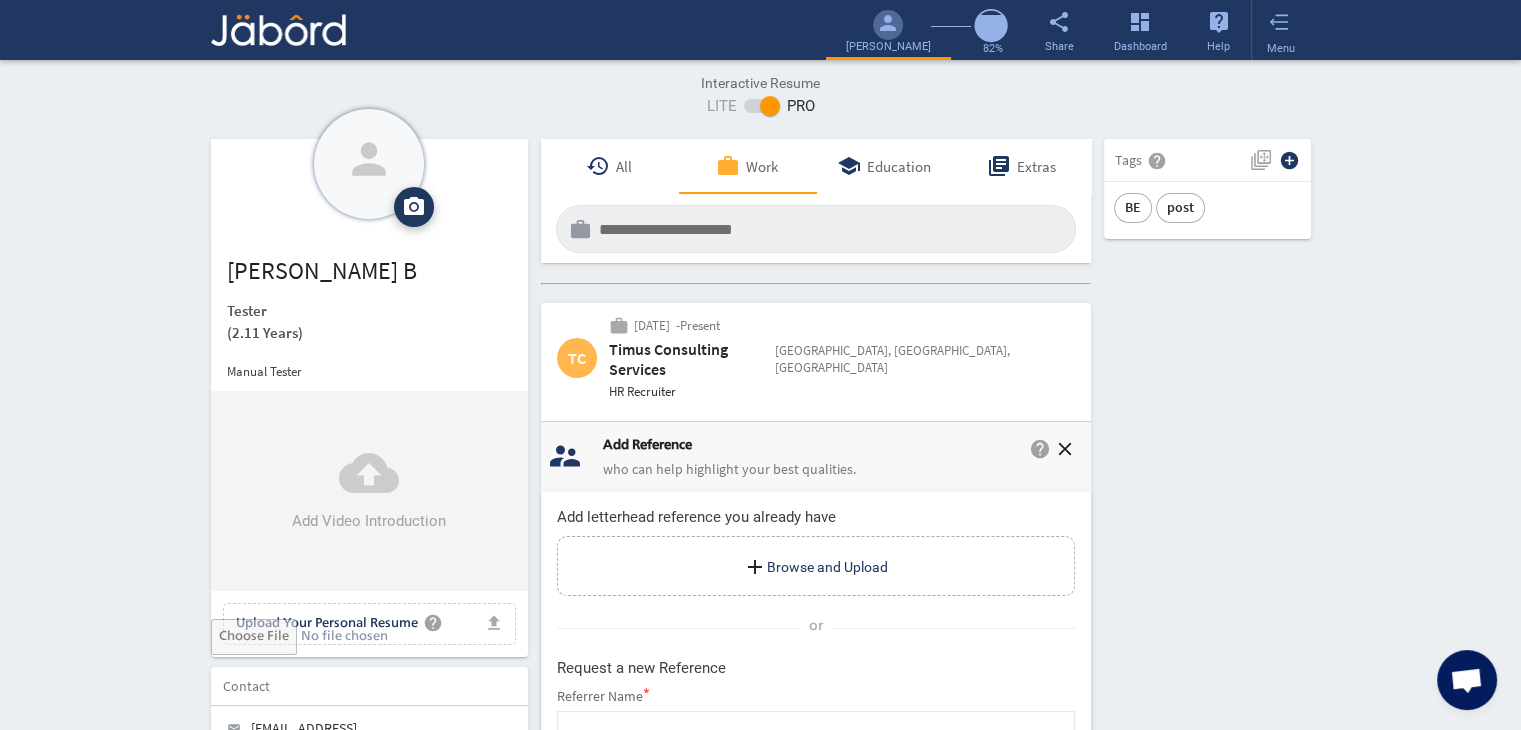 click on "add Browse and Upload Upload File" at bounding box center (816, 567) 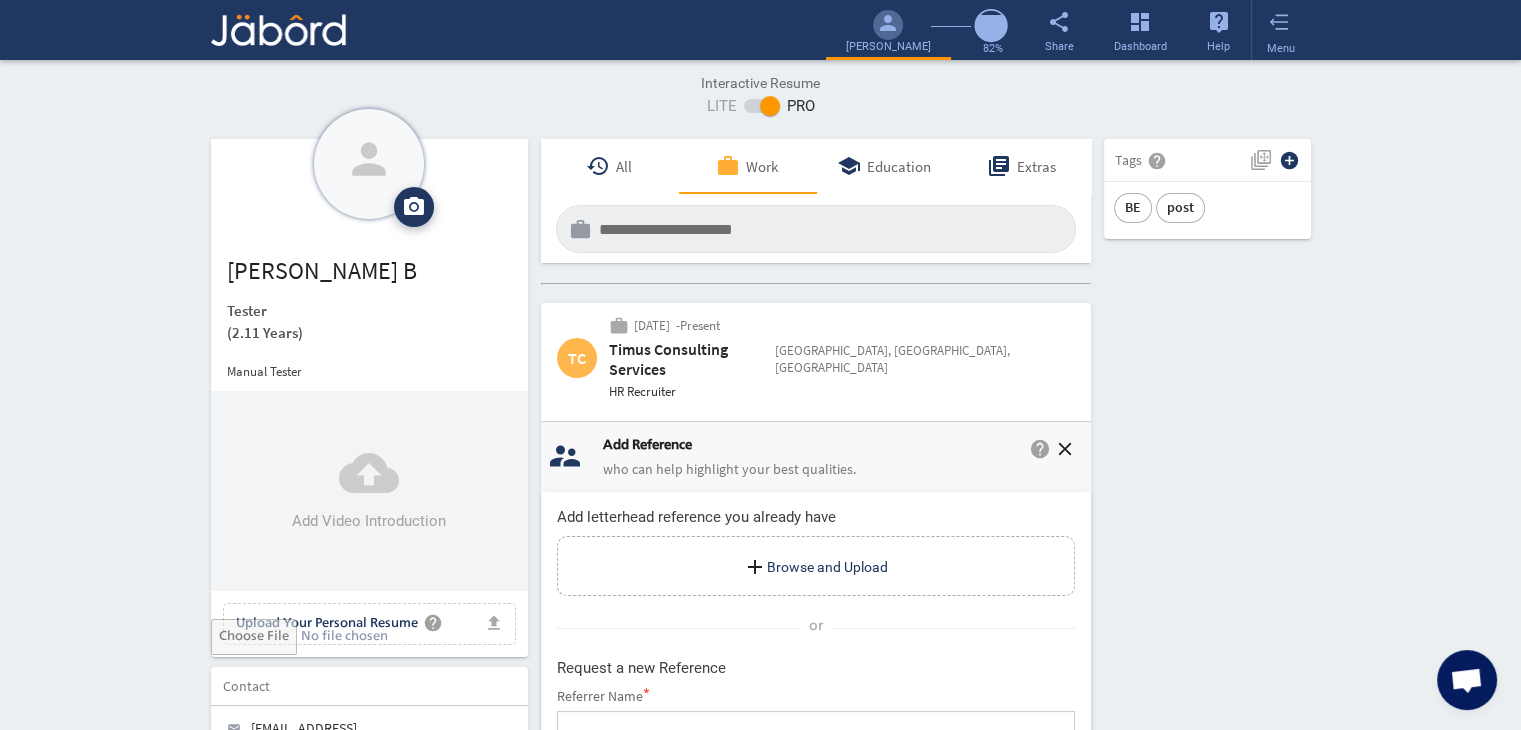 click at bounding box center (816, 724) 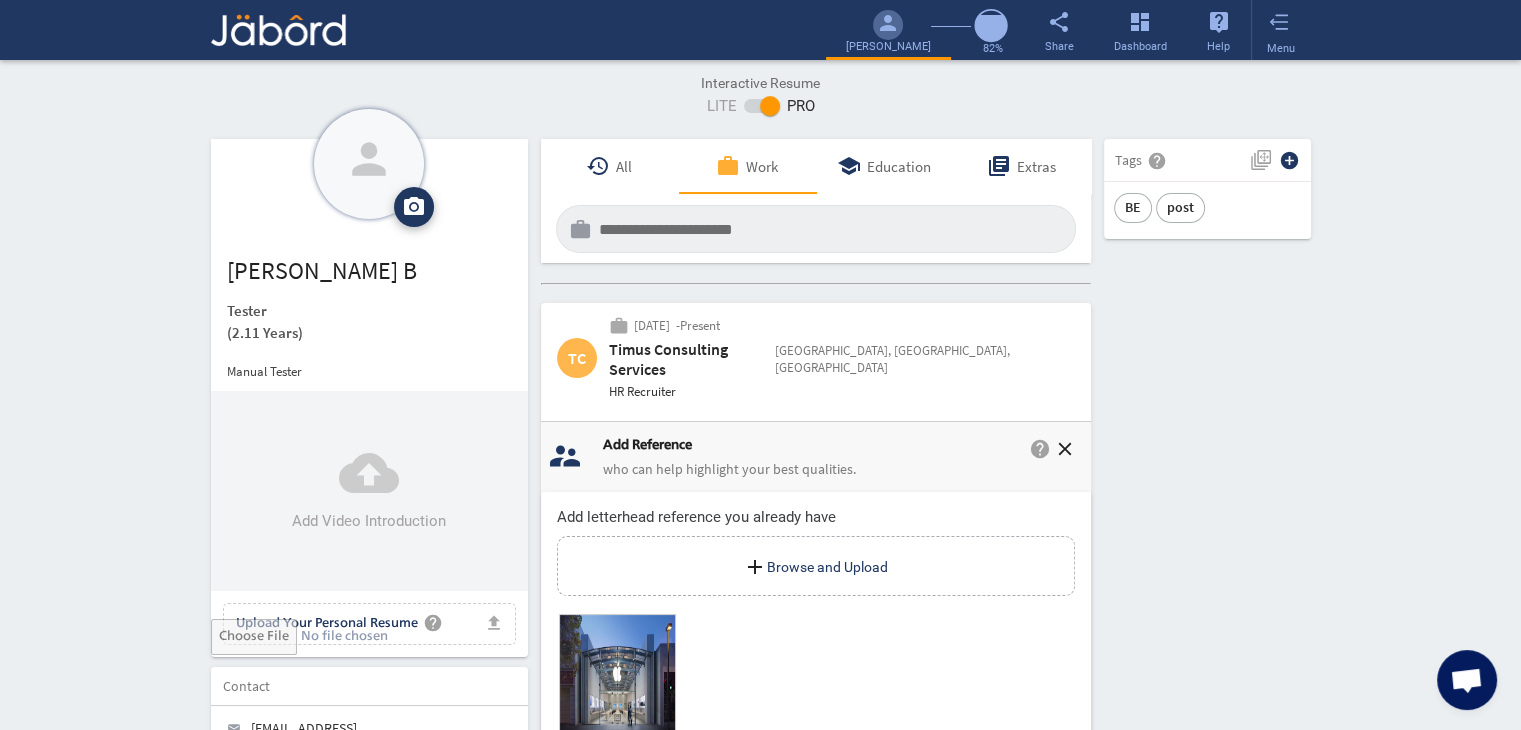 click on "person camera_alt  Add Photo  Upload File delete Remove   edit  [PERSON_NAME]   (2.11 Years)  Manual Tester  cloud_upload Add Video Introduction file_upload Upload Your Personal Resume help Upload File Contact edit email  [EMAIL_ADDRESS][DOMAIN_NAME]   public Public call  91 - [PHONE_NUMBER]   public Public location_on  Chennai    public Public  Job Preferences  edit
.cls-1{fill:#989fa7;}
Full-Time  Availability - Immediately $ 400k -  $ 400k   -   Annually
.cls-1{fill:#989fa7;}.cls-2{fill:#a5abb2;fill-rule:evenodd;}
Part-Time  [DATE]  access_time  9 AM - 5 PM [DATE]  access_time  9 AM - 5 PM $ 75k -  $ 75k
Winter   /" 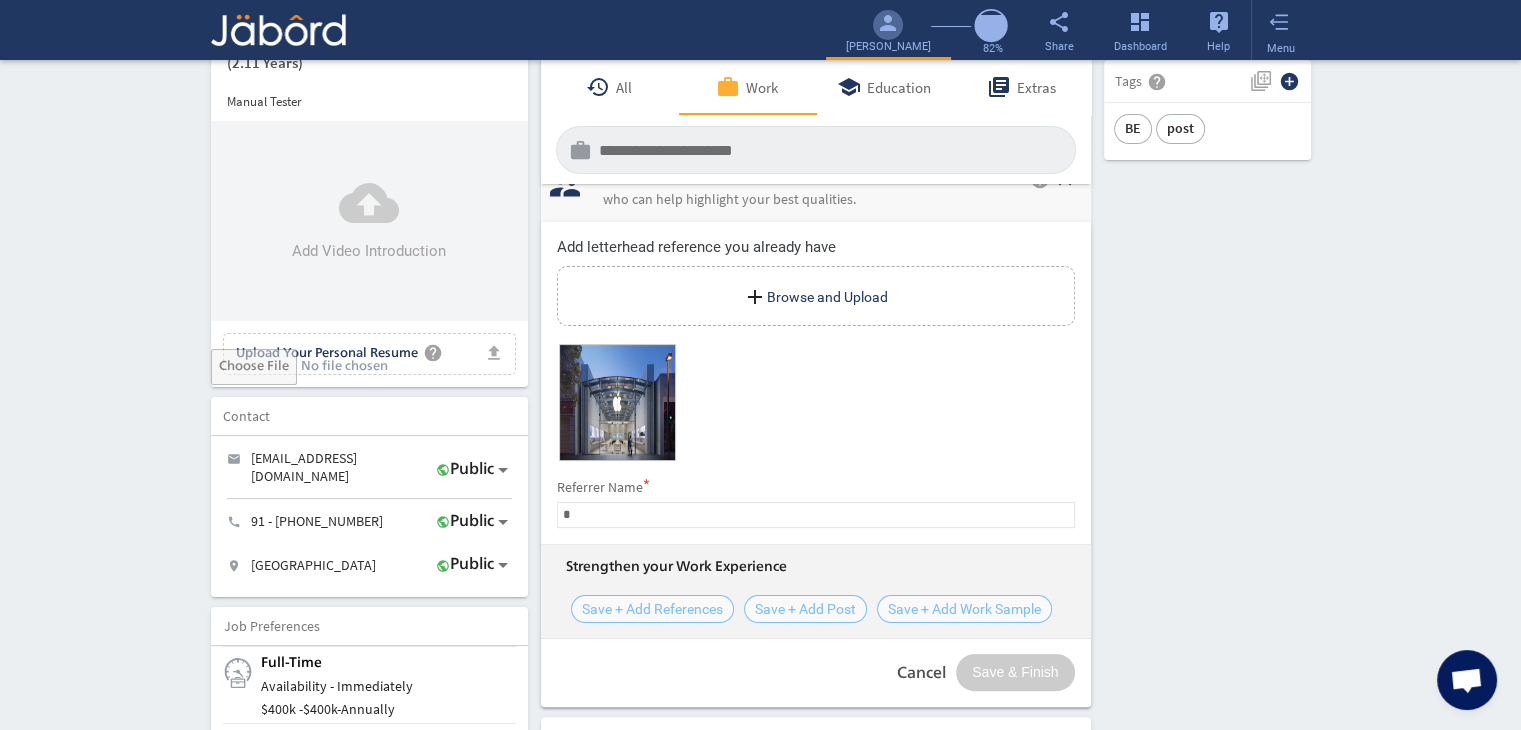 scroll, scrollTop: 280, scrollLeft: 0, axis: vertical 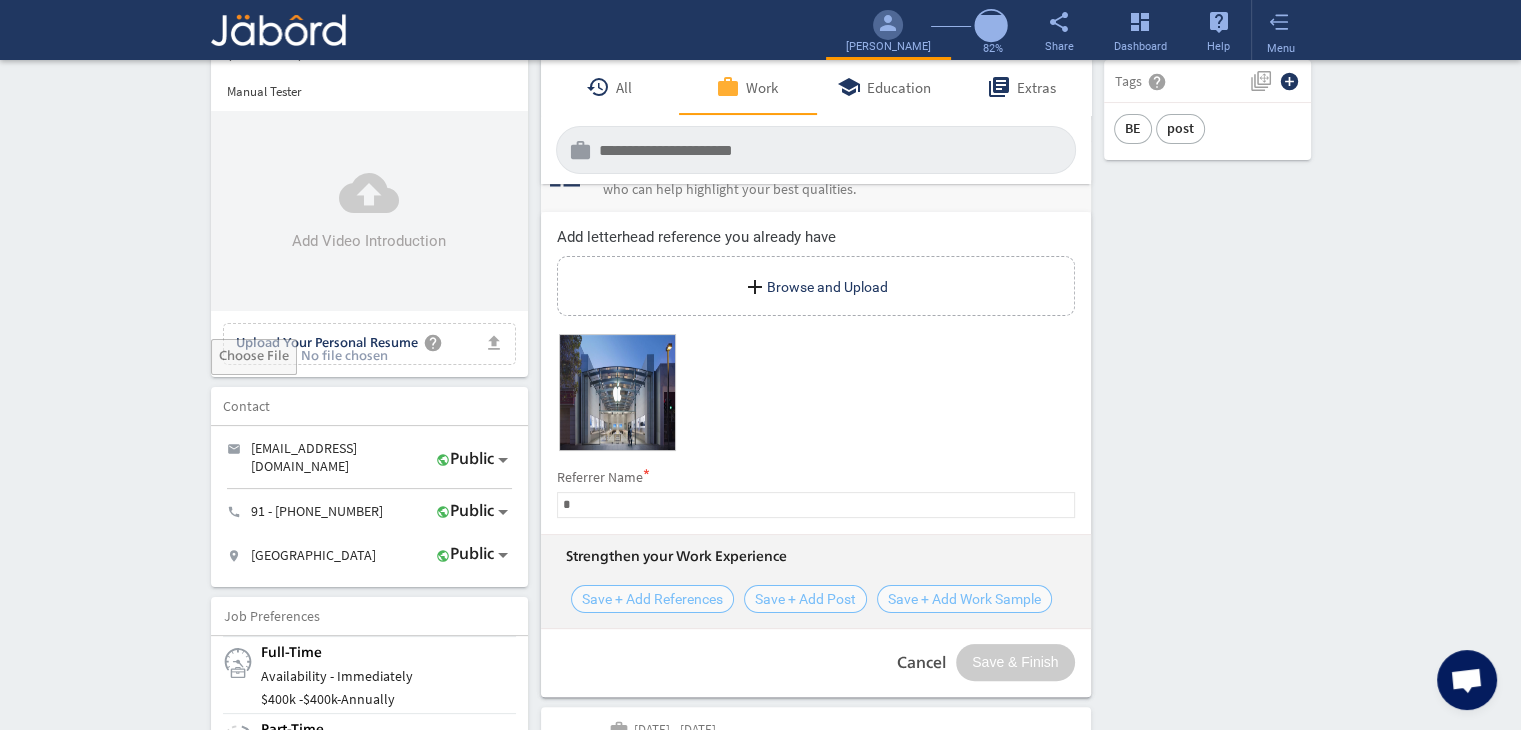 click on "Referrer Name  * * Strengthen your Work Experience Save + Add References Save + Add Post Save + Add Work Sample Cancel Save & Finish" at bounding box center (816, 574) 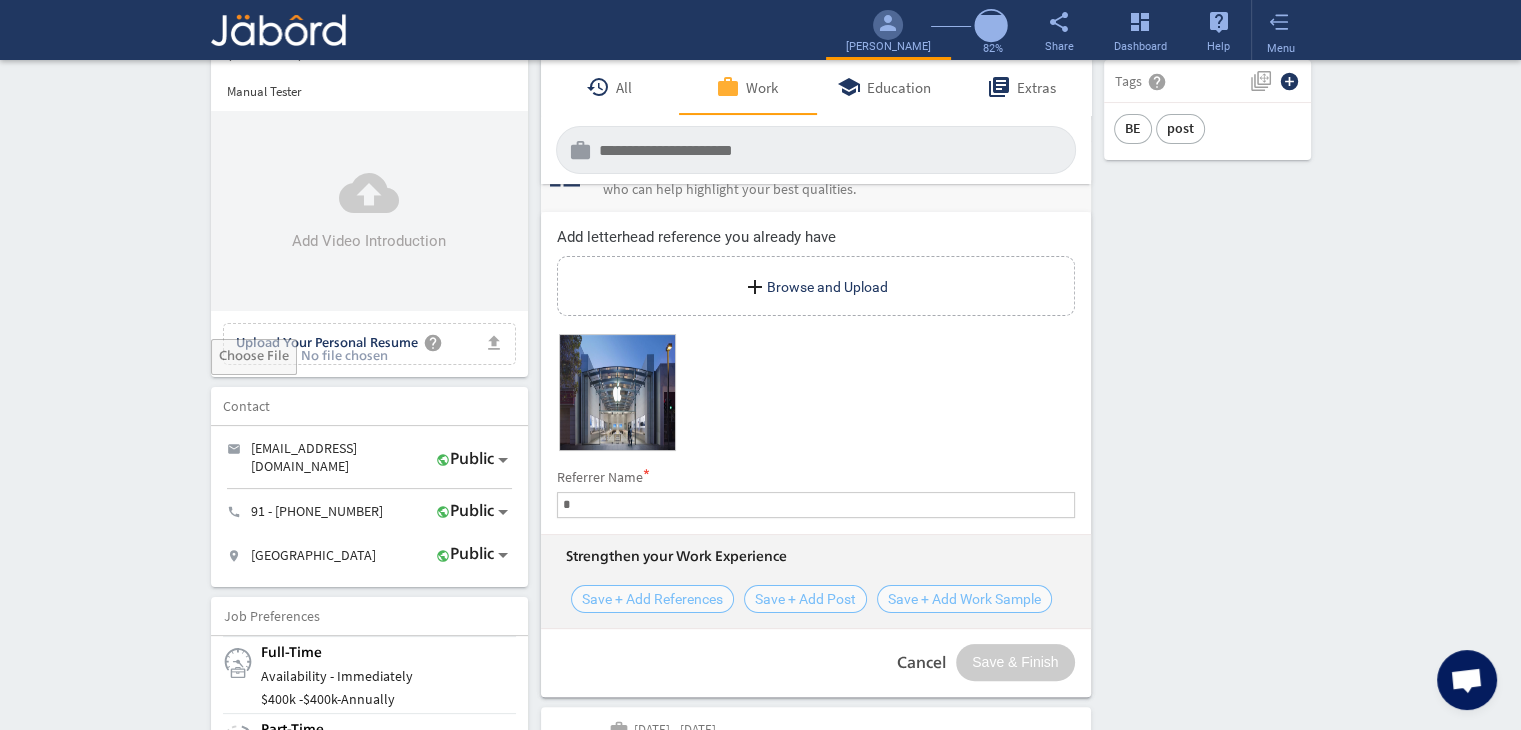 click on "*" at bounding box center [816, 505] 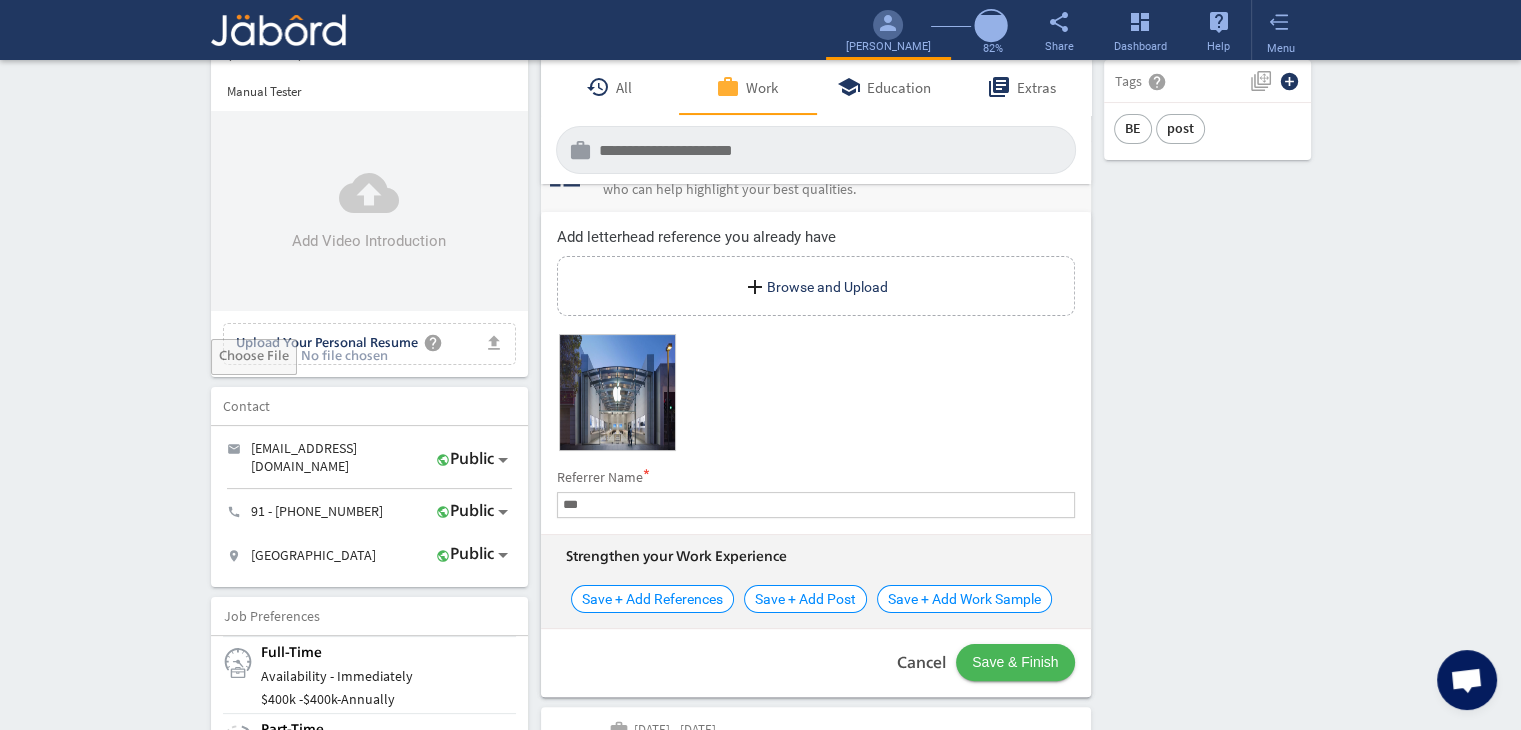 type on "***" 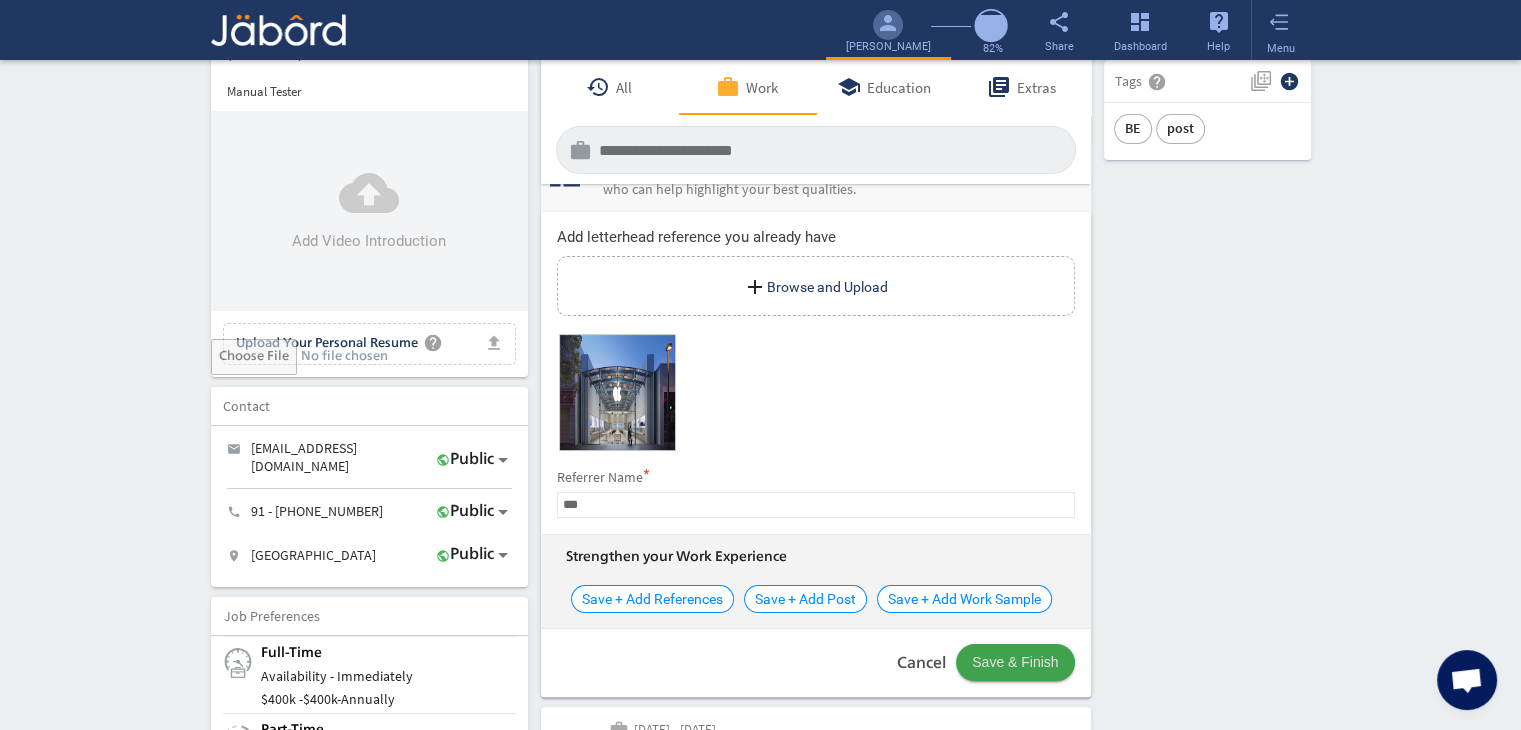click on "Save & Finish" at bounding box center (1015, 662) 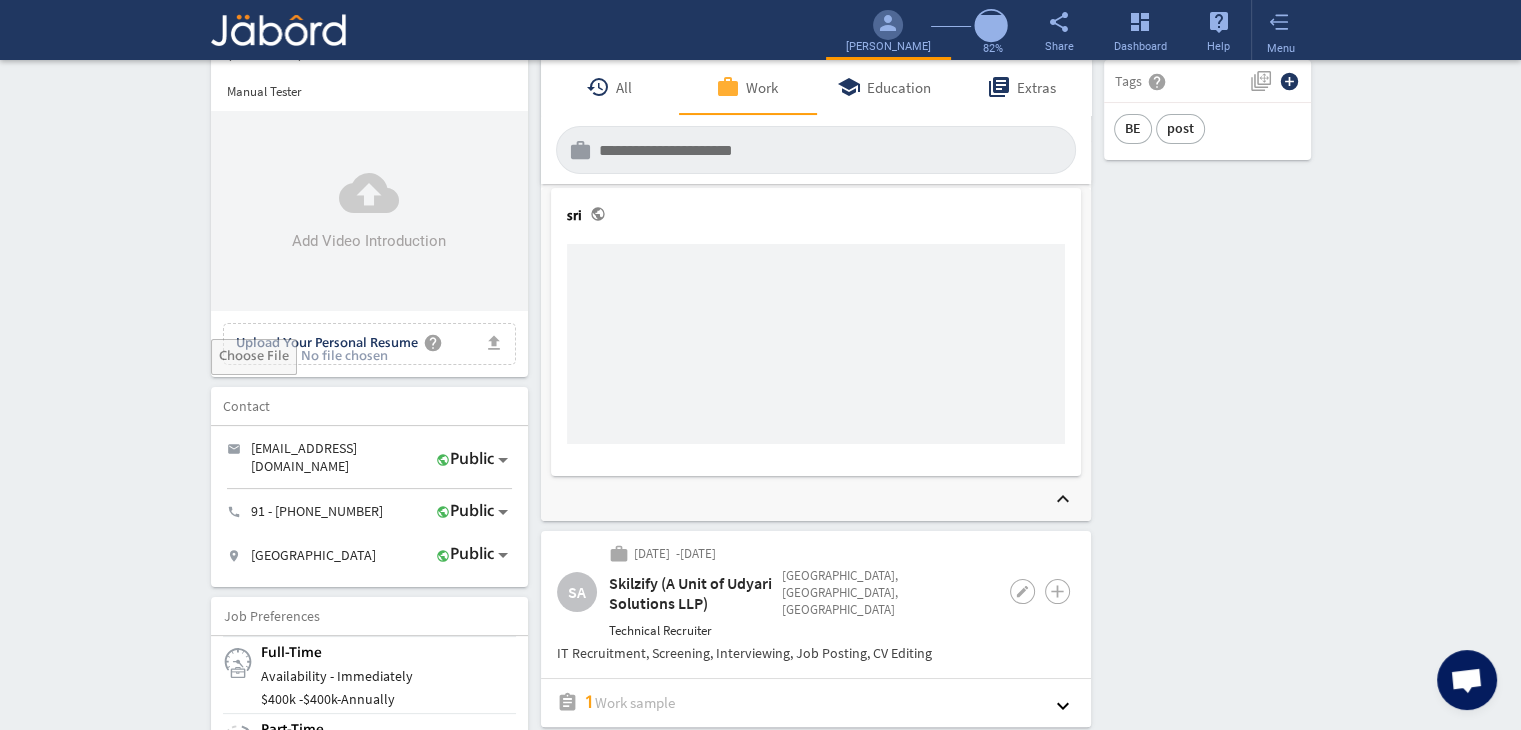 click on "person camera_alt  Add Photo  Upload File delete Remove   edit  [PERSON_NAME]   (2.11 Years)  Manual Tester  cloud_upload Add Video Introduction file_upload Upload Your Personal Resume help Upload File Contact edit email  [EMAIL_ADDRESS][DOMAIN_NAME]   public Public call  91 - [PHONE_NUMBER]   public Public location_on  Chennai    public Public  Job Preferences  edit
.cls-1{fill:#989fa7;}
Full-Time  Availability - Immediately $ 400k -  $ 400k   -   Annually
.cls-1{fill:#989fa7;}.cls-2{fill:#a5abb2;fill-rule:evenodd;}
Part-Time  [DATE]  access_time  9 AM - 5 PM [DATE]  access_time  9 AM - 5 PM $ 75k -  $ 75k
Winter   /" 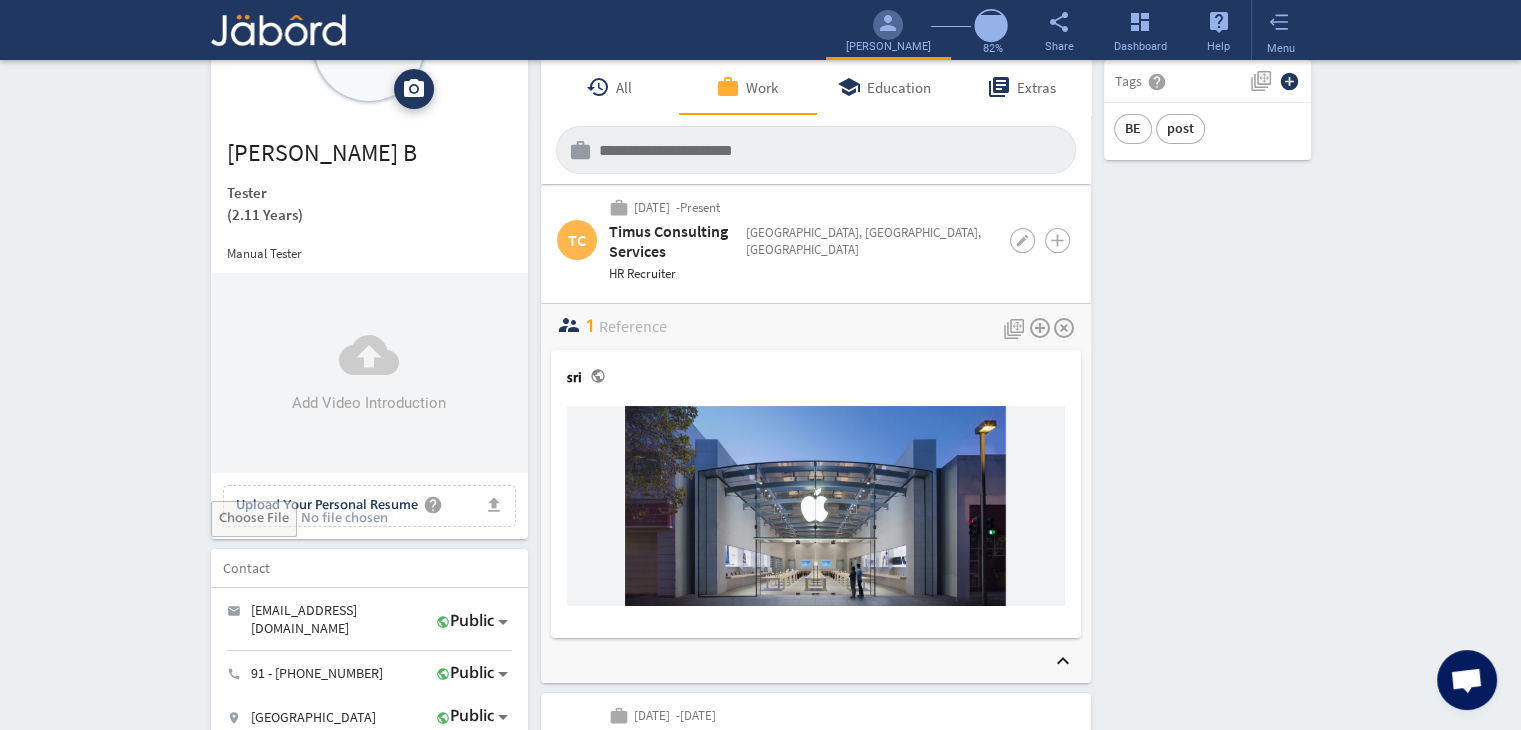 scroll, scrollTop: 120, scrollLeft: 0, axis: vertical 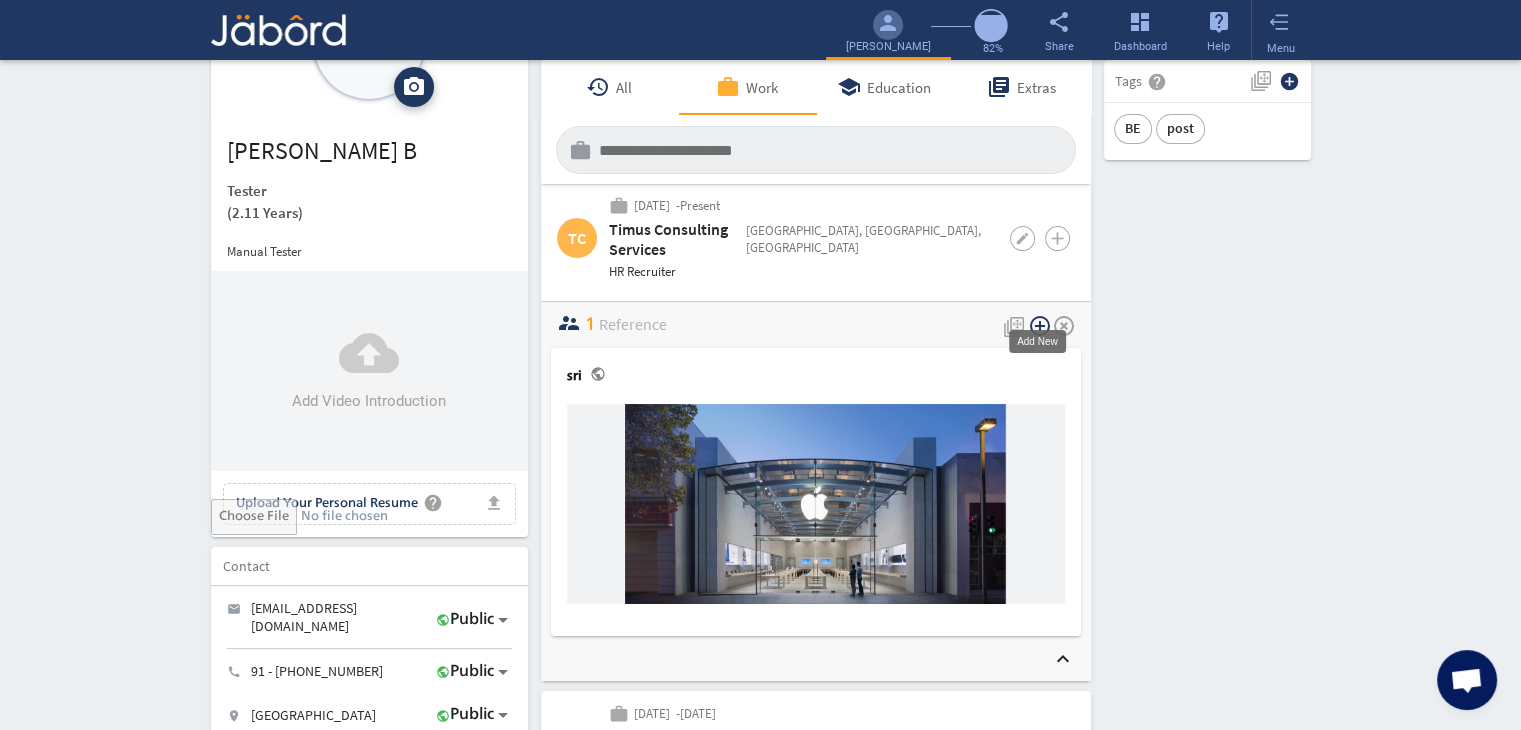click on "add_circle_outline" at bounding box center [1038, 326] 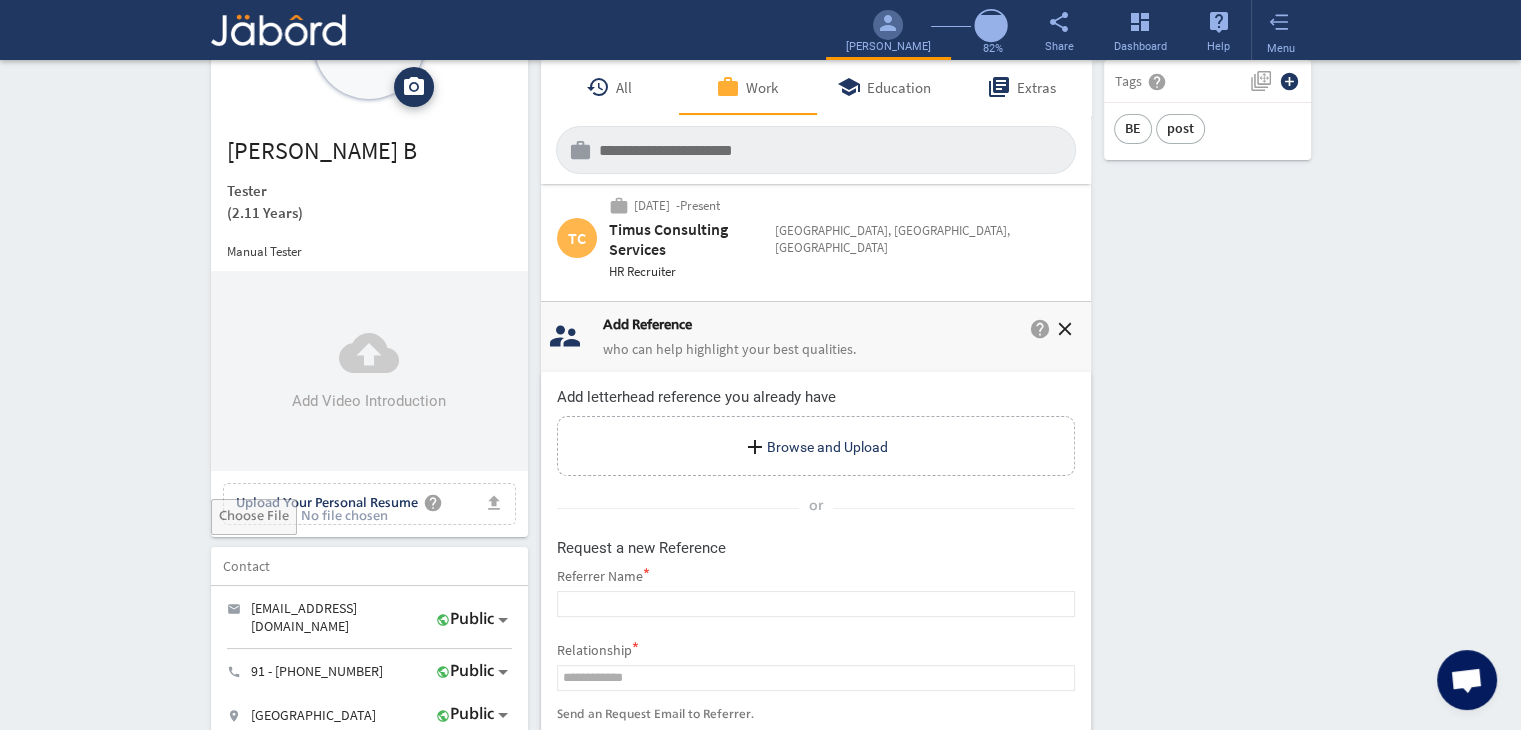 click on "close" at bounding box center (1065, 329) 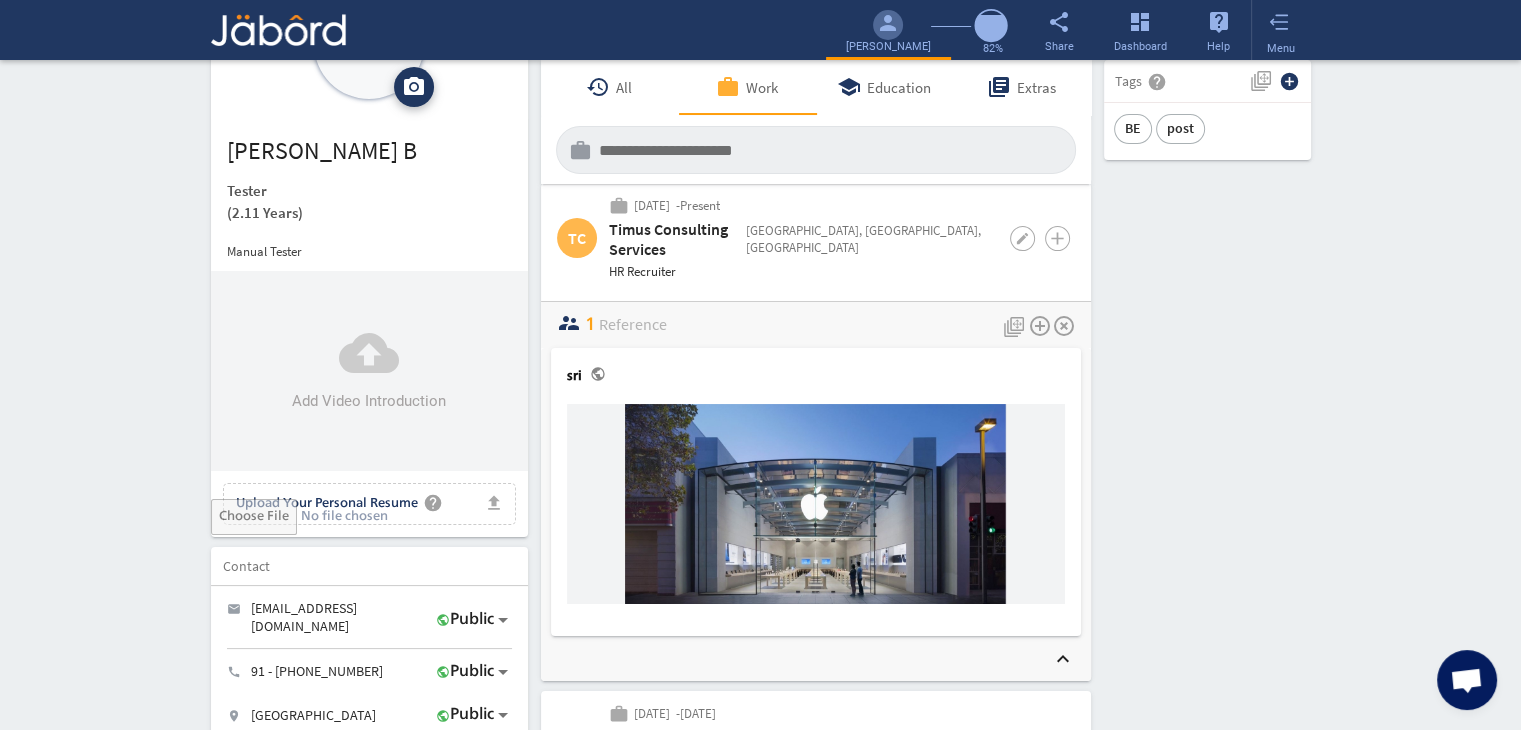 click on "person camera_alt  Add Photo  Upload File delete Remove   edit  [PERSON_NAME]   (2.11 Years)  Manual Tester  cloud_upload Add Video Introduction file_upload Upload Your Personal Resume help Upload File Contact edit email  [EMAIL_ADDRESS][DOMAIN_NAME]   public Public call  91 - [PHONE_NUMBER]   public Public location_on  Chennai    public Public  Job Preferences  edit
.cls-1{fill:#989fa7;}
Full-Time  Availability - Immediately $ 400k -  $ 400k   -   Annually
.cls-1{fill:#989fa7;}.cls-2{fill:#a5abb2;fill-rule:evenodd;}
Part-Time  [DATE]  access_time  9 AM - 5 PM [DATE]  access_time  9 AM - 5 PM $ 75k -  $ 75k
Winter   /" 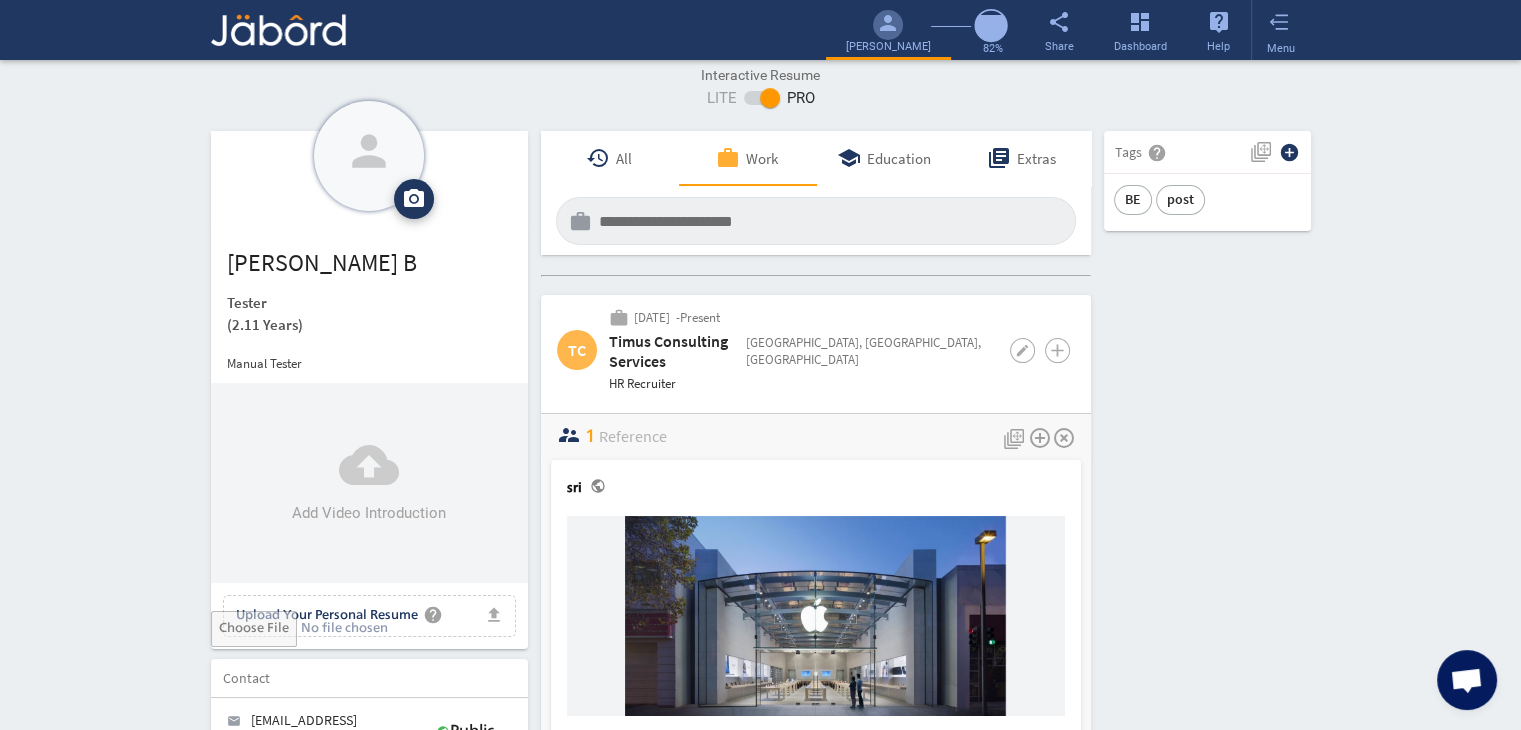 scroll, scrollTop: 0, scrollLeft: 0, axis: both 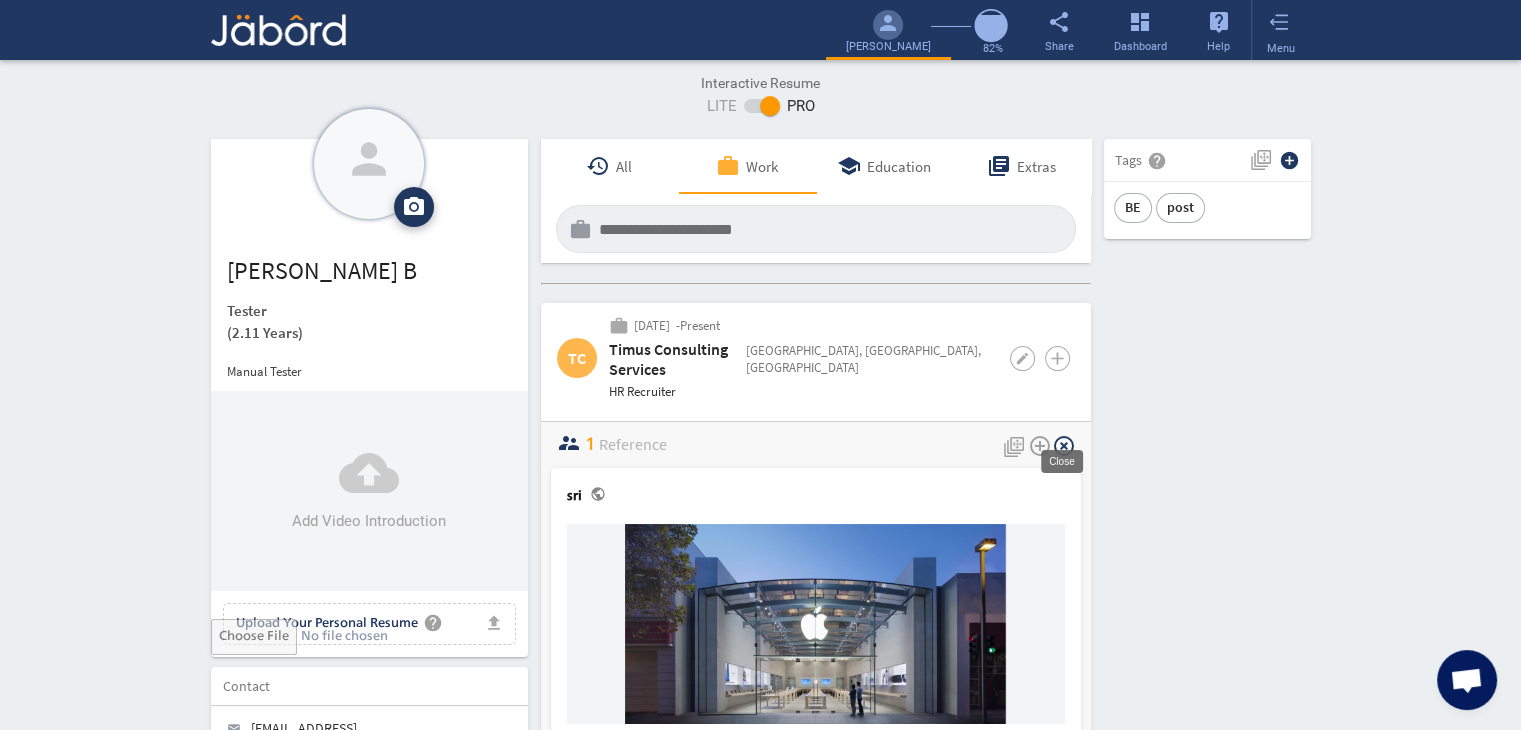 click on "highlight_off" at bounding box center (1062, 446) 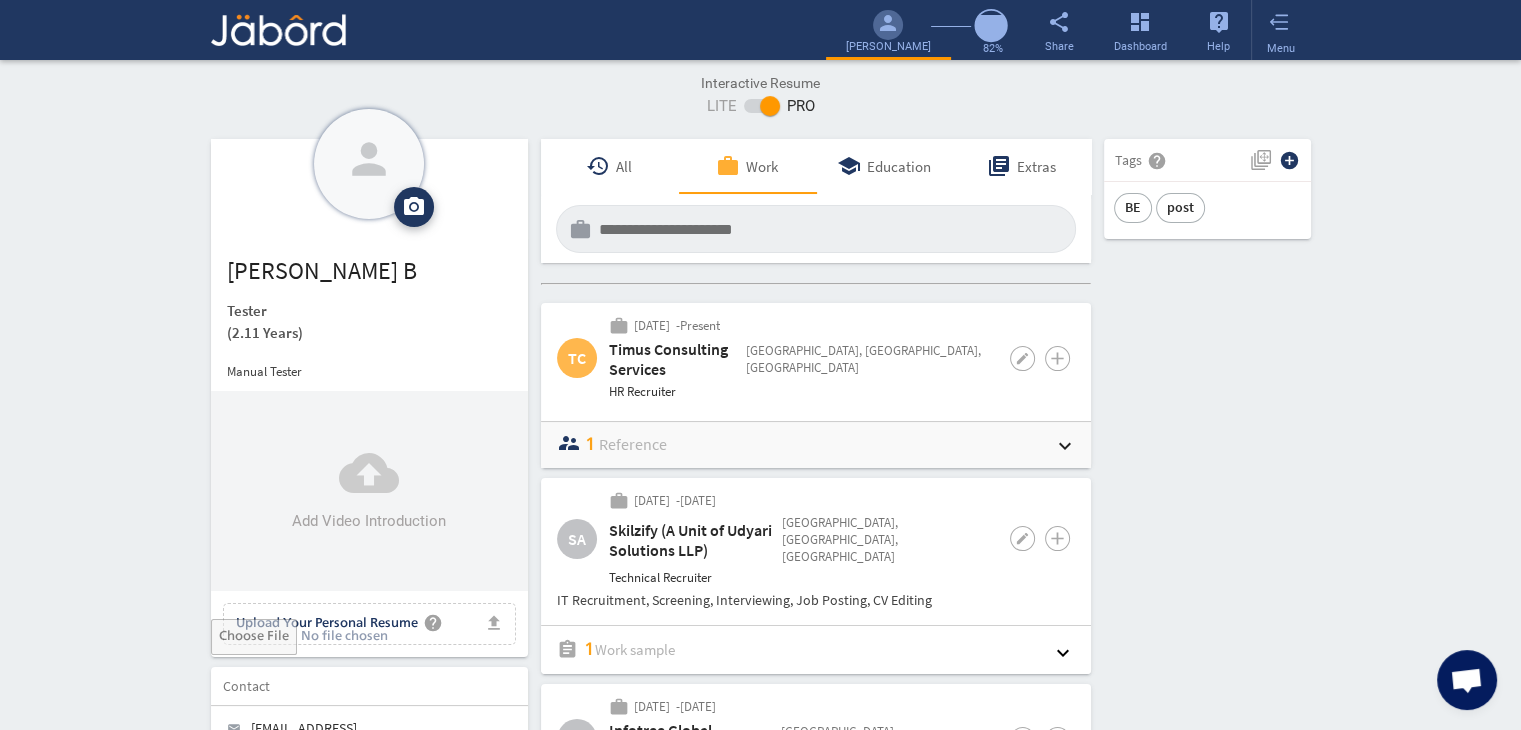 click on "person camera_alt  Add Photo  Upload File delete Remove   edit  [PERSON_NAME]   (2.11 Years)  Manual Tester  cloud_upload Add Video Introduction file_upload Upload Your Personal Resume help Upload File Contact edit email  [EMAIL_ADDRESS][DOMAIN_NAME]   public Public call  91 - [PHONE_NUMBER]   public Public location_on  Chennai    public Public  Job Preferences  edit
.cls-1{fill:#989fa7;}
Full-Time  Availability - Immediately $ 400k -  $ 400k   -   Annually
.cls-1{fill:#989fa7;}.cls-2{fill:#a5abb2;fill-rule:evenodd;}
Part-Time  [DATE]  access_time  9 AM - 5 PM [DATE]  access_time  9 AM - 5 PM $ 75k -  $ 75k
Winter   /" 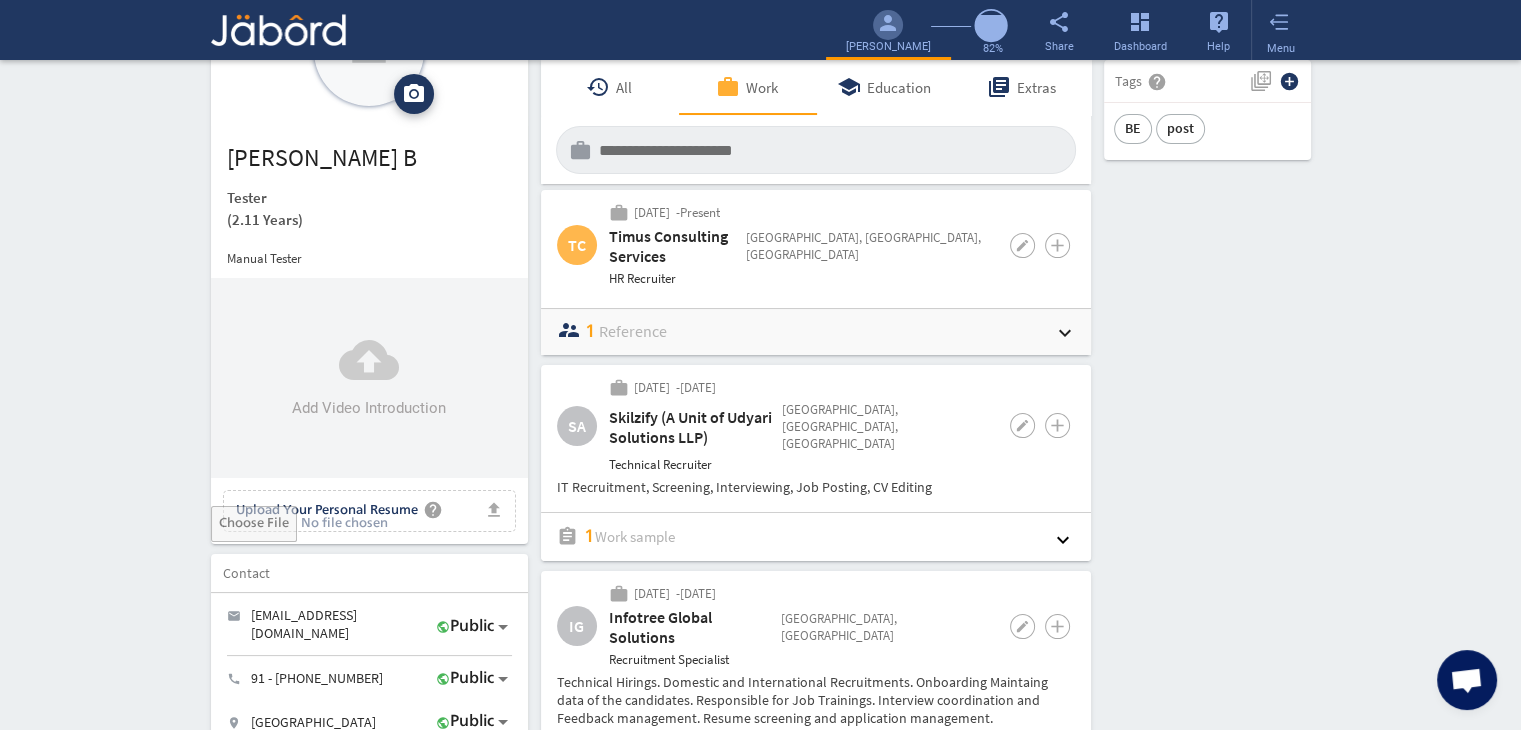 scroll, scrollTop: 200, scrollLeft: 0, axis: vertical 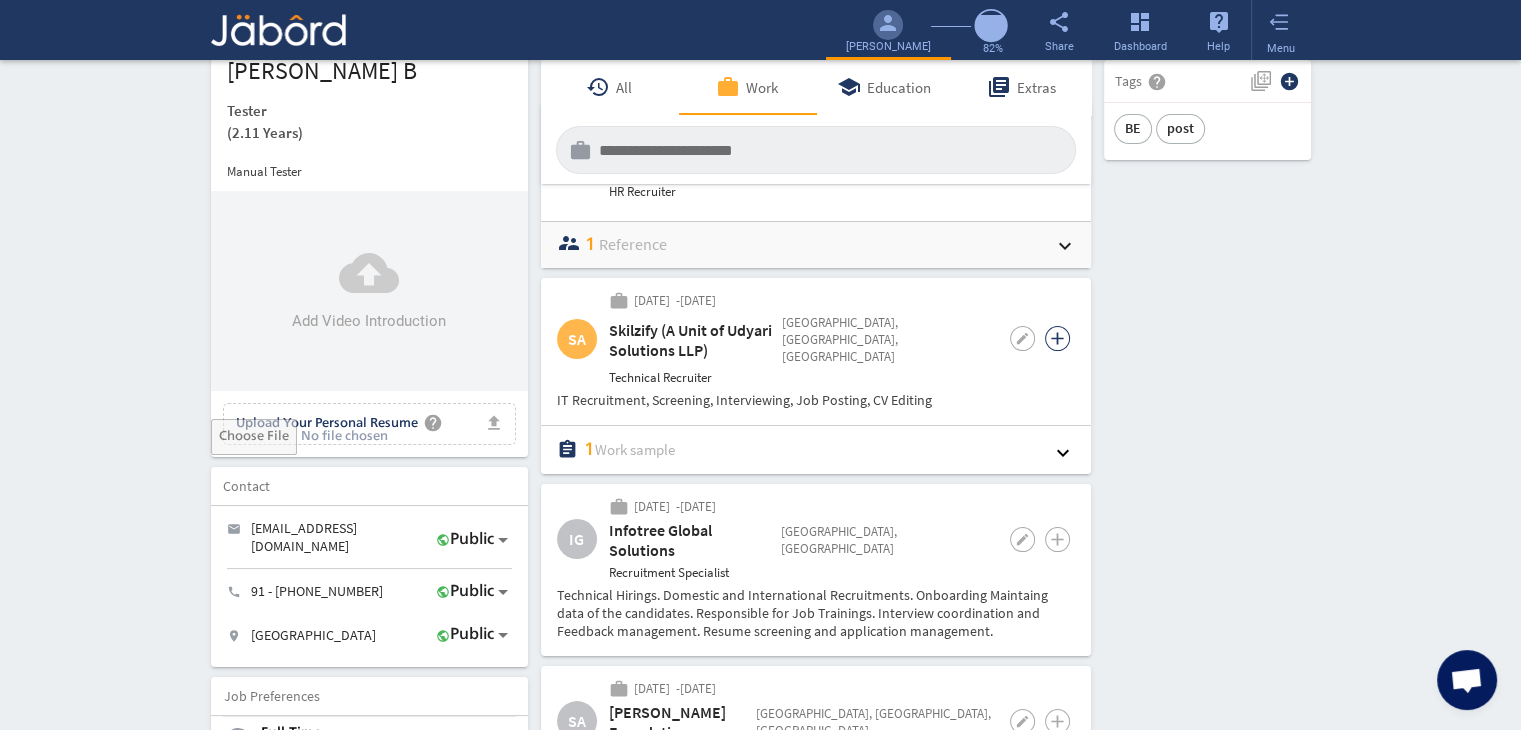 click on "add" at bounding box center [1057, 338] 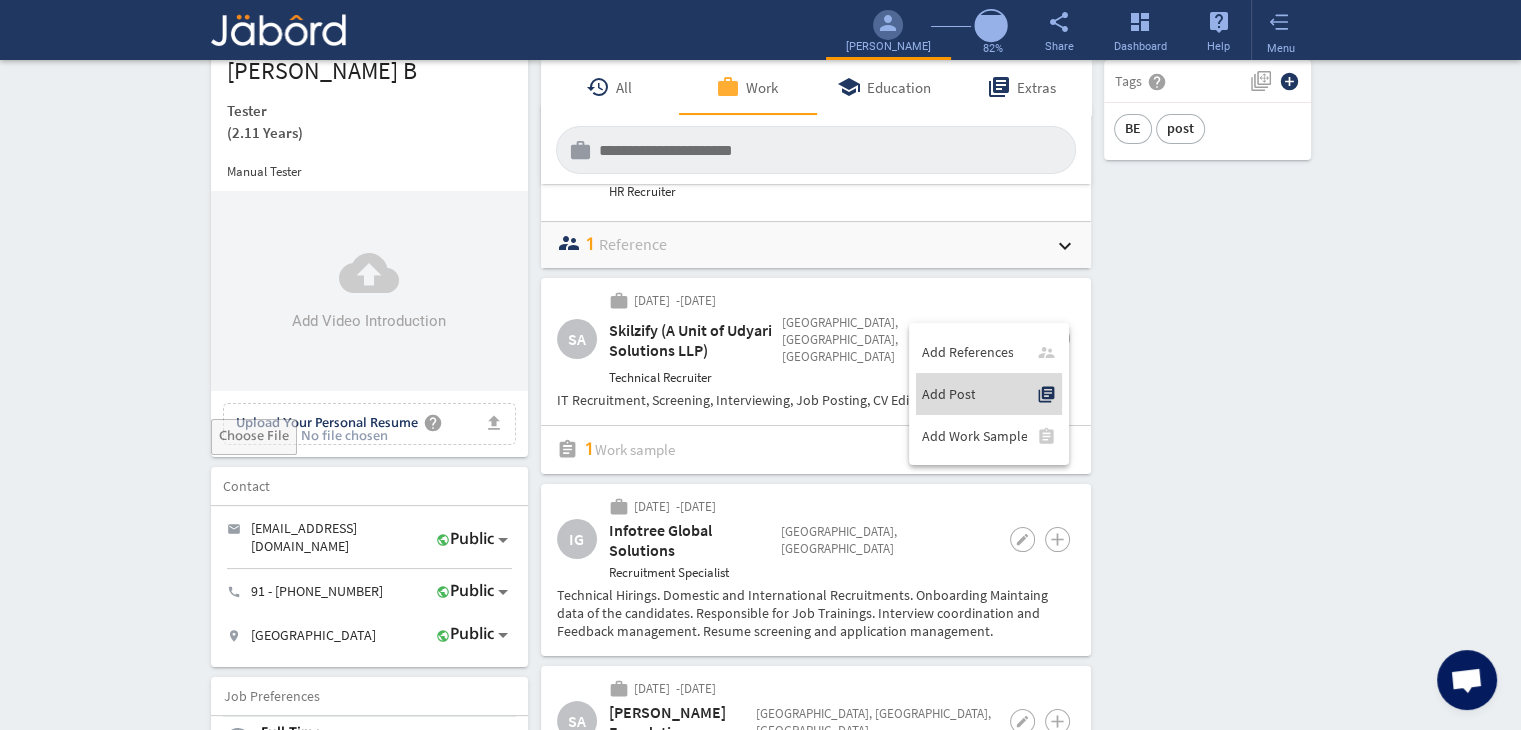 click on "Add Post" at bounding box center (948, 394) 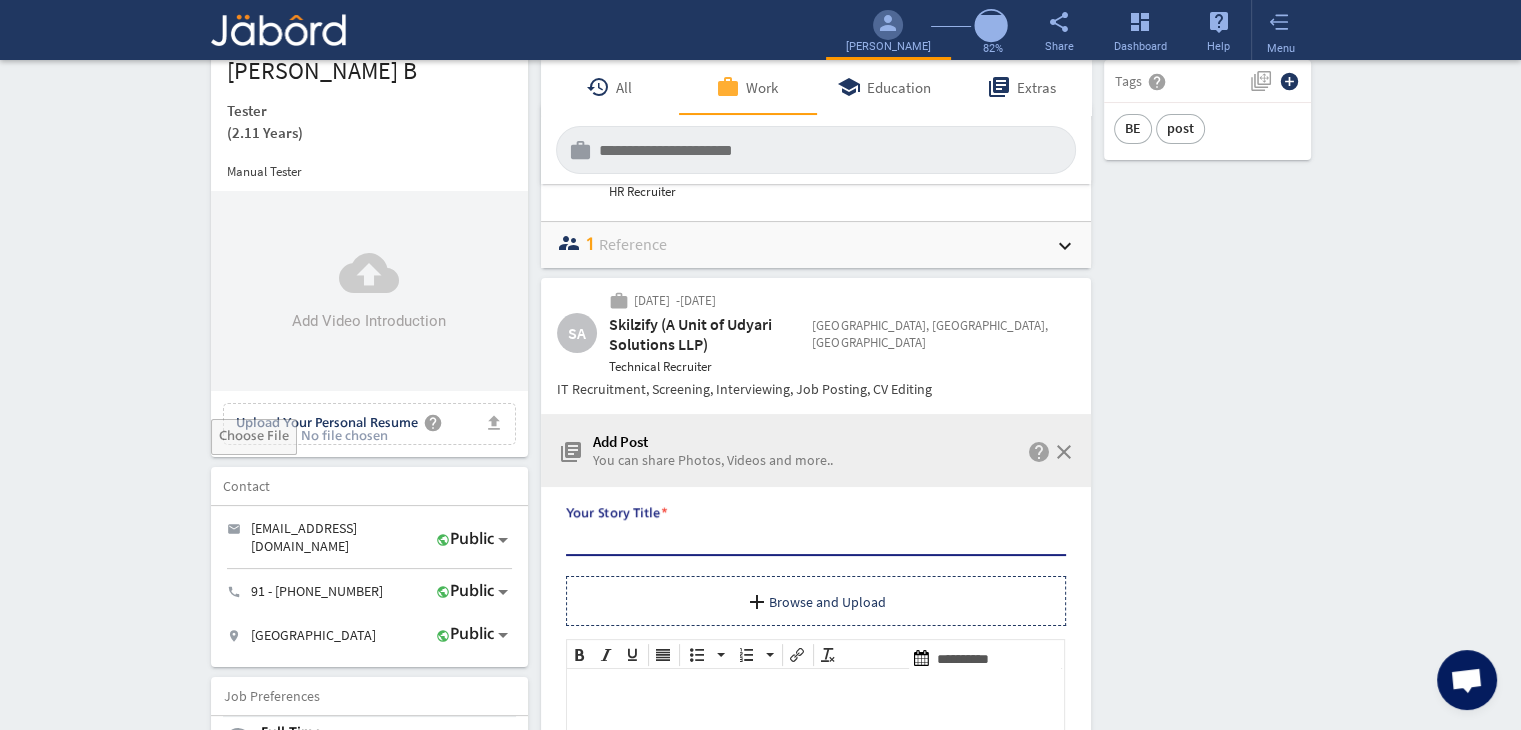 scroll, scrollTop: 0, scrollLeft: 0, axis: both 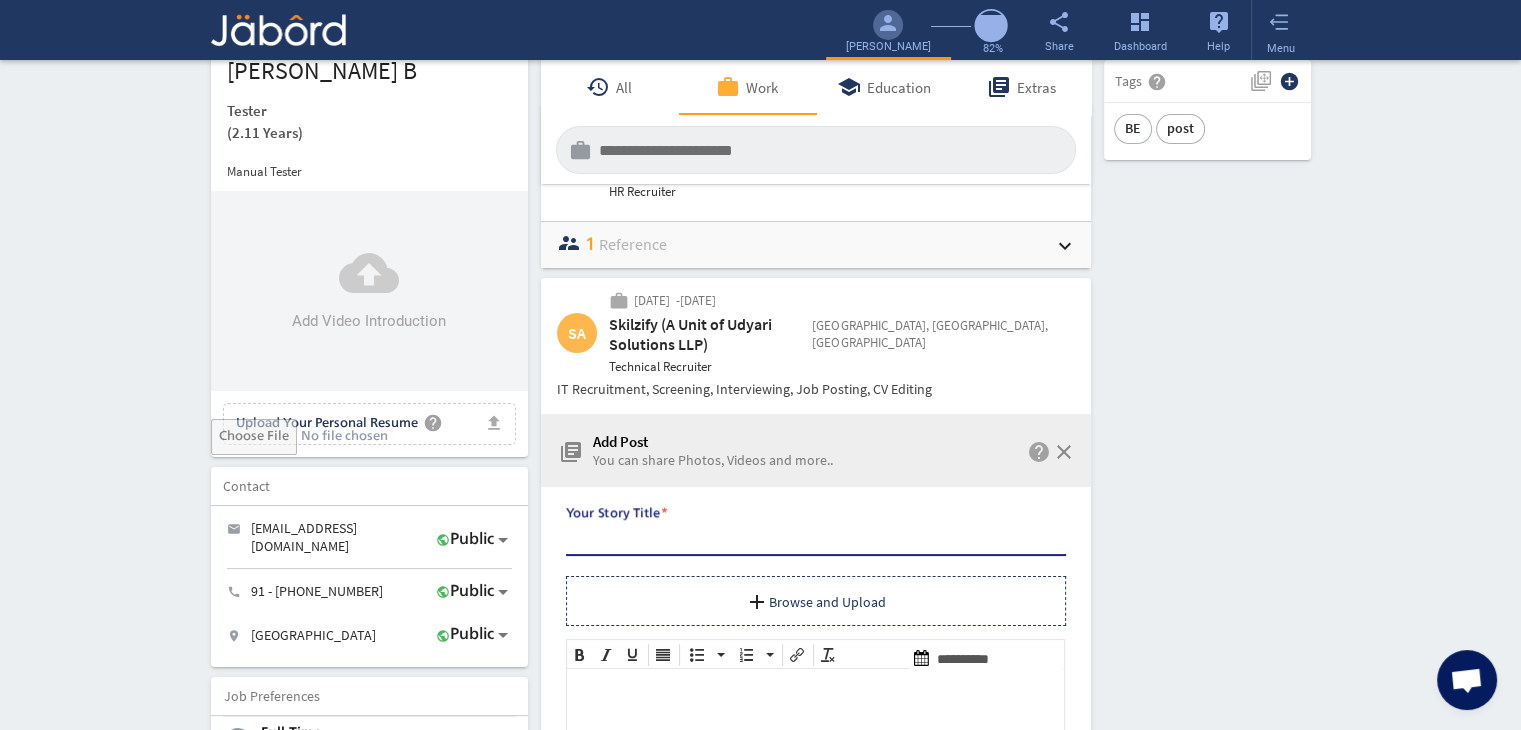 click on "Your Story Title  *" at bounding box center [816, 537] 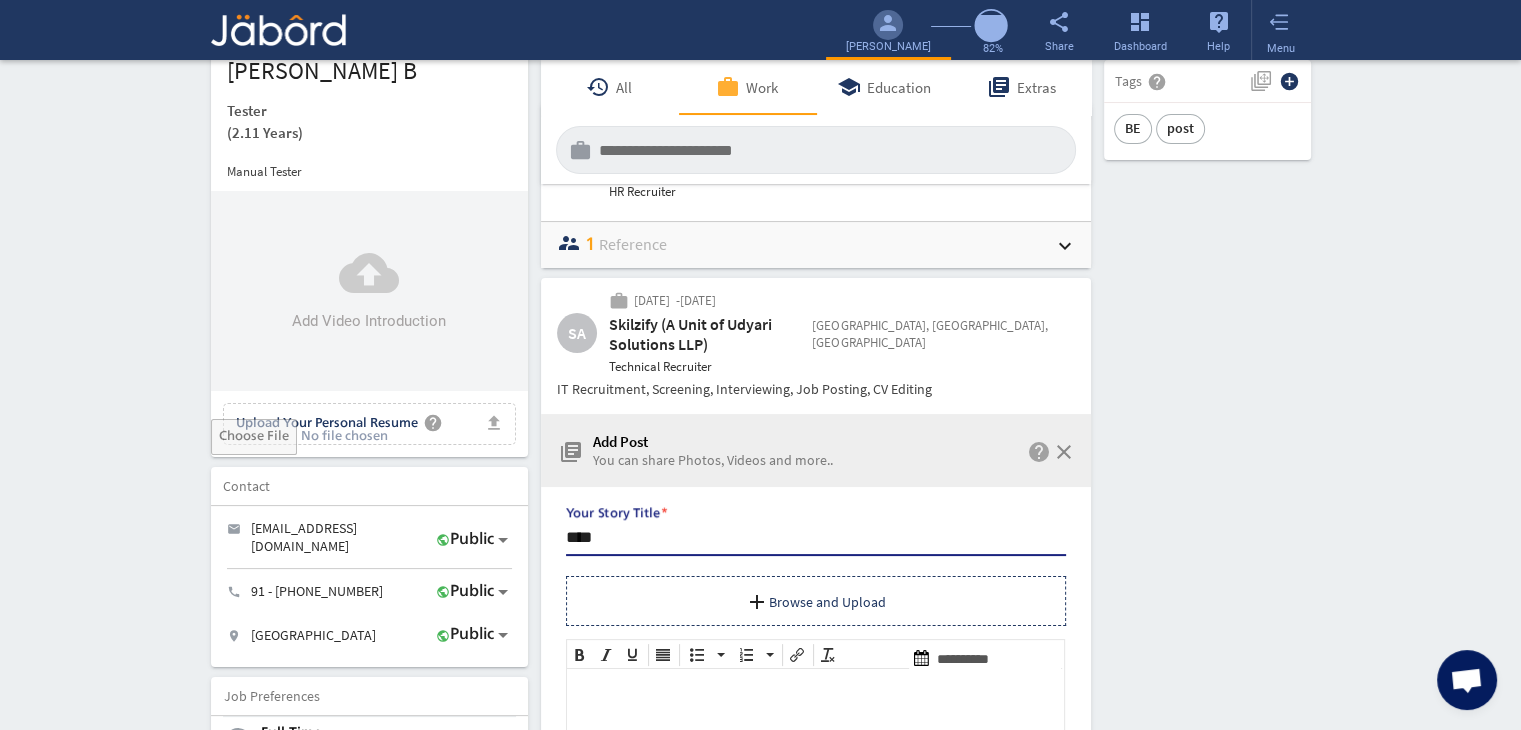type on "****" 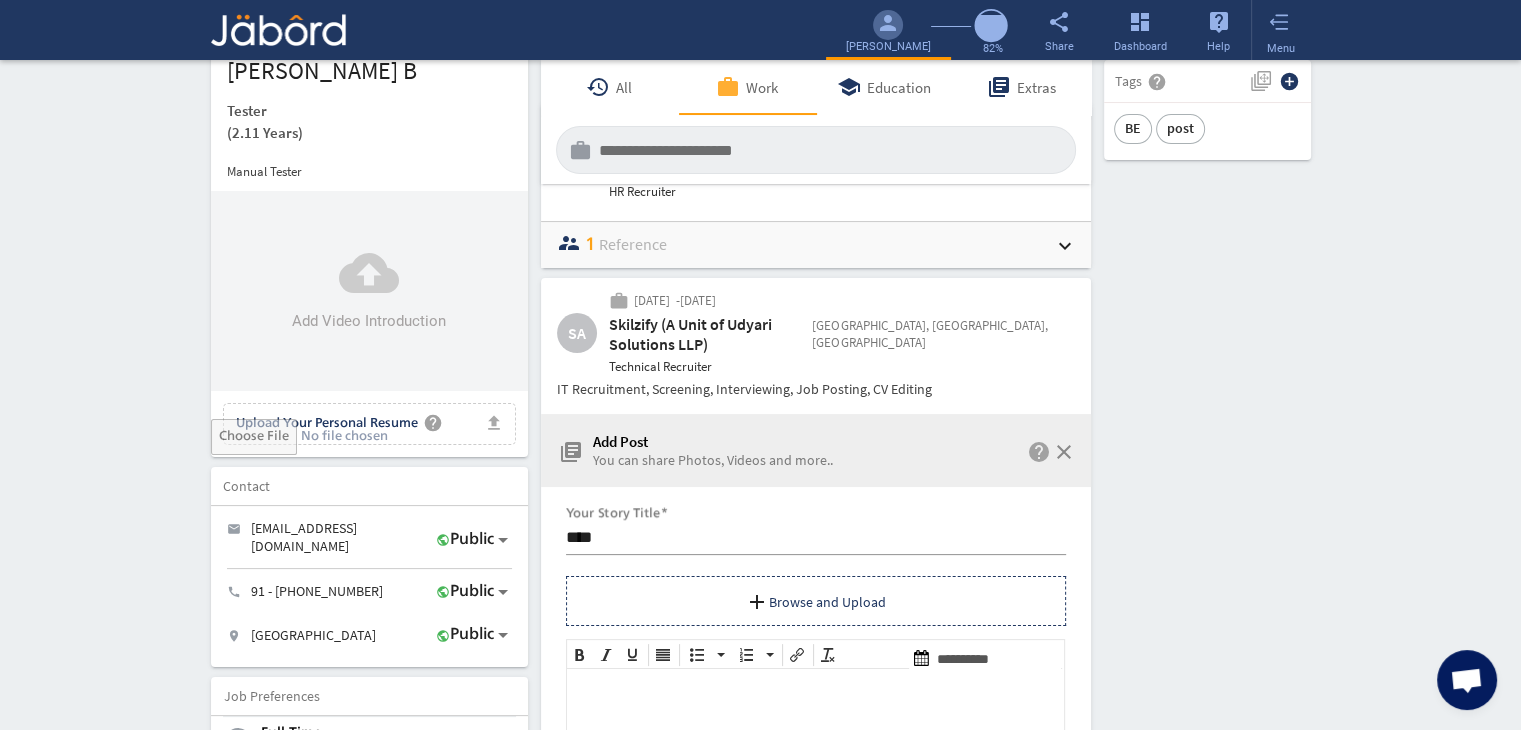 click on "person camera_alt  Add Photo  Upload File delete Remove   edit  [PERSON_NAME]   (2.11 Years)  Manual Tester  cloud_upload Add Video Introduction file_upload Upload Your Personal Resume help Upload File Contact edit email  [EMAIL_ADDRESS][DOMAIN_NAME]   public Public call  91 - [PHONE_NUMBER]   public Public location_on  Chennai    public Public  Job Preferences  edit
.cls-1{fill:#989fa7;}
Full-Time  Availability - Immediately $ 400k -  $ 400k   -   Annually
.cls-1{fill:#989fa7;}.cls-2{fill:#a5abb2;fill-rule:evenodd;}
Part-Time  [DATE]  access_time  9 AM - 5 PM [DATE]  access_time  9 AM - 5 PM $ 75k -  $ 75k
Winter   /" 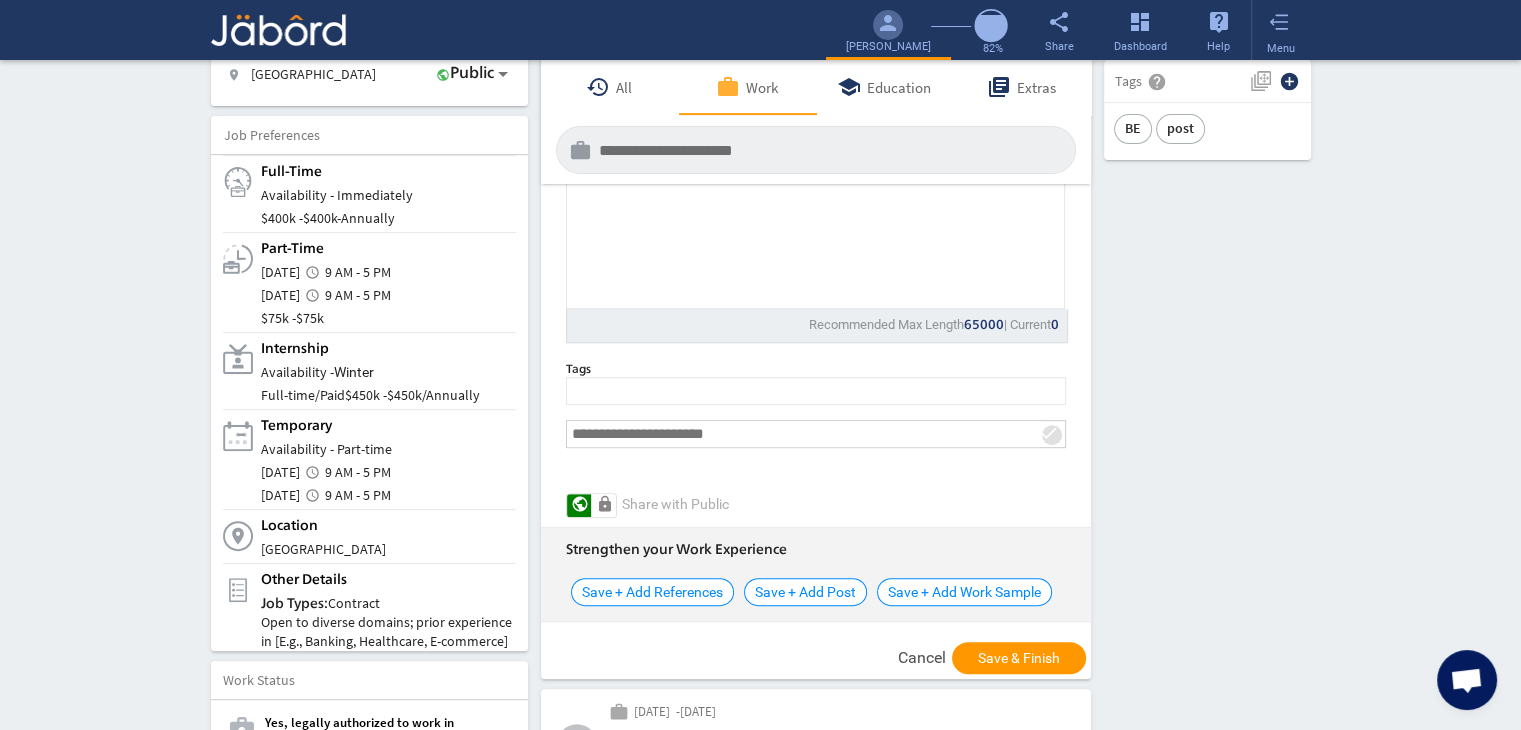 scroll, scrollTop: 800, scrollLeft: 0, axis: vertical 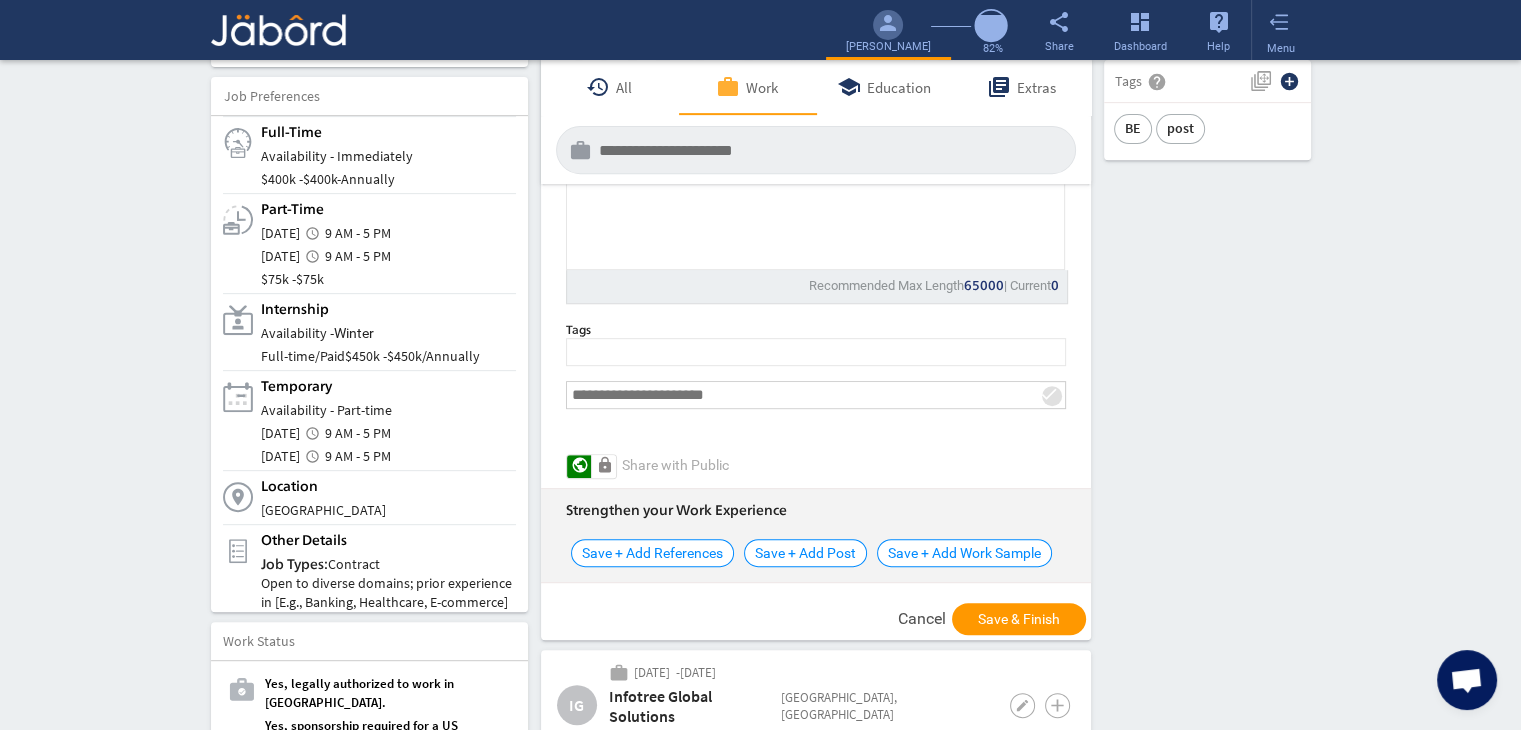 click at bounding box center (803, 395) 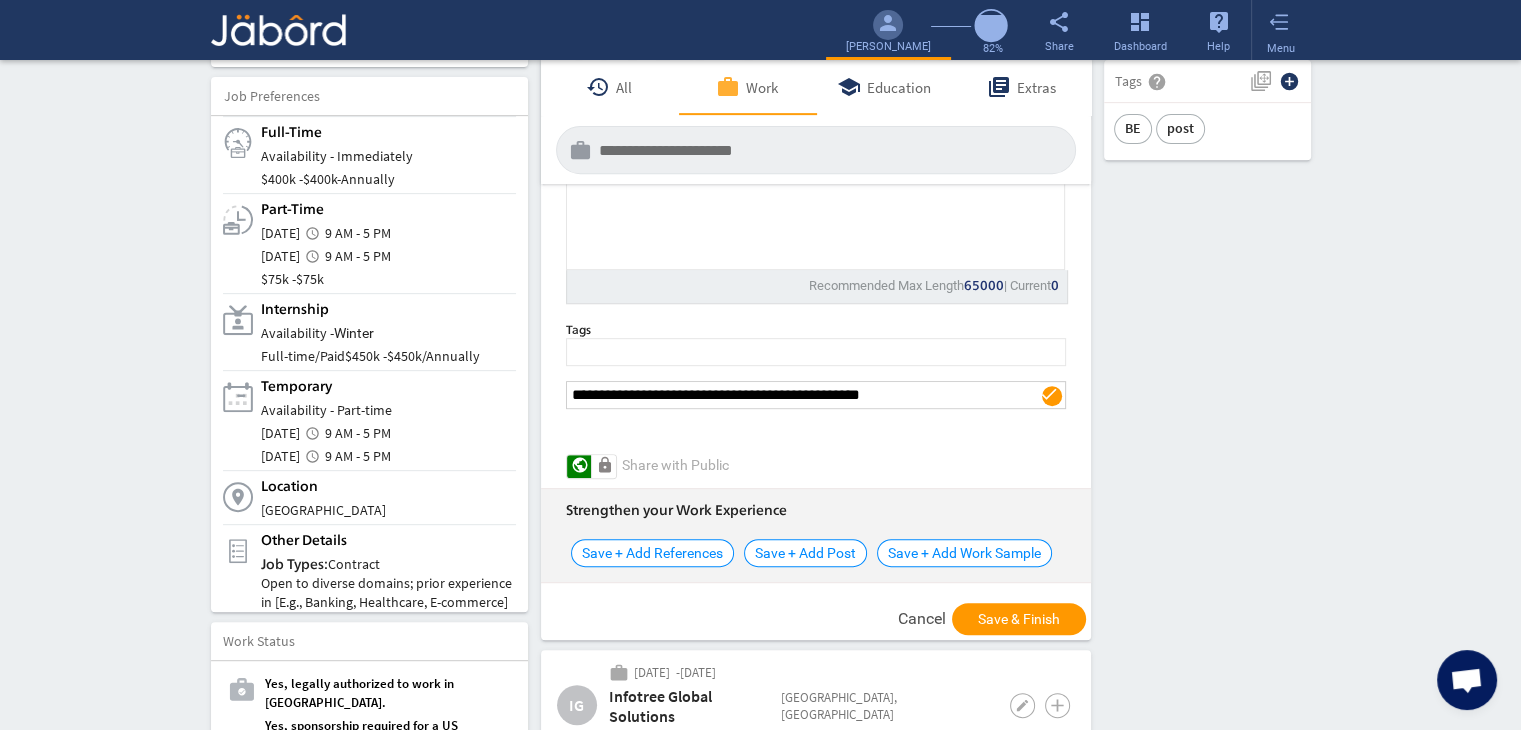 type on "**********" 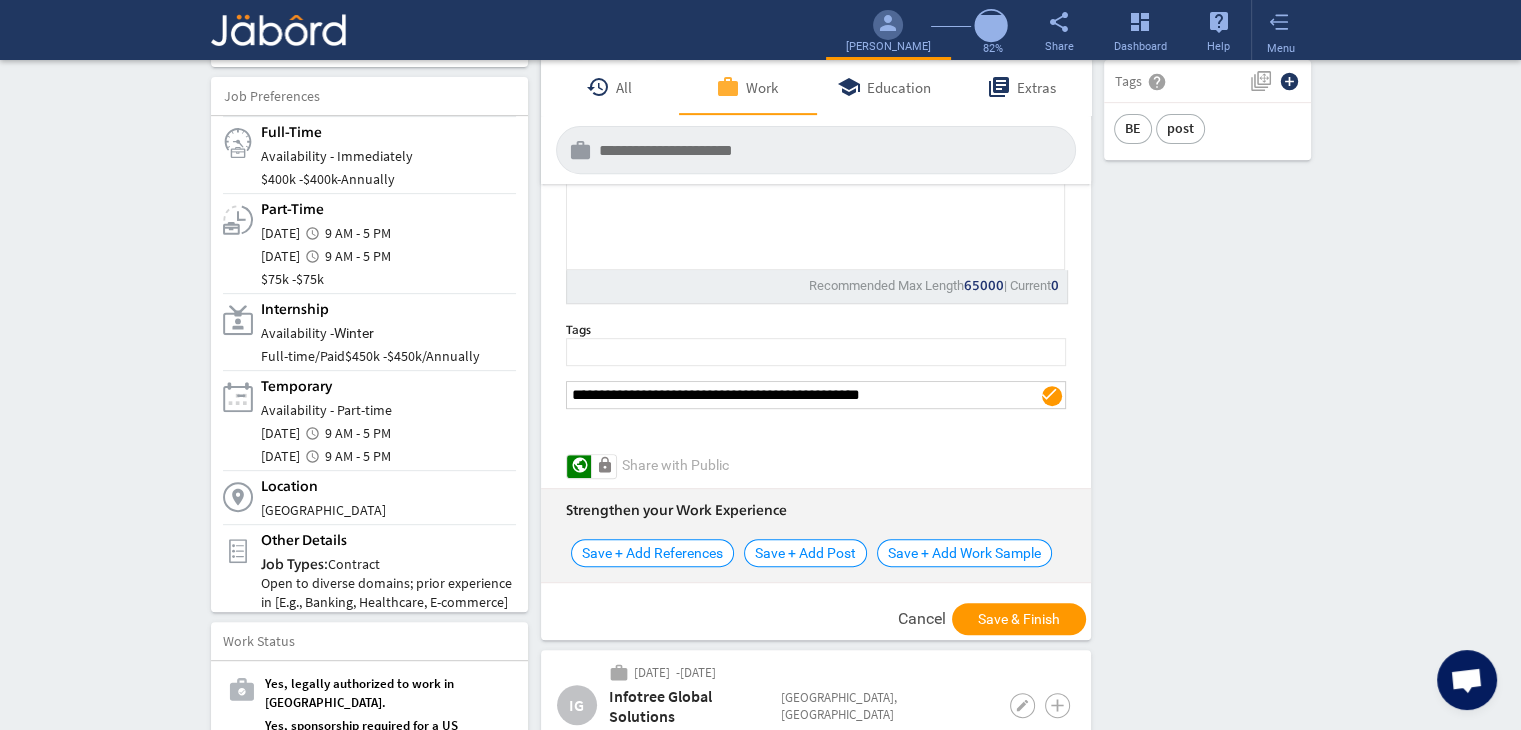 click on "Save + Add References" at bounding box center [652, 553] 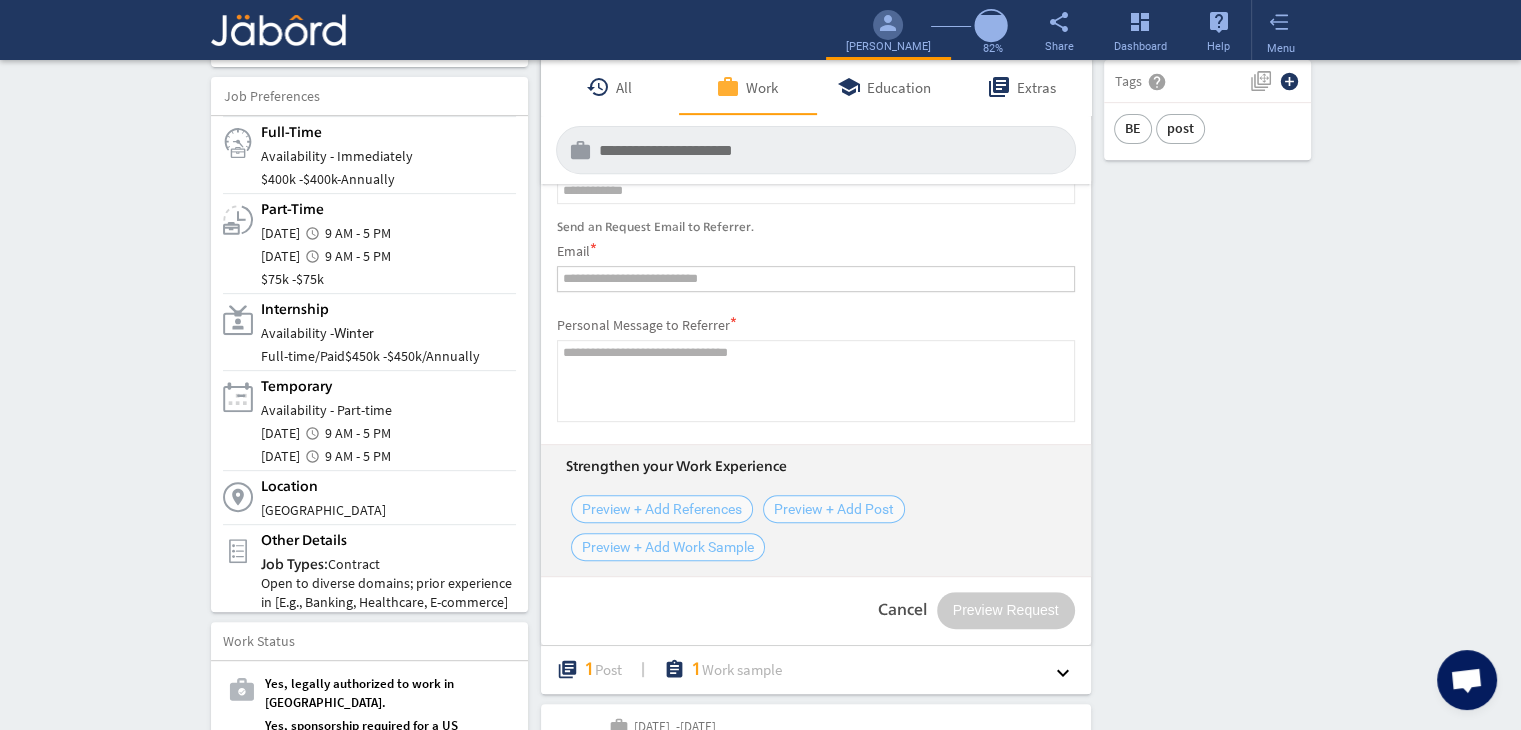 click at bounding box center (816, 279) 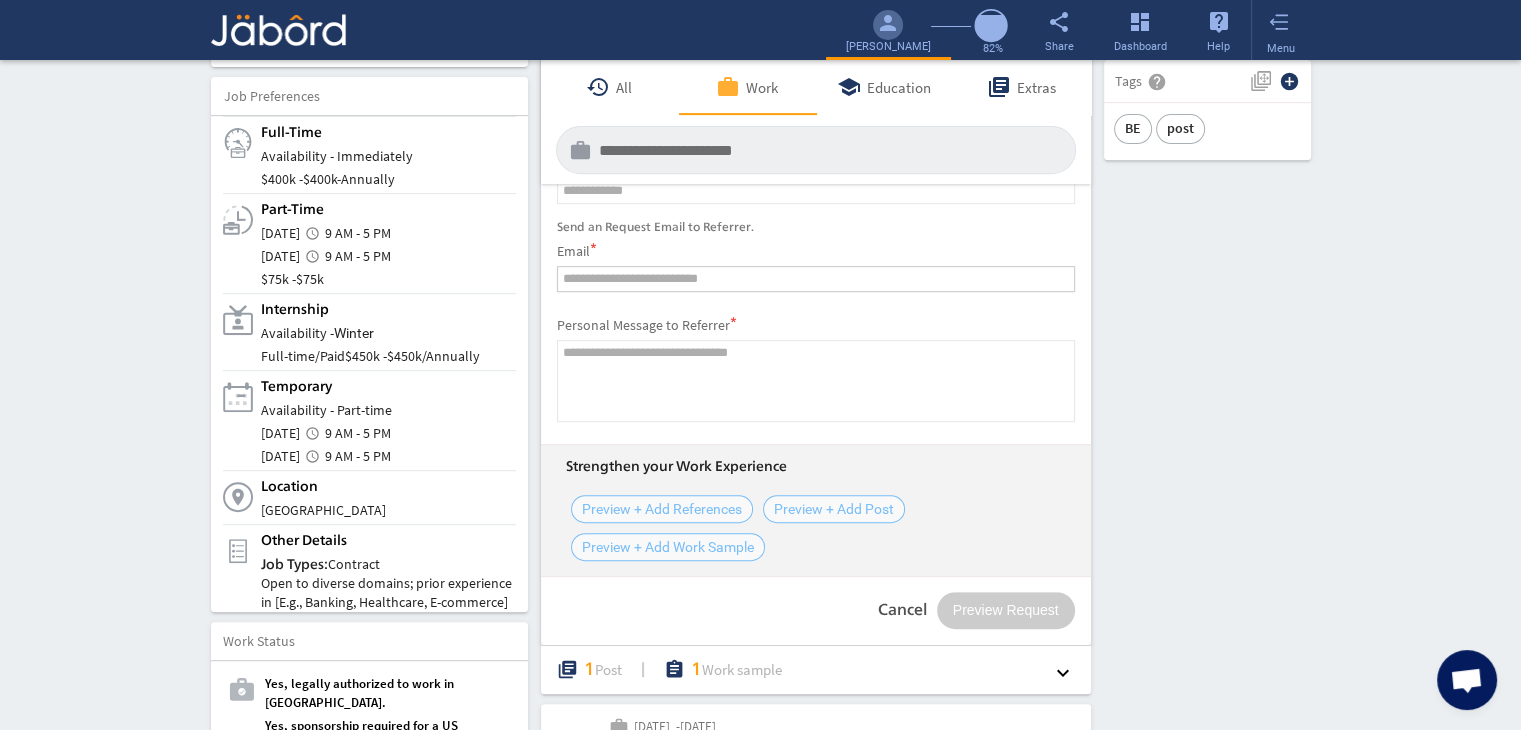 type on "**********" 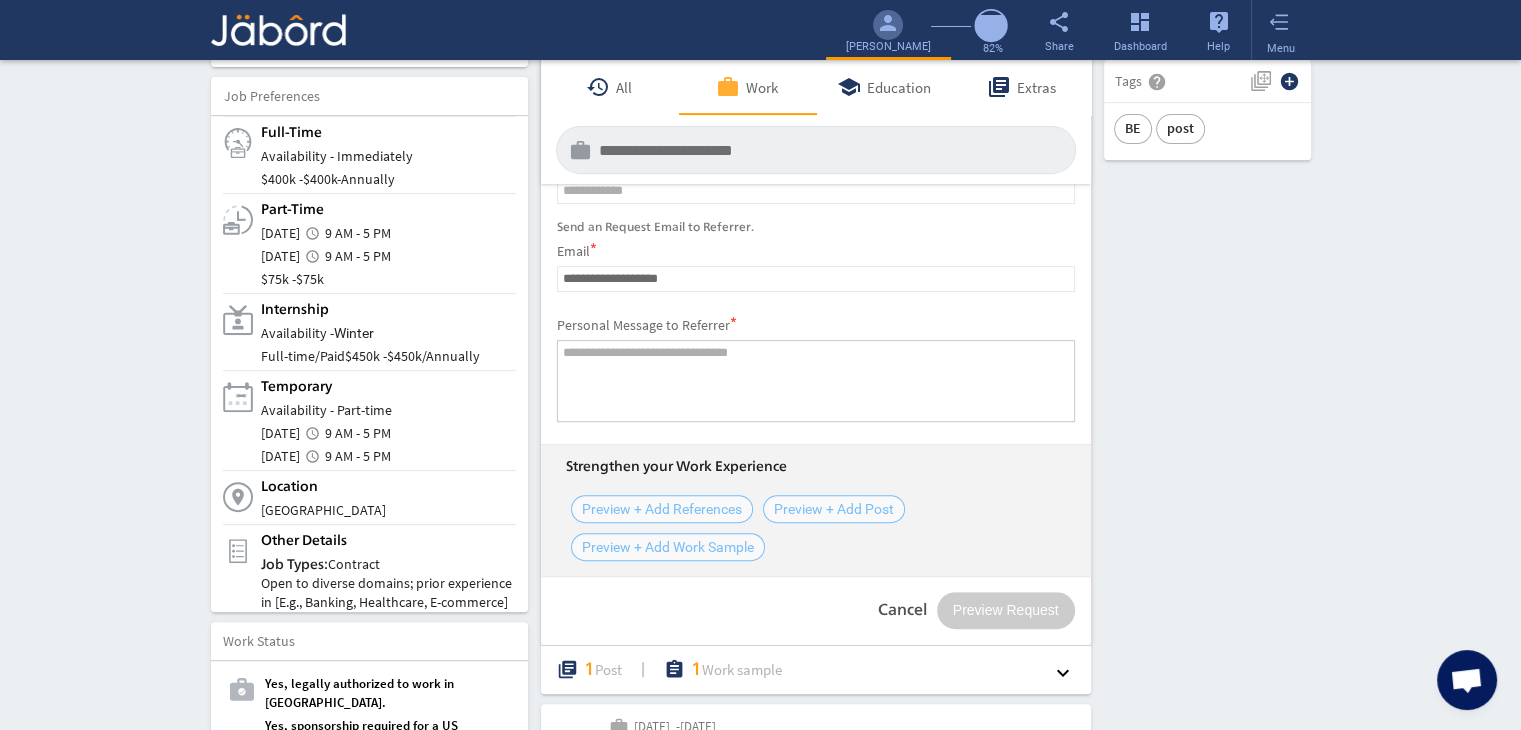 click at bounding box center (816, 381) 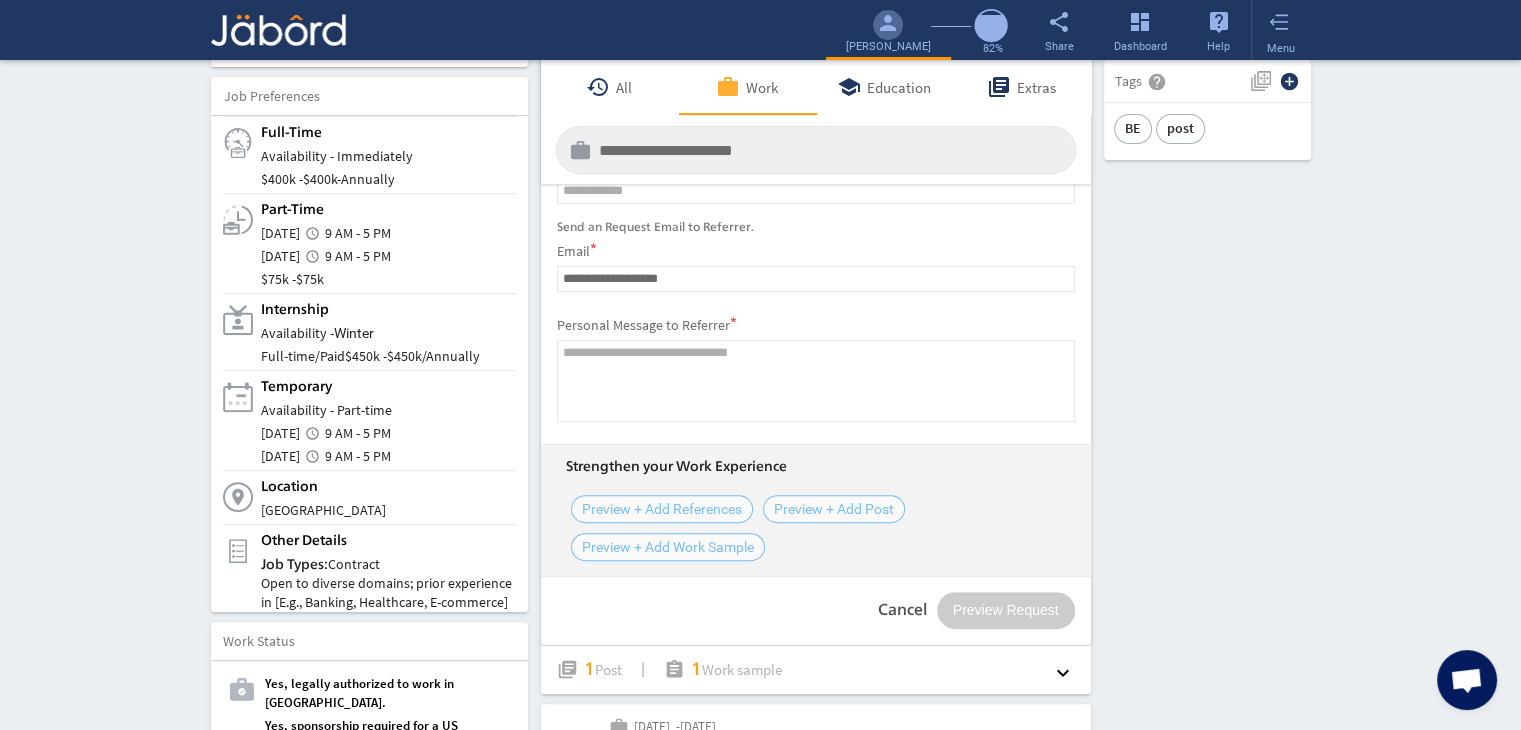 click on "person camera_alt  Add Photo  Upload File delete Remove   edit  [PERSON_NAME]   (2.11 Years)  Manual Tester  cloud_upload Add Video Introduction file_upload Upload Your Personal Resume help Upload File Contact edit email  [EMAIL_ADDRESS][DOMAIN_NAME]   public Public call  91 - [PHONE_NUMBER]   public Public location_on  Chennai    public Public  Job Preferences  edit
.cls-1{fill:#989fa7;}
Full-Time  Availability - Immediately $ 400k -  $ 400k   -   Annually
.cls-1{fill:#989fa7;}.cls-2{fill:#a5abb2;fill-rule:evenodd;}
Part-Time  [DATE]  access_time  9 AM - 5 PM [DATE]  access_time  9 AM - 5 PM $ 75k -  $ 75k
Winter   /" 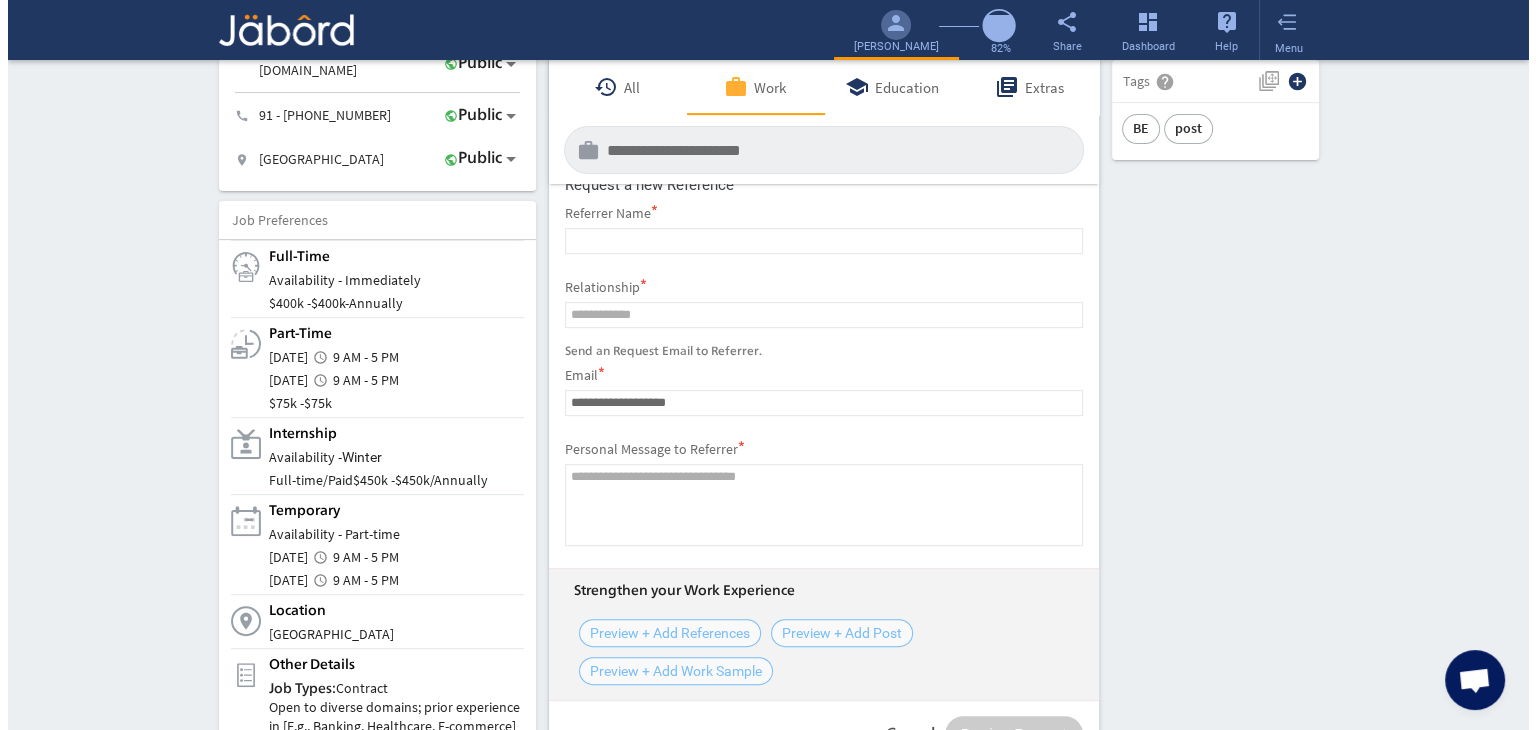 scroll, scrollTop: 640, scrollLeft: 0, axis: vertical 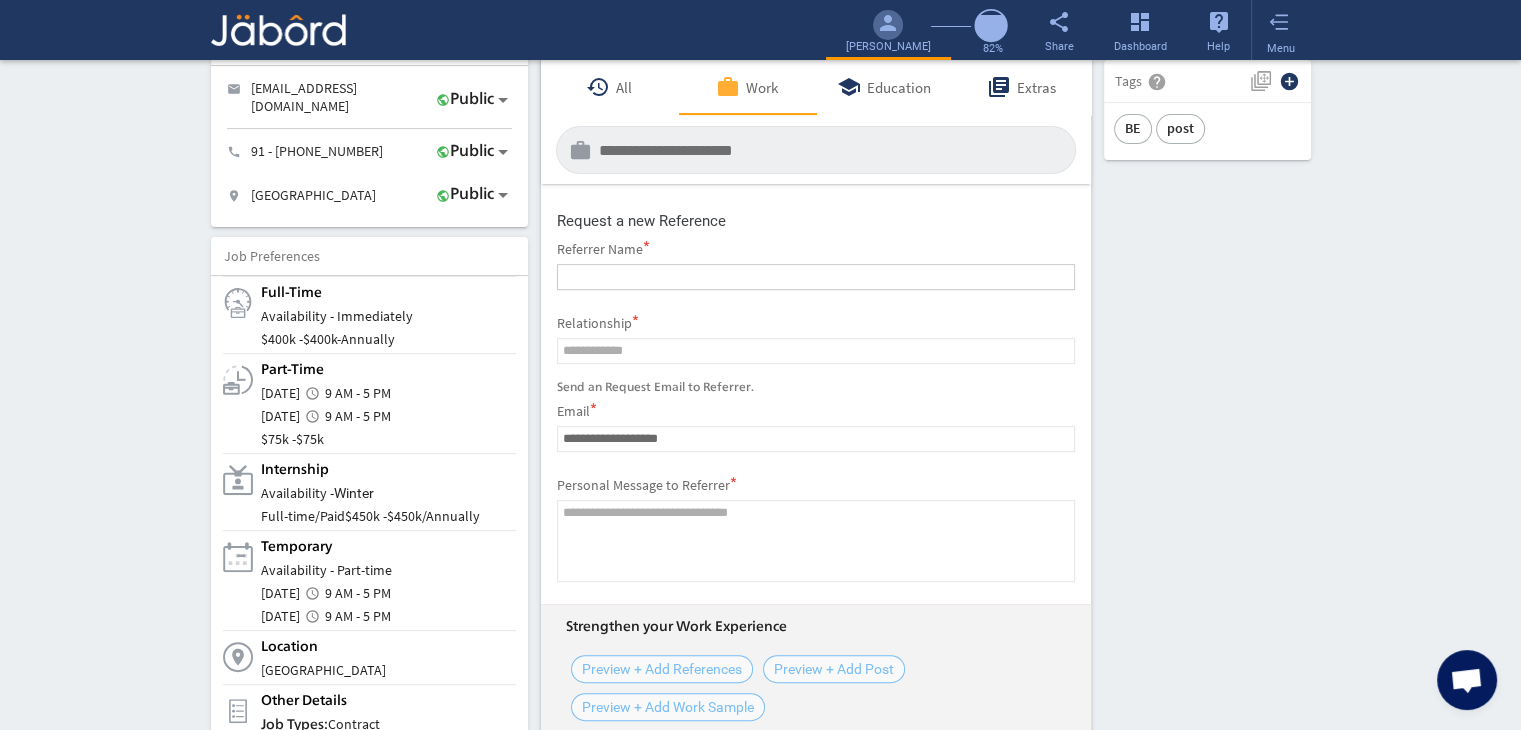 click at bounding box center [816, 277] 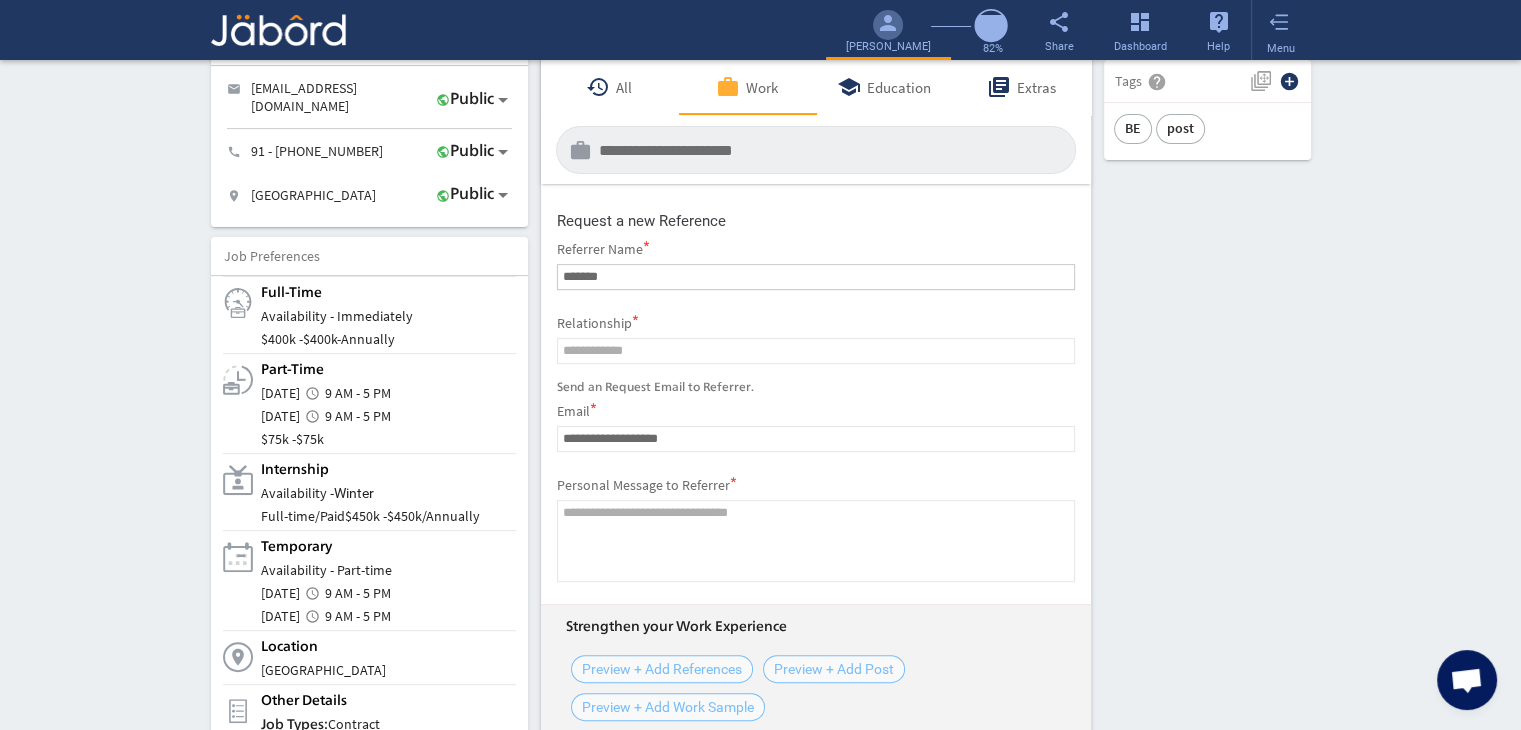 type on "*******" 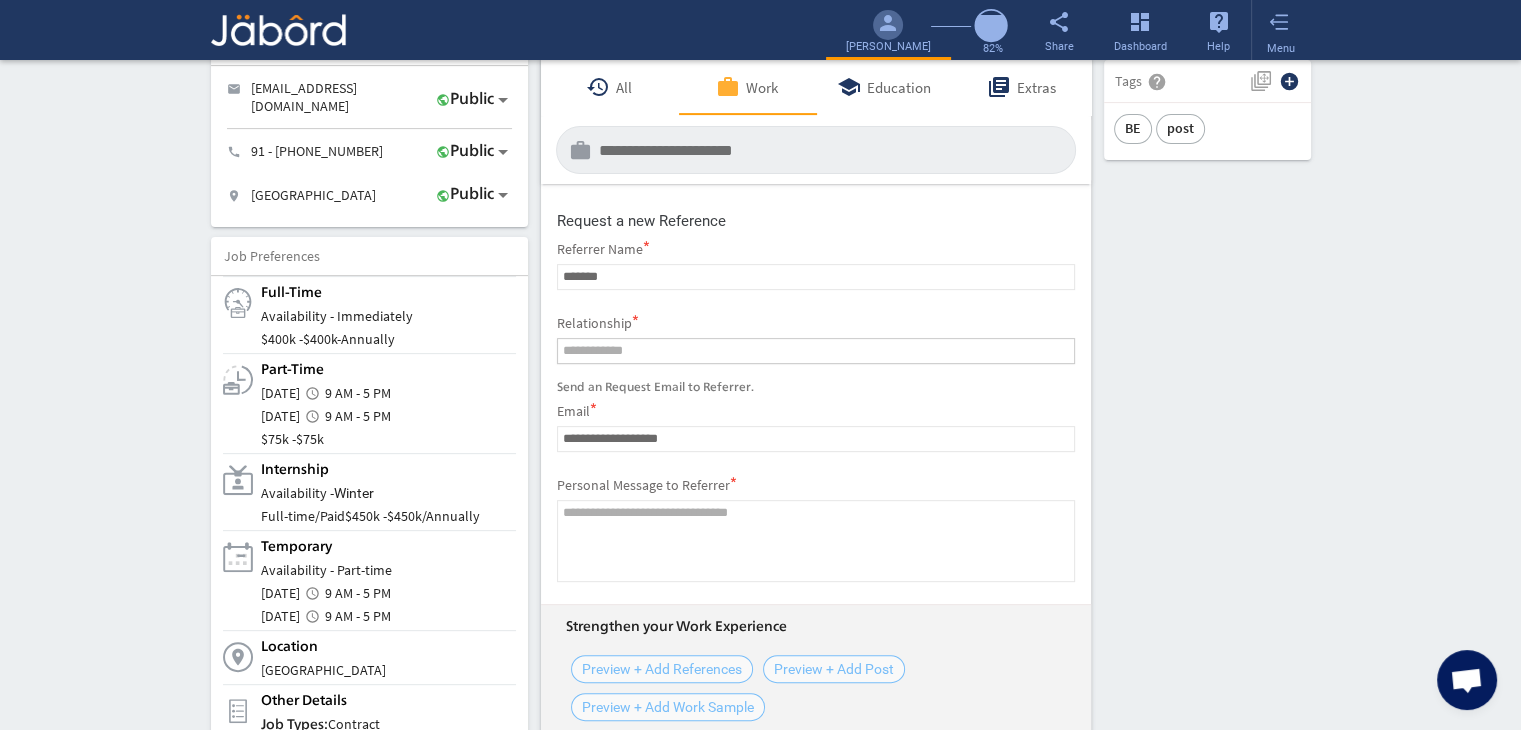 click at bounding box center (816, 351) 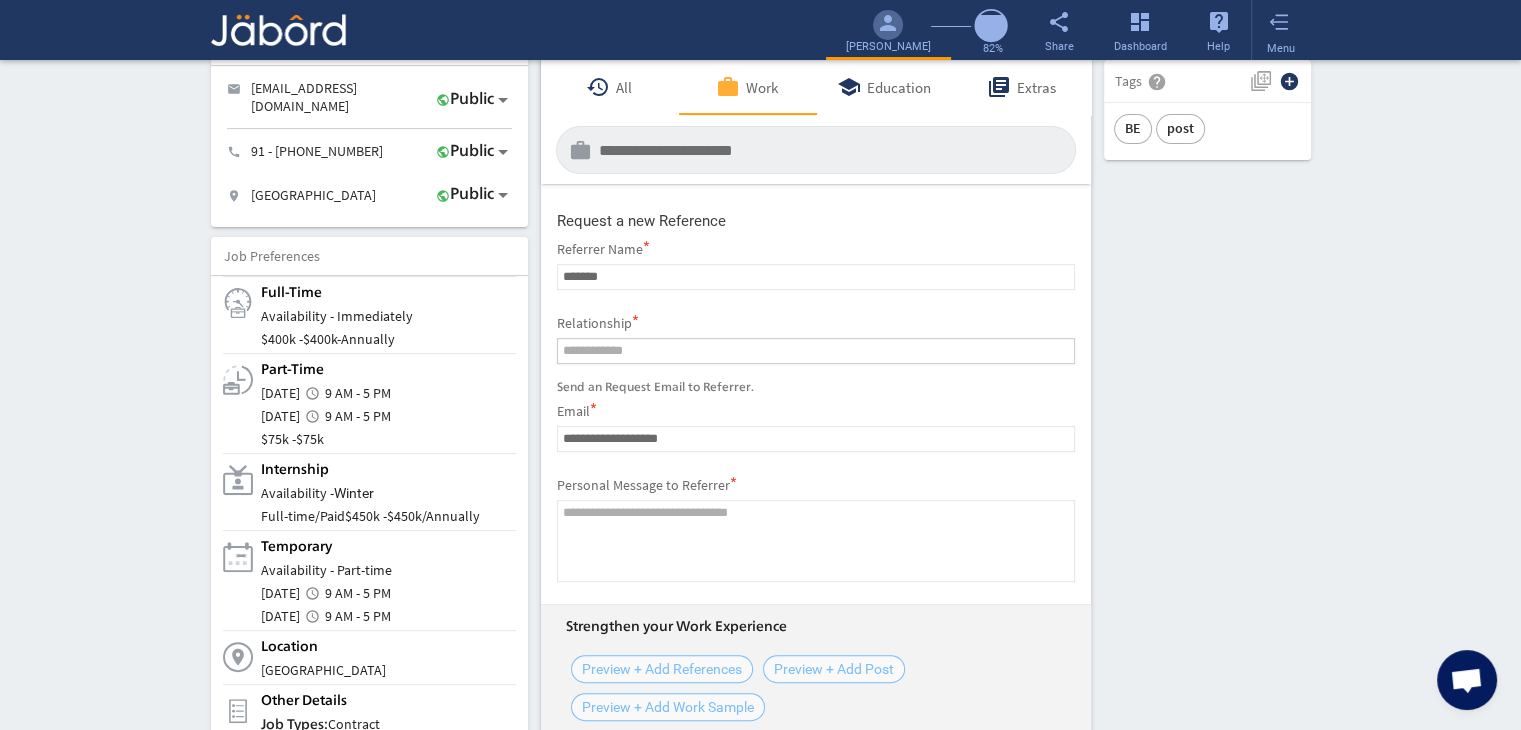 type on "******" 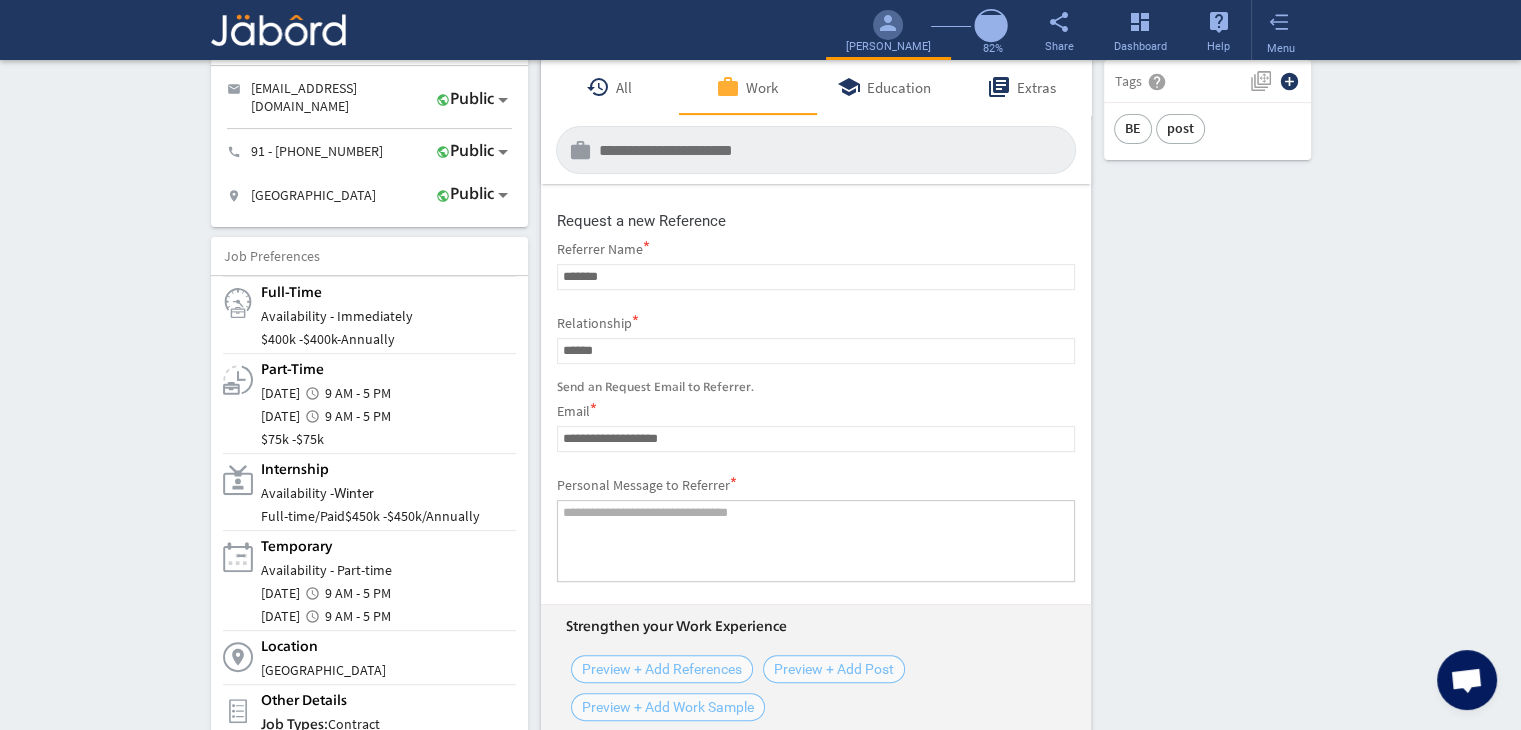 click at bounding box center [816, 541] 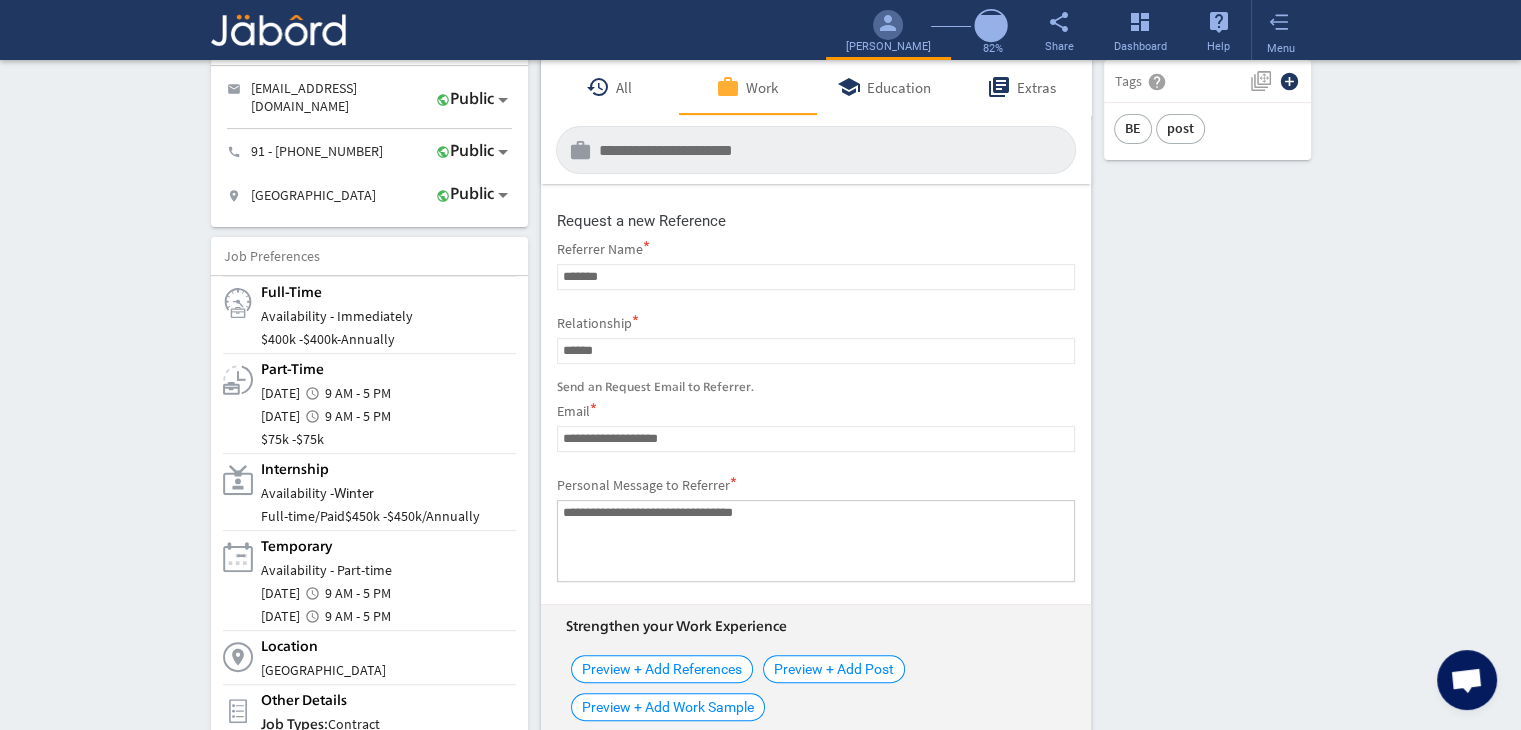 type on "**********" 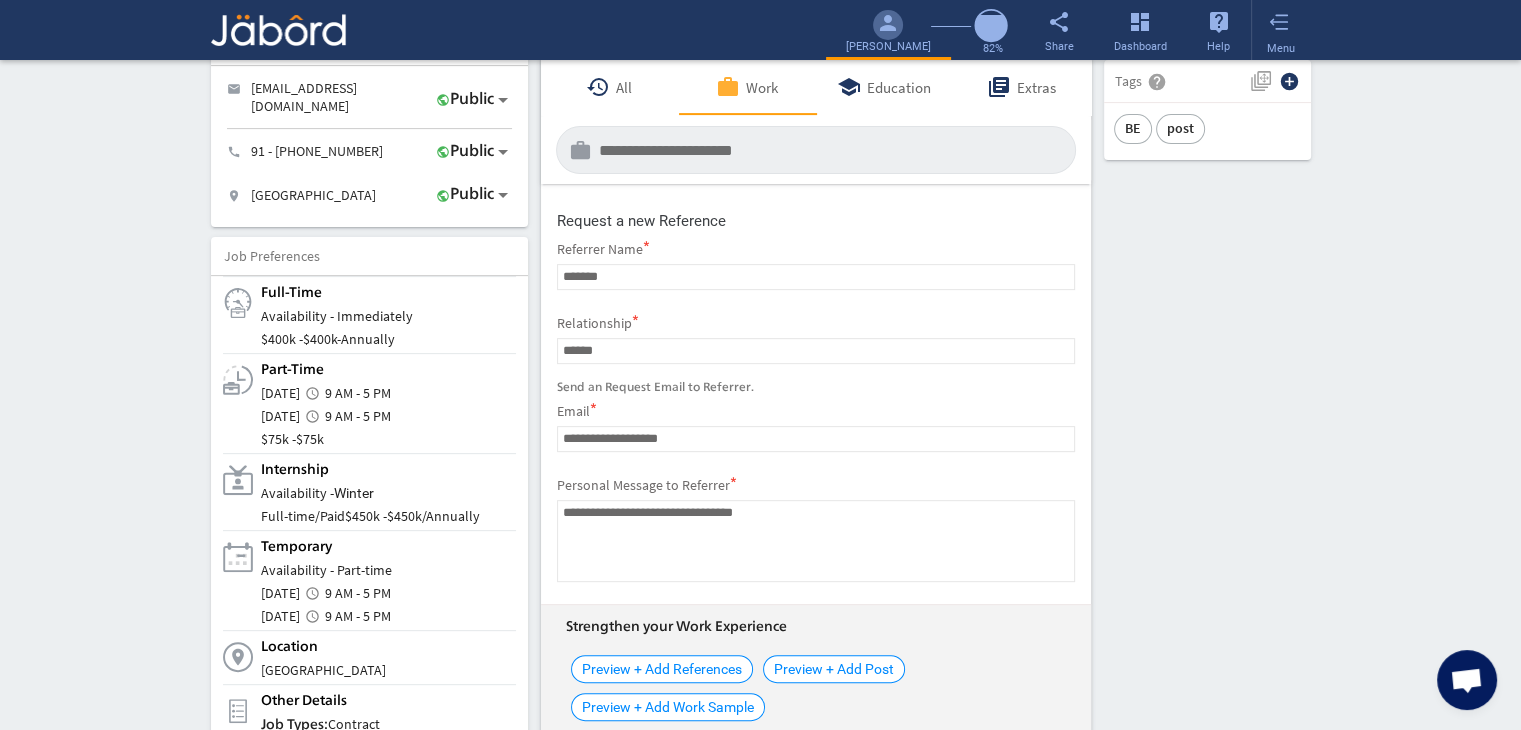 click on "Preview Request" at bounding box center (1006, 770) 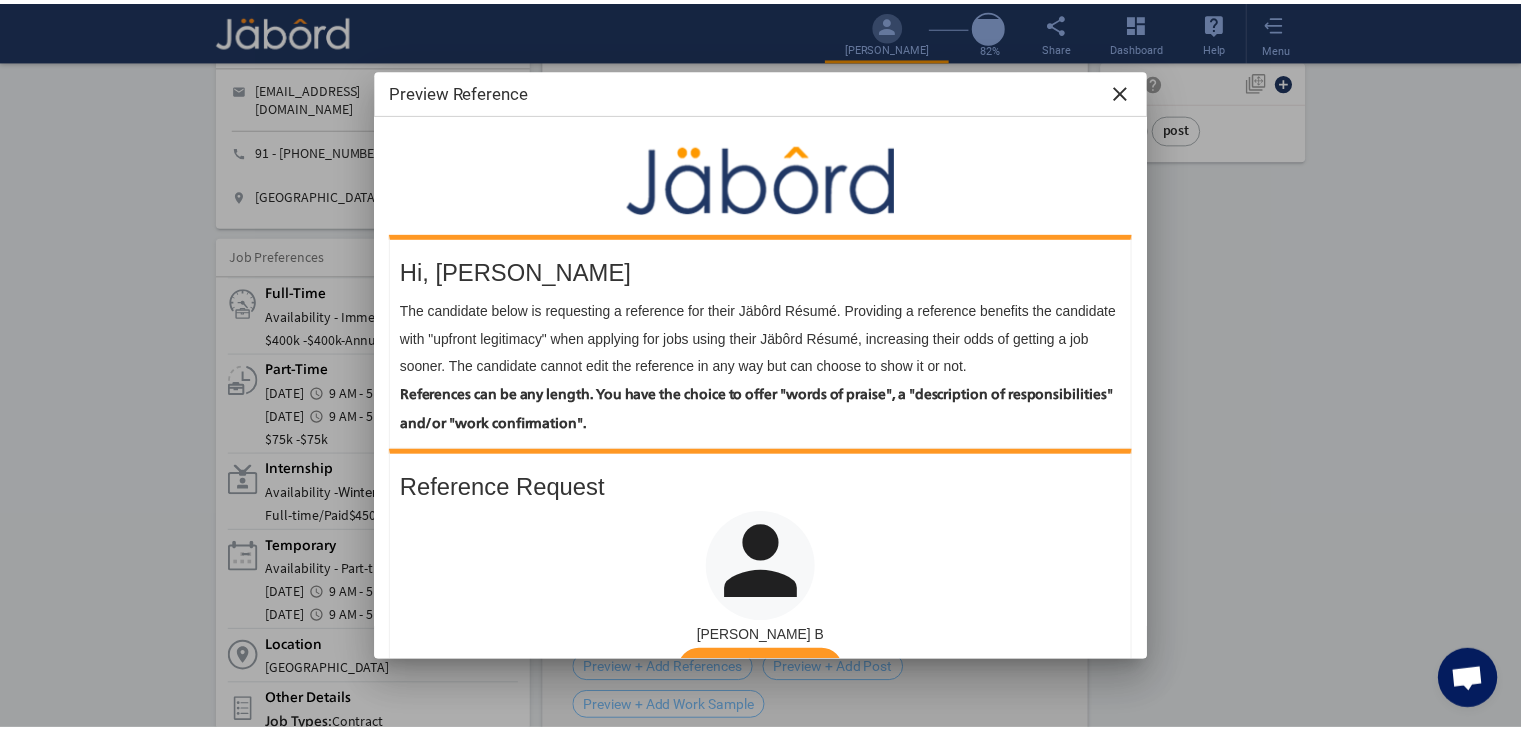 scroll, scrollTop: 477, scrollLeft: 0, axis: vertical 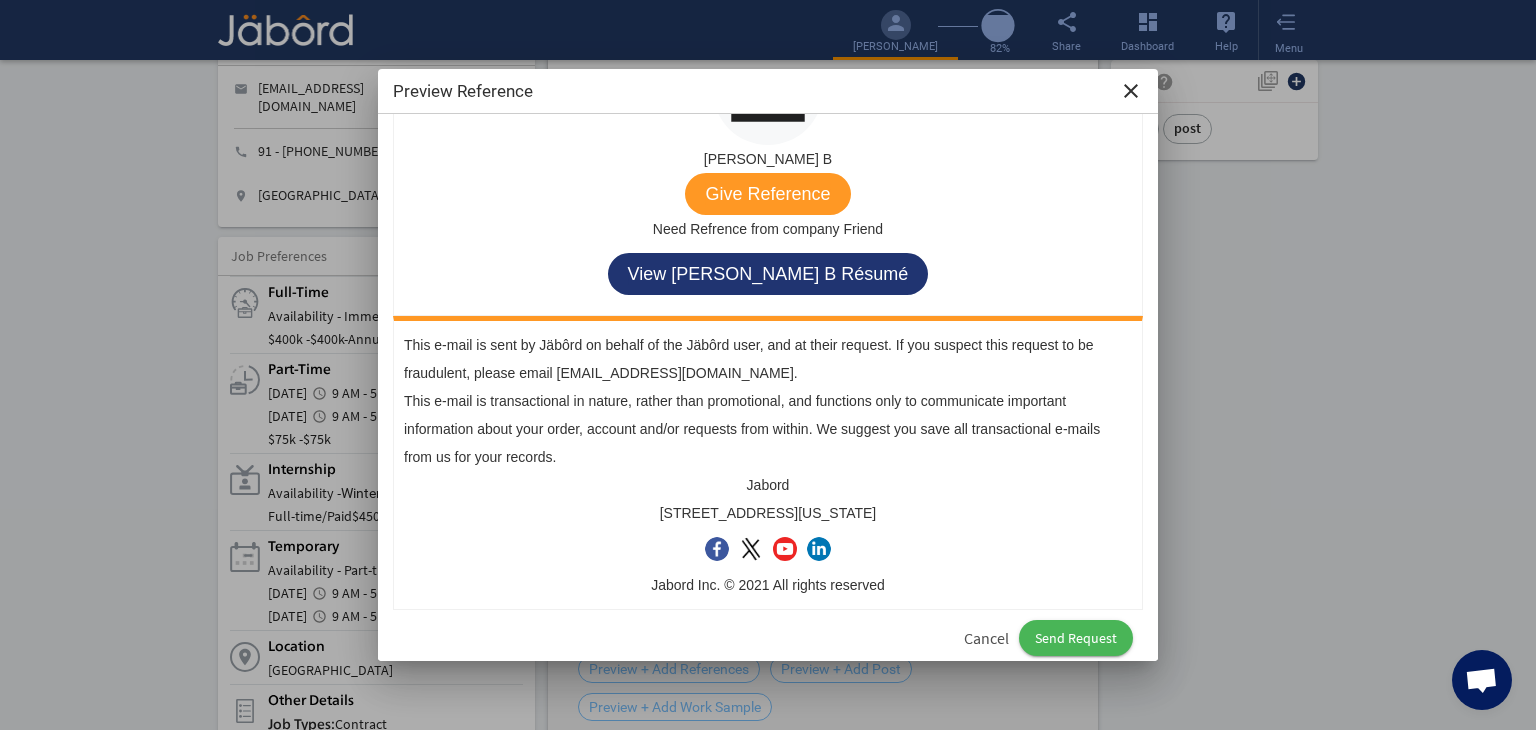 click on "Send Request" at bounding box center (1076, 638) 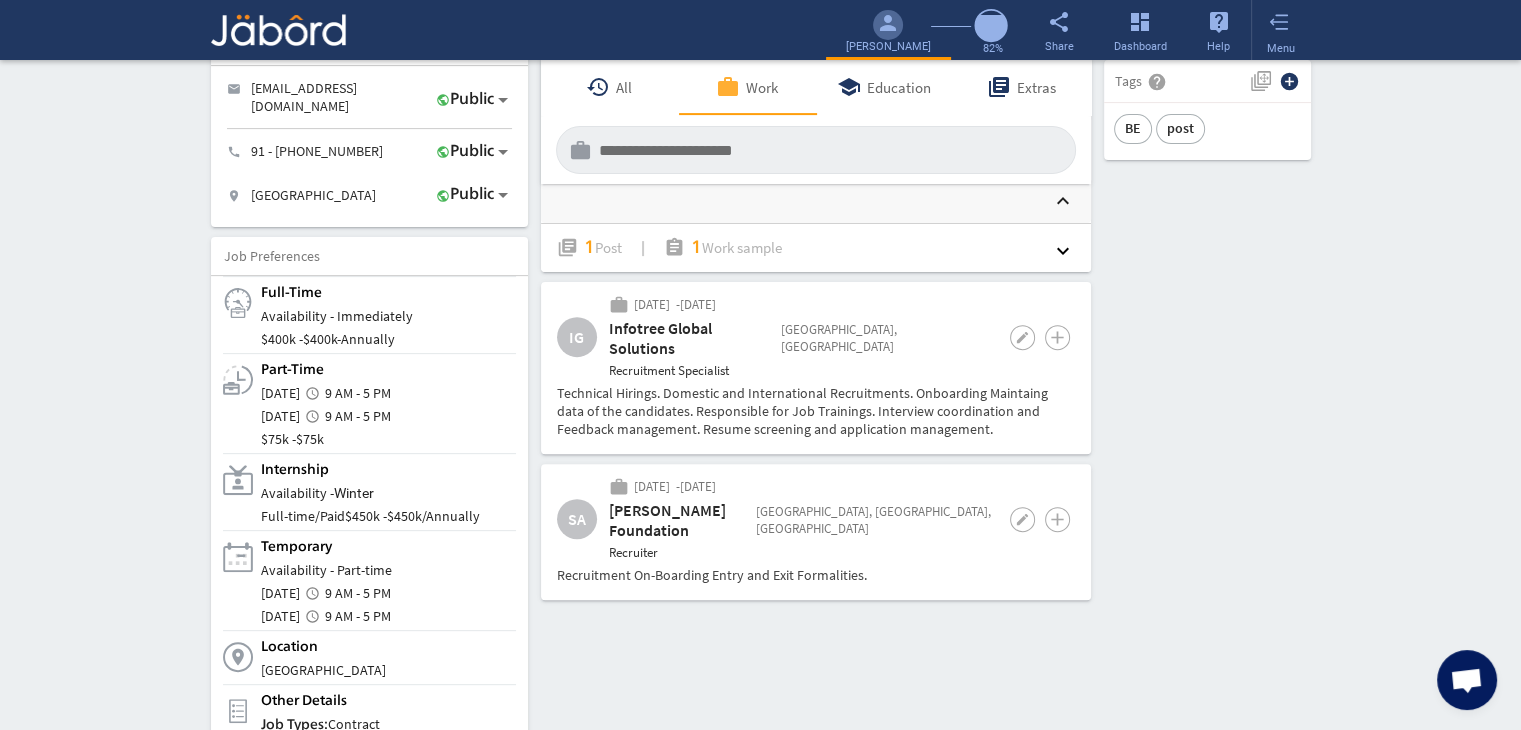 click on "person camera_alt  Add Photo  Upload File delete Remove   edit  [PERSON_NAME]   (2.11 Years)  Manual Tester  cloud_upload Add Video Introduction file_upload Upload Your Personal Resume help Upload File Contact edit email  [EMAIL_ADDRESS][DOMAIN_NAME]   public Public call  91 - [PHONE_NUMBER]   public Public location_on  Chennai    public Public  Job Preferences  edit
.cls-1{fill:#989fa7;}
Full-Time  Availability - Immediately $ 400k -  $ 400k   -   Annually
.cls-1{fill:#989fa7;}.cls-2{fill:#a5abb2;fill-rule:evenodd;}
Part-Time  [DATE]  access_time  9 AM - 5 PM [DATE]  access_time  9 AM - 5 PM $ 75k -  $ 75k
Winter   /" 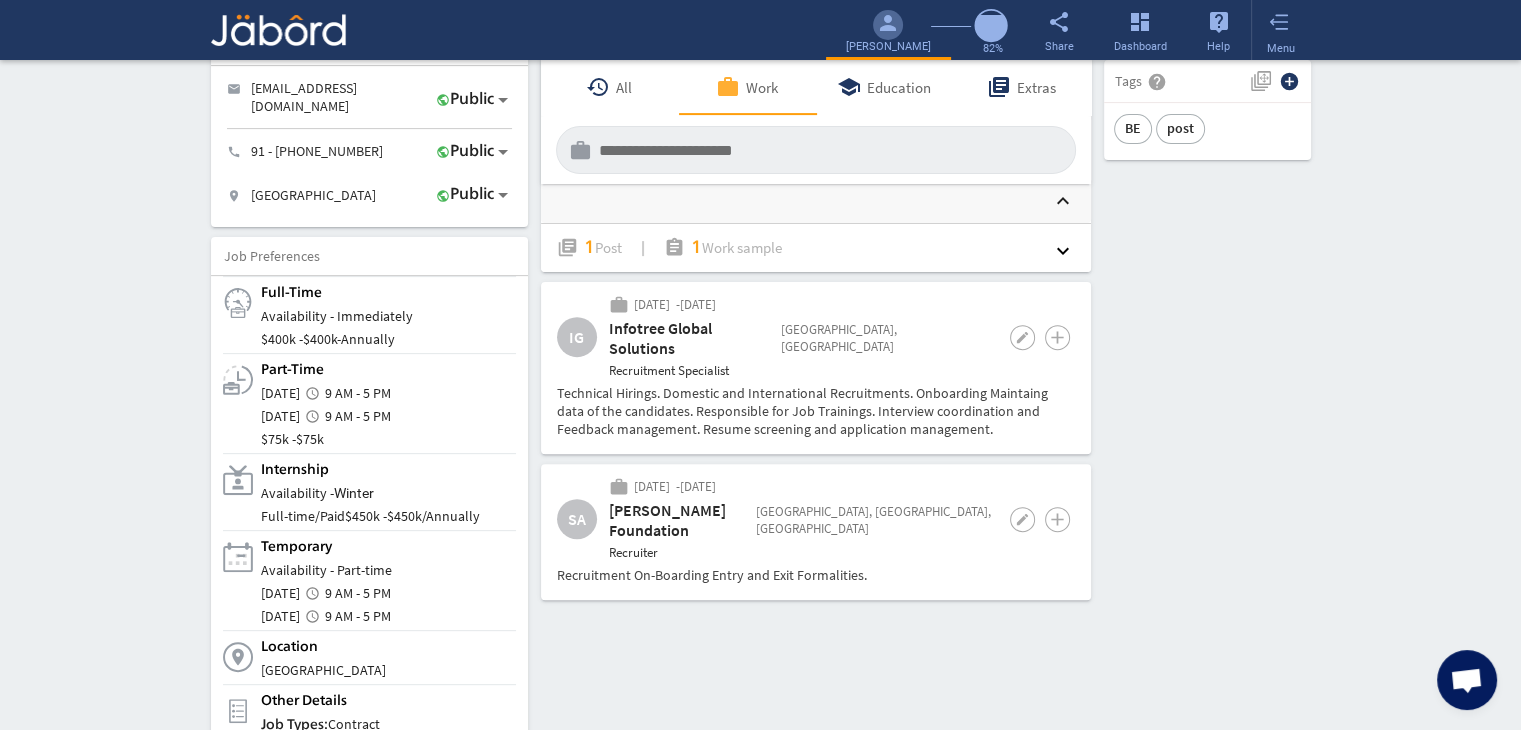click on "Interactive Resume LITE   PRO Summary Experience person camera_alt  Add Photo  Upload File delete Remove   edit  [PERSON_NAME]   (2.11 Years)  Manual Tester  cloud_upload Add Video Introduction file_upload Upload Your Personal Resume help Upload File Contact edit email  [EMAIL_ADDRESS][DOMAIN_NAME]   public Public call  91 - [PHONE_NUMBER]   public Public location_on  Chennai    public Public  Job Preferences  edit
.cls-1{fill:#989fa7;}
Full-Time  Availability - Immediately $ 400k -  $ 400k   -   Annually
.cls-1{fill:#989fa7;}.cls-2{fill:#a5abb2;fill-rule:evenodd;}
Part-Time  [DATE]  access_time  9 AM - 5 PM [DATE]  access_time  9 AM - 5 PM $ 75k -  $ 75k" 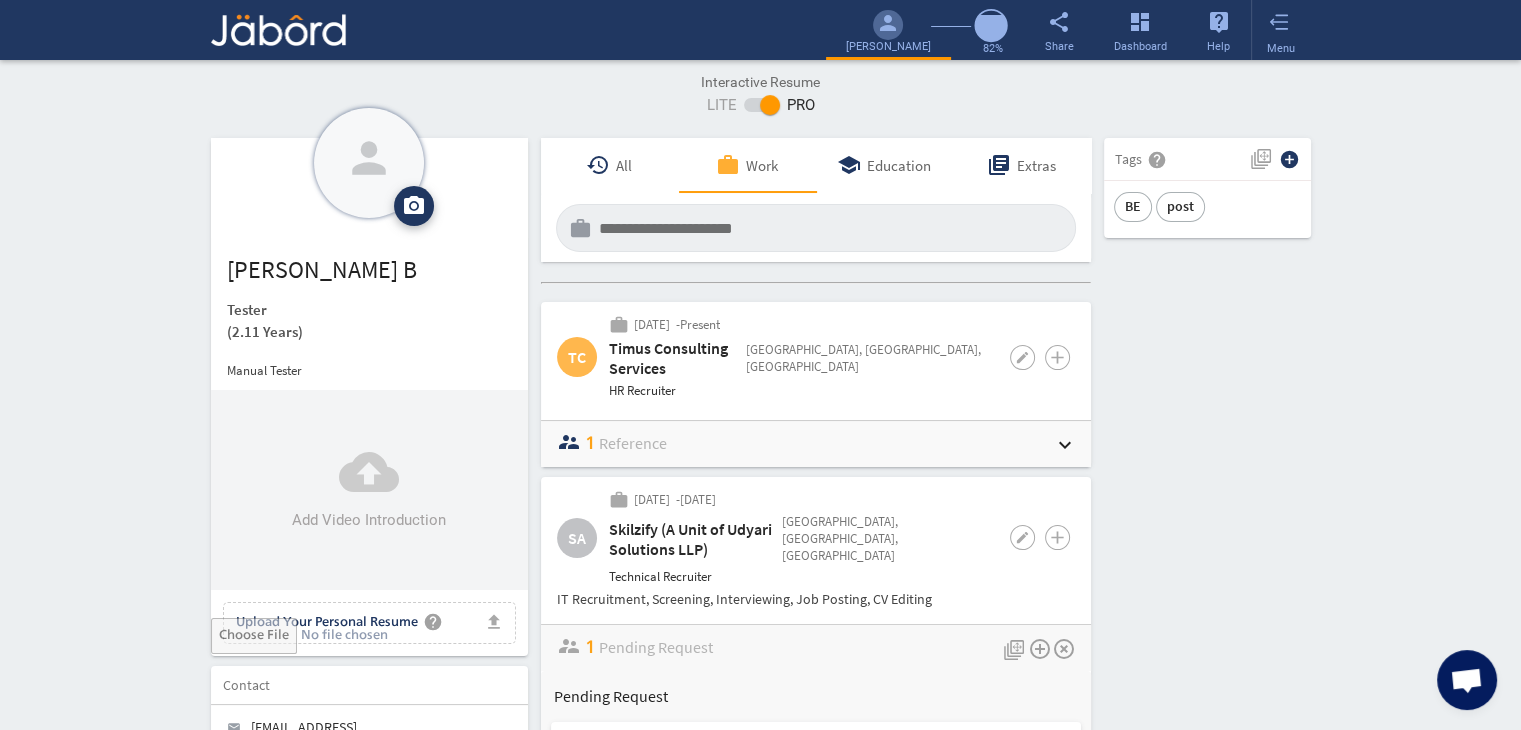 click on "person camera_alt  Add Photo  Upload File delete Remove   edit  [PERSON_NAME]   (2.11 Years)  Manual Tester  cloud_upload Add Video Introduction file_upload Upload Your Personal Resume help Upload File Contact edit email  [EMAIL_ADDRESS][DOMAIN_NAME]   public Public call  91 - [PHONE_NUMBER]   public Public location_on  Chennai    public Public  Job Preferences  edit
.cls-1{fill:#989fa7;}
Full-Time  Availability - Immediately $ 400k -  $ 400k   -   Annually
.cls-1{fill:#989fa7;}.cls-2{fill:#a5abb2;fill-rule:evenodd;}
Part-Time  [DATE]  access_time  9 AM - 5 PM [DATE]  access_time  9 AM - 5 PM $ 75k -  $ 75k
Winter   /" 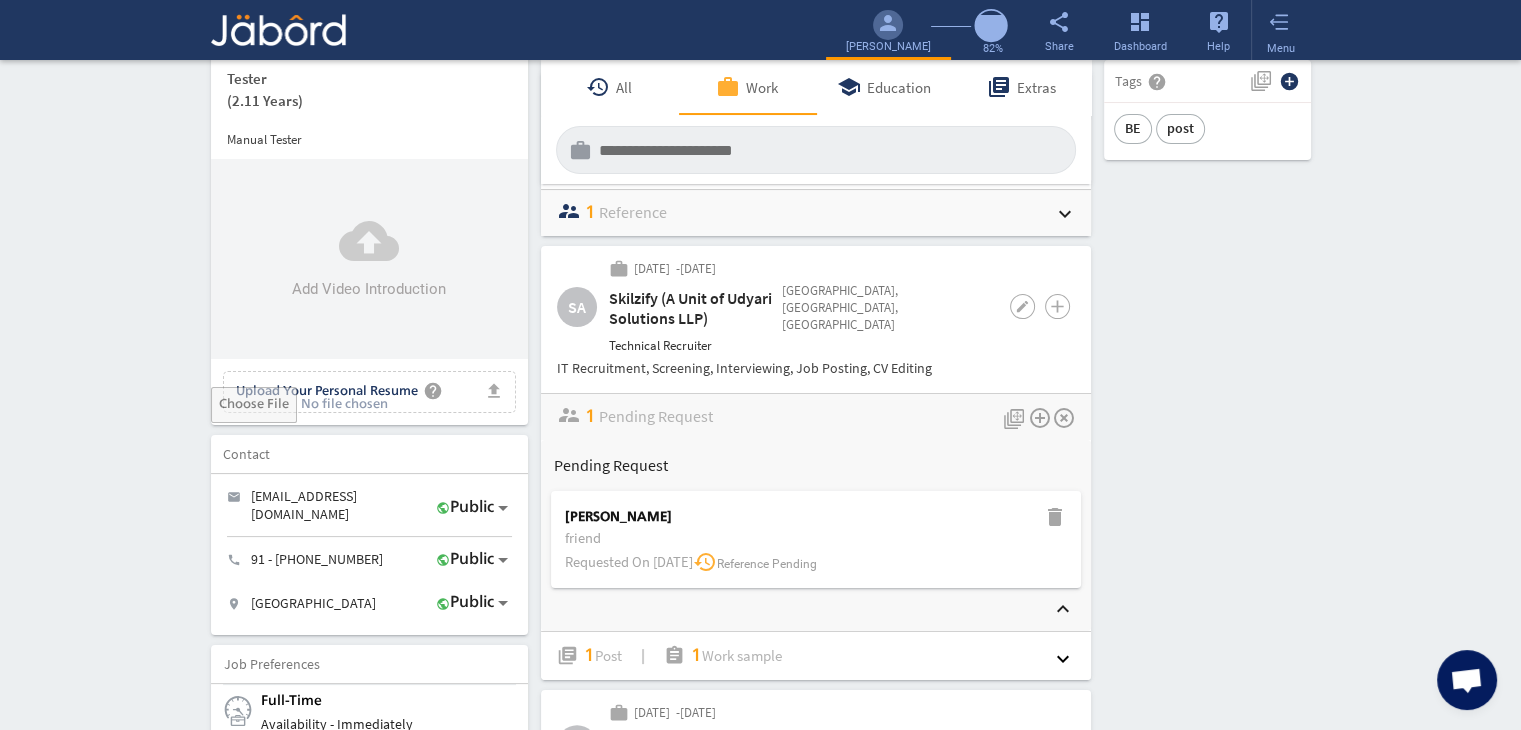 scroll, scrollTop: 241, scrollLeft: 0, axis: vertical 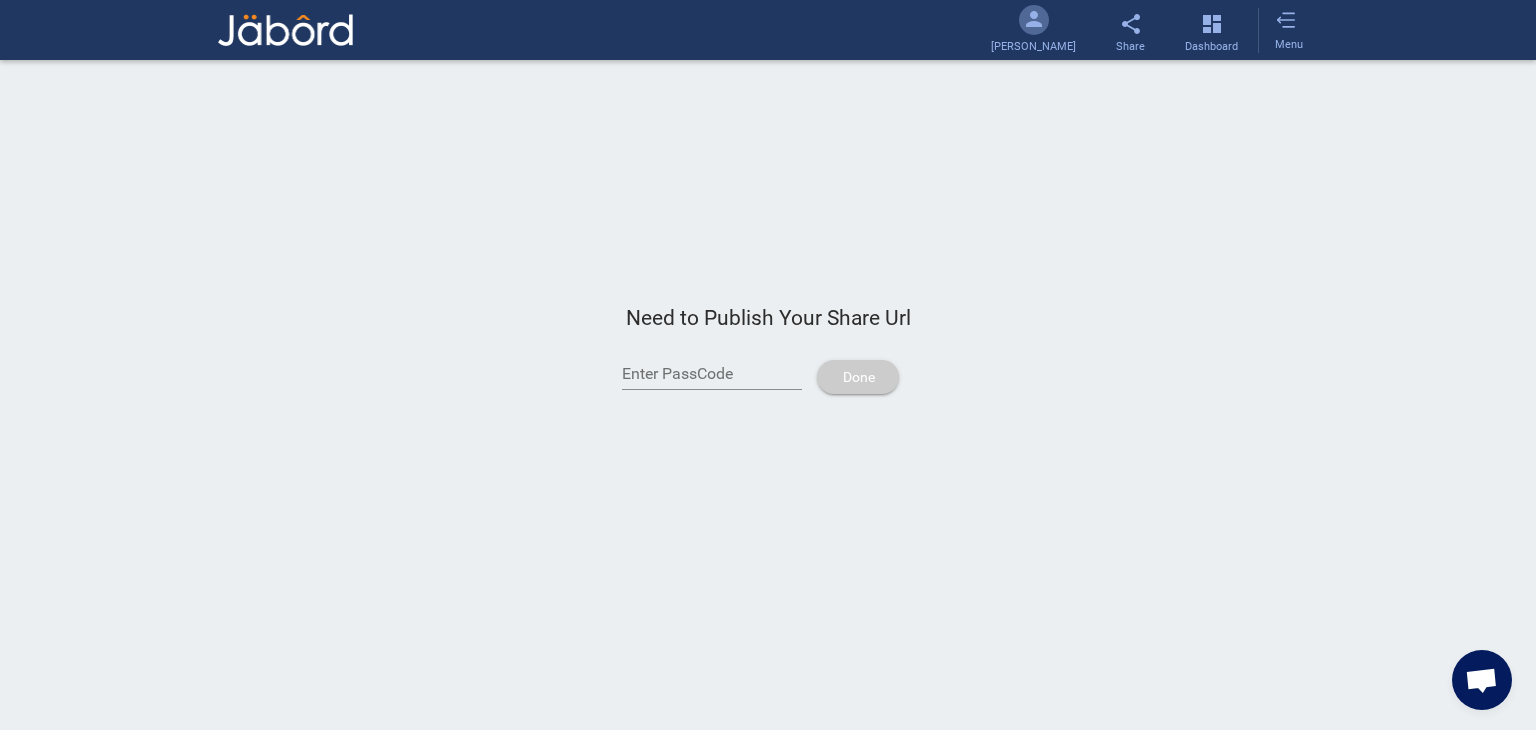 click on "Enter PassCode" at bounding box center (712, 374) 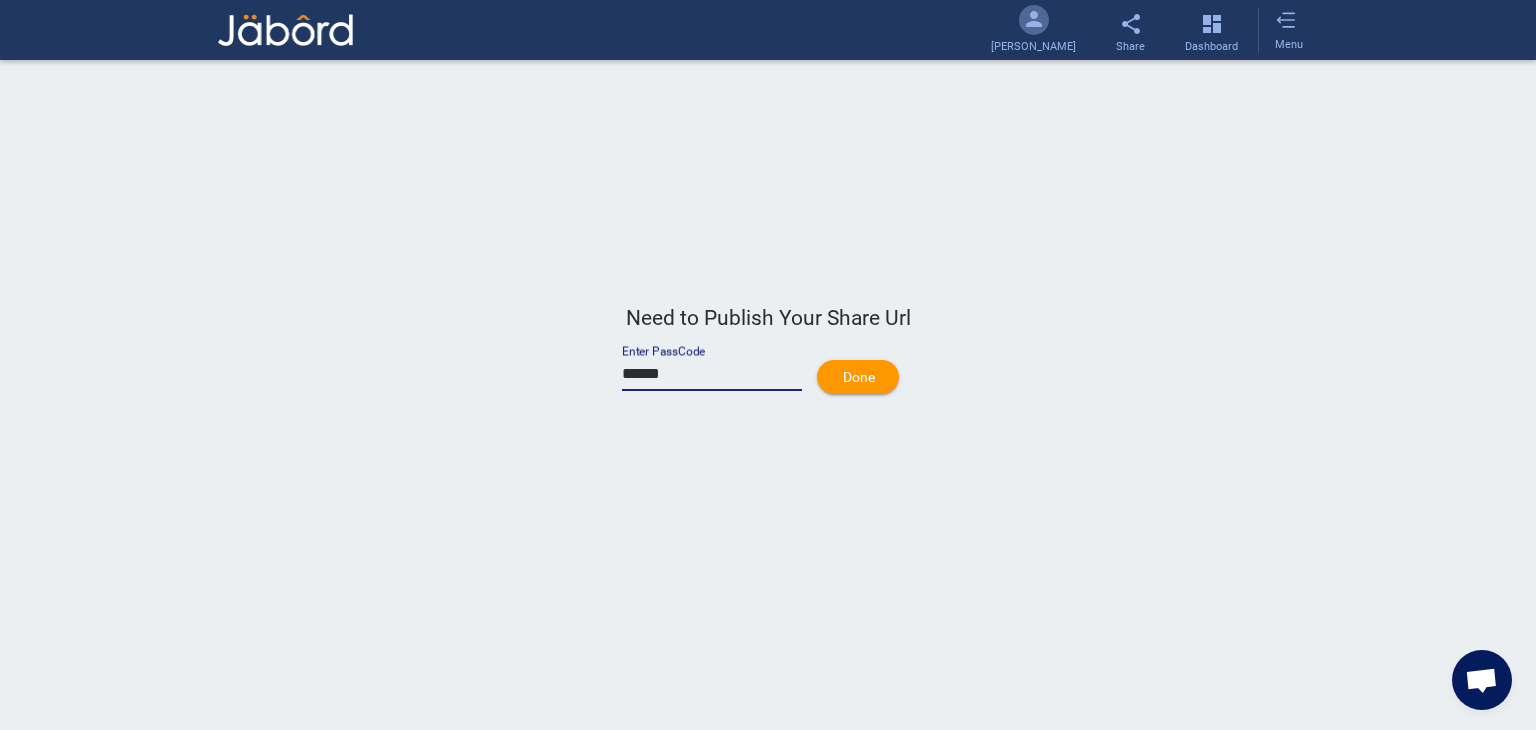type on "******" 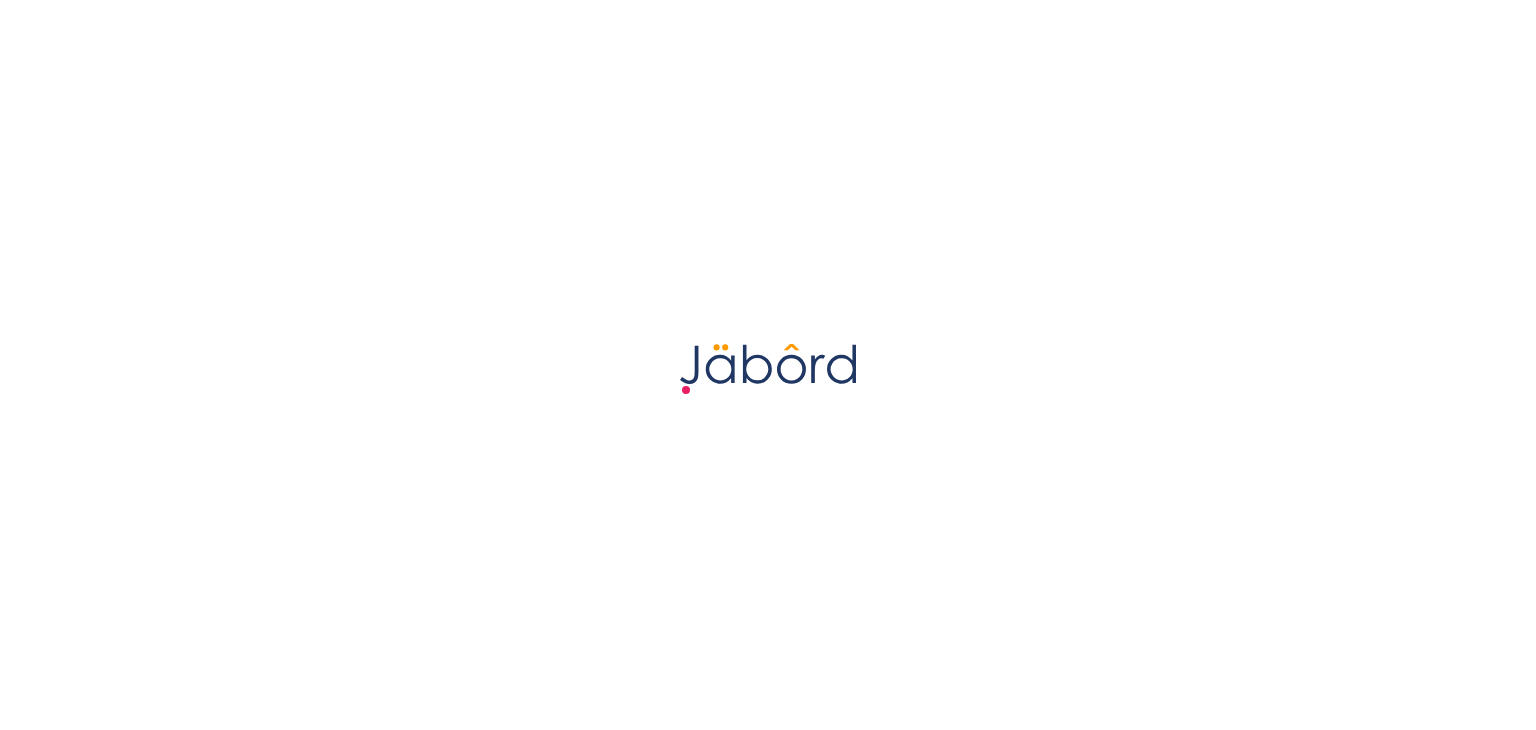 scroll, scrollTop: 0, scrollLeft: 0, axis: both 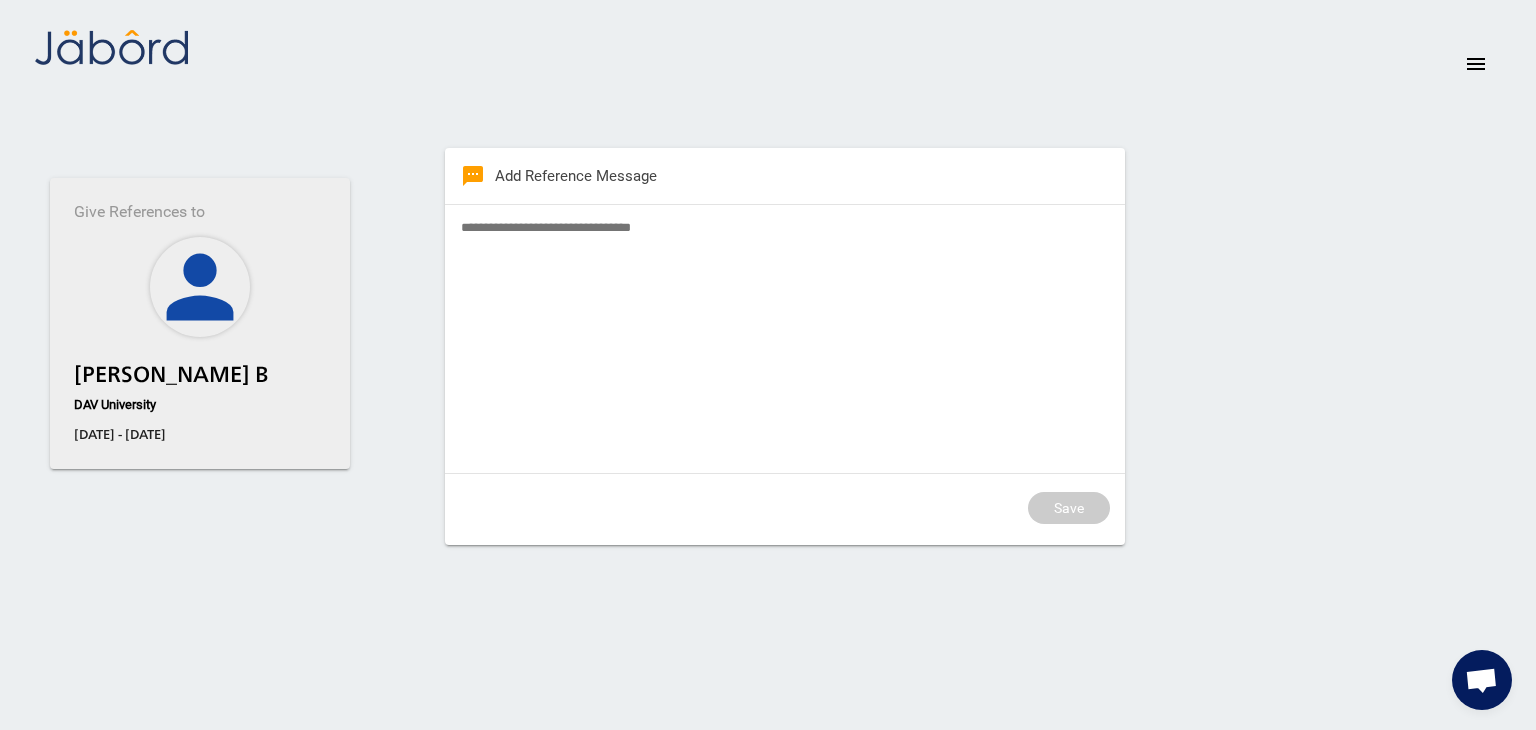 click 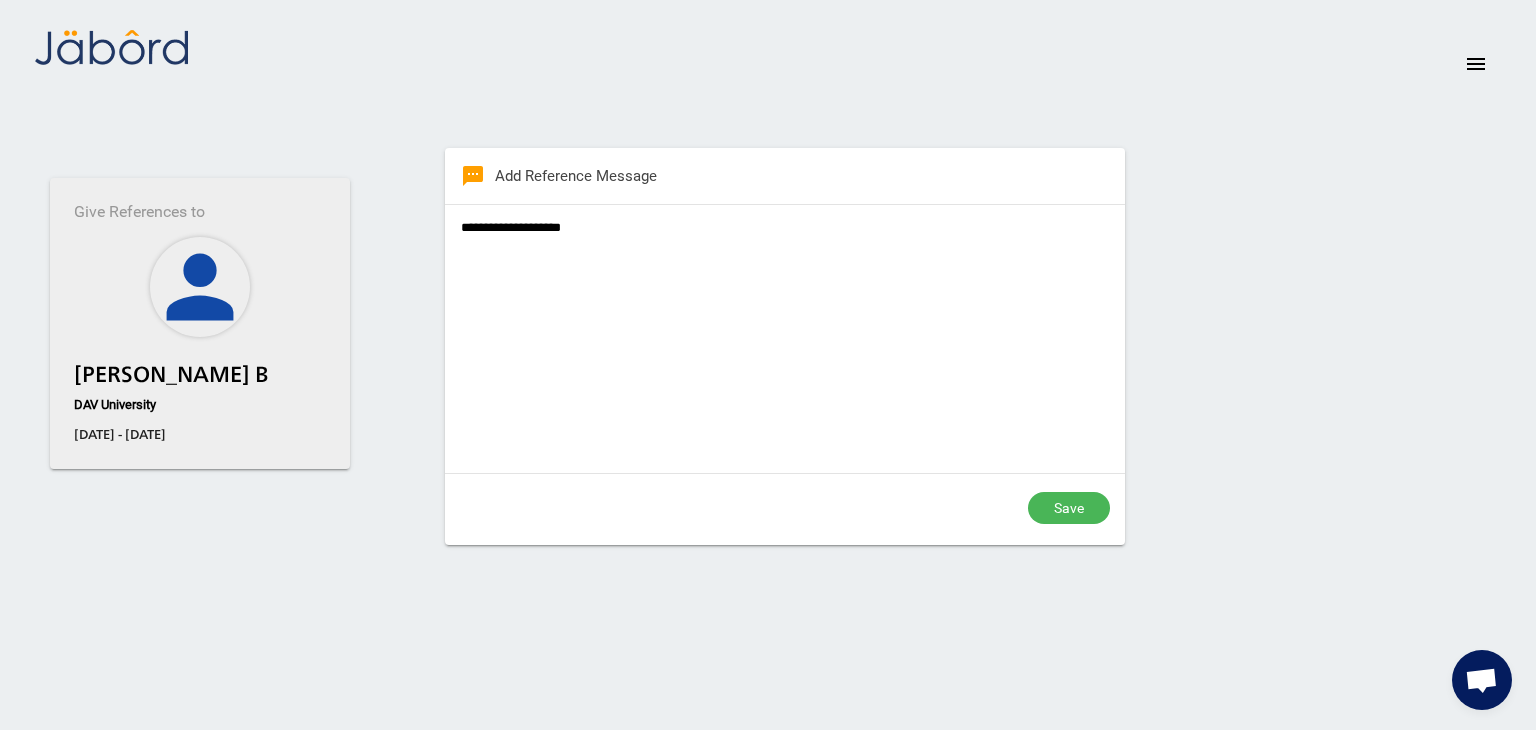 type on "**********" 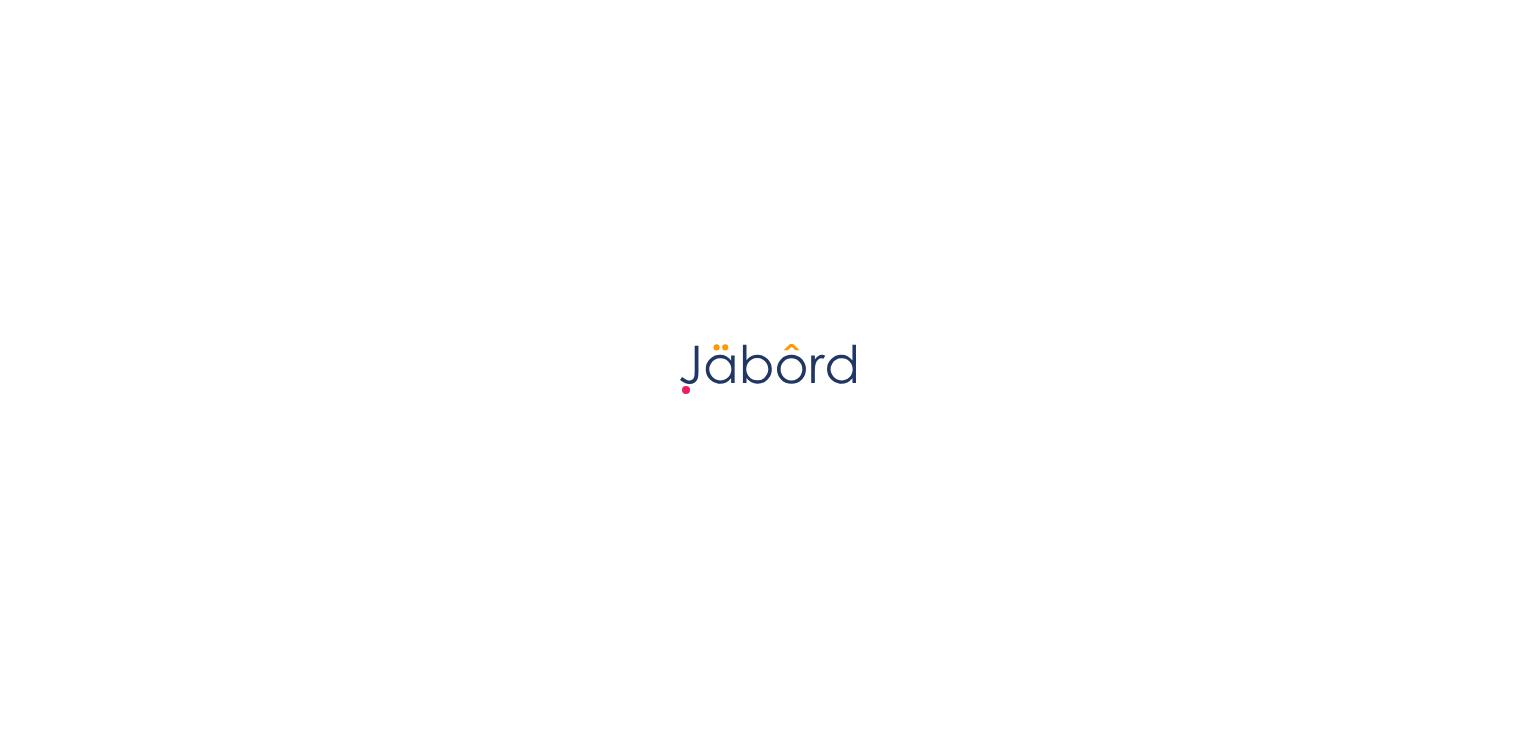 scroll, scrollTop: 0, scrollLeft: 0, axis: both 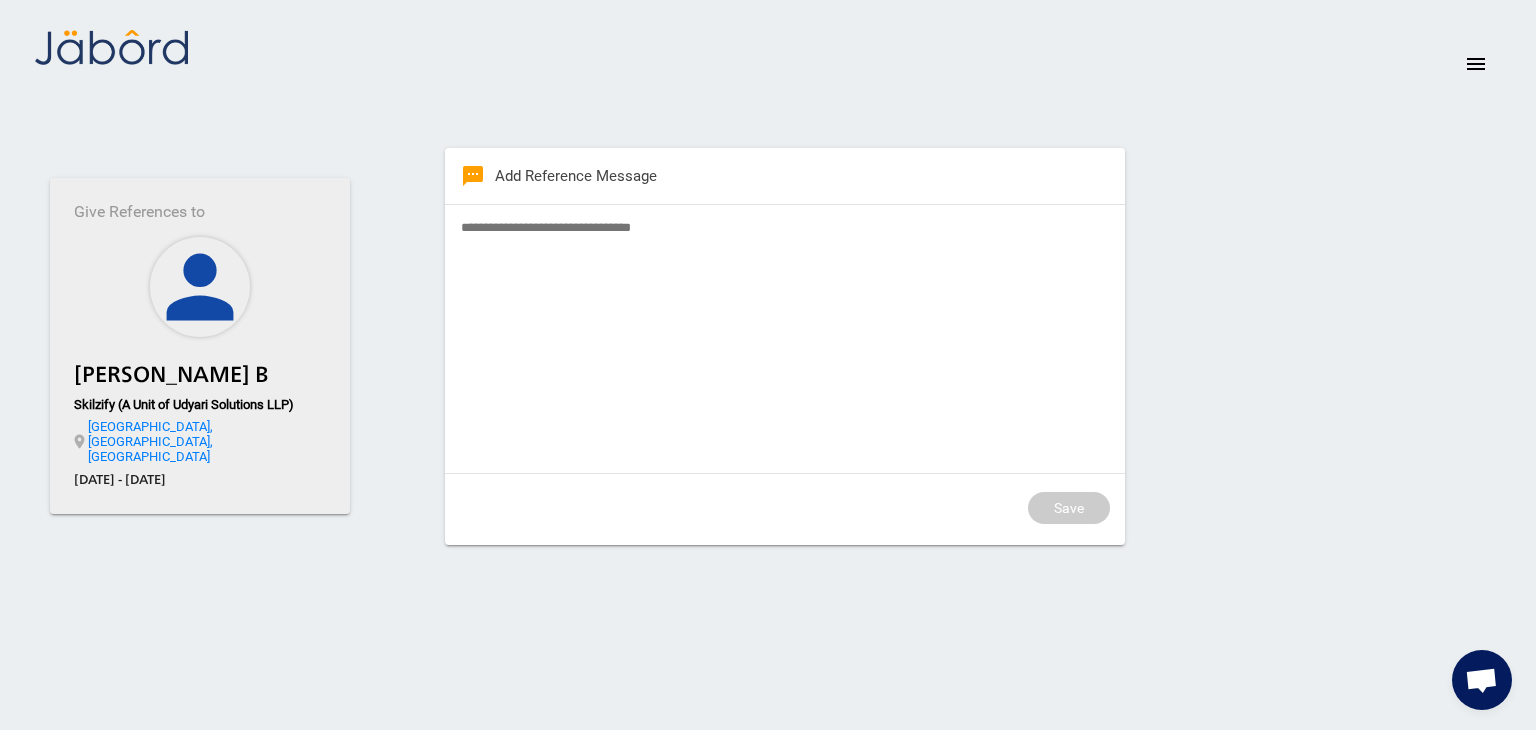 click 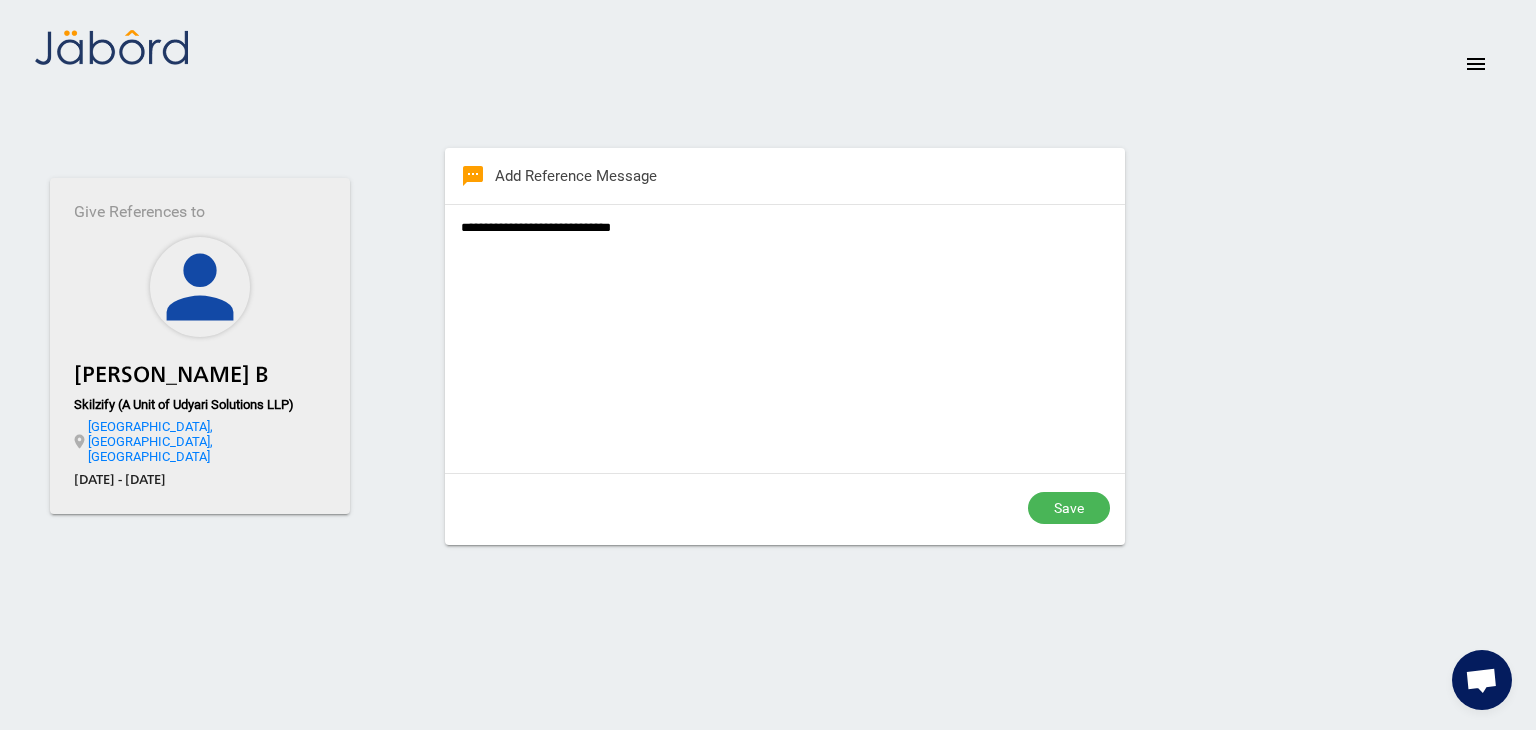 type on "**********" 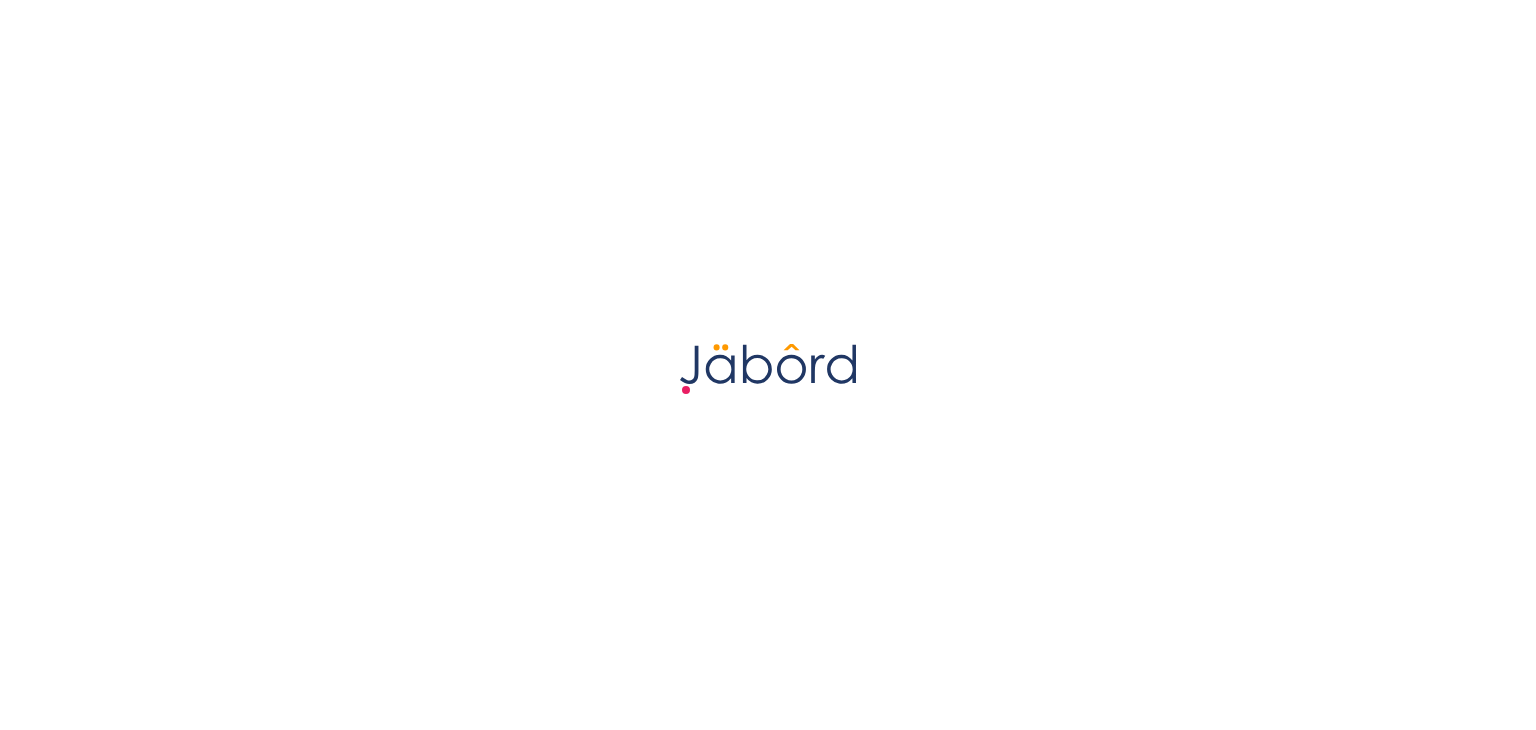 scroll, scrollTop: 0, scrollLeft: 0, axis: both 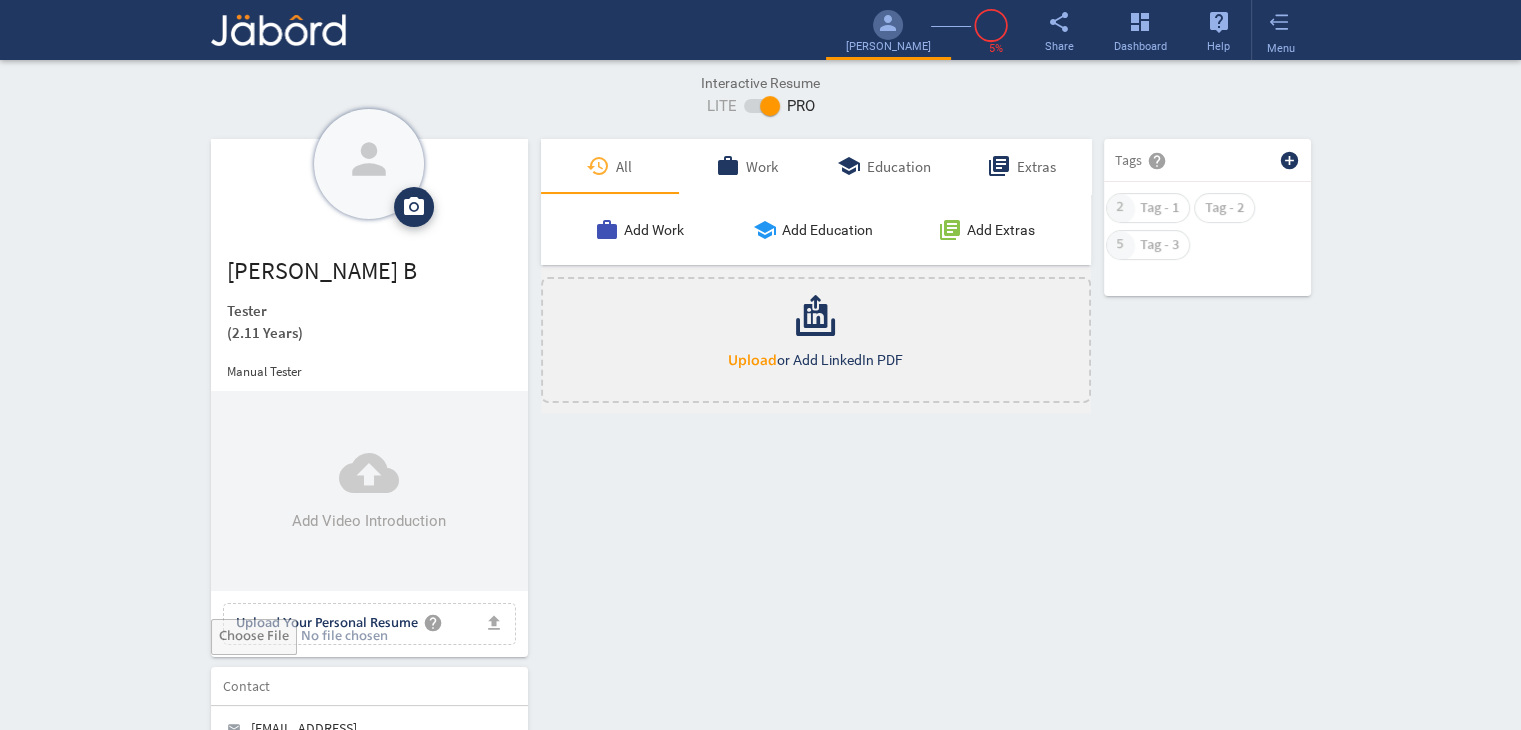 click on "Interactive Resume LITE   PRO Summary Experience person camera_alt  Add Photo  Upload File delete Remove   edit  [PERSON_NAME]   (2.11 Years)  Manual Tester  cloud_upload Add Video Introduction file_upload Upload Your Personal Resume help Upload File Contact edit email  [EMAIL_ADDRESS][DOMAIN_NAME]   public Public call  91 - [PHONE_NUMBER]   public Public location_on  Chennai    public Public  Job Preferences  edit
.cls-1{fill:#989fa7;}
Full-Time  Availability - Immediately $ 400k -  $ 400k   -   Annually
.cls-1{fill:#989fa7;}.cls-2{fill:#a5abb2;fill-rule:evenodd;}
Part-Time  [DATE]  access_time  9 AM - 5 PM [DATE]  access_time  9 AM - 5 PM $ 75k -  $ 75k" 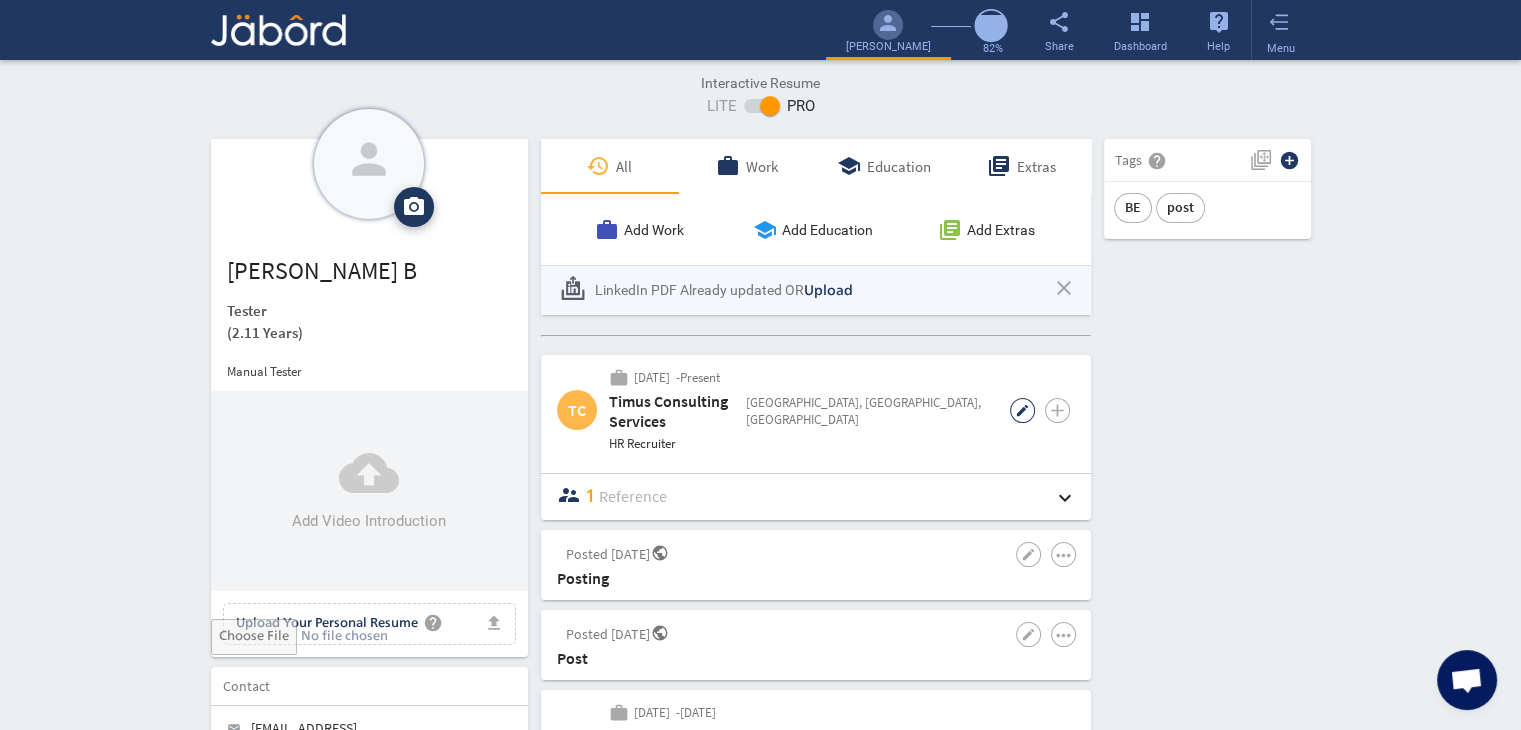 click on "edit" at bounding box center [1022, 410] 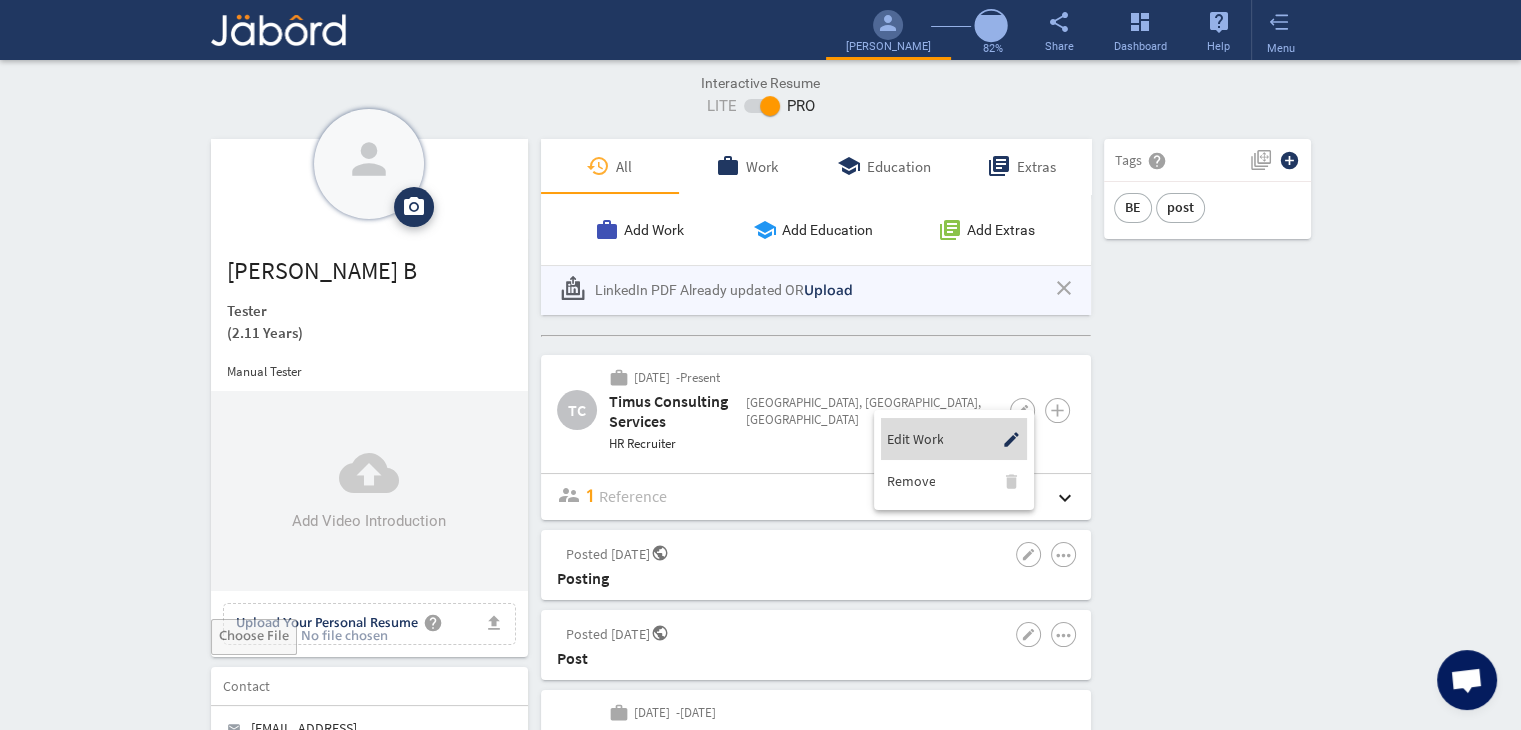 click on "Edit Work" at bounding box center [914, 439] 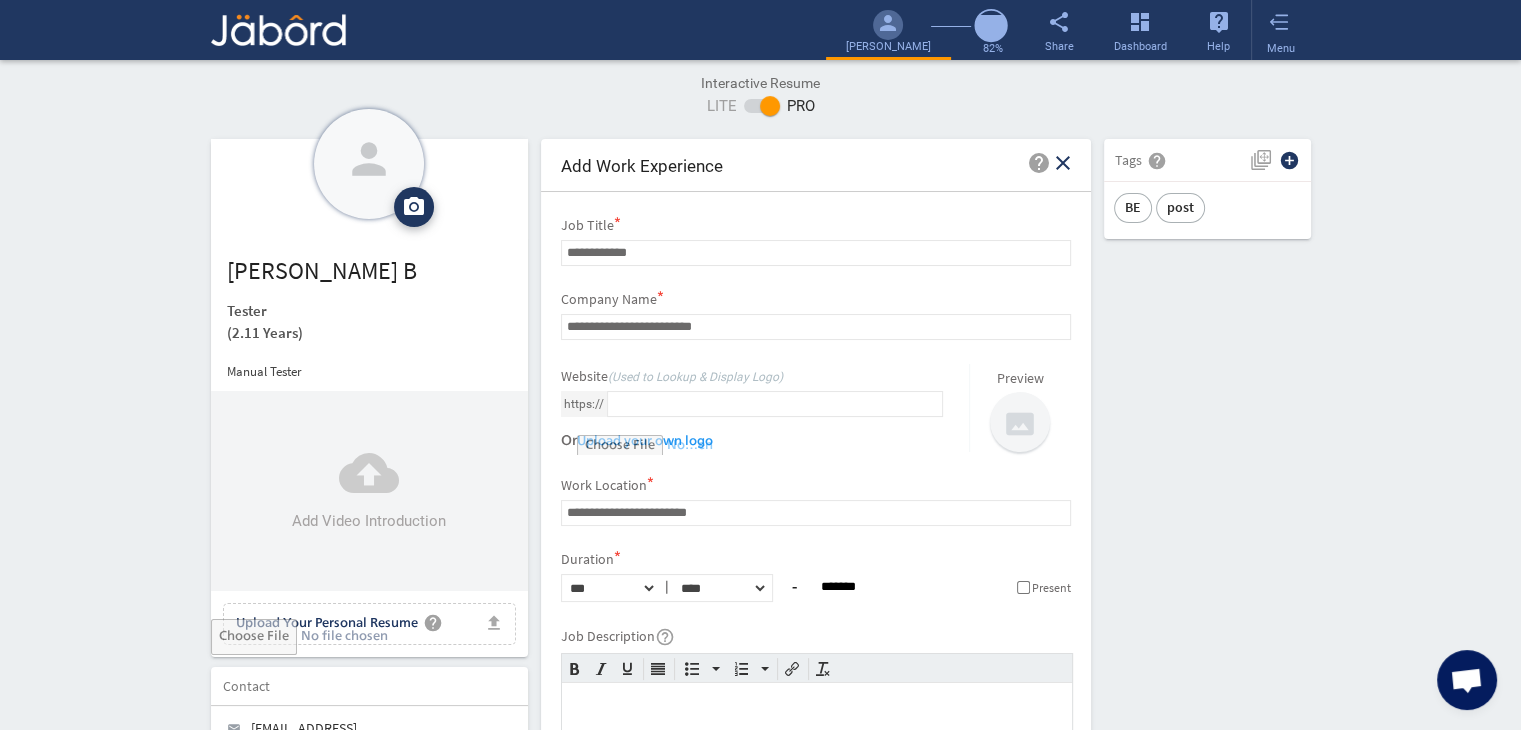 scroll, scrollTop: 0, scrollLeft: 0, axis: both 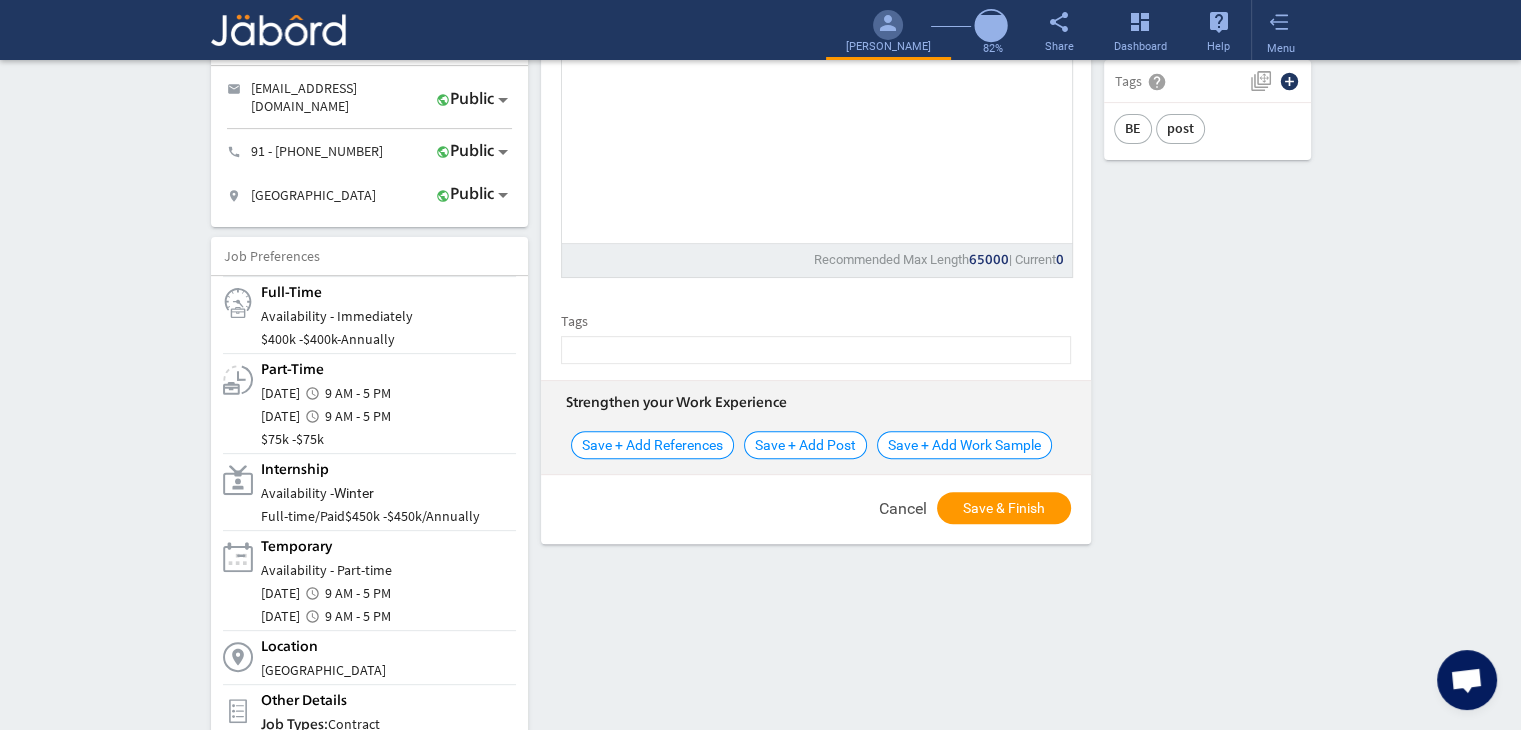 click 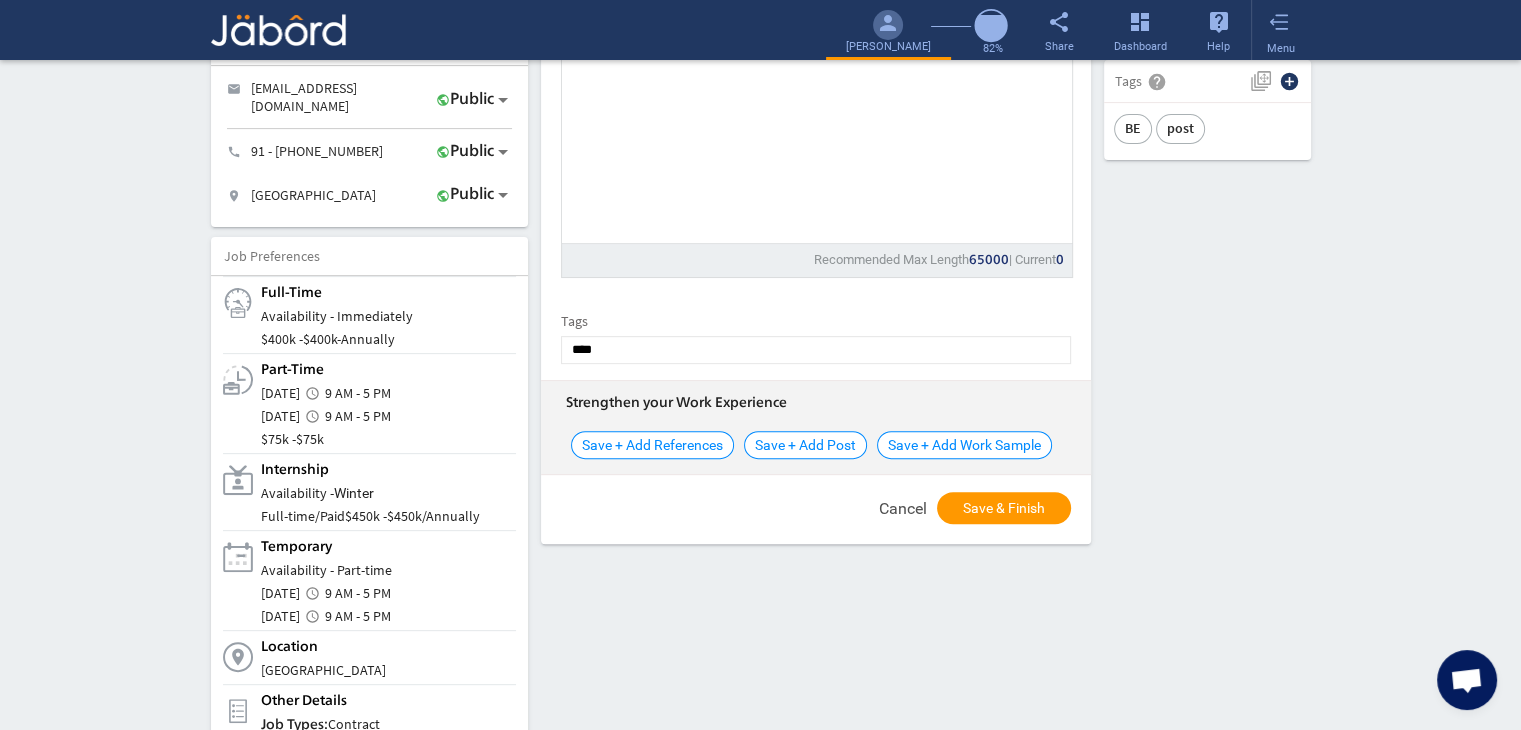 type on "****" 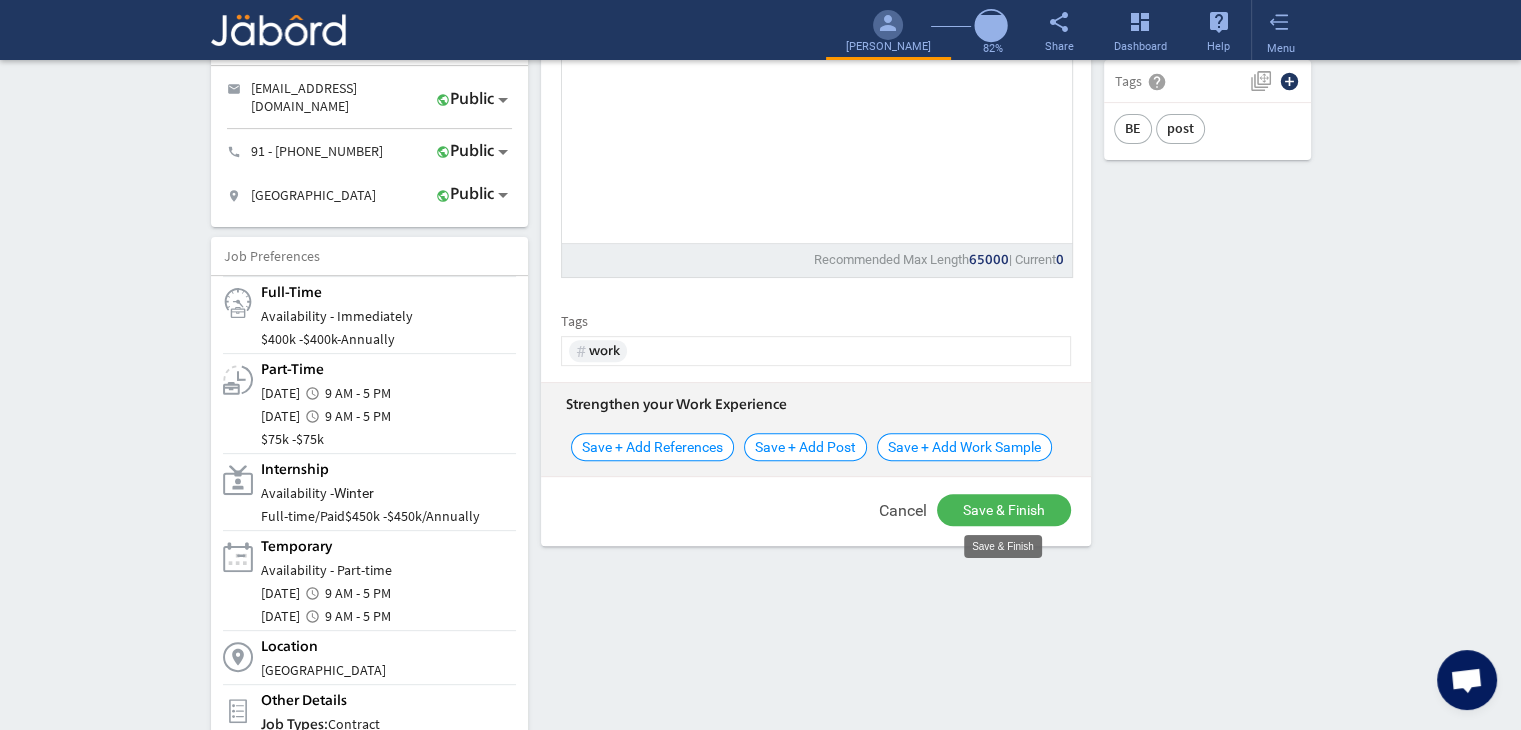 click on "Save & Finish" 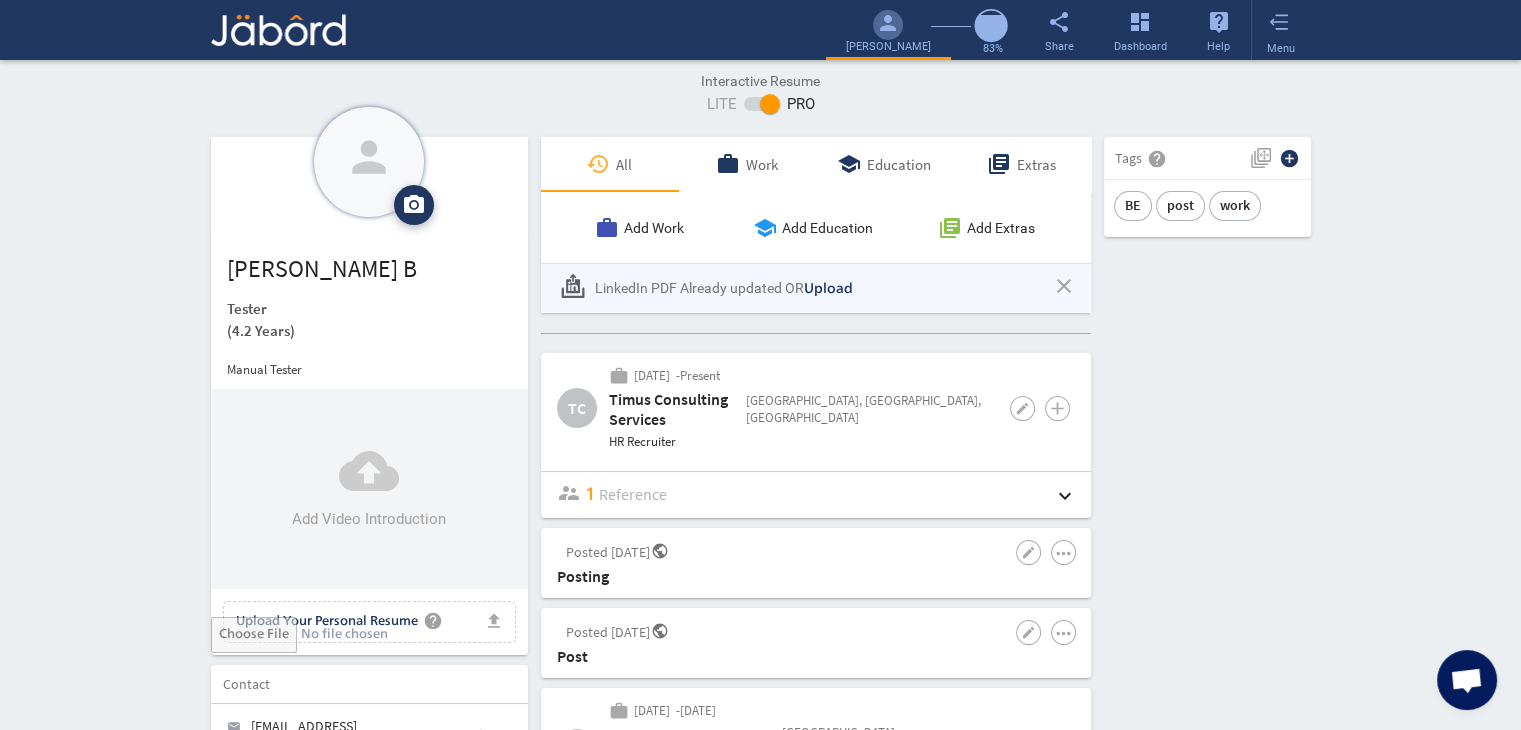 scroll, scrollTop: 0, scrollLeft: 0, axis: both 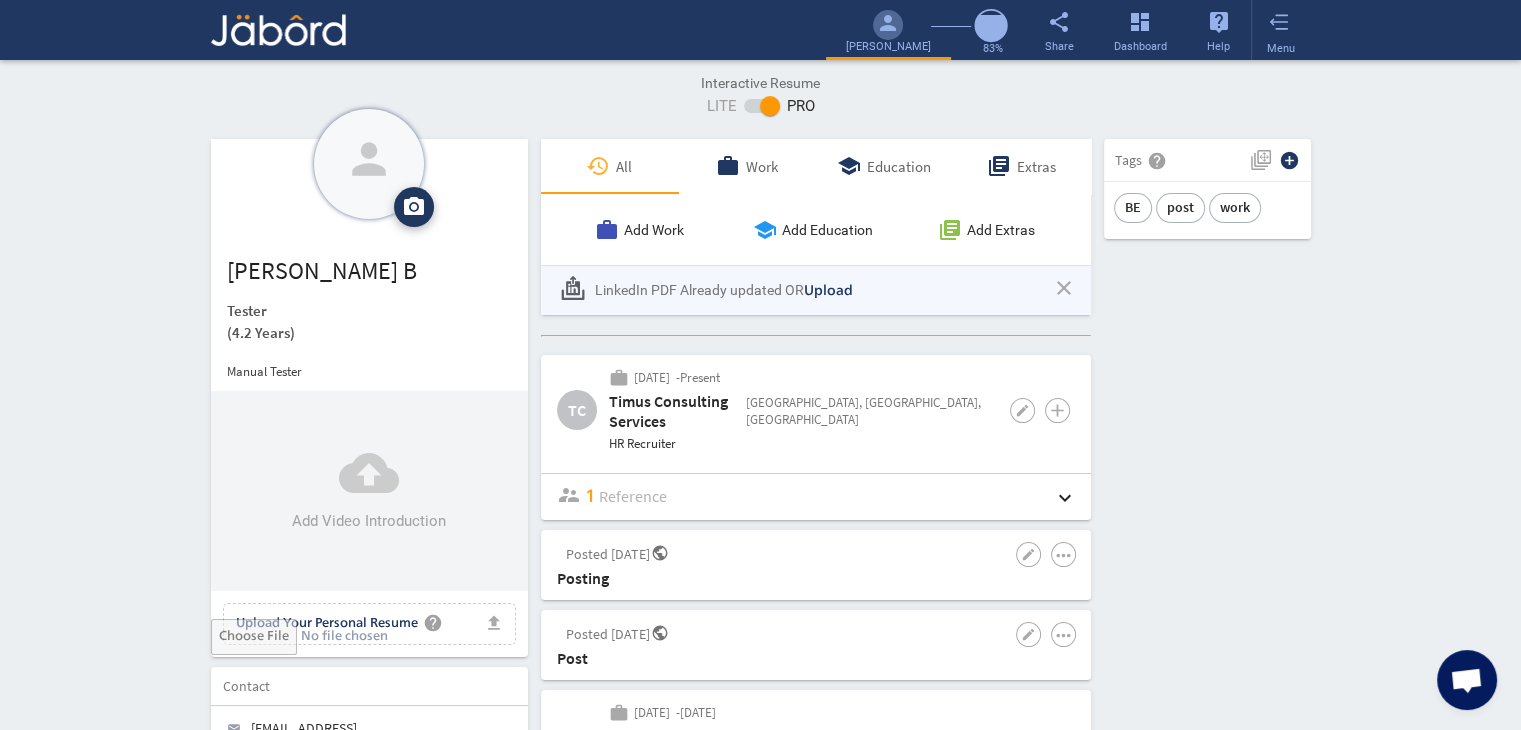 click on "person camera_alt  Add Photo  Upload File delete Remove   edit  [PERSON_NAME]   (4.2 Years)  Manual Tester  cloud_upload Add Video Introduction file_upload Upload Your Personal Resume help Upload File Contact edit email  [EMAIL_ADDRESS][DOMAIN_NAME]   public Public call  91 - [PHONE_NUMBER]   public Public location_on  Chennai    public Public  Job Preferences  edit
.cls-1{fill:#989fa7;}
Full-Time  Availability - Immediately $ 400k -  $ 400k   -   Annually
.cls-1{fill:#989fa7;}.cls-2{fill:#a5abb2;fill-rule:evenodd;}
Part-Time  [DATE]  access_time  9 AM - 5 PM [DATE]  access_time  9 AM - 5 PM $ 75k -  $ 75k
Internship" 